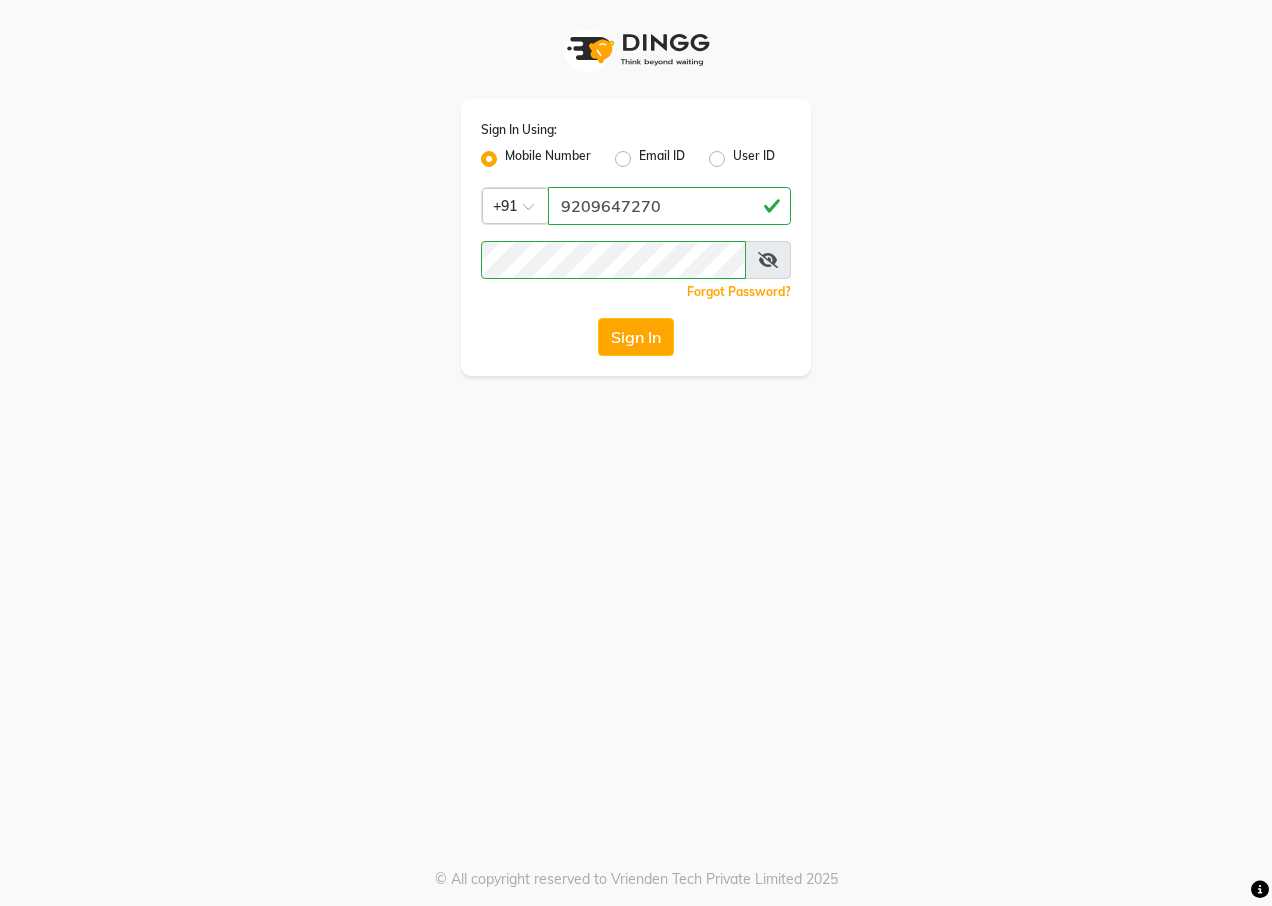 scroll, scrollTop: 0, scrollLeft: 0, axis: both 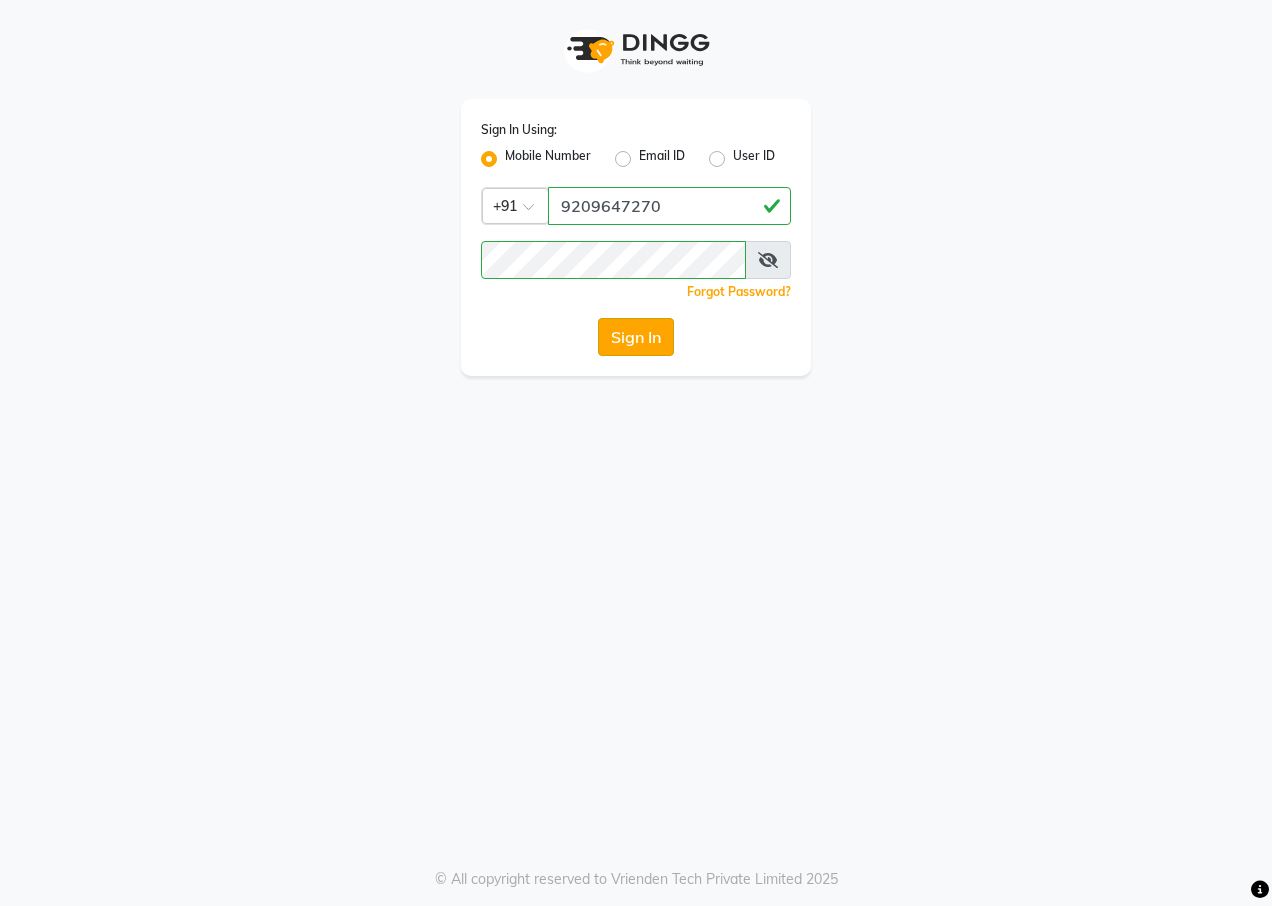 click on "Sign In" 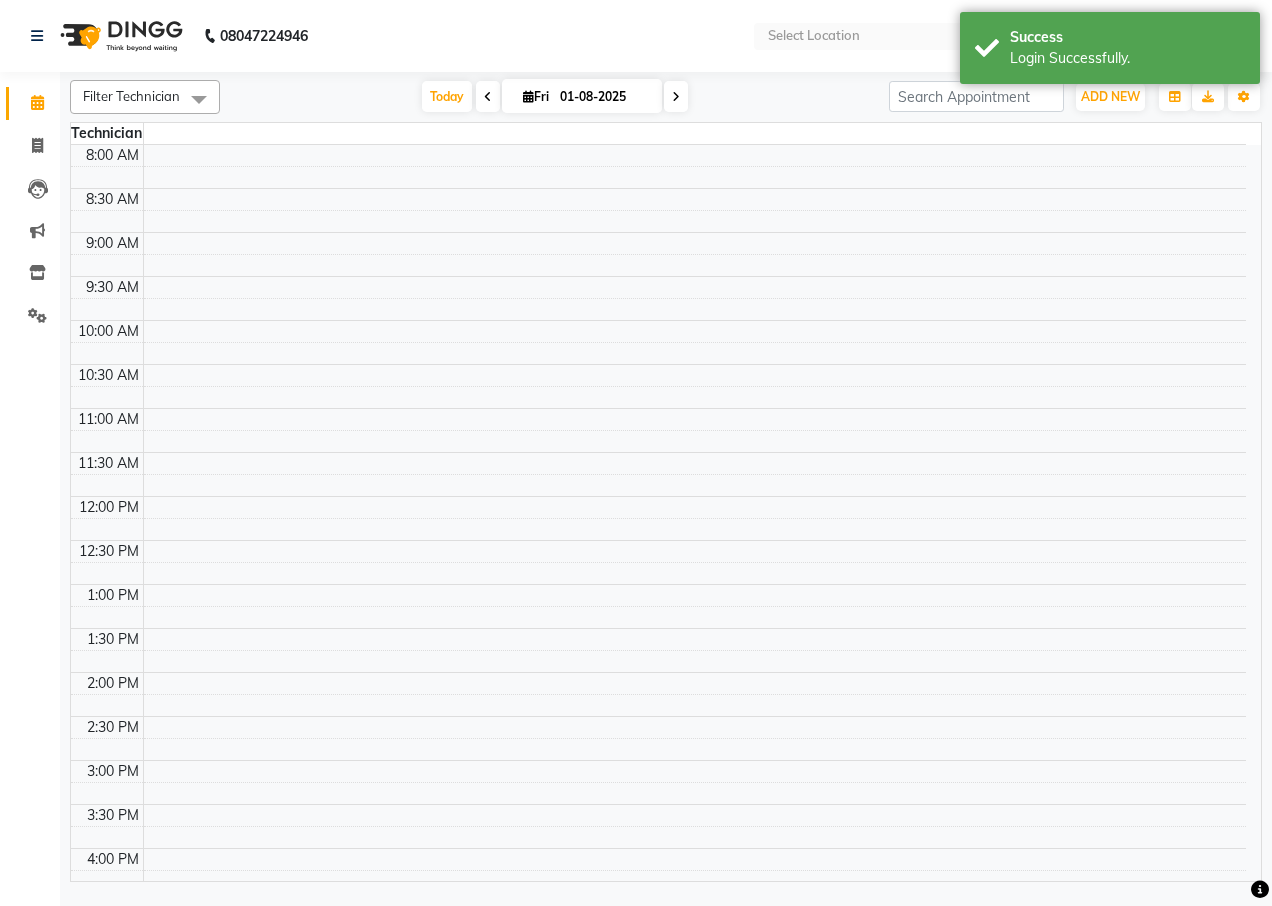 select on "en" 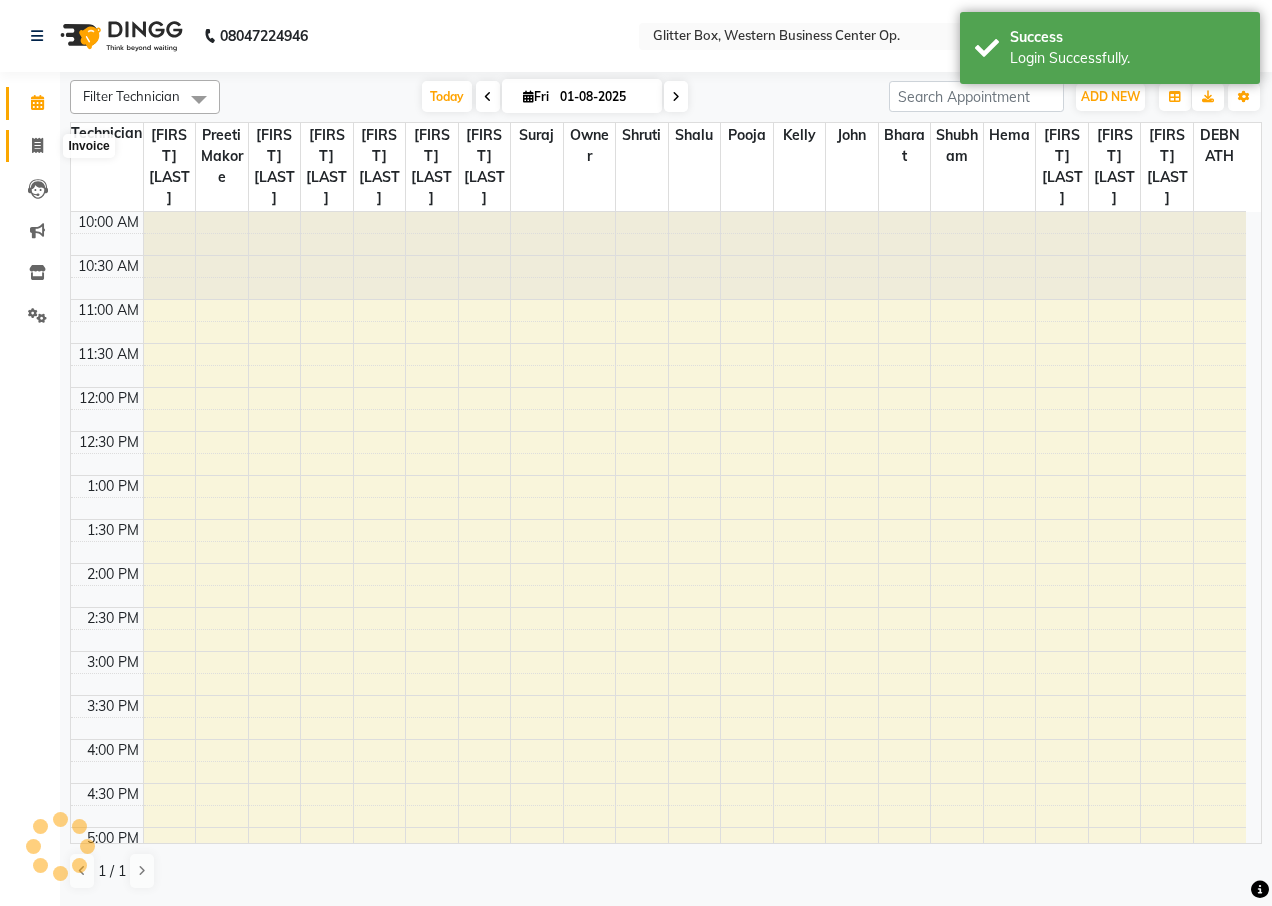 click 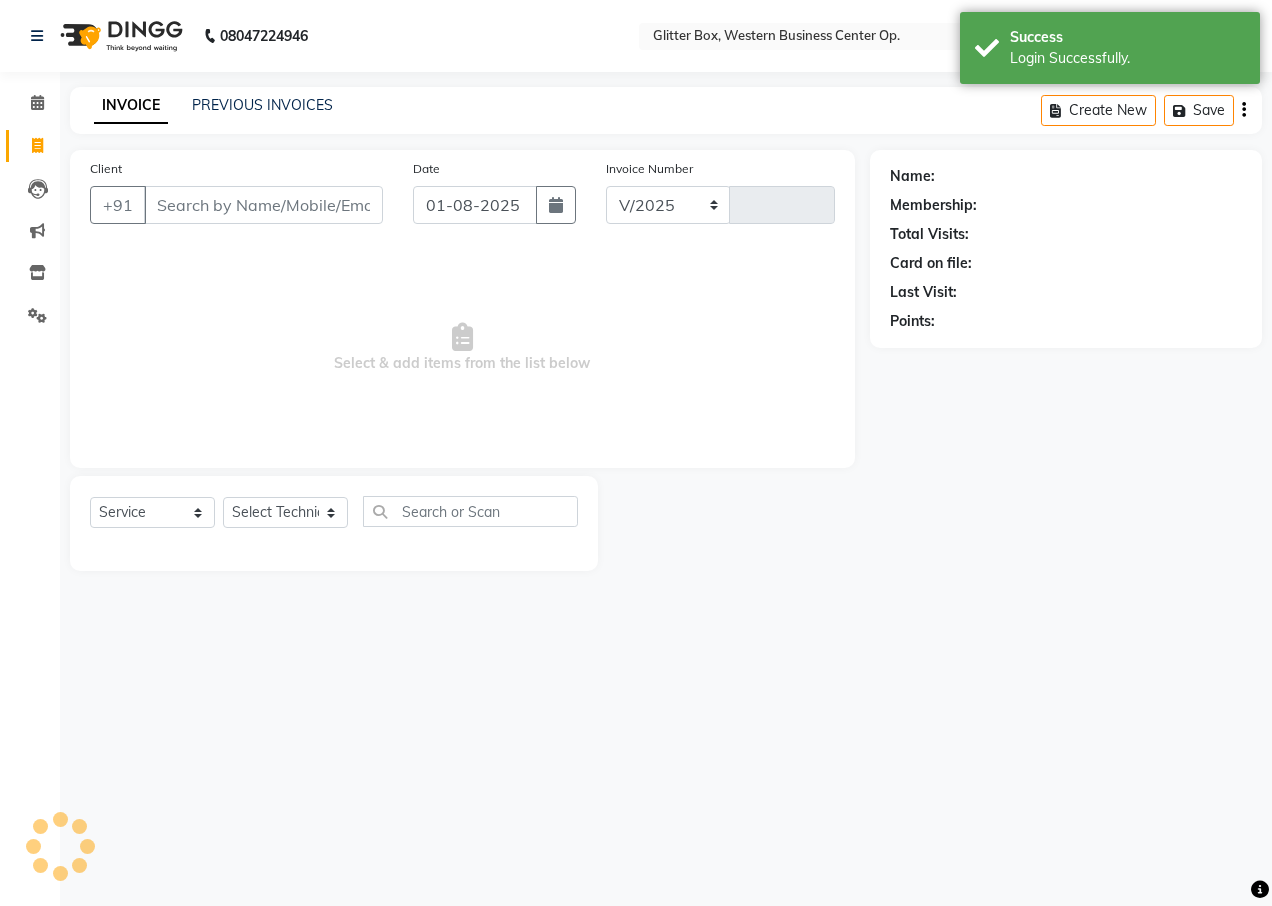 select on "5563" 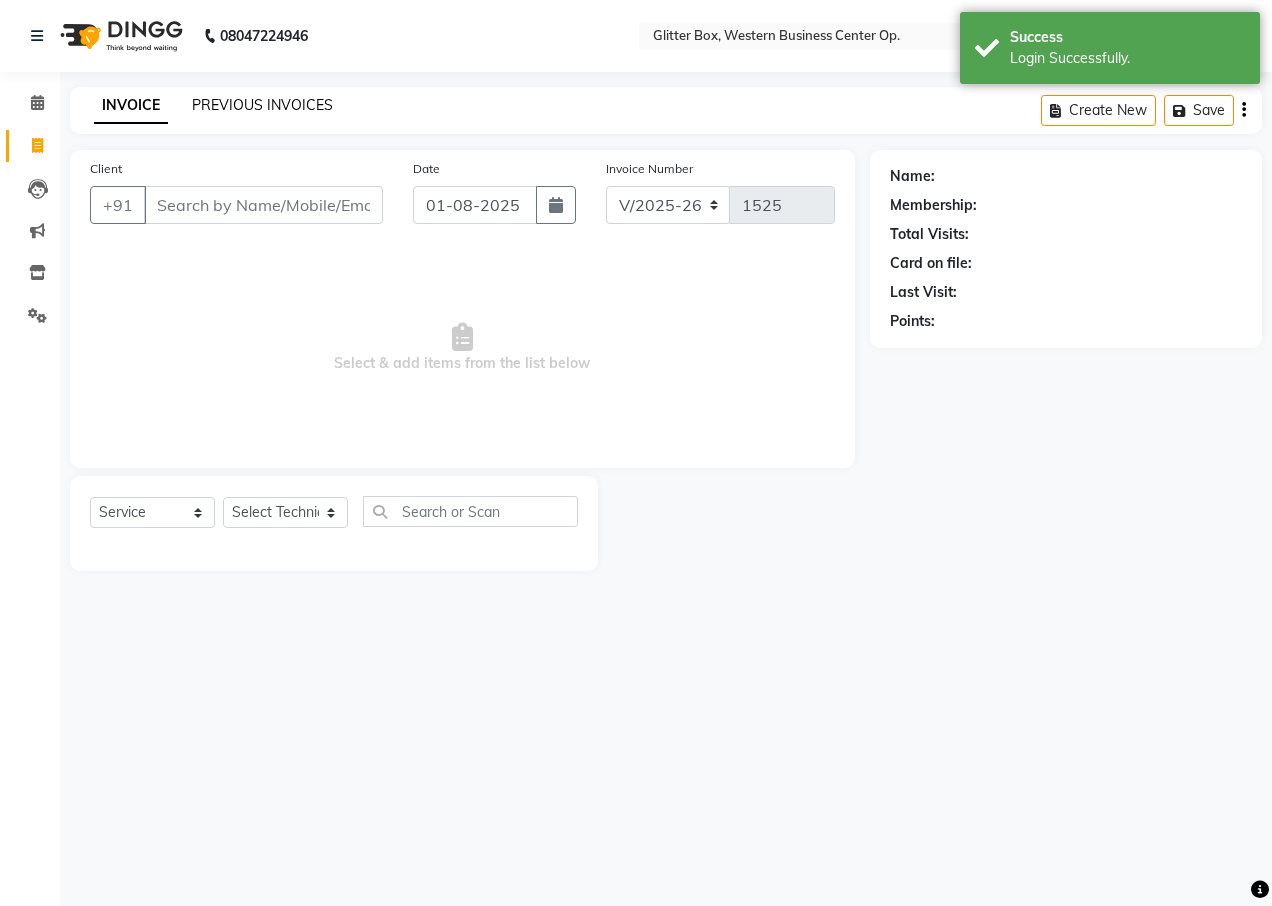 click on "PREVIOUS INVOICES" 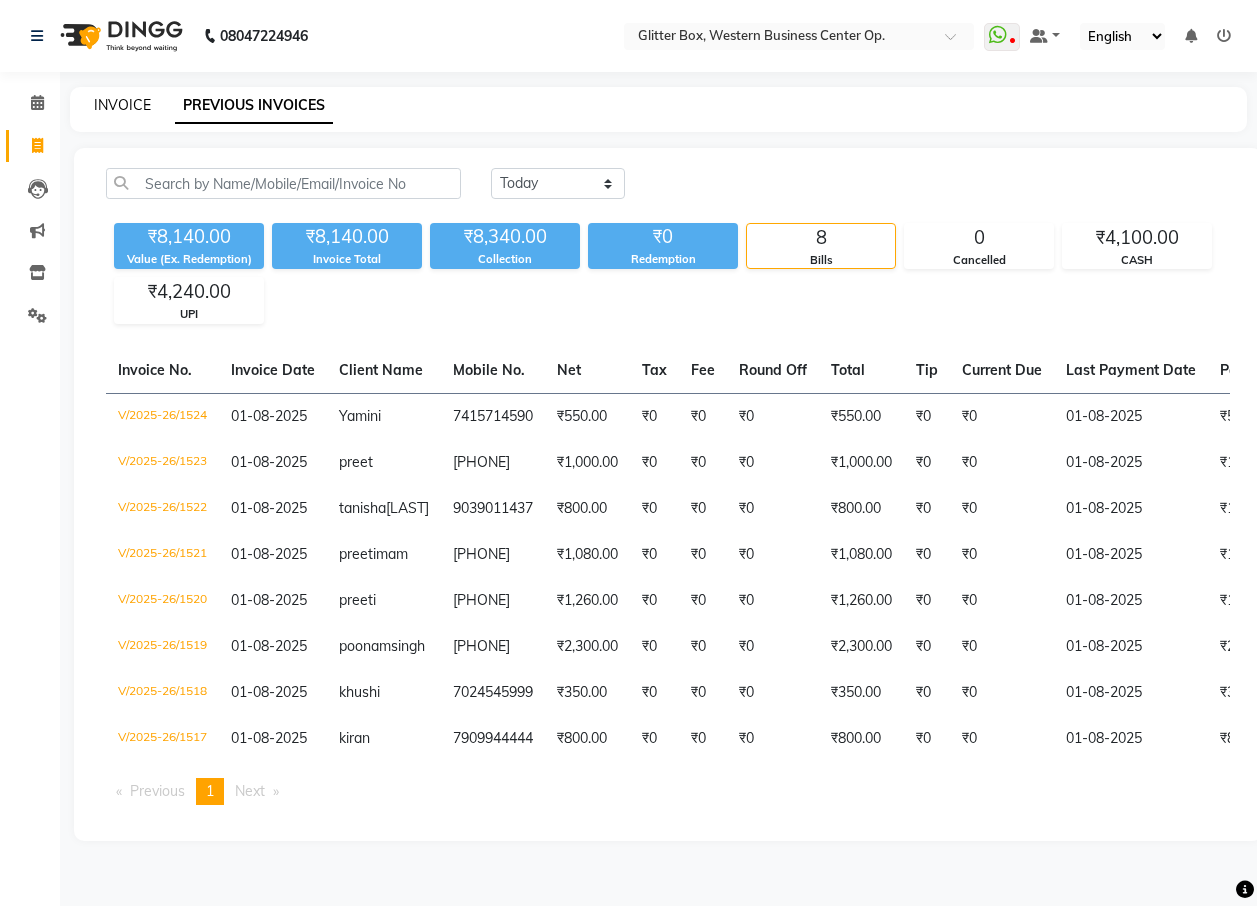 click on "INVOICE" 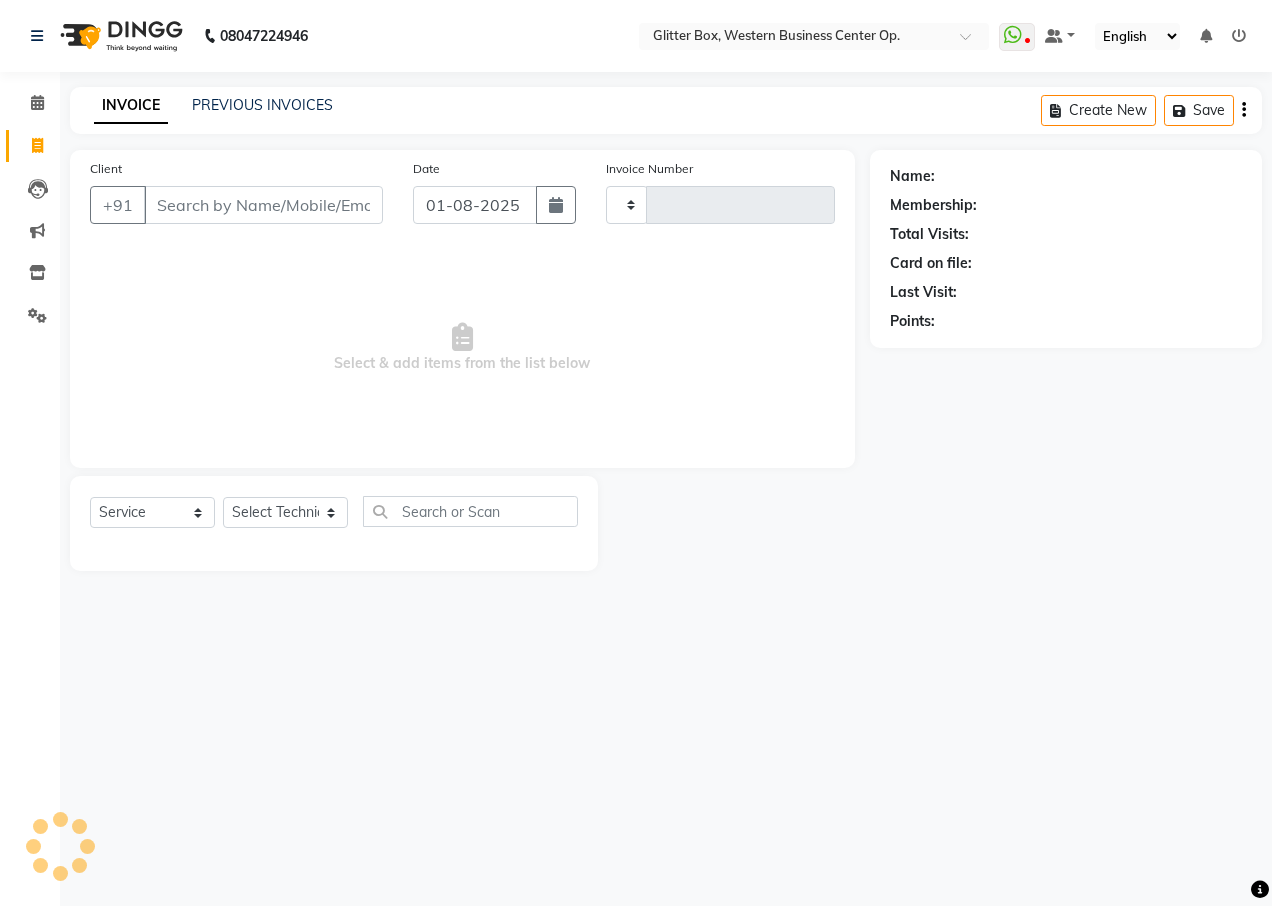 type on "1525" 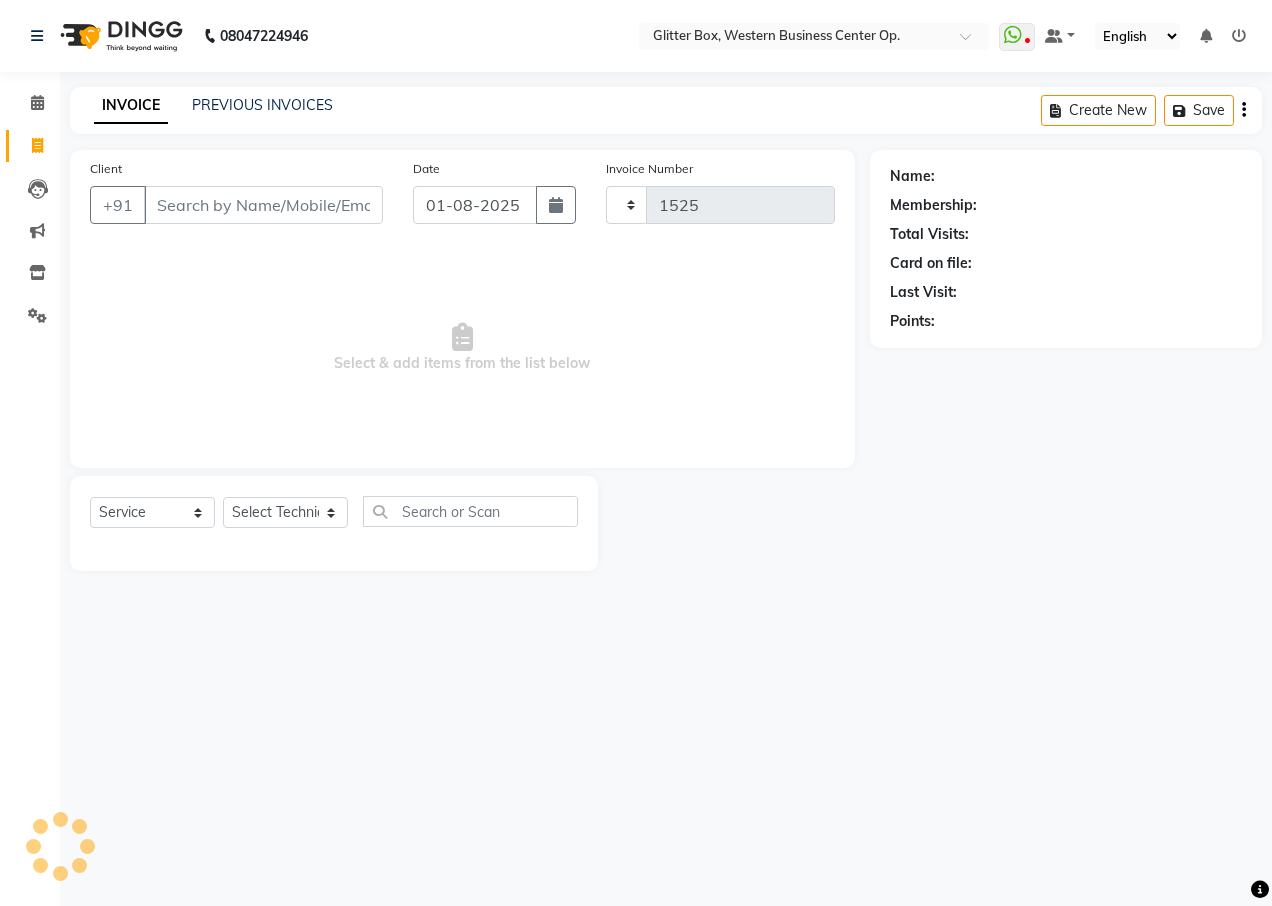 select on "5563" 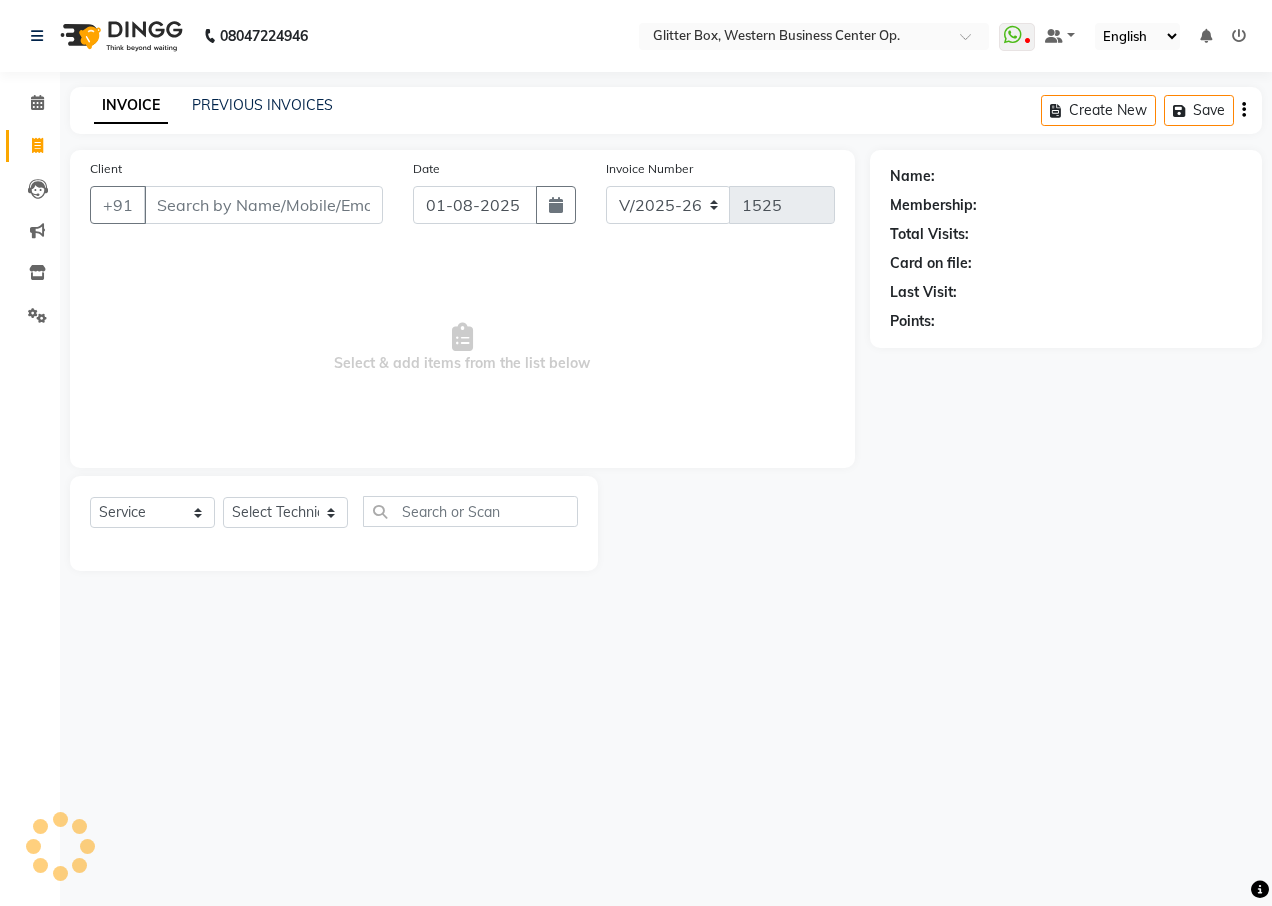 click on "Client" at bounding box center [263, 205] 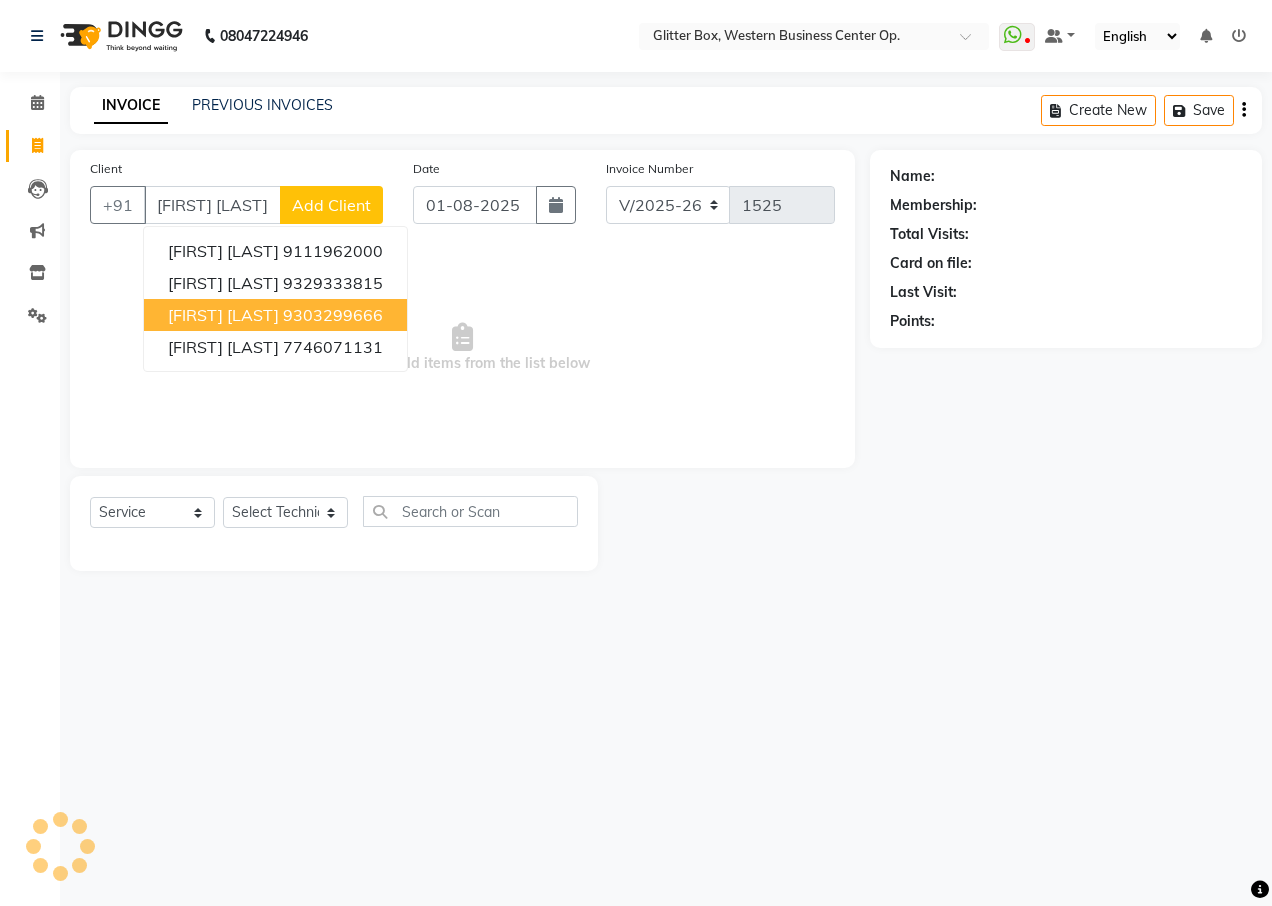 click on "[FIRST] [LAST]" at bounding box center (223, 315) 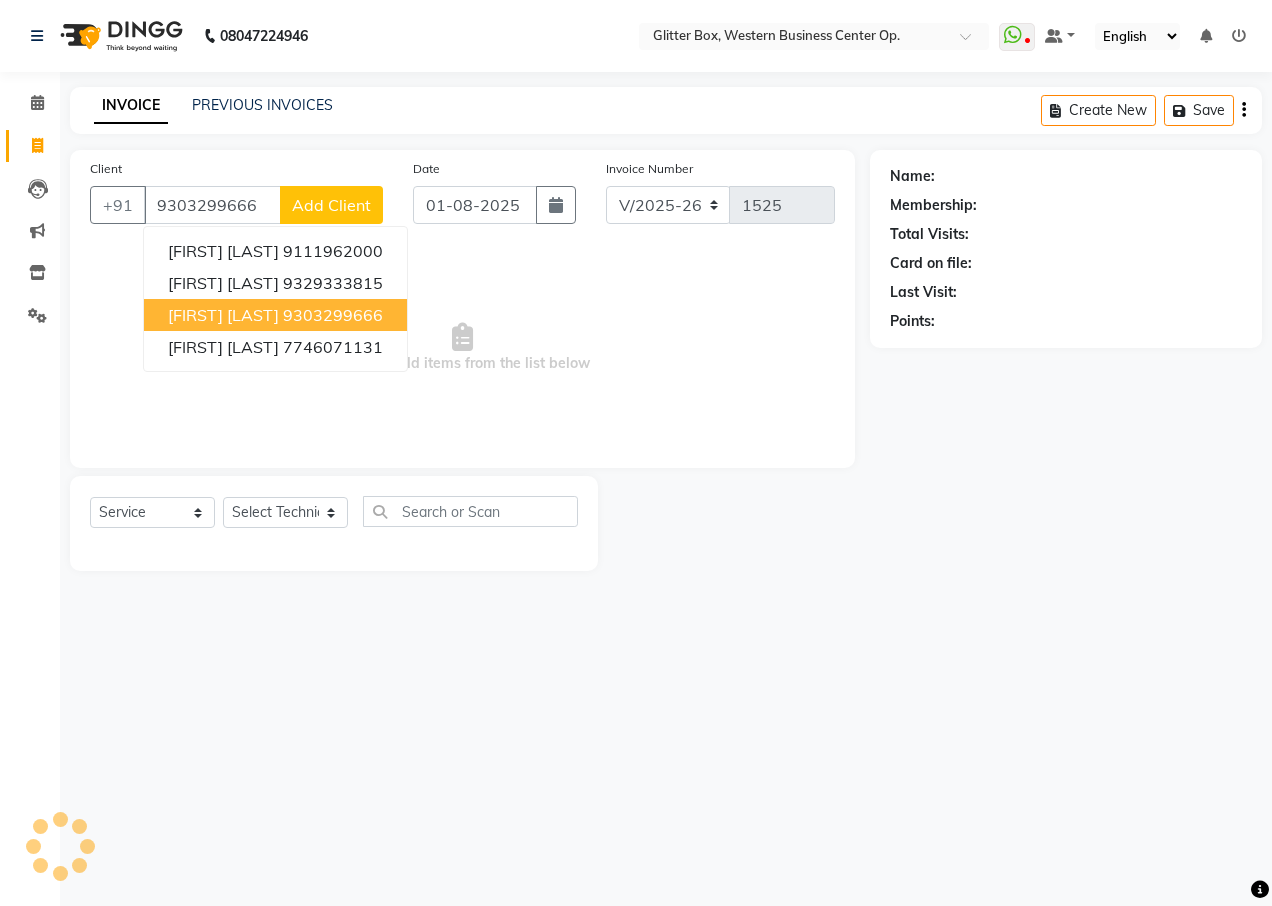 type on "9303299666" 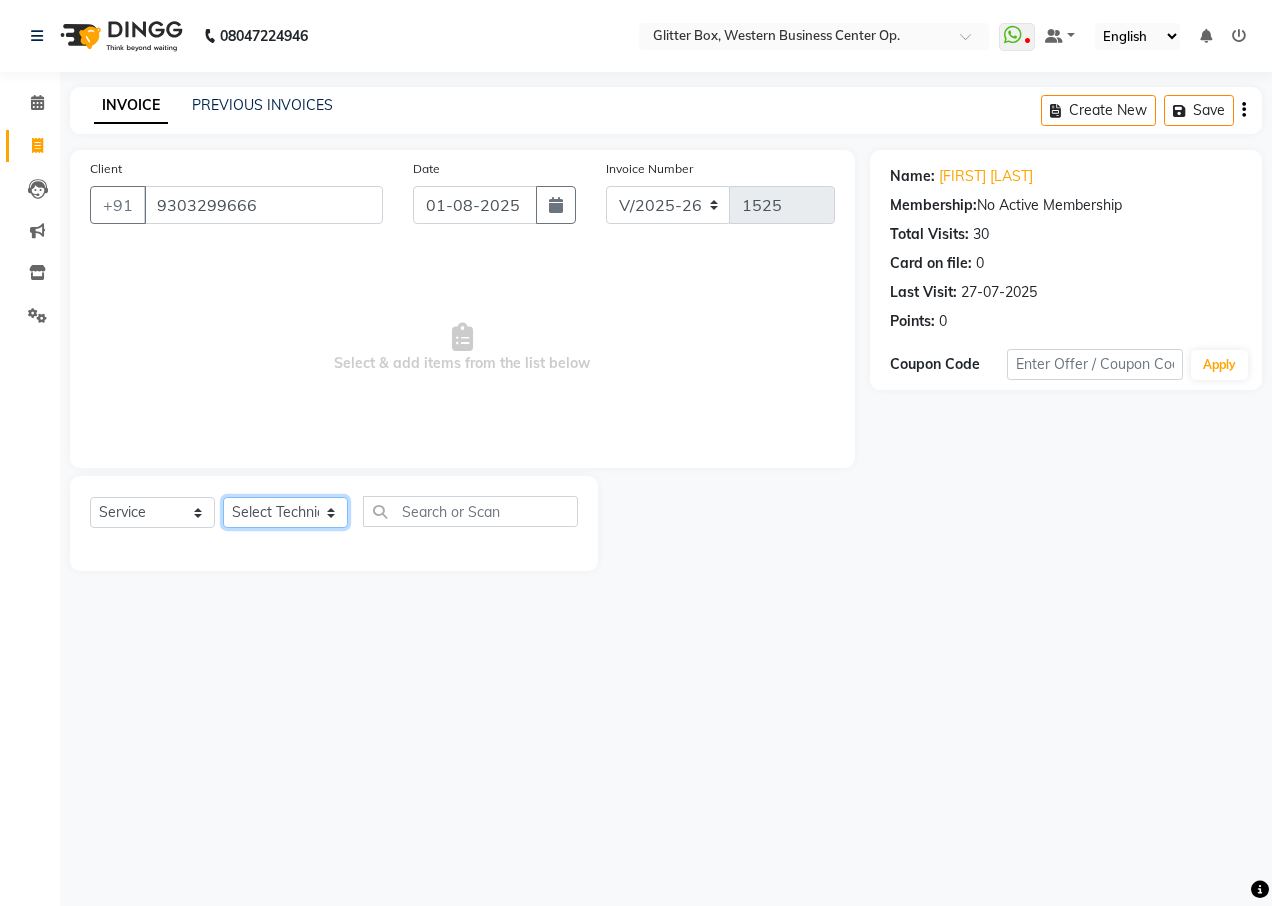 click on "Select Technician Ankita Yadav Ankit Tiwari bharat DEBNATH Govind Rana hema john Kajal Rana Kajal Rathour Katick Das kelly Nairmal Das owner Pankaj Malayya pooja Preeti makore Rupa Chettri shalu shruti shubham Suraj" 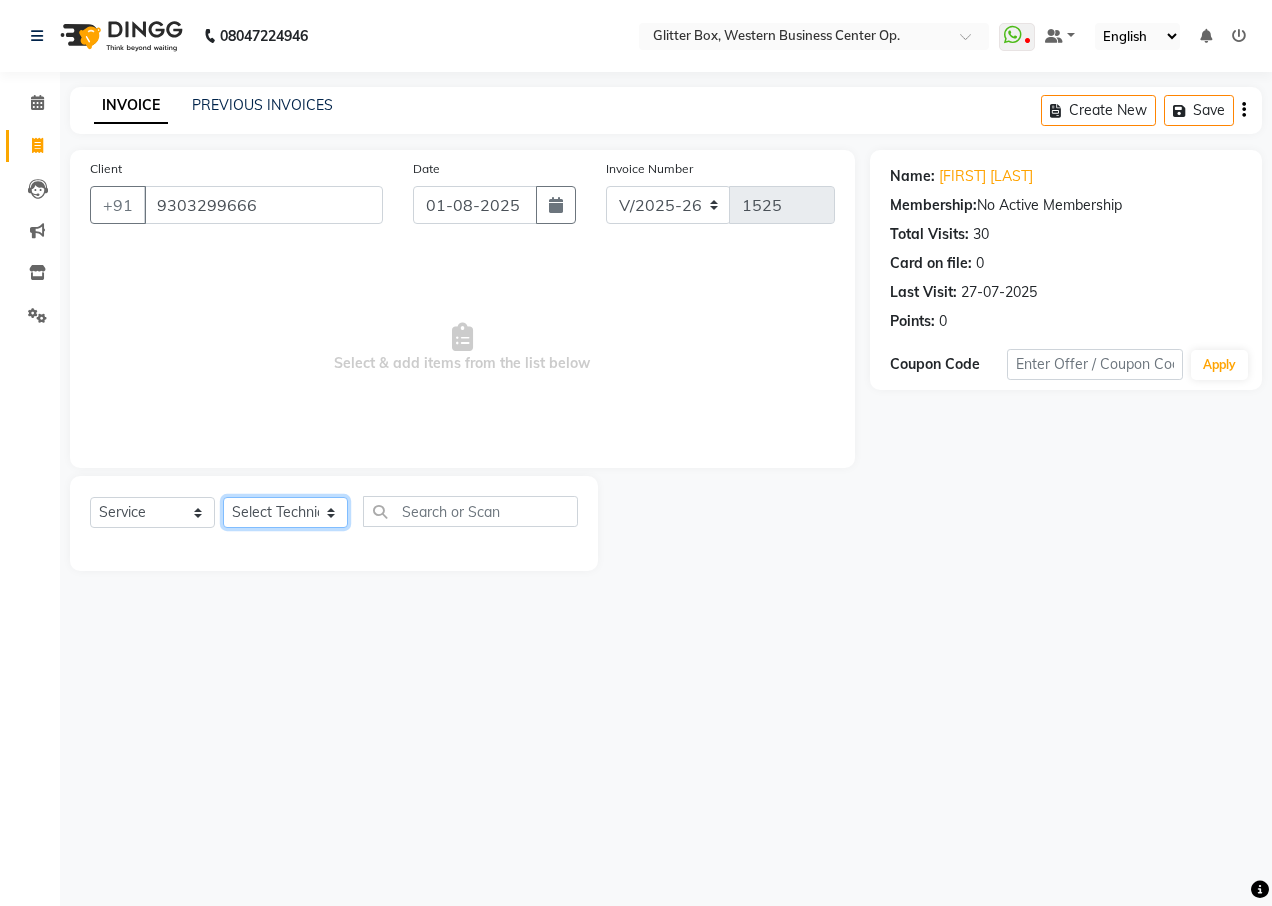 select on "38314" 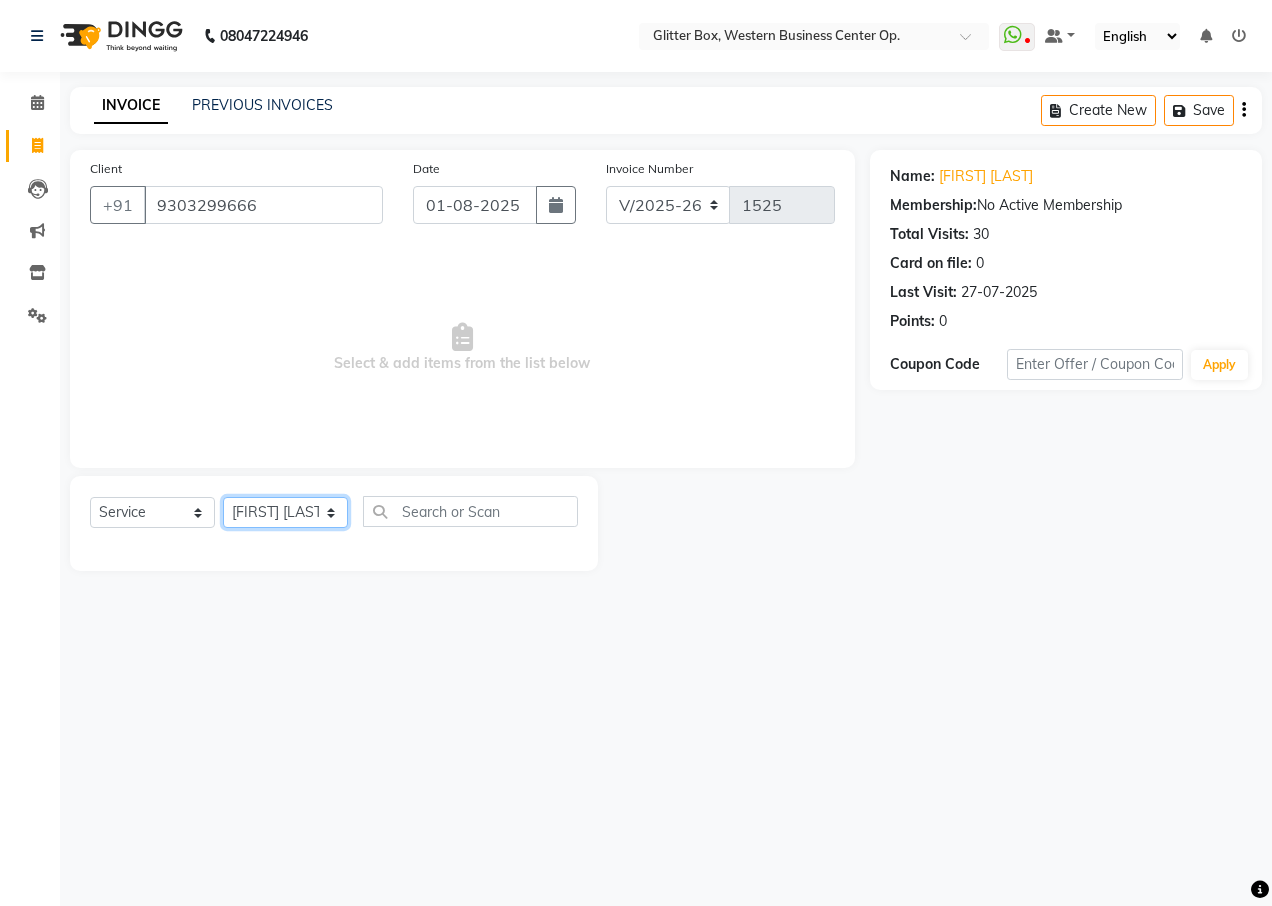 click on "Select Technician Ankita Yadav Ankit Tiwari bharat DEBNATH Govind Rana hema john Kajal Rana Kajal Rathour Katick Das kelly Nairmal Das owner Pankaj Malayya pooja Preeti makore Rupa Chettri shalu shruti shubham Suraj" 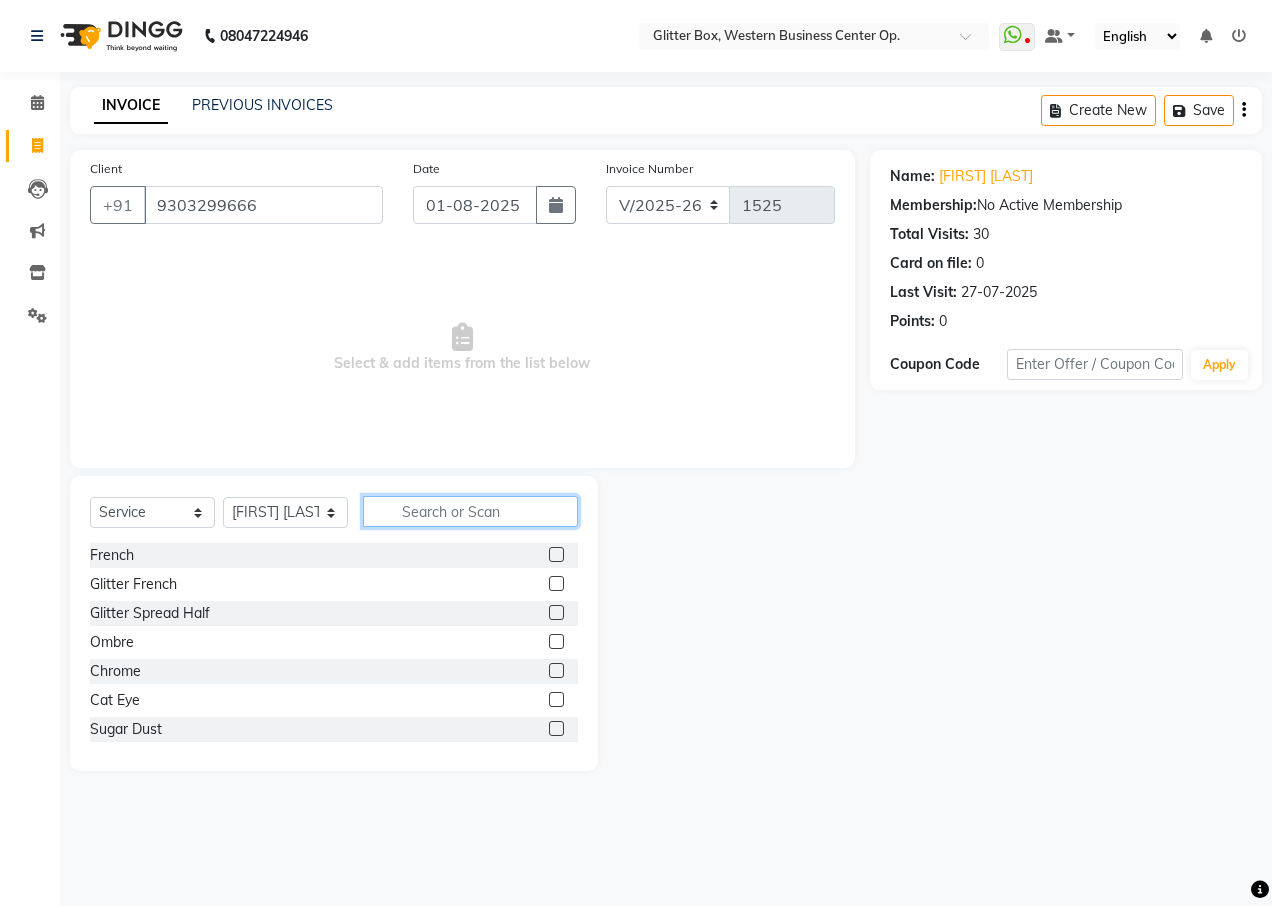 click 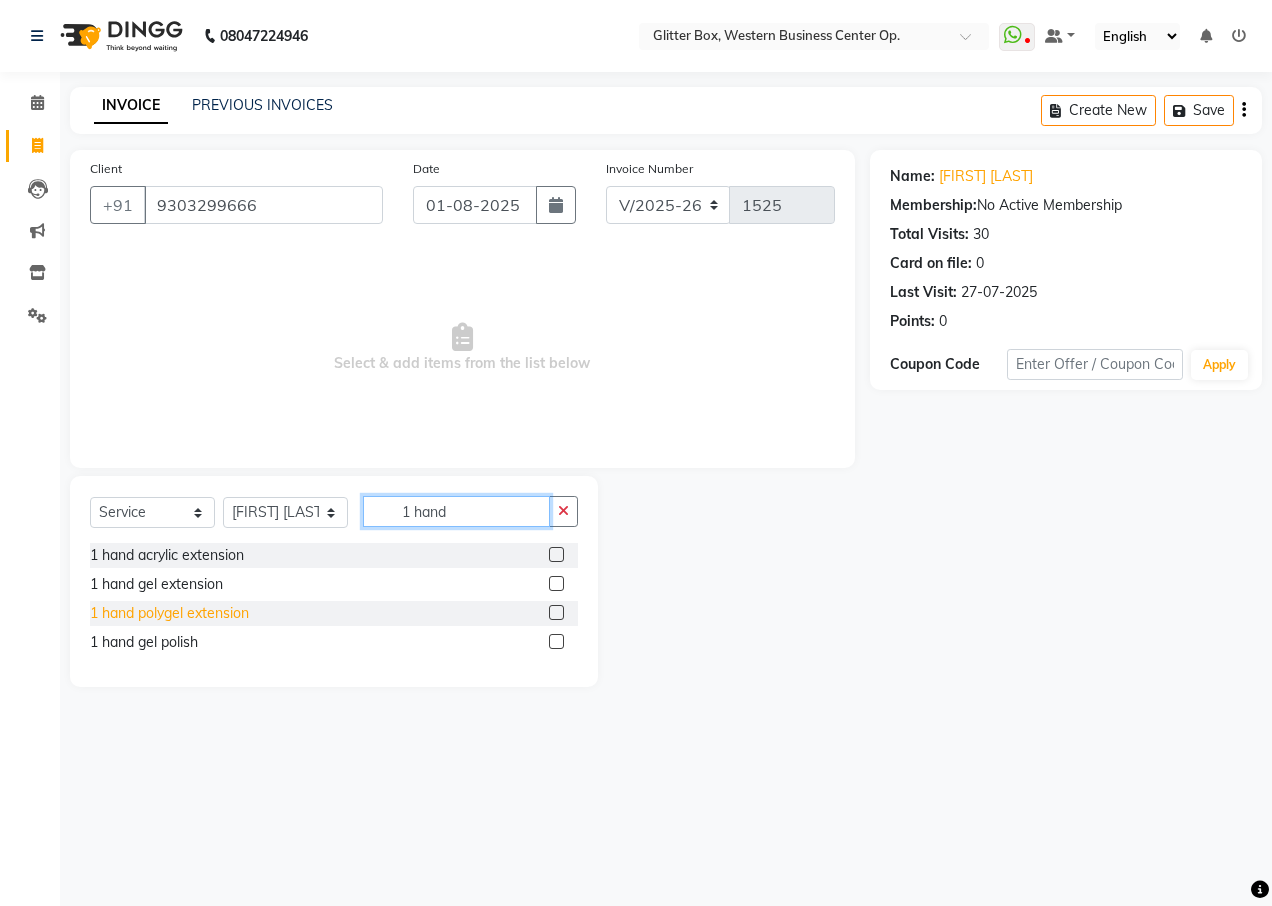 type on "1 hand" 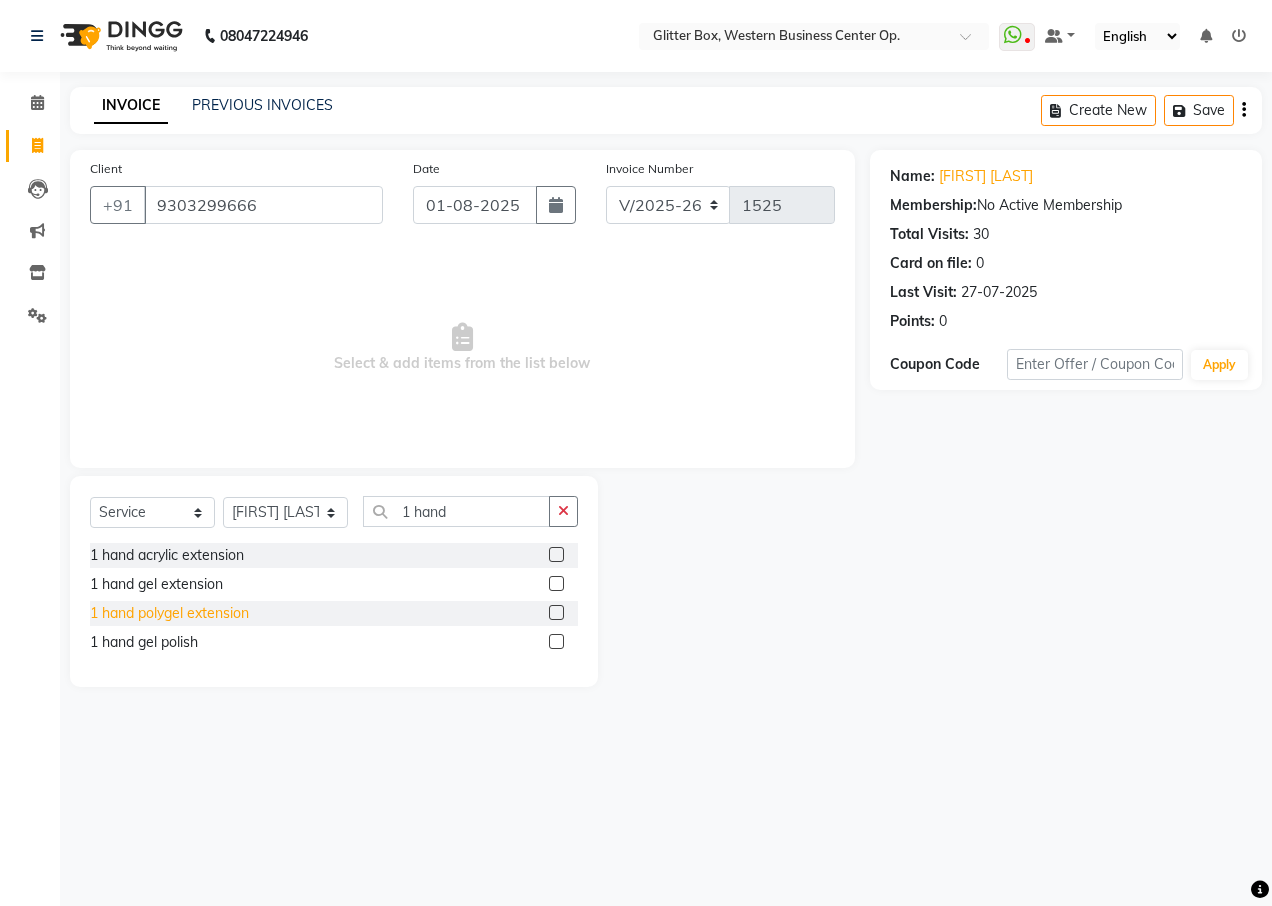 click on "1 hand polygel extension" 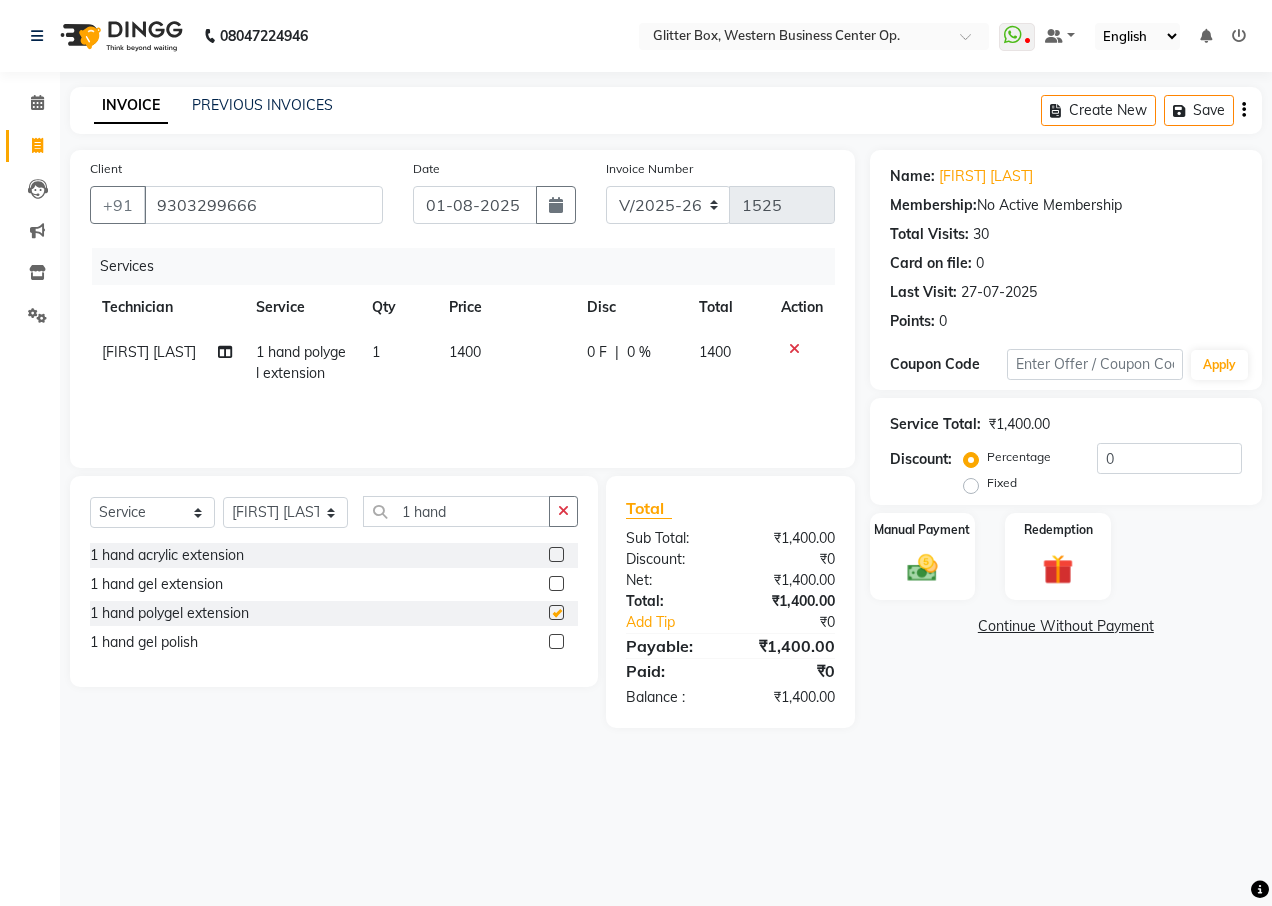 checkbox on "false" 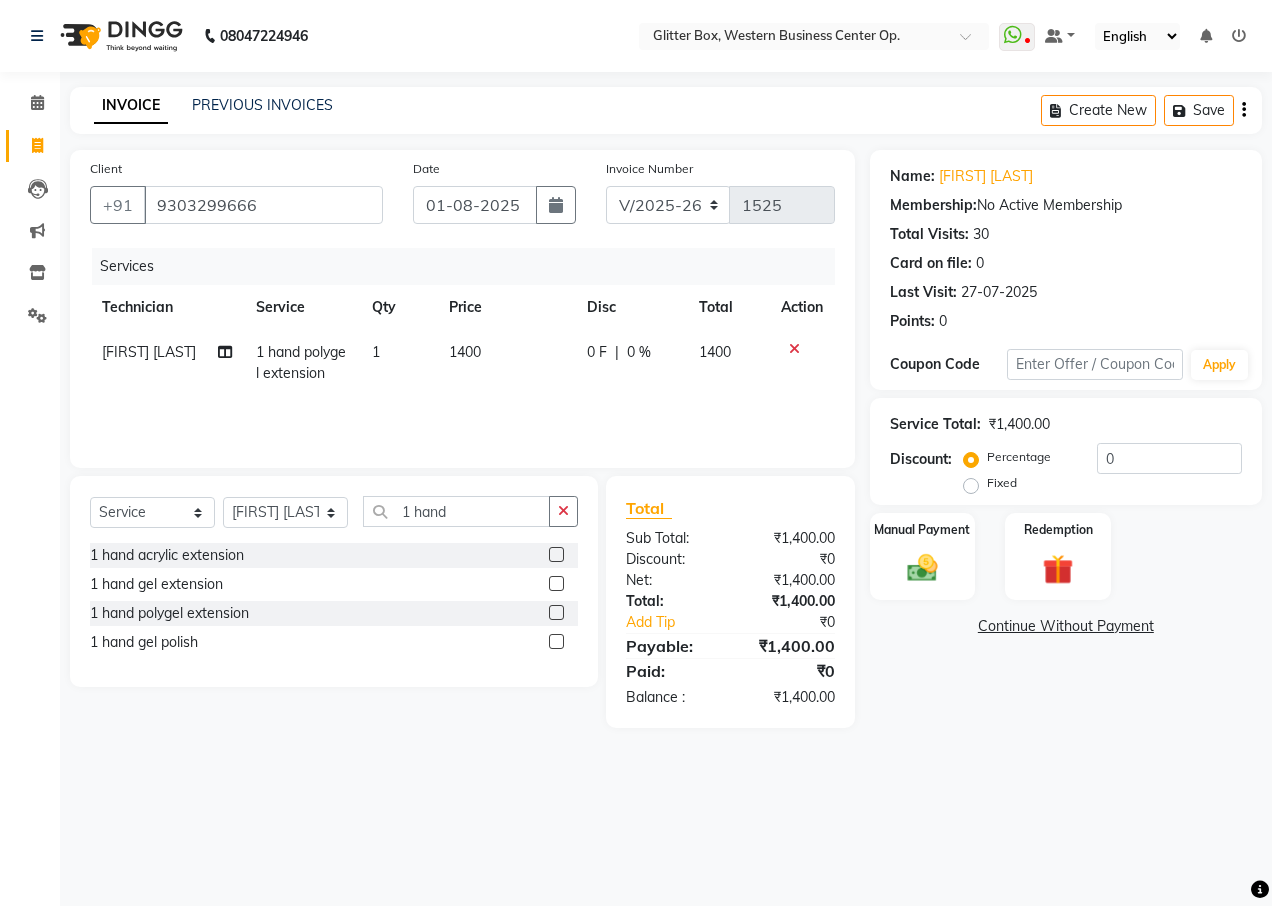 click on "1400" 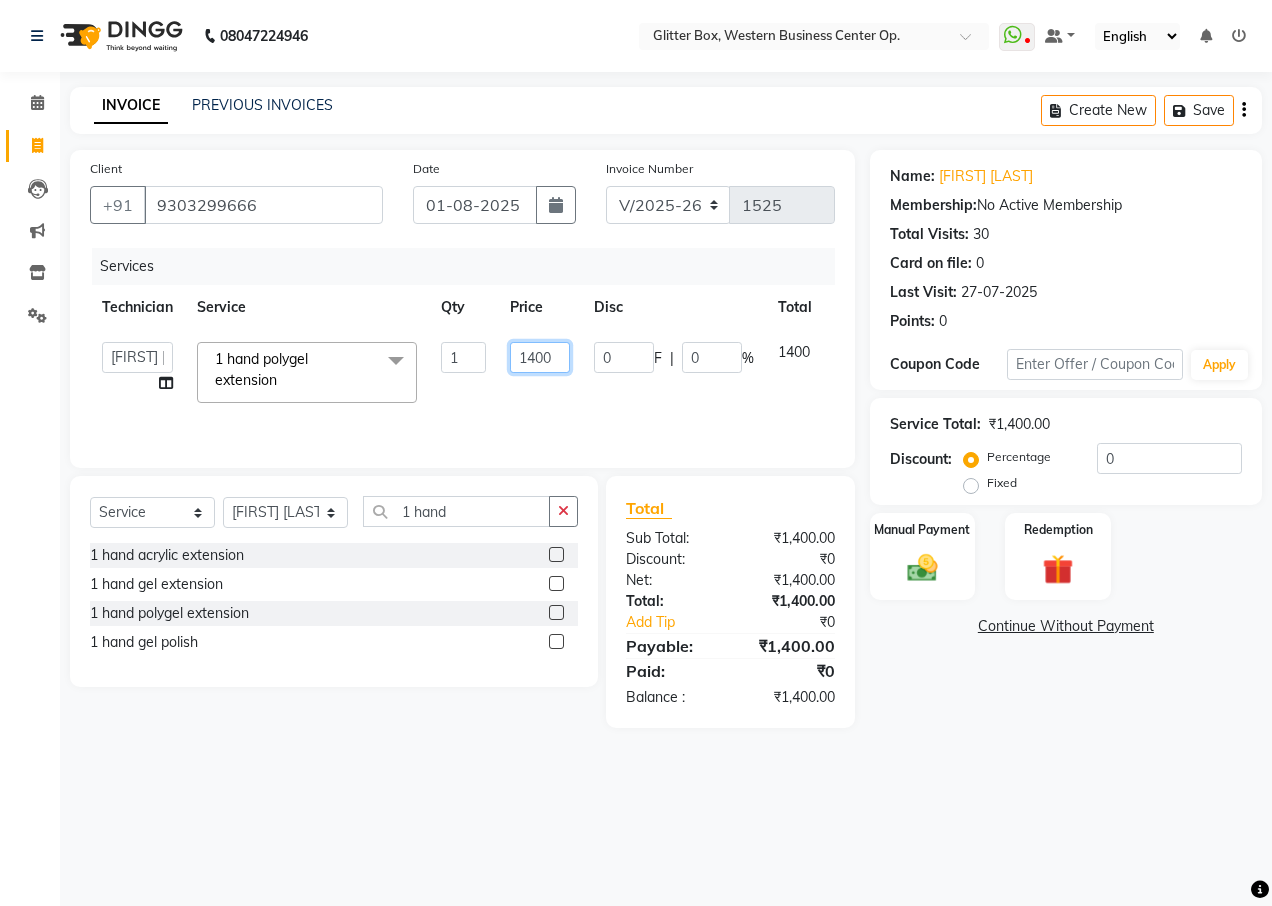 click on "1400" 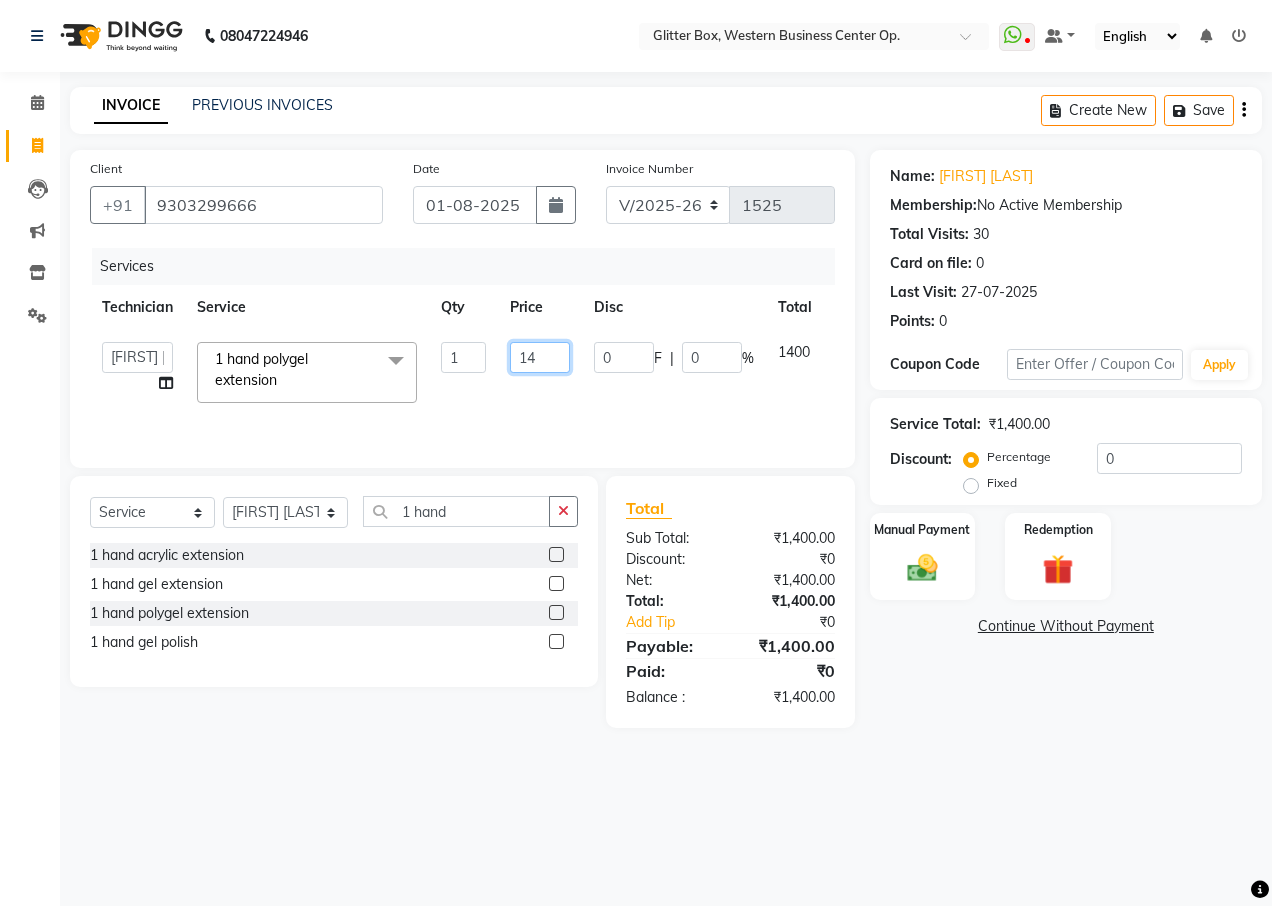 type on "1" 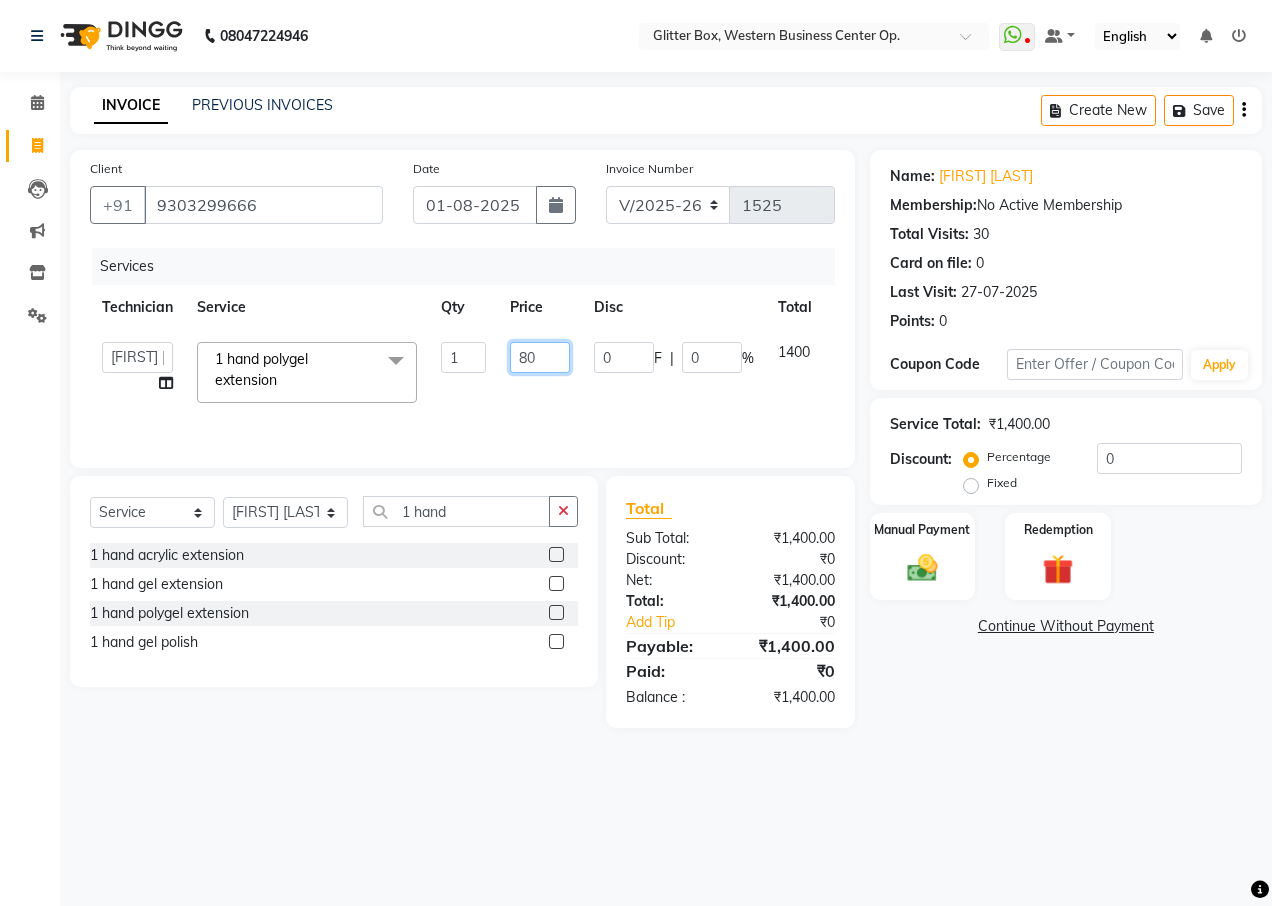 type on "800" 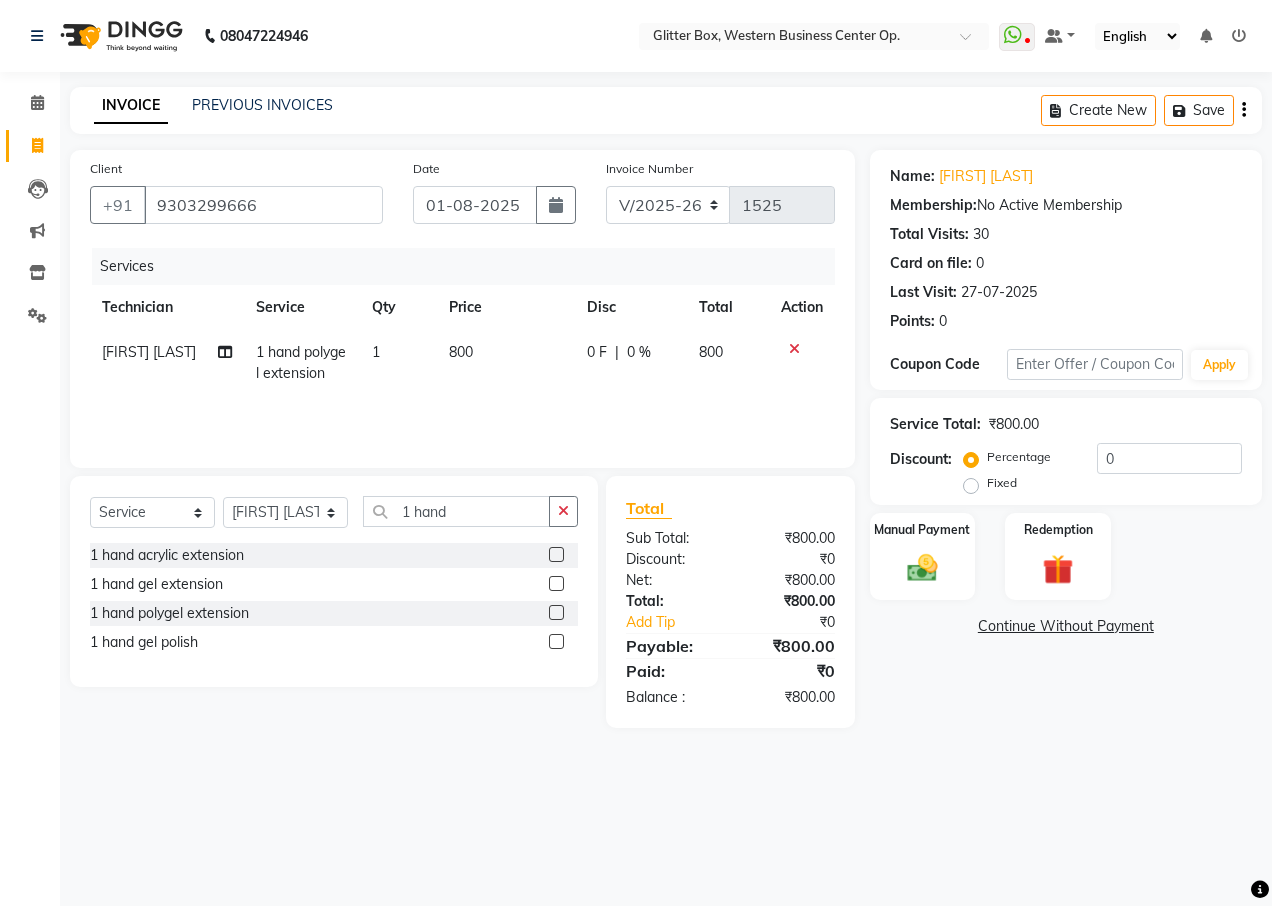 click on "Services Technician Service Qty Price Disc Total Action [FIRST] [LAST] 1 hand polygel extension 1 800 0 F | 0 % 800" 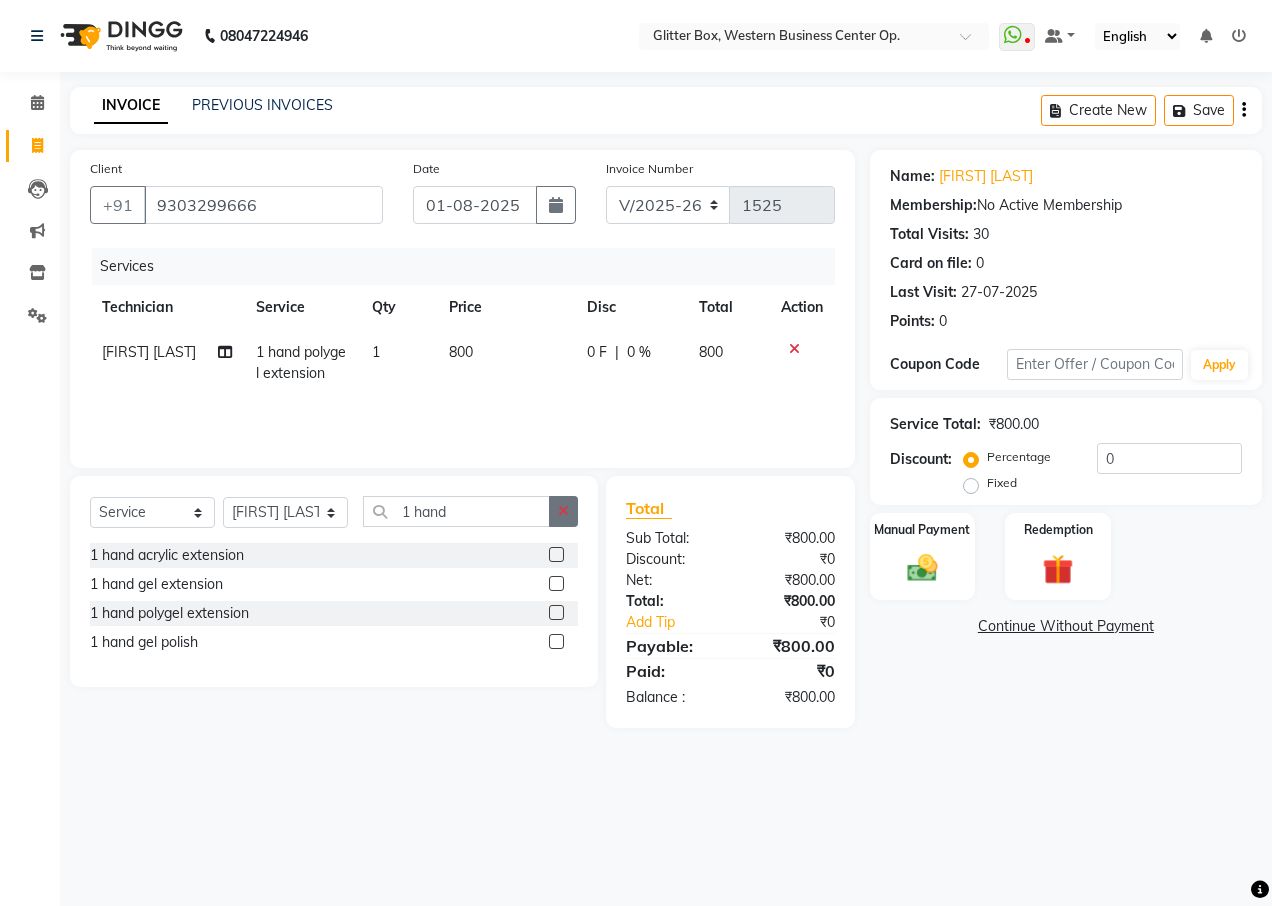 click 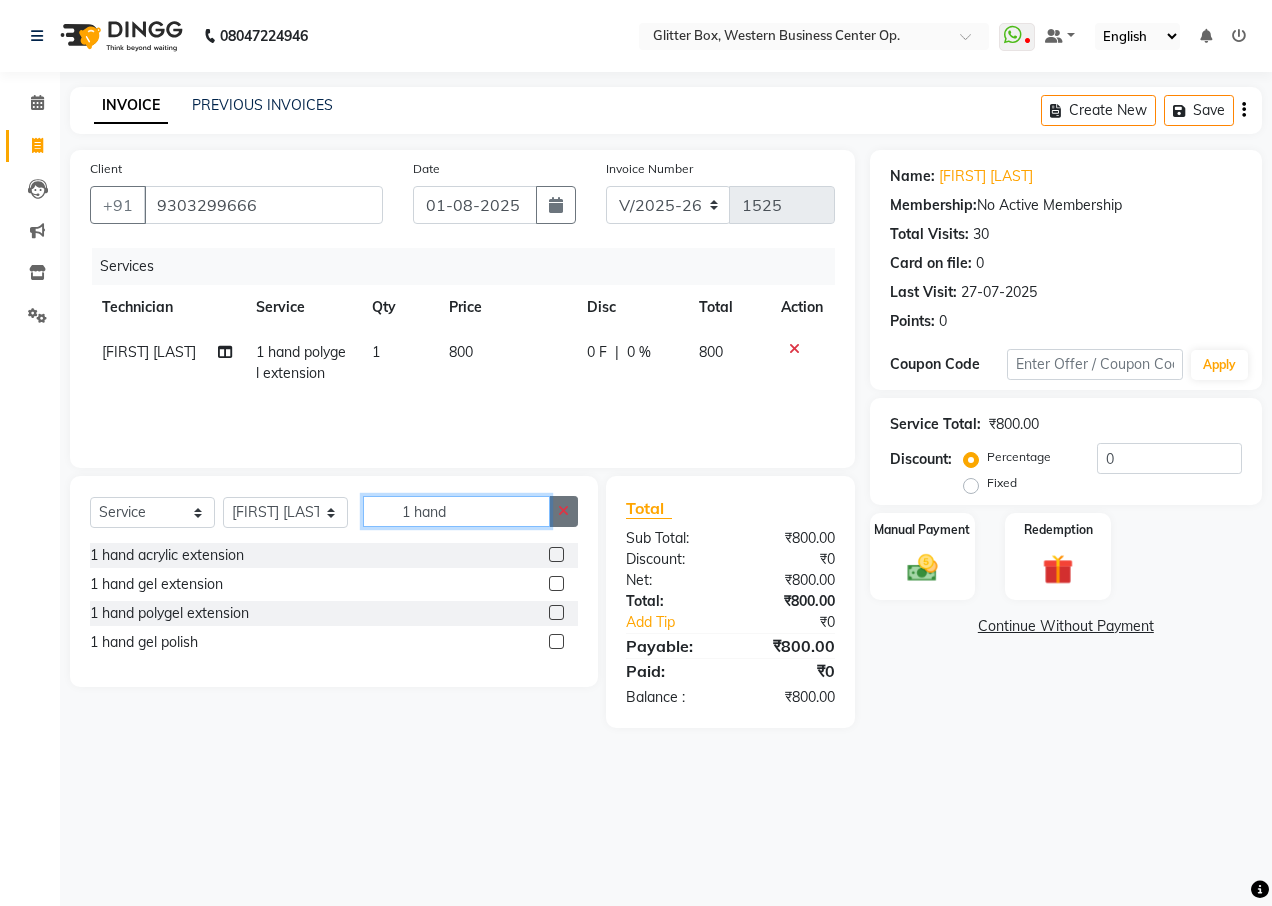 type 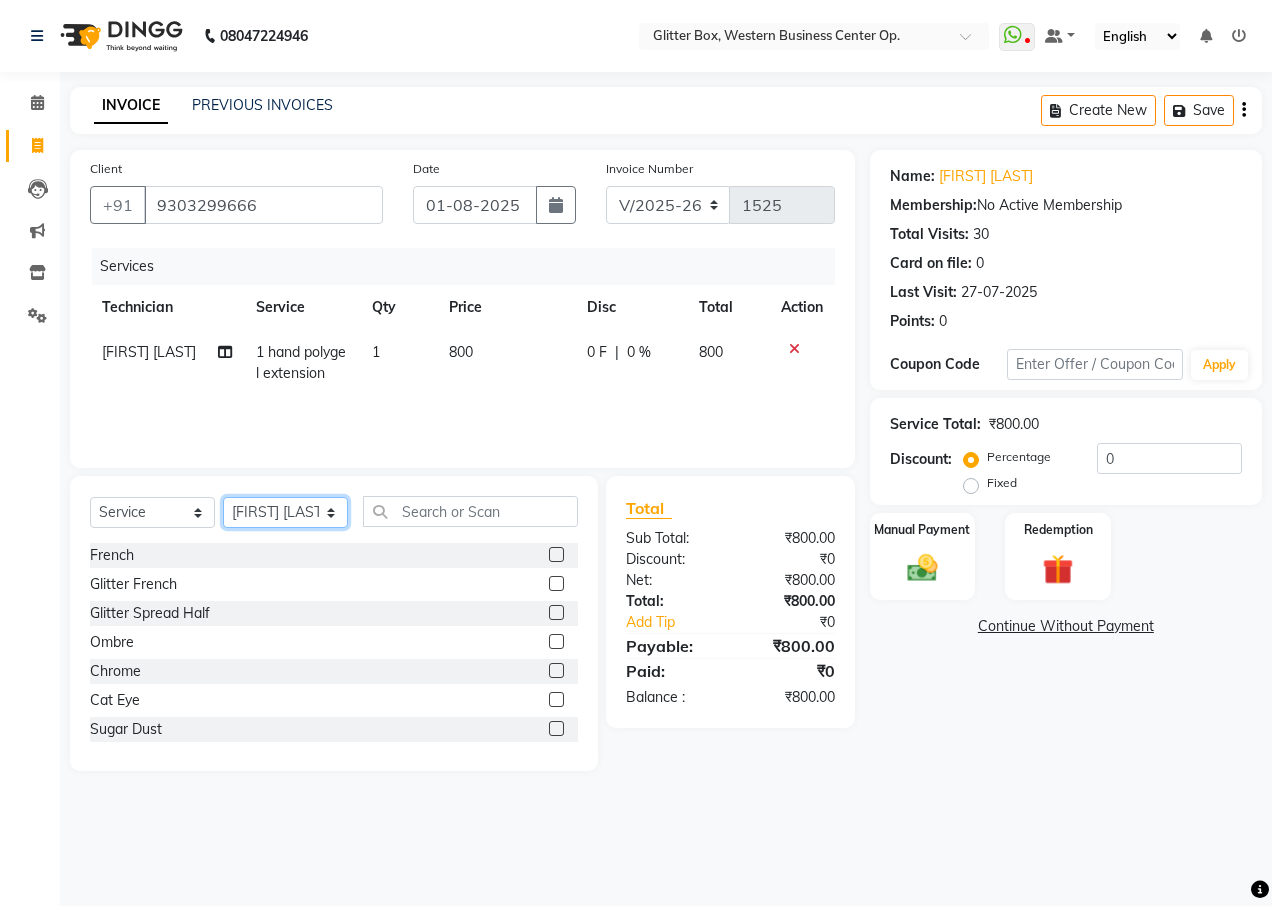 click on "Select Technician Ankita Yadav Ankit Tiwari bharat DEBNATH Govind Rana hema john Kajal Rana Kajal Rathour Katick Das kelly Nairmal Das owner Pankaj Malayya pooja Preeti makore Rupa Chettri shalu shruti shubham Suraj" 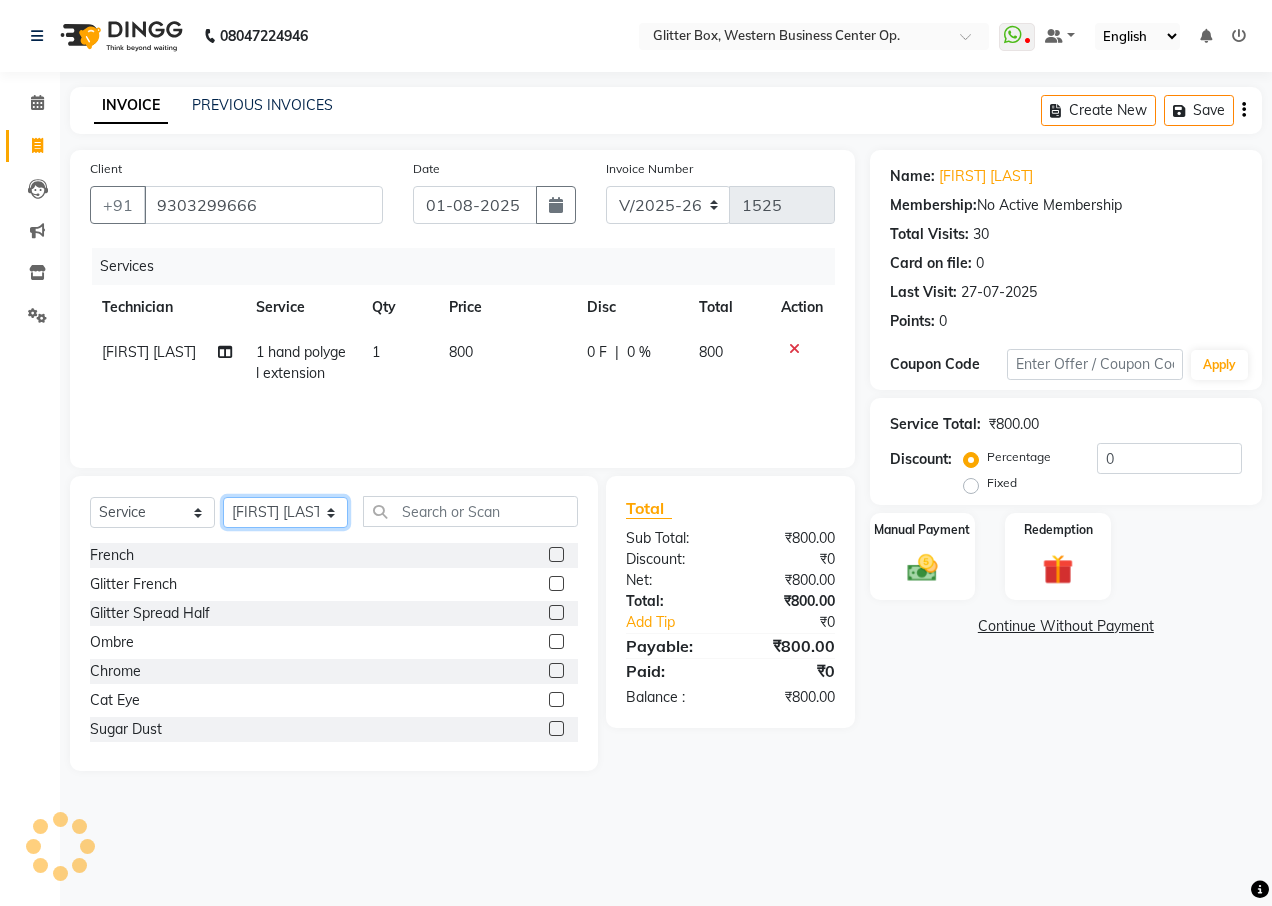 select on "71114" 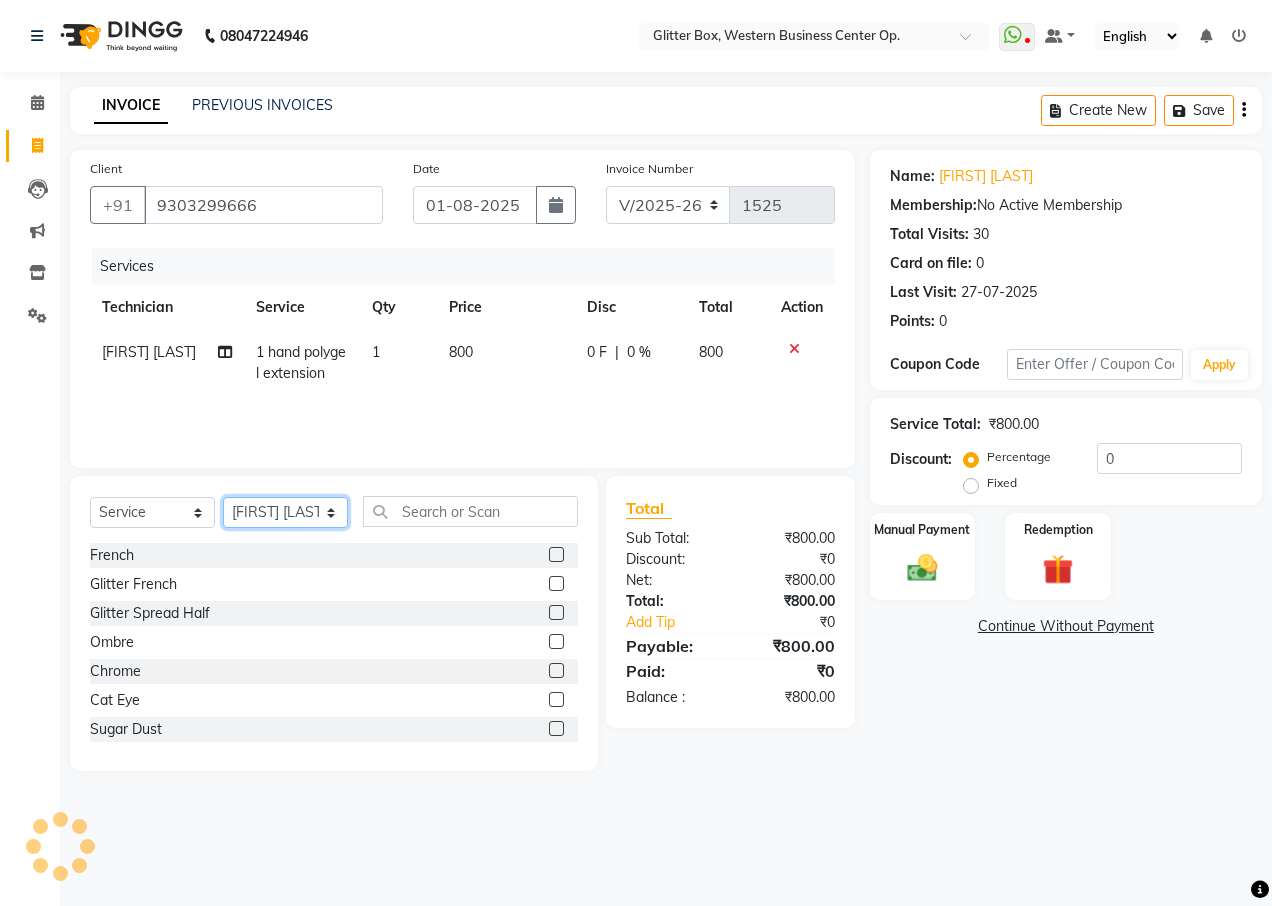 click on "Select Technician Ankita Yadav Ankit Tiwari bharat DEBNATH Govind Rana hema john Kajal Rana Kajal Rathour Katick Das kelly Nairmal Das owner Pankaj Malayya pooja Preeti makore Rupa Chettri shalu shruti shubham Suraj" 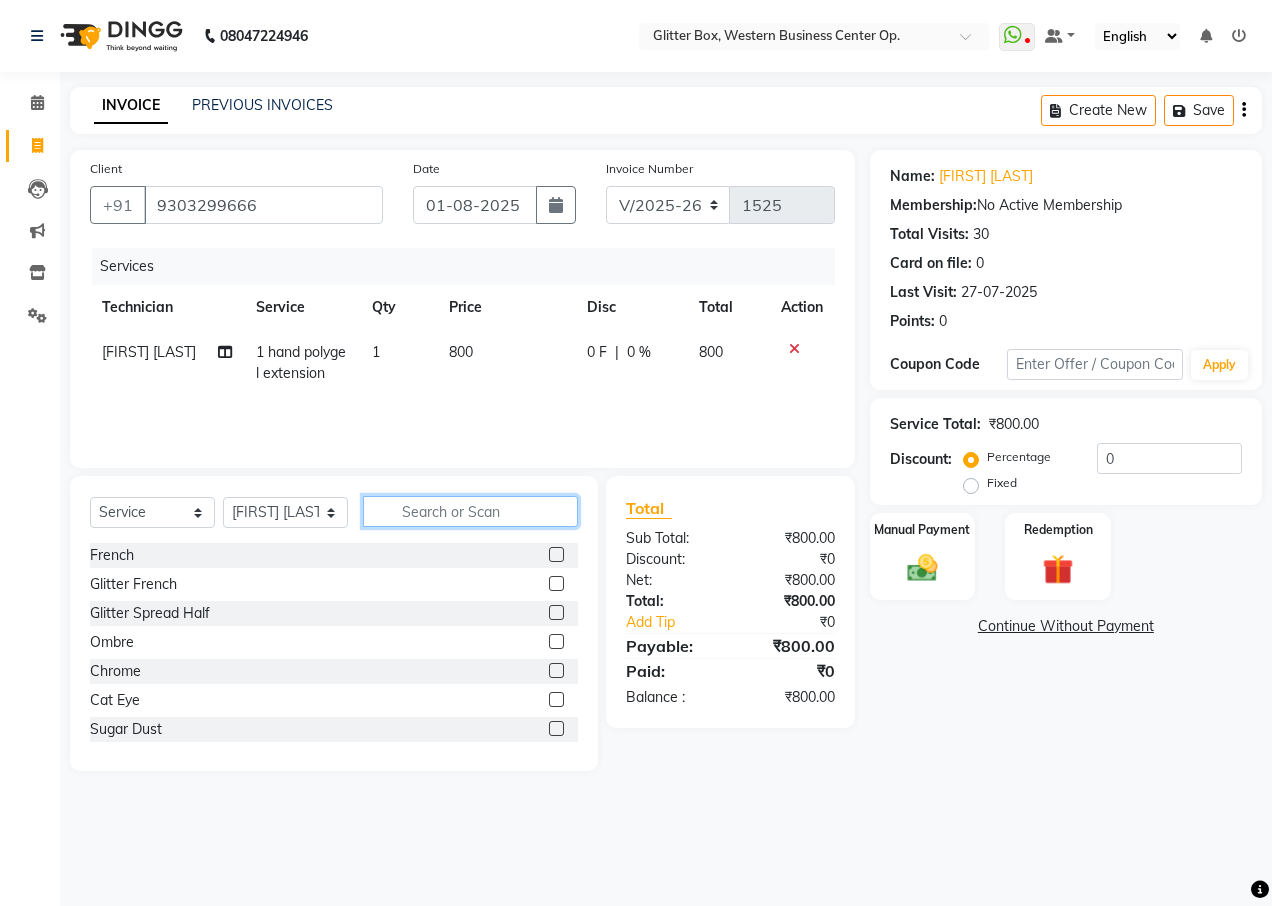 click 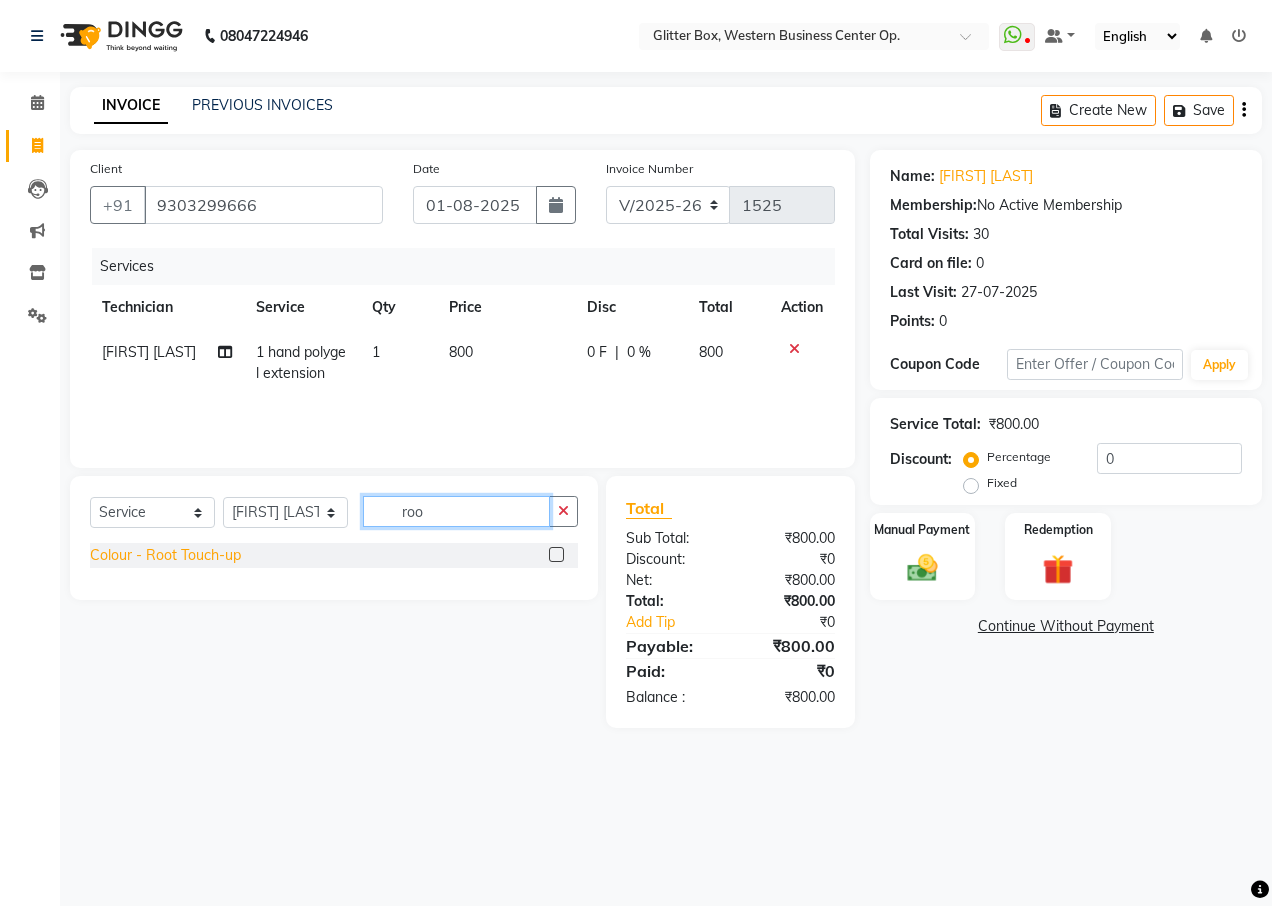 type on "roo" 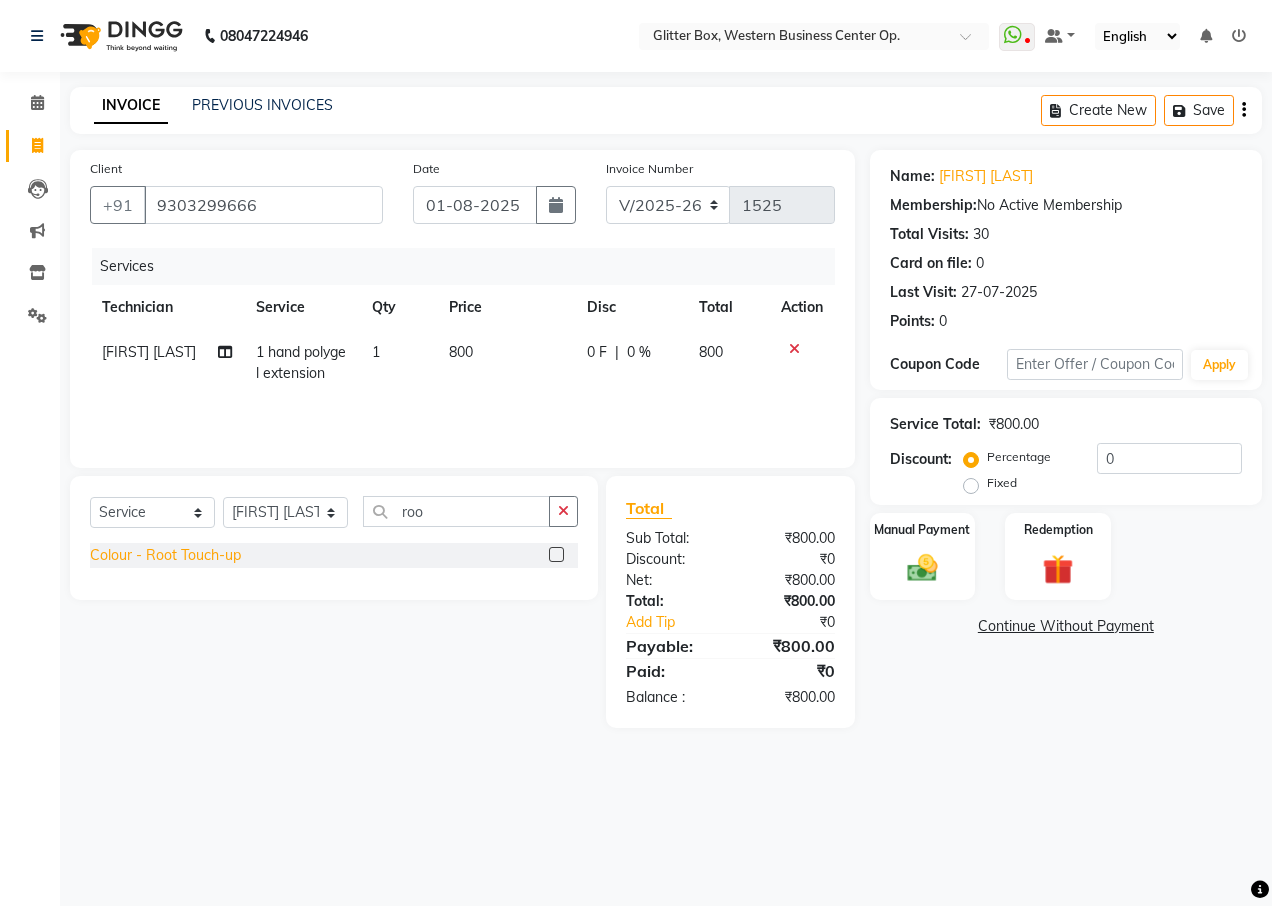 click on "Colour  - Root Touch-up" 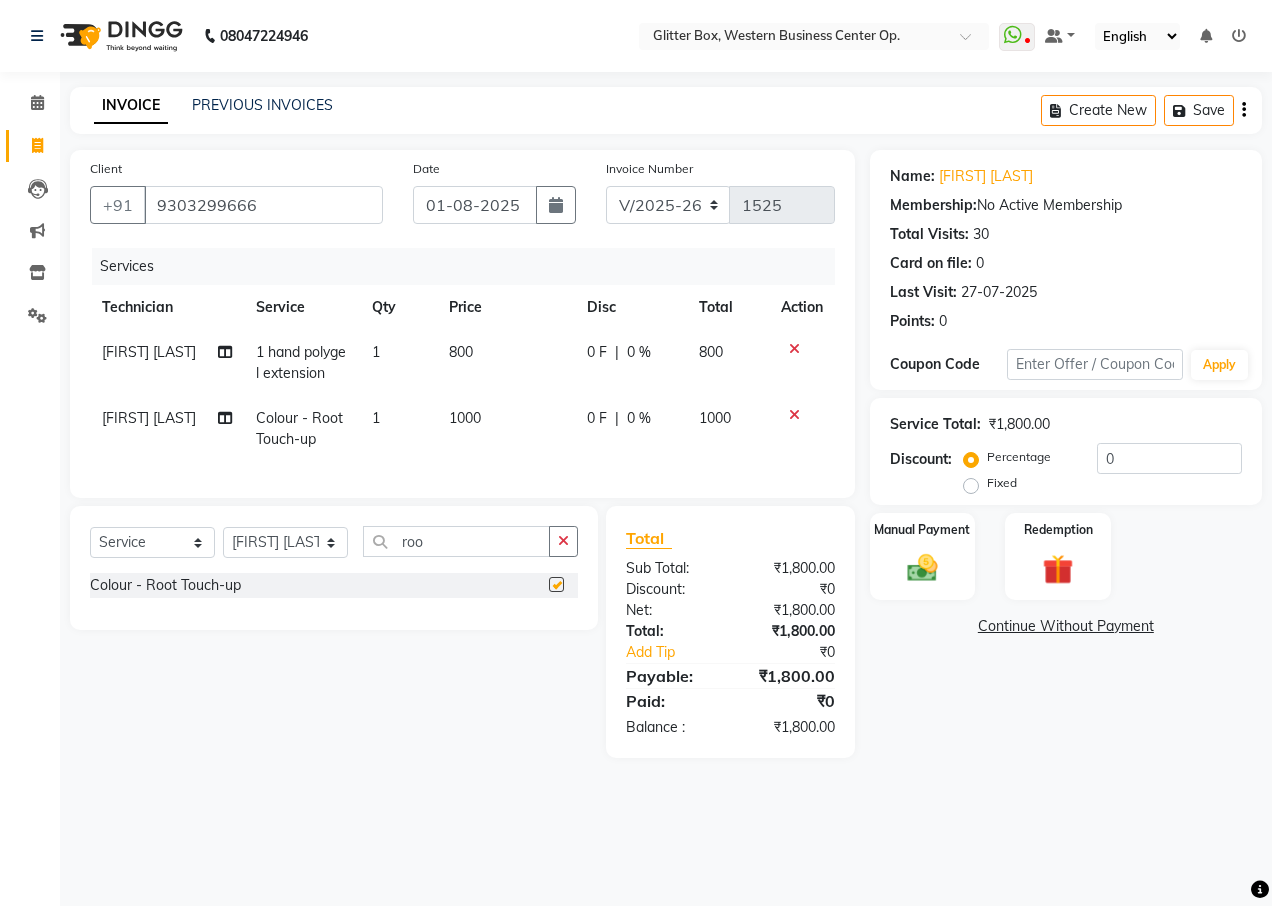 checkbox on "false" 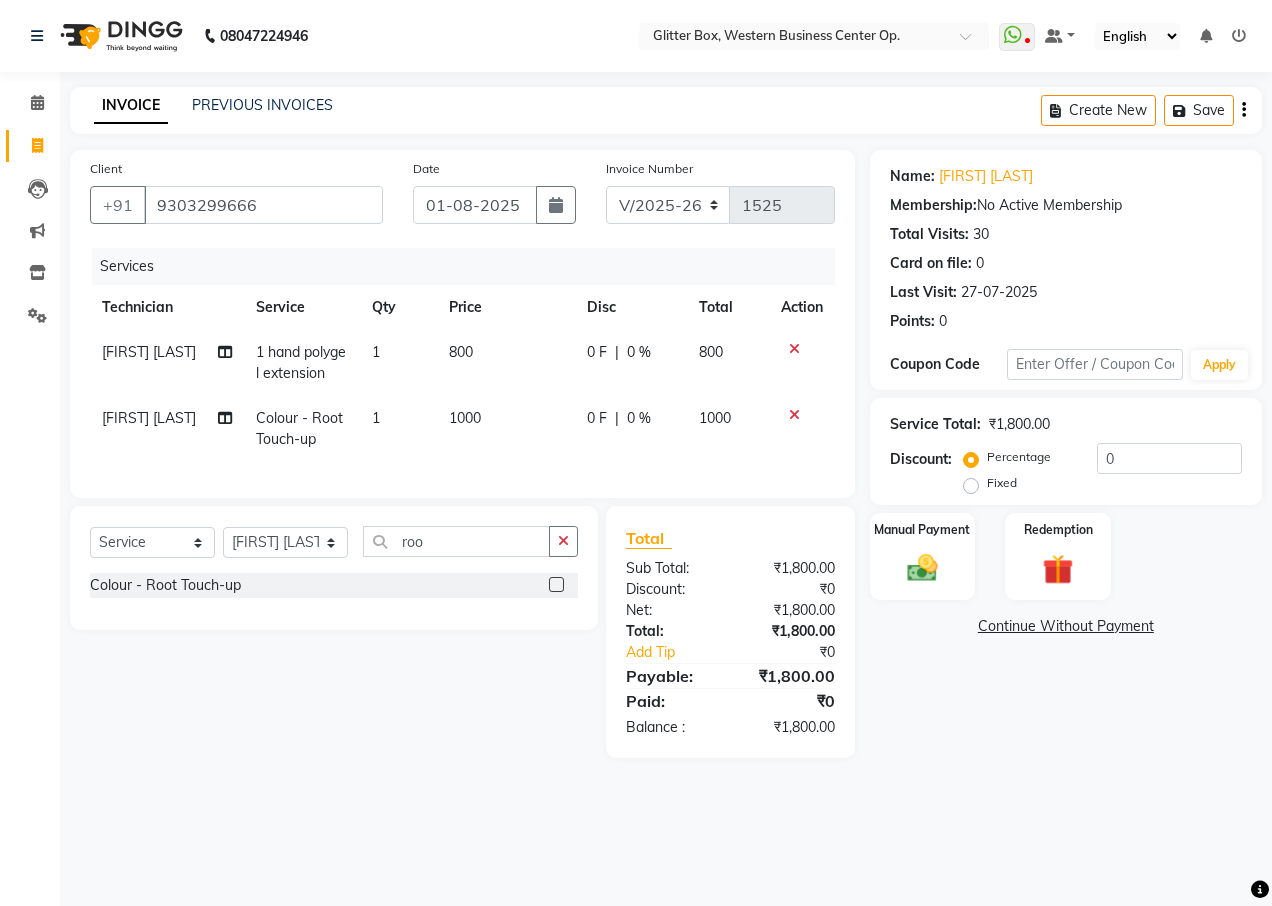 drag, startPoint x: 484, startPoint y: 407, endPoint x: 500, endPoint y: 413, distance: 17.088007 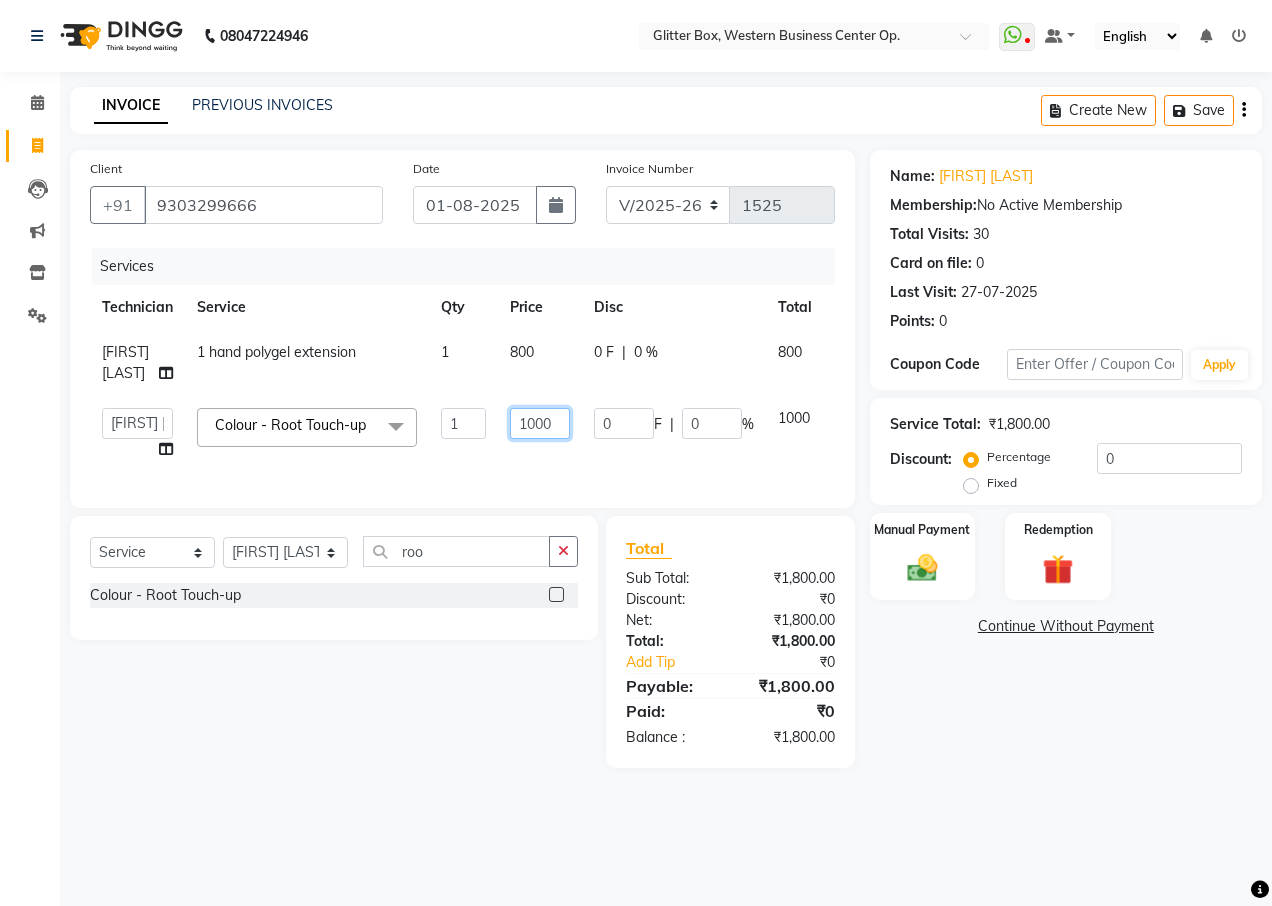 click on "1000" 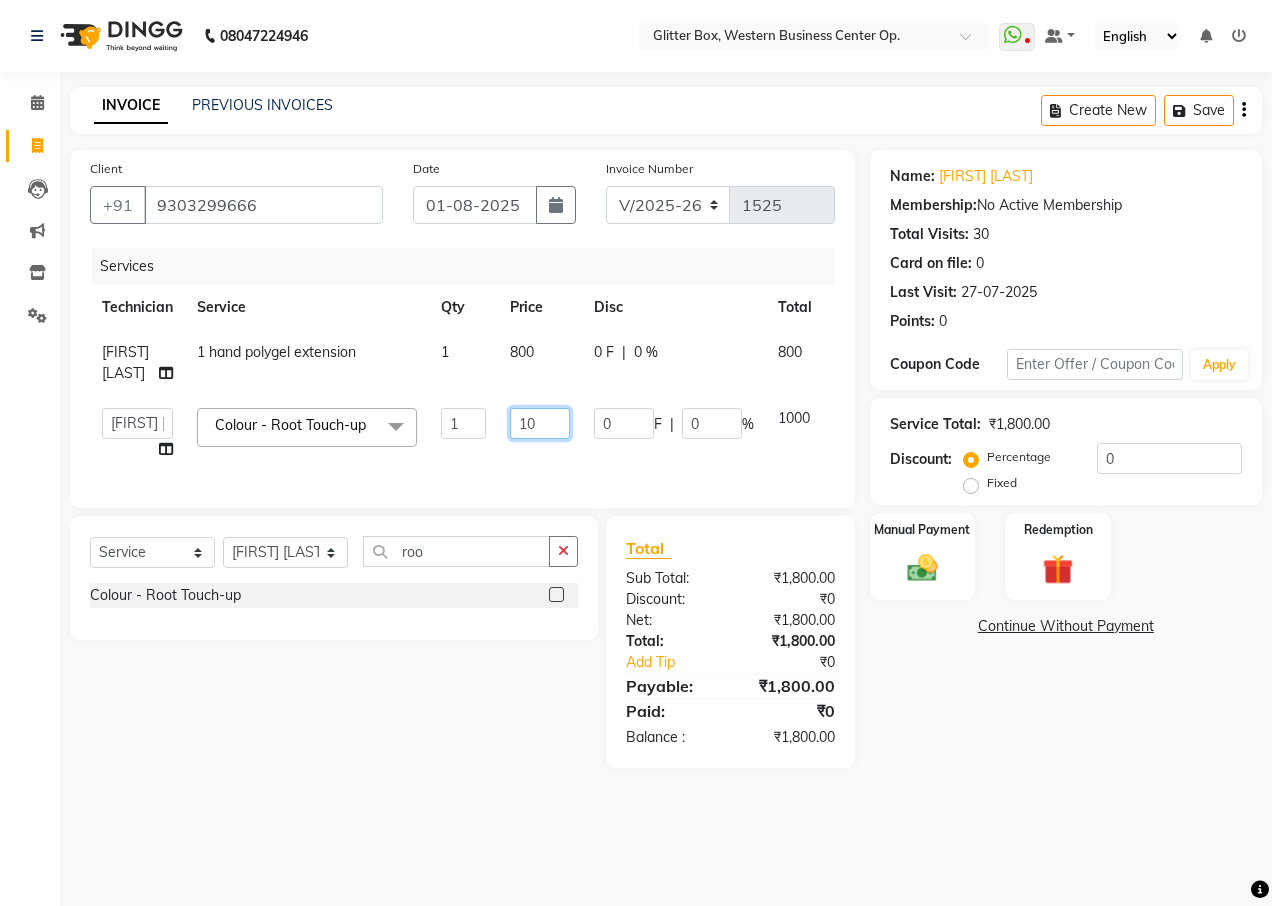 type on "1" 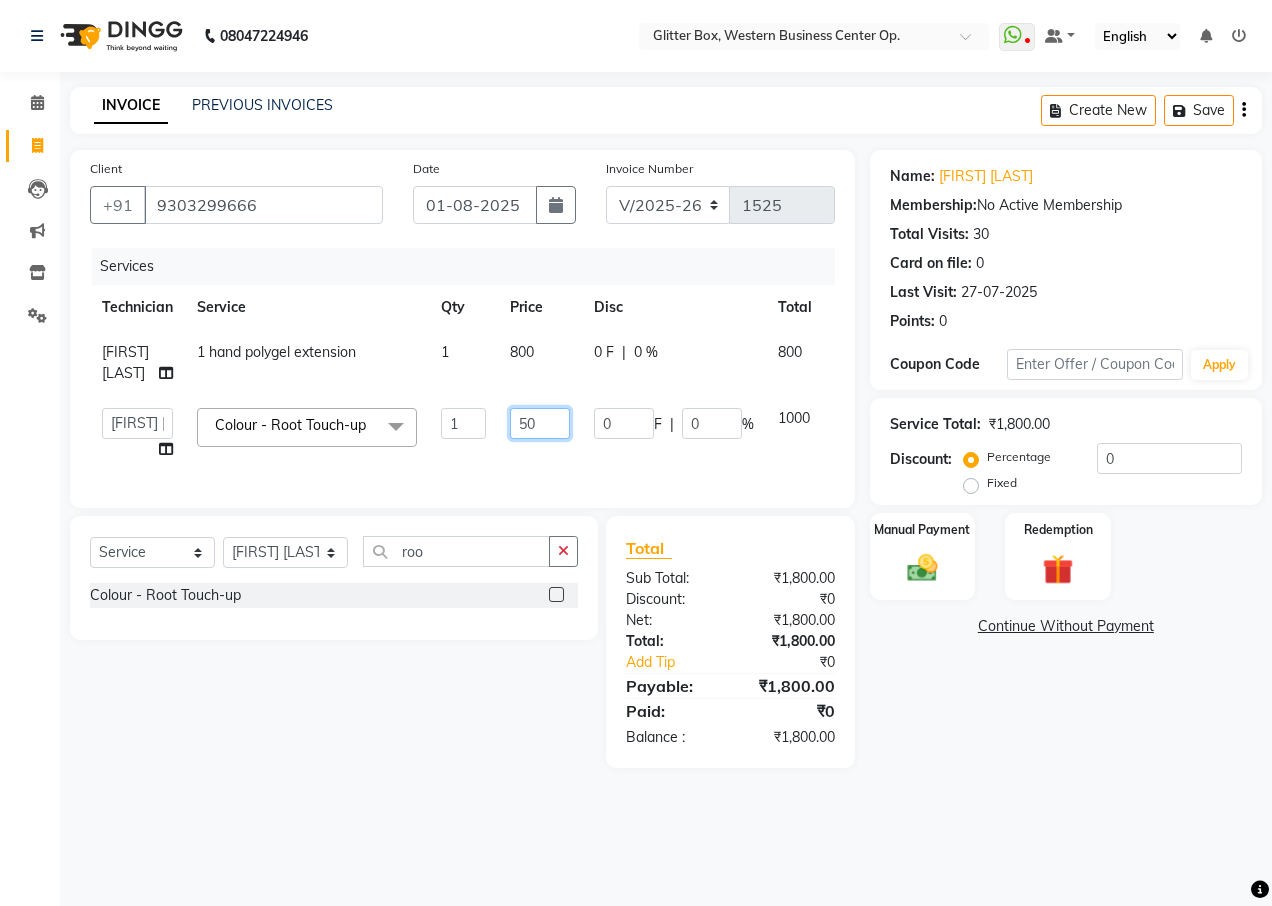 type on "500" 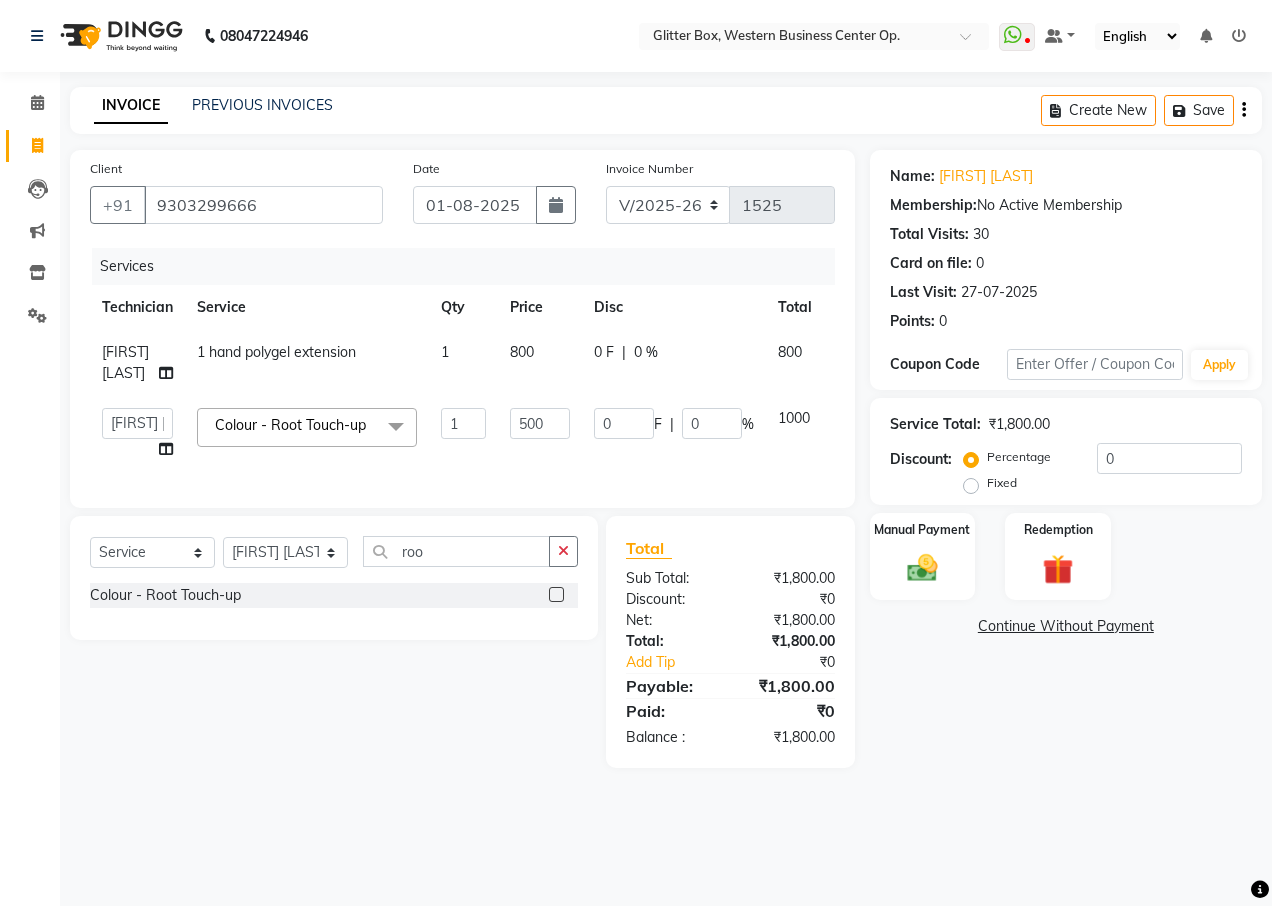 click on "500" 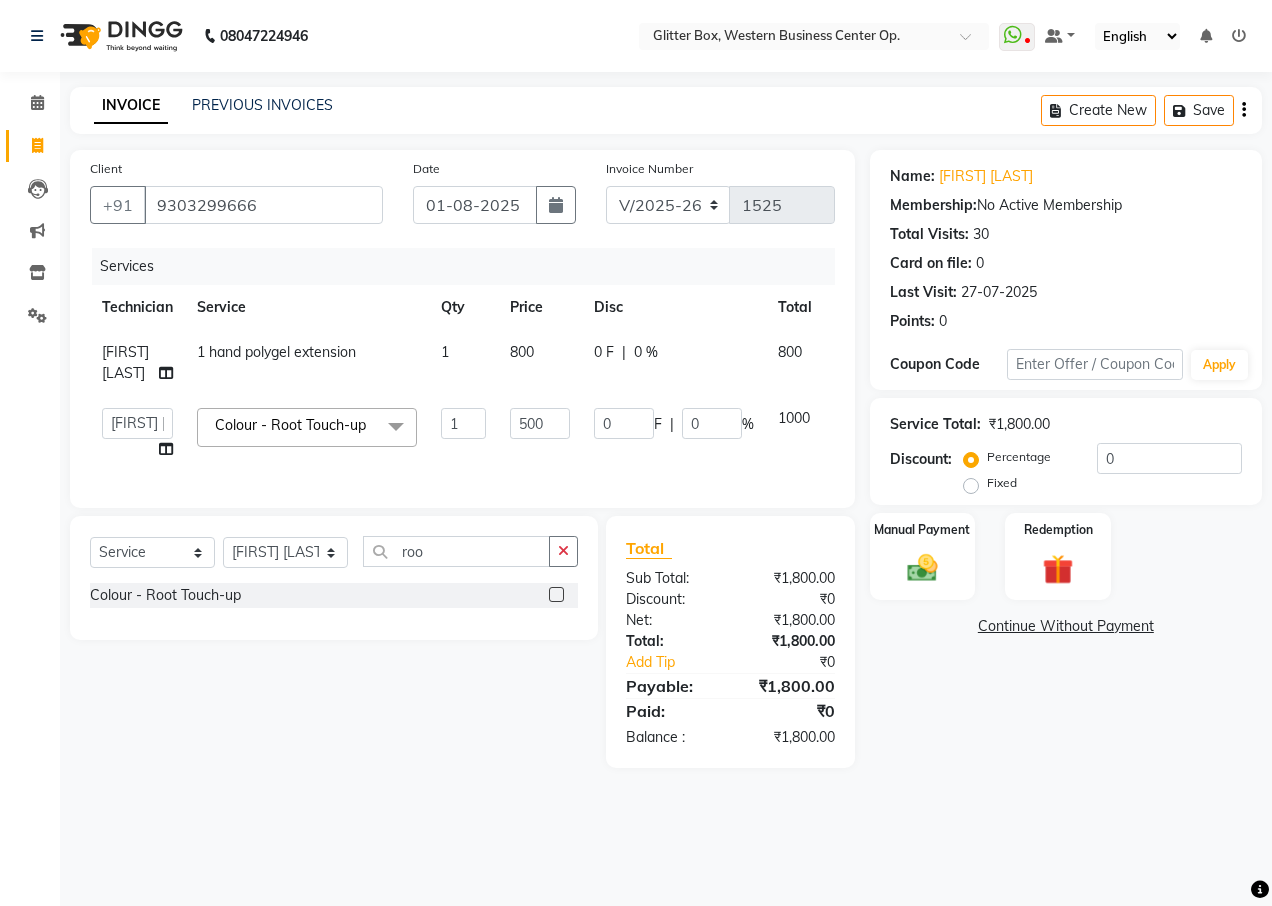 select on "71114" 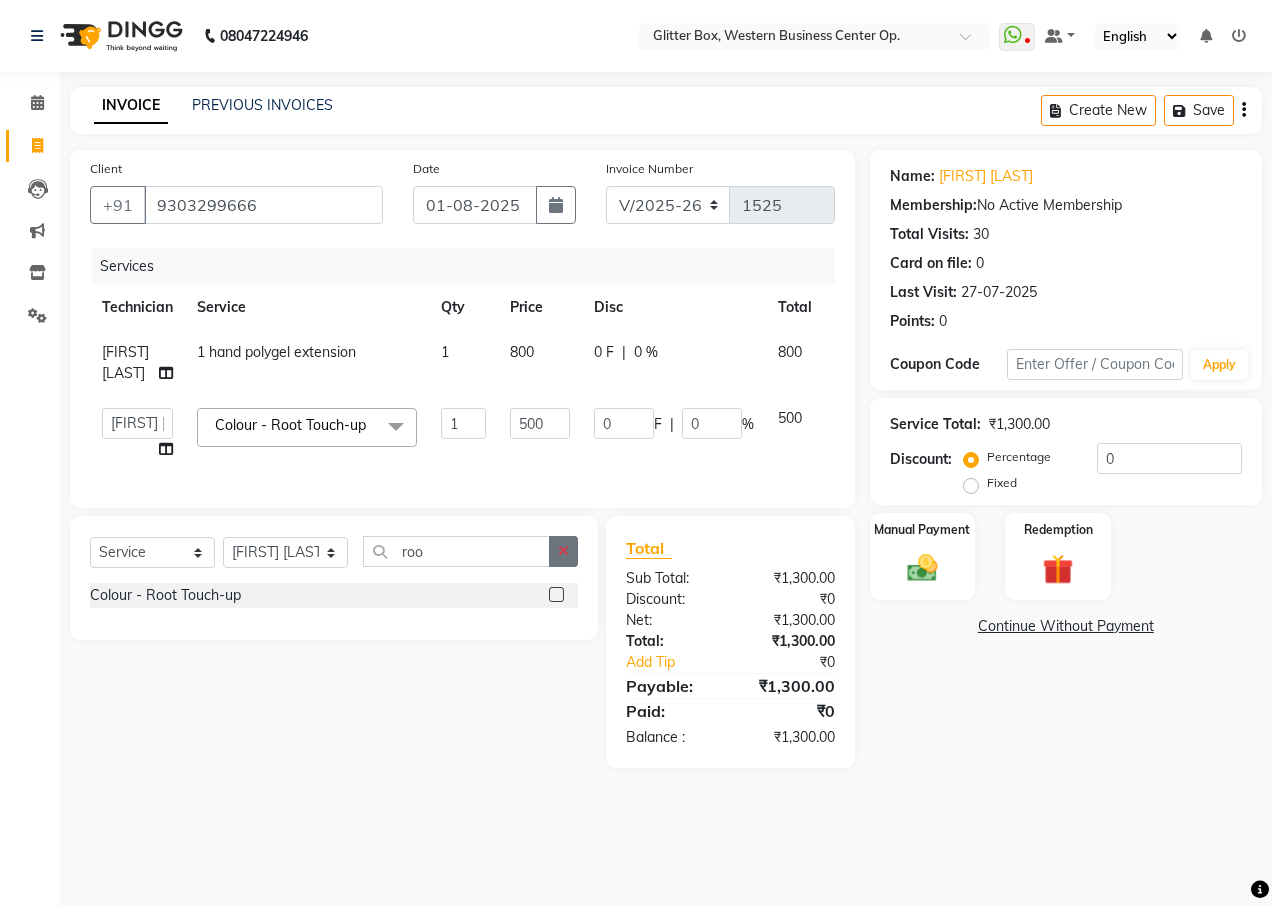 click 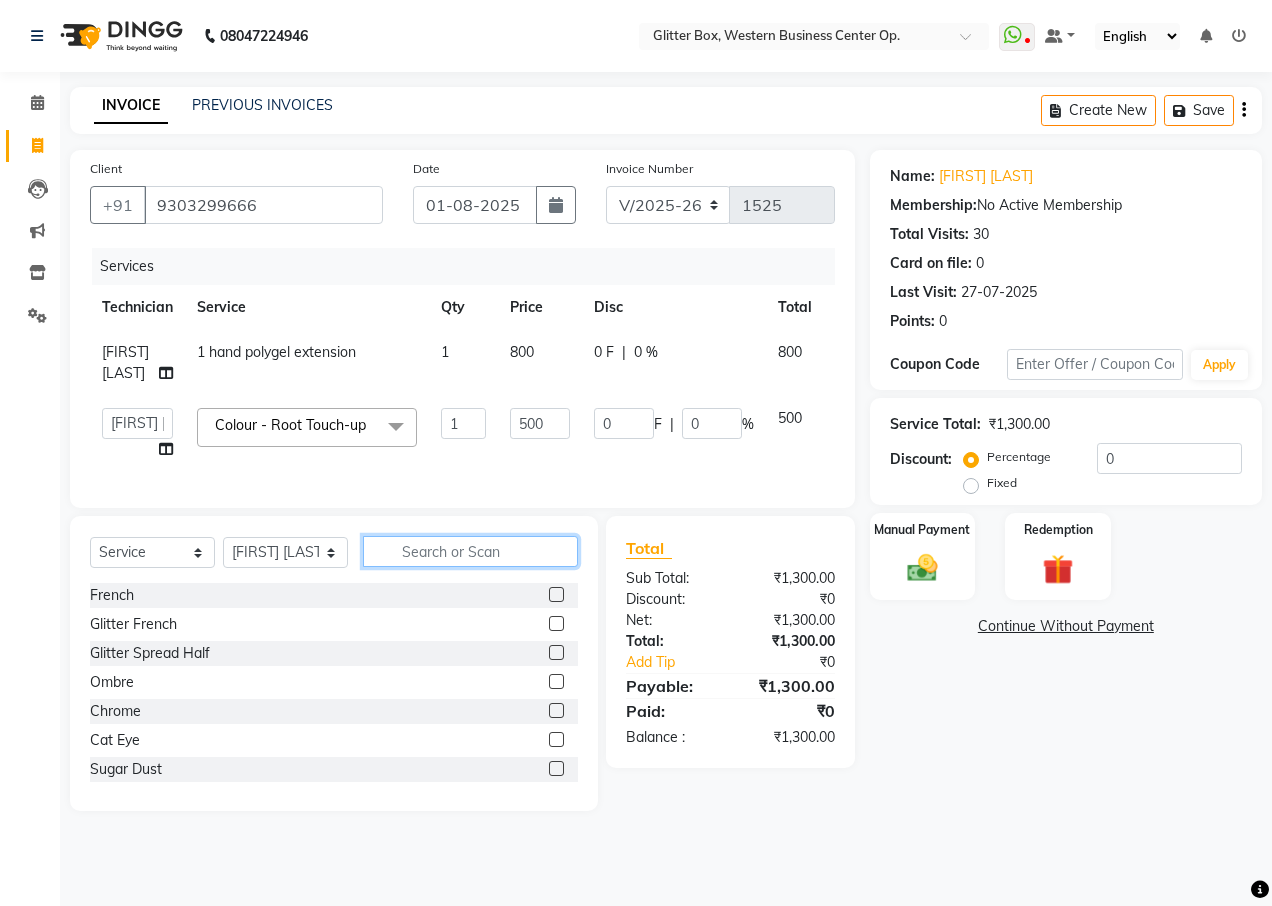 click 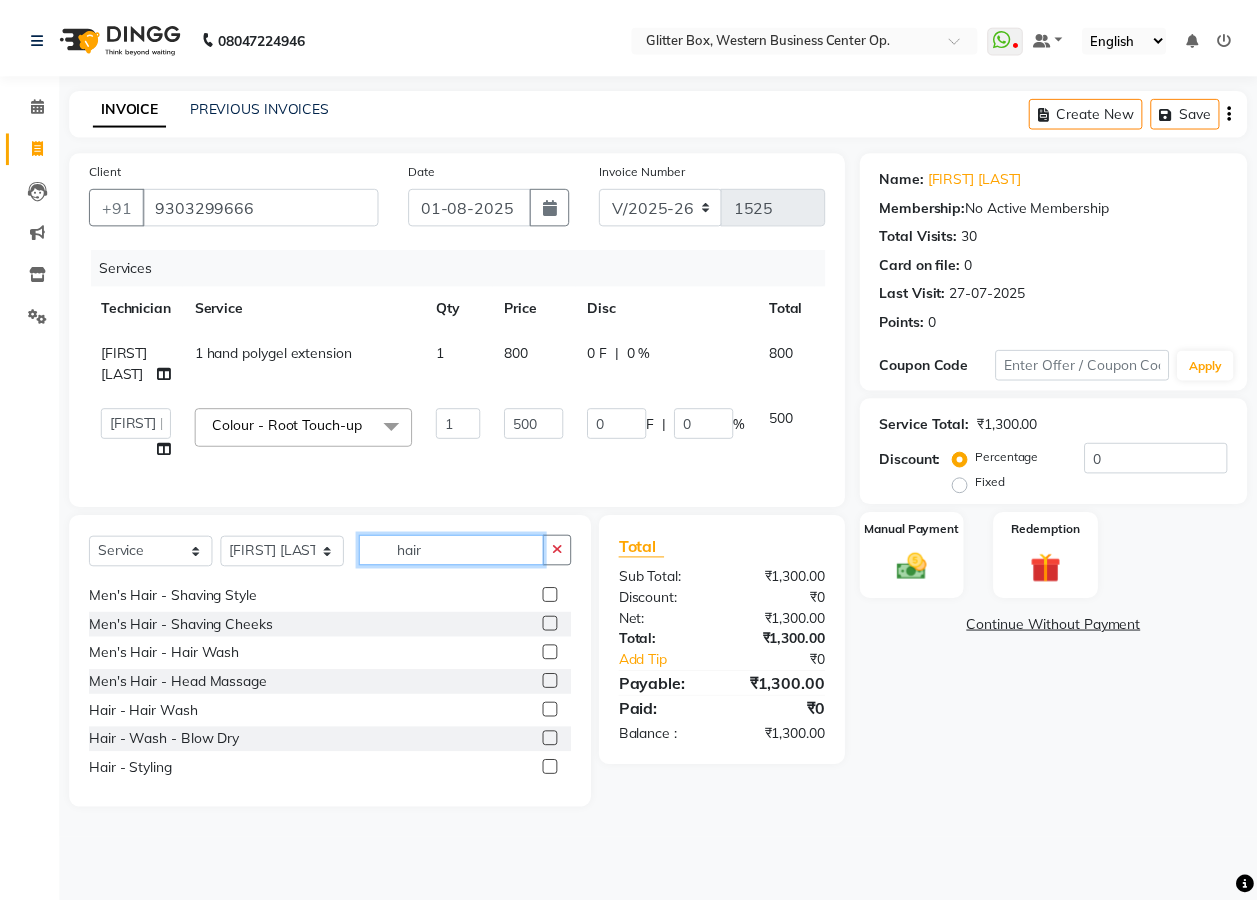 scroll, scrollTop: 120, scrollLeft: 0, axis: vertical 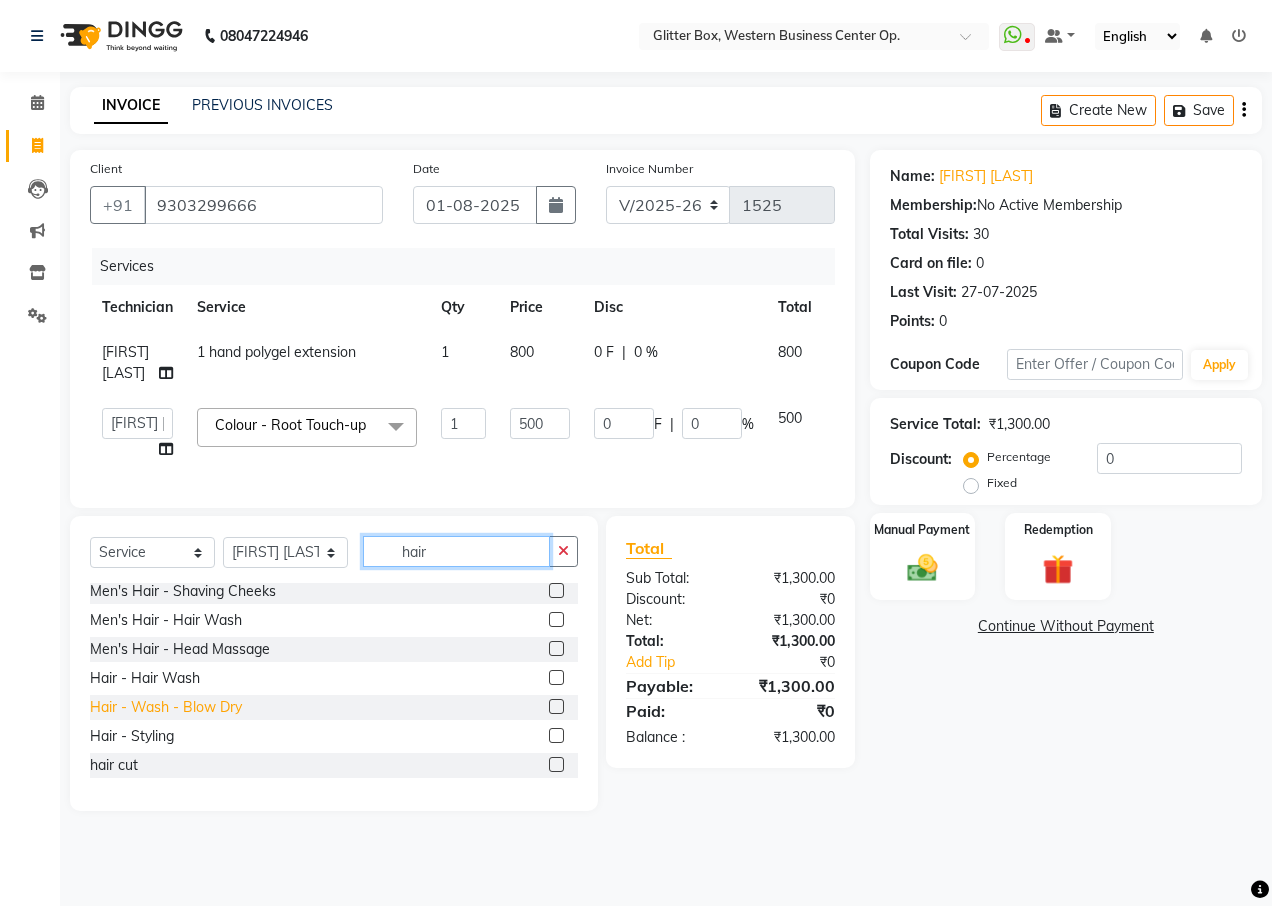 type on "hair" 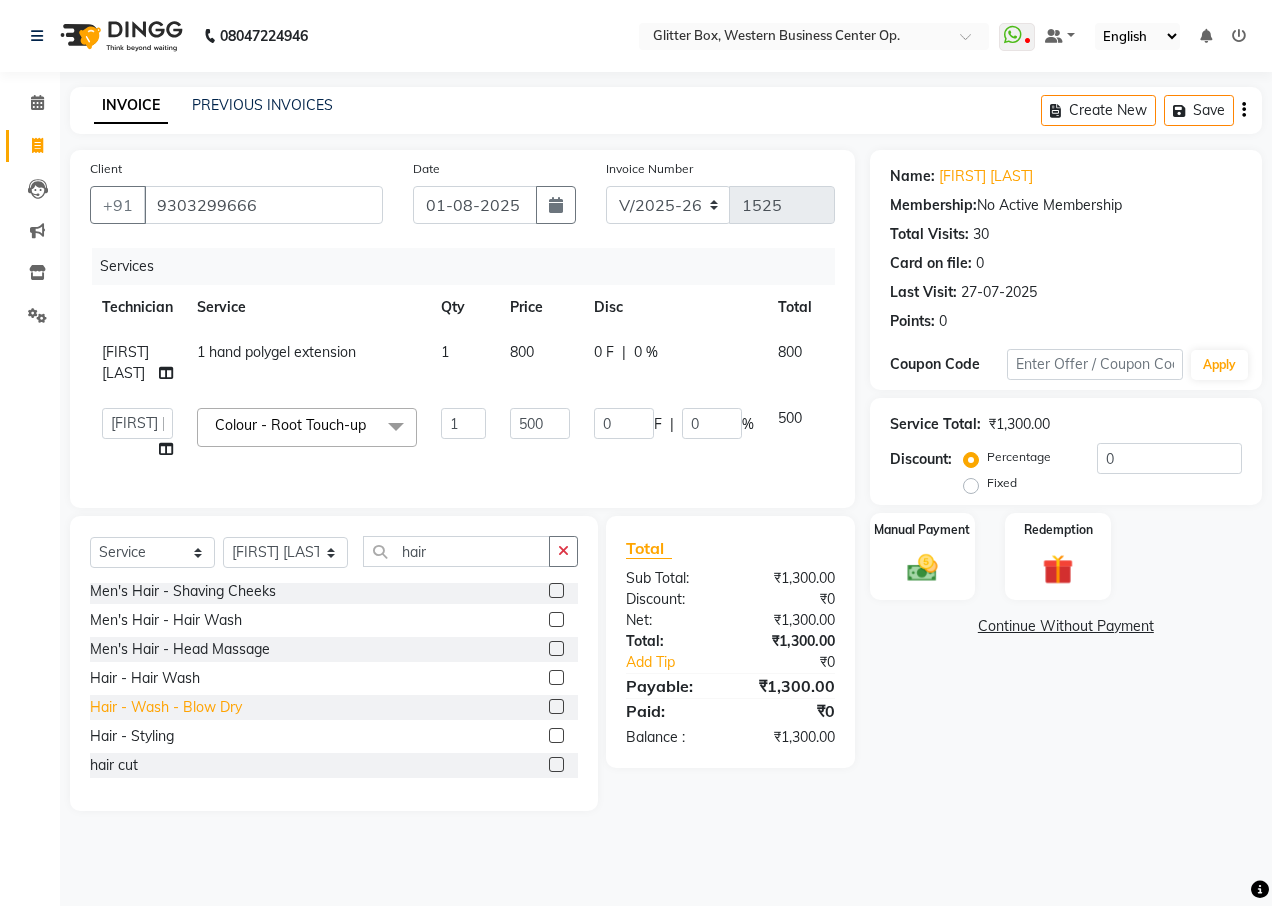 click on "Hair  - Wash - Blow Dry" 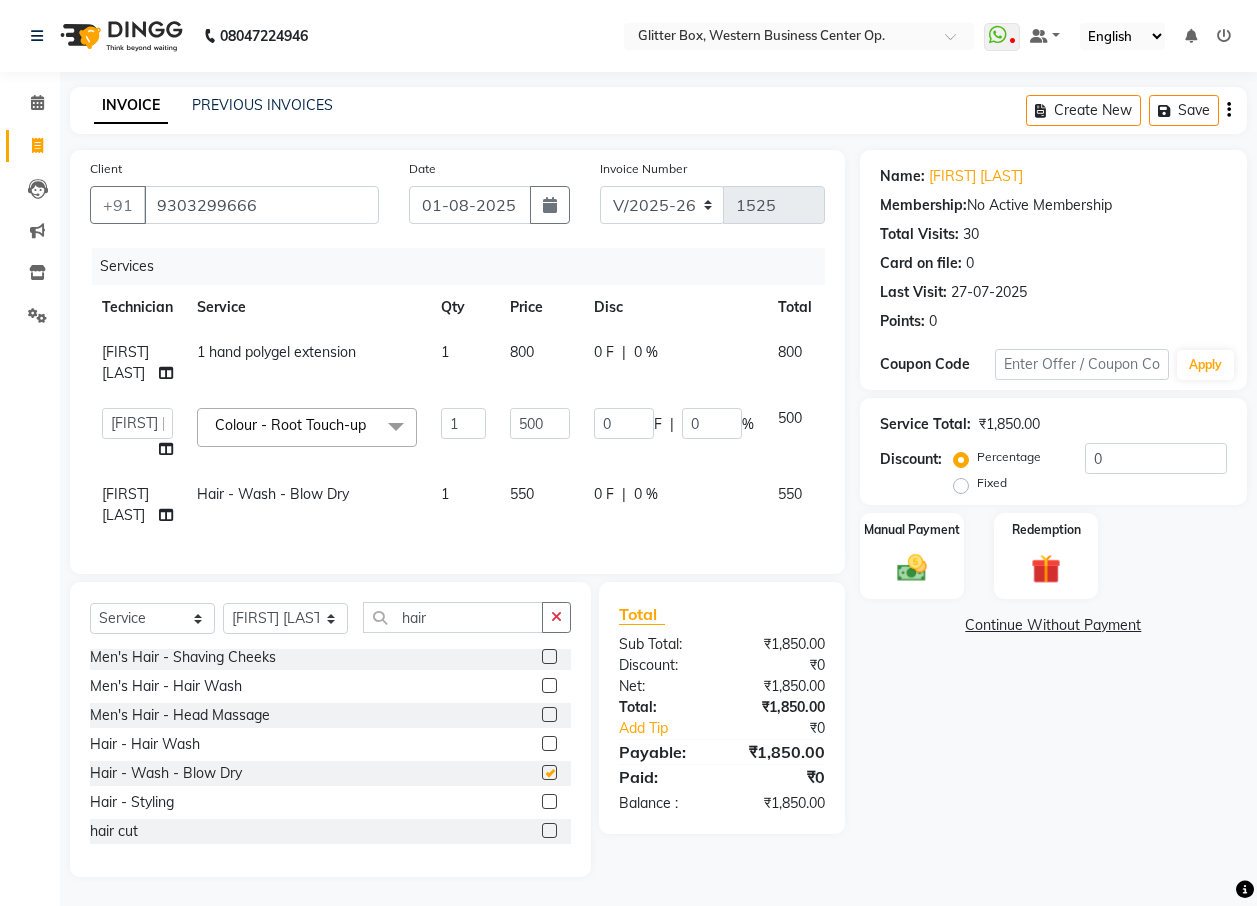 checkbox on "false" 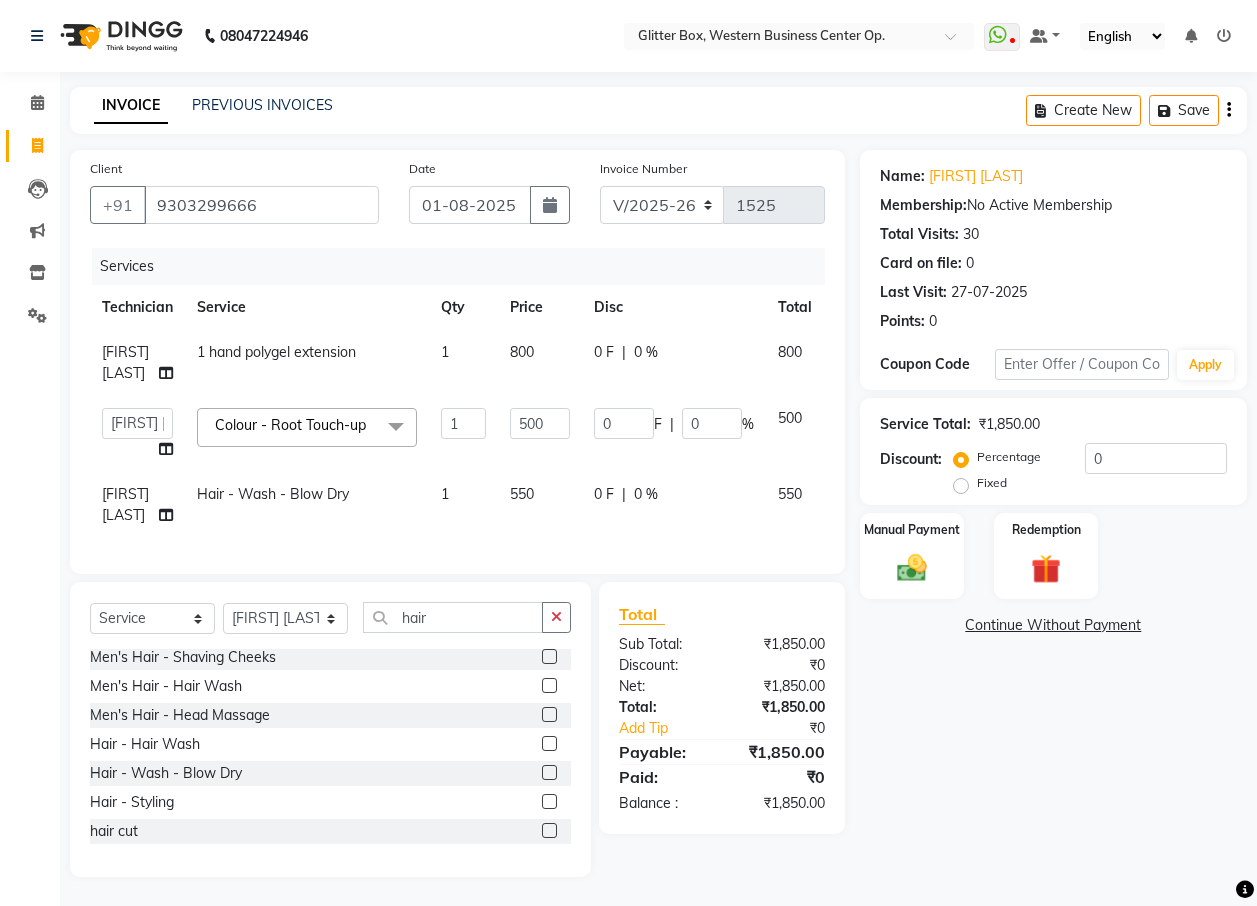 click on "550" 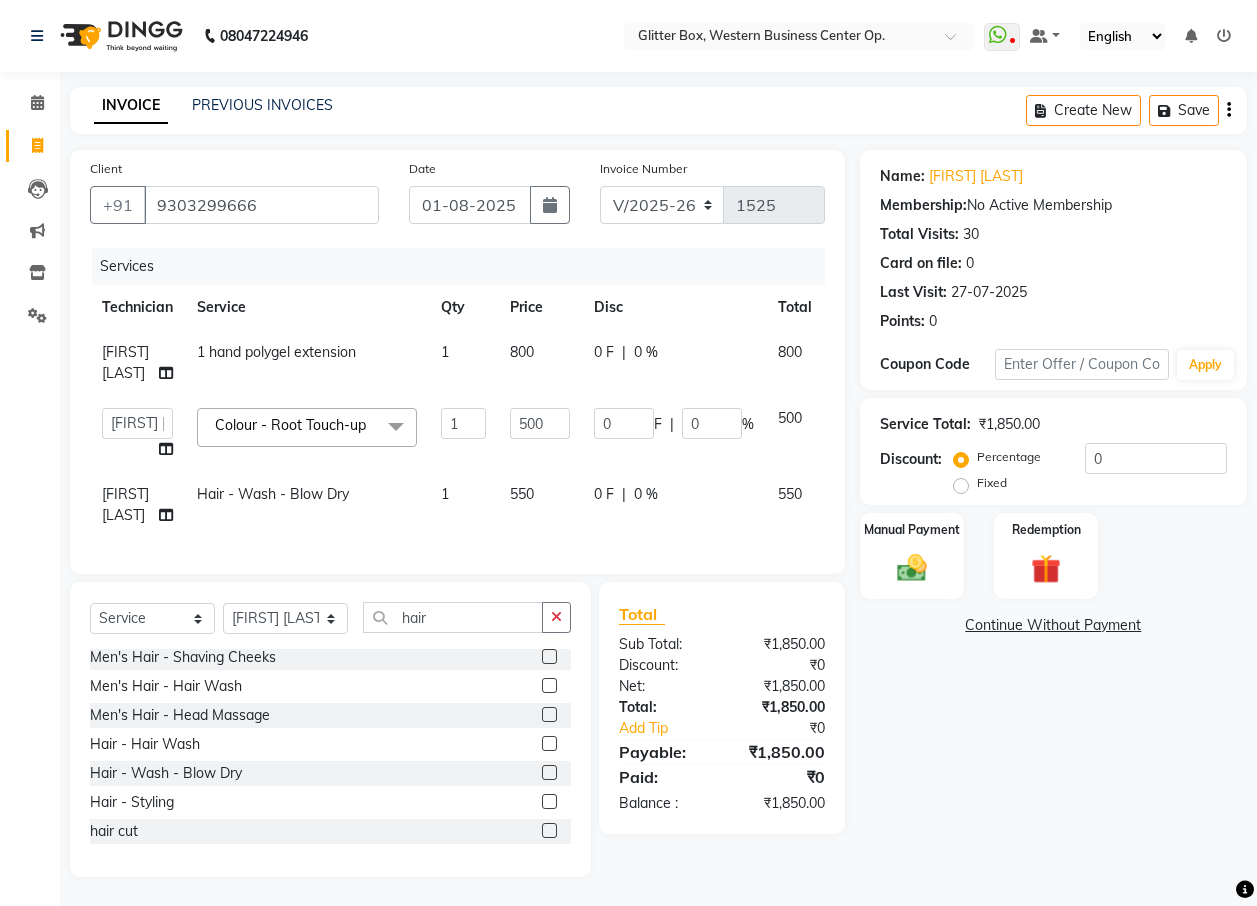 select on "71114" 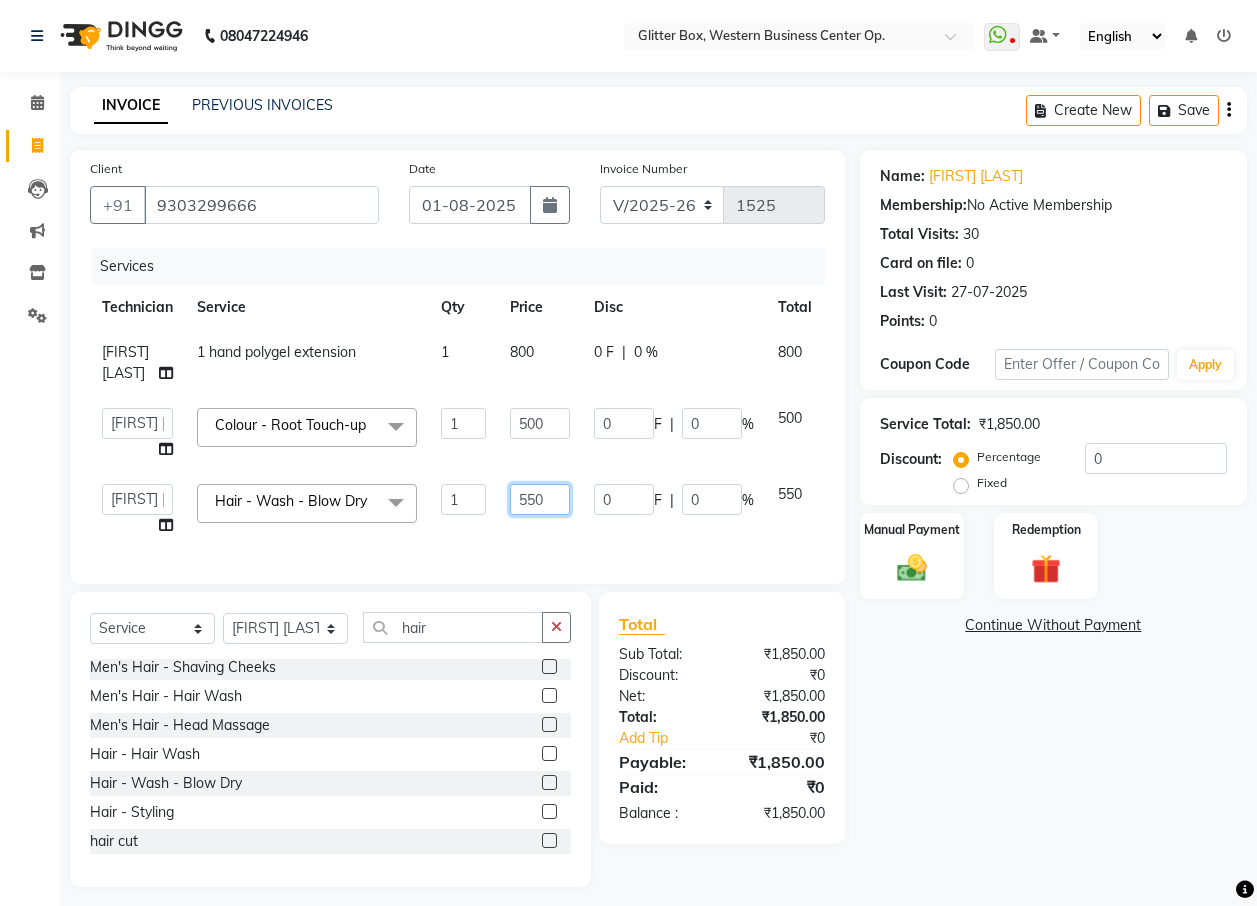 click on "550" 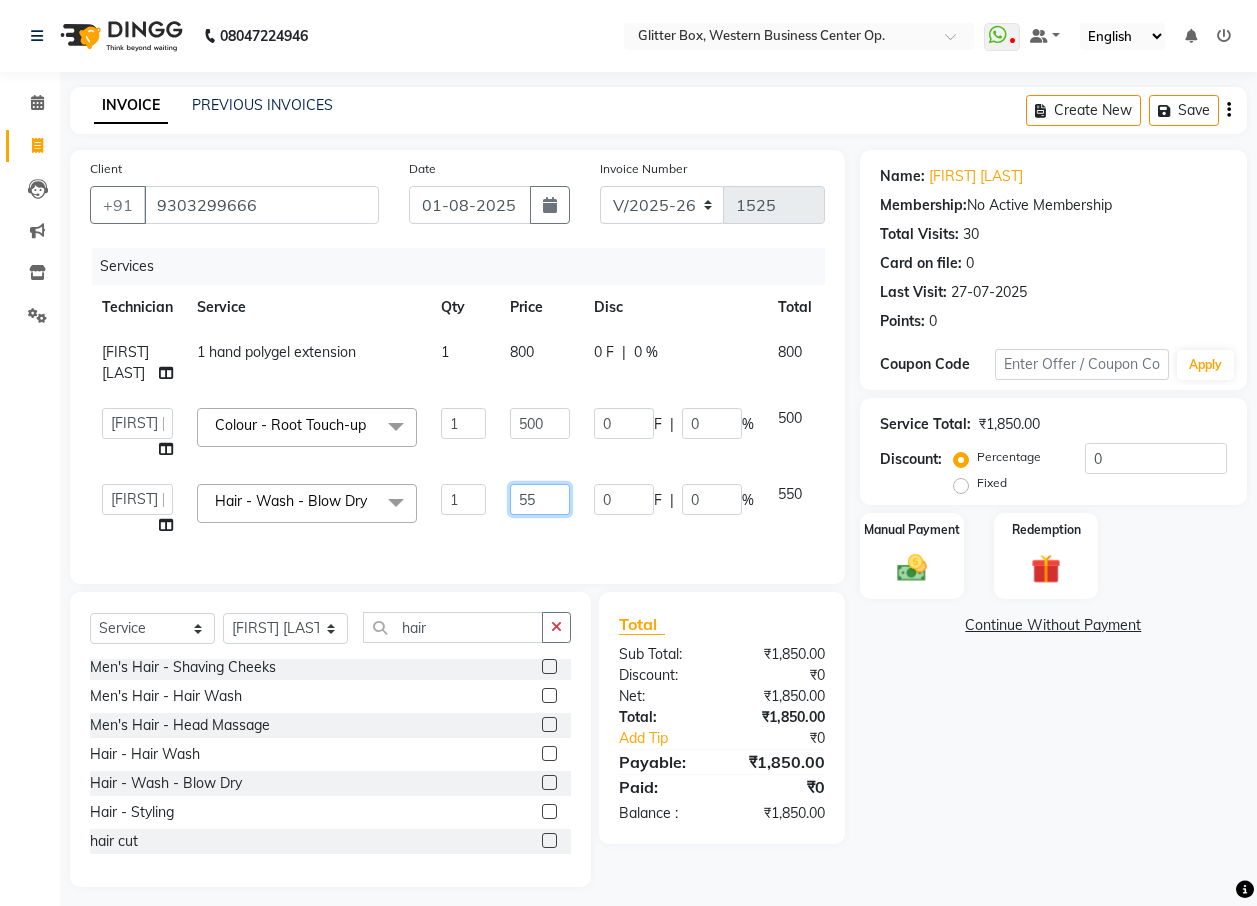 type on "5" 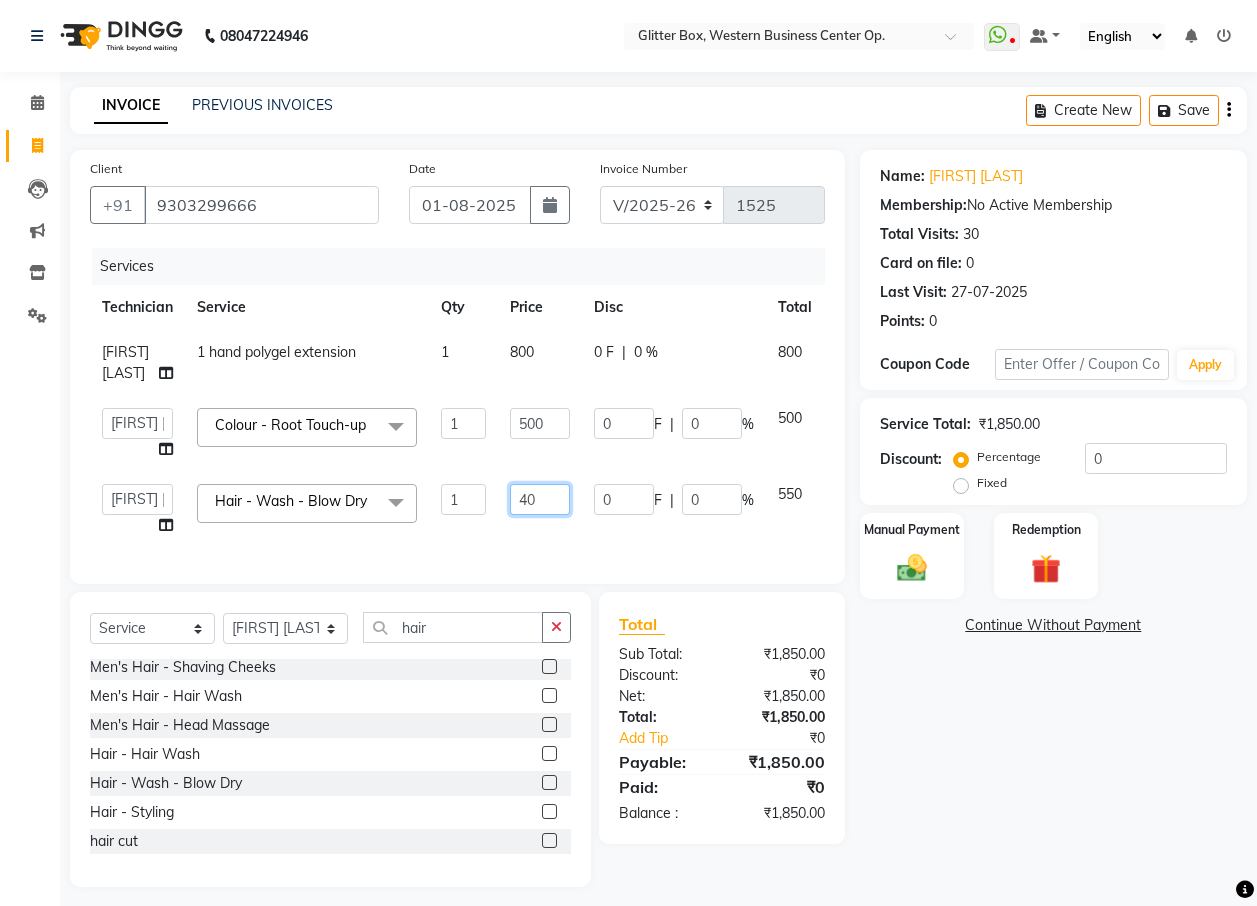type on "400" 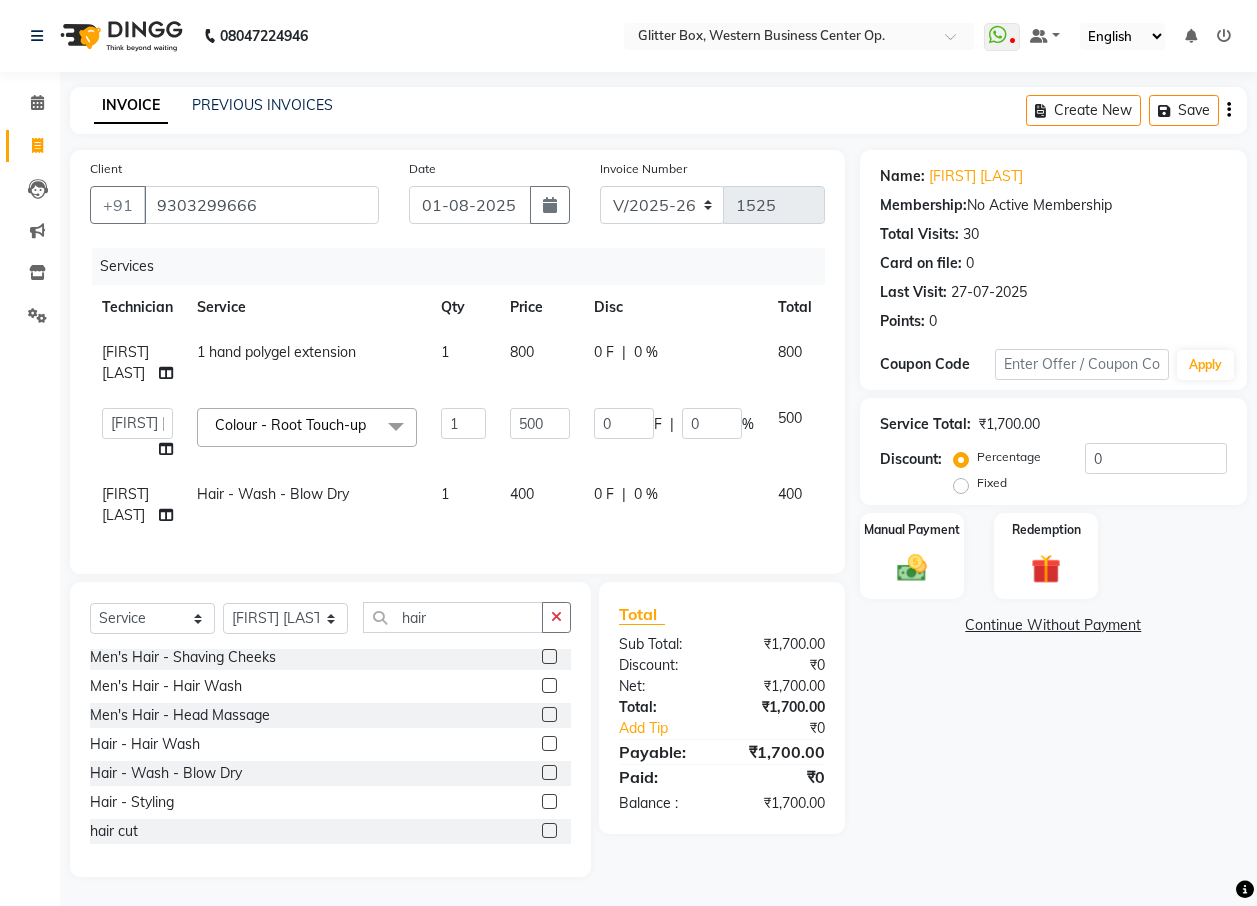 click on "0 F | 0 %" 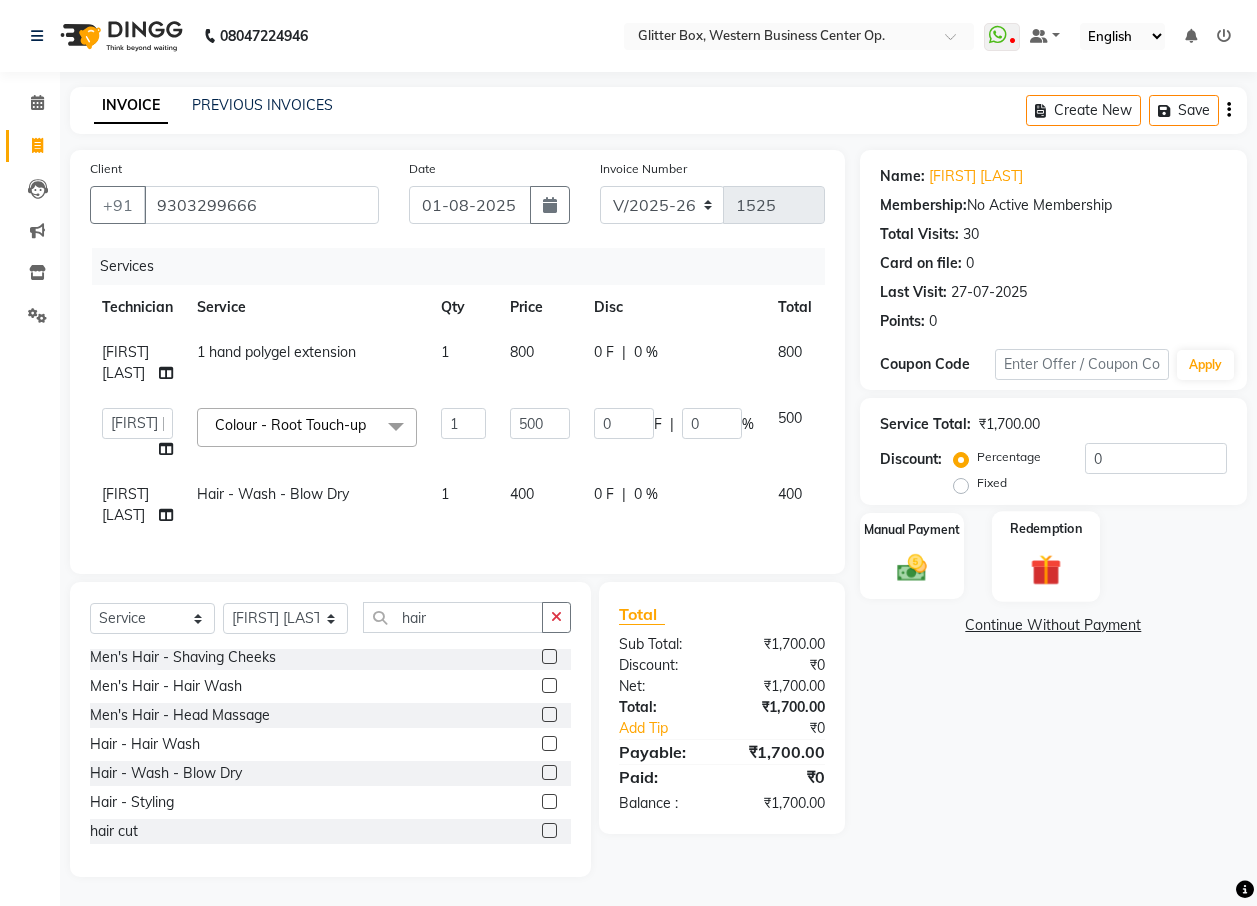 select on "71114" 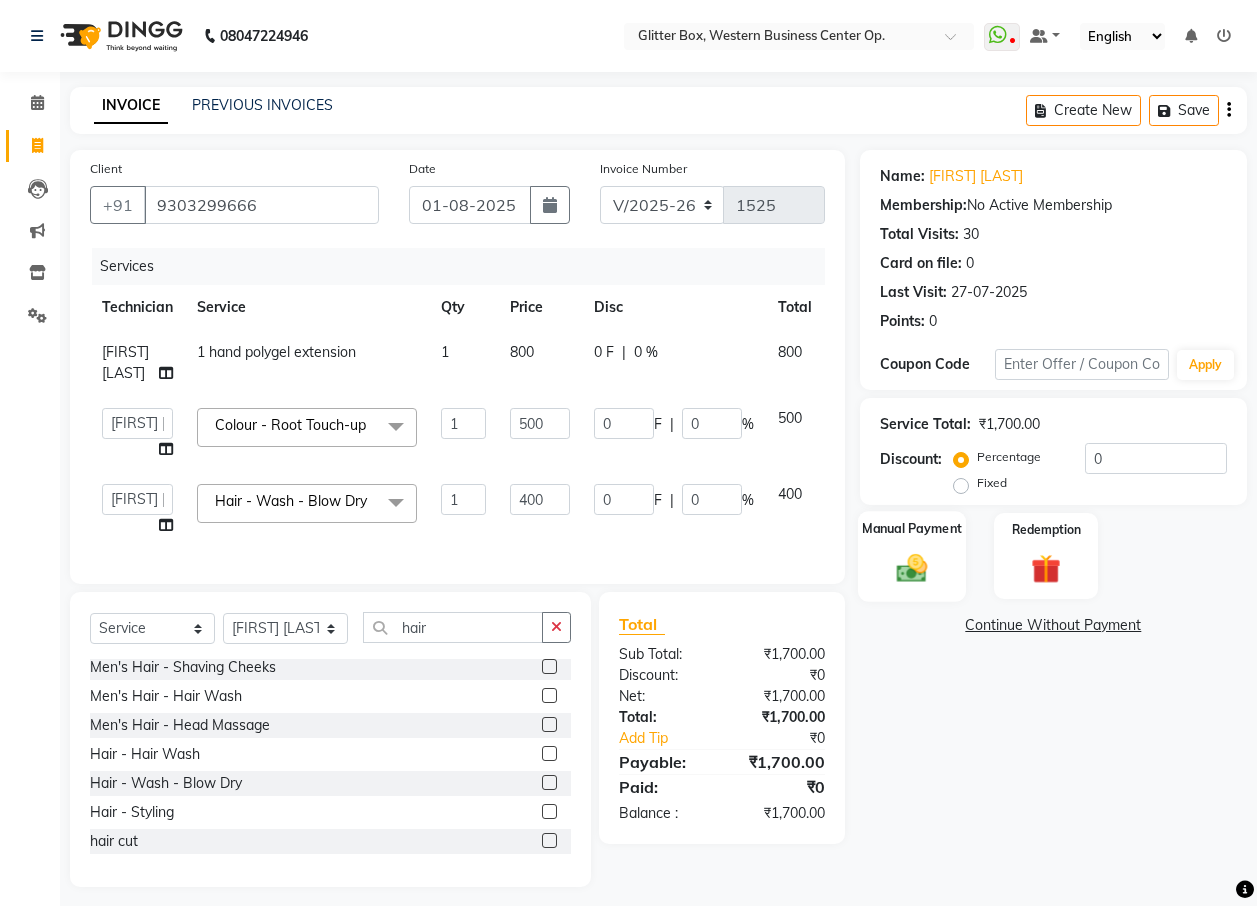 click on "Manual Payment" 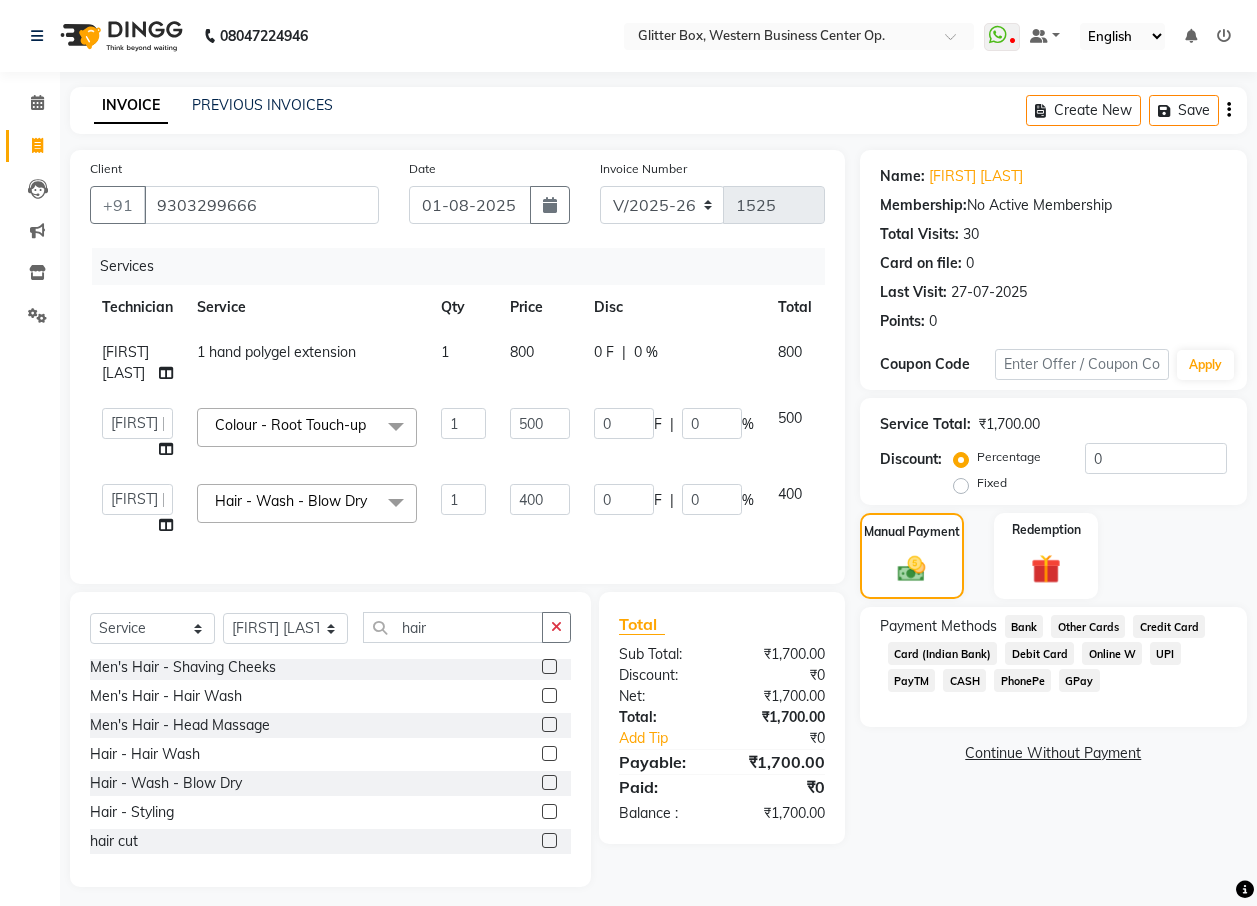 click on "CASH" 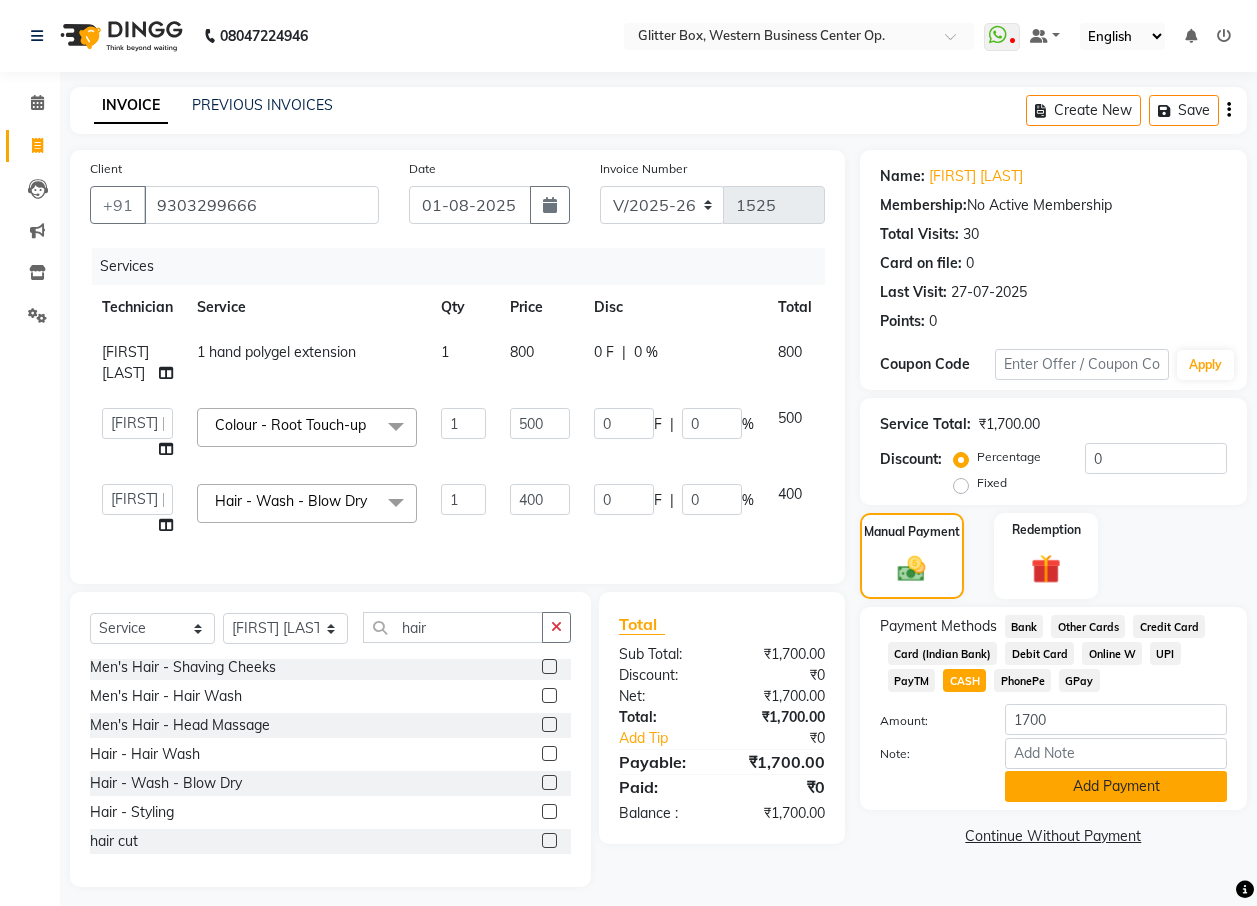click on "Add Payment" 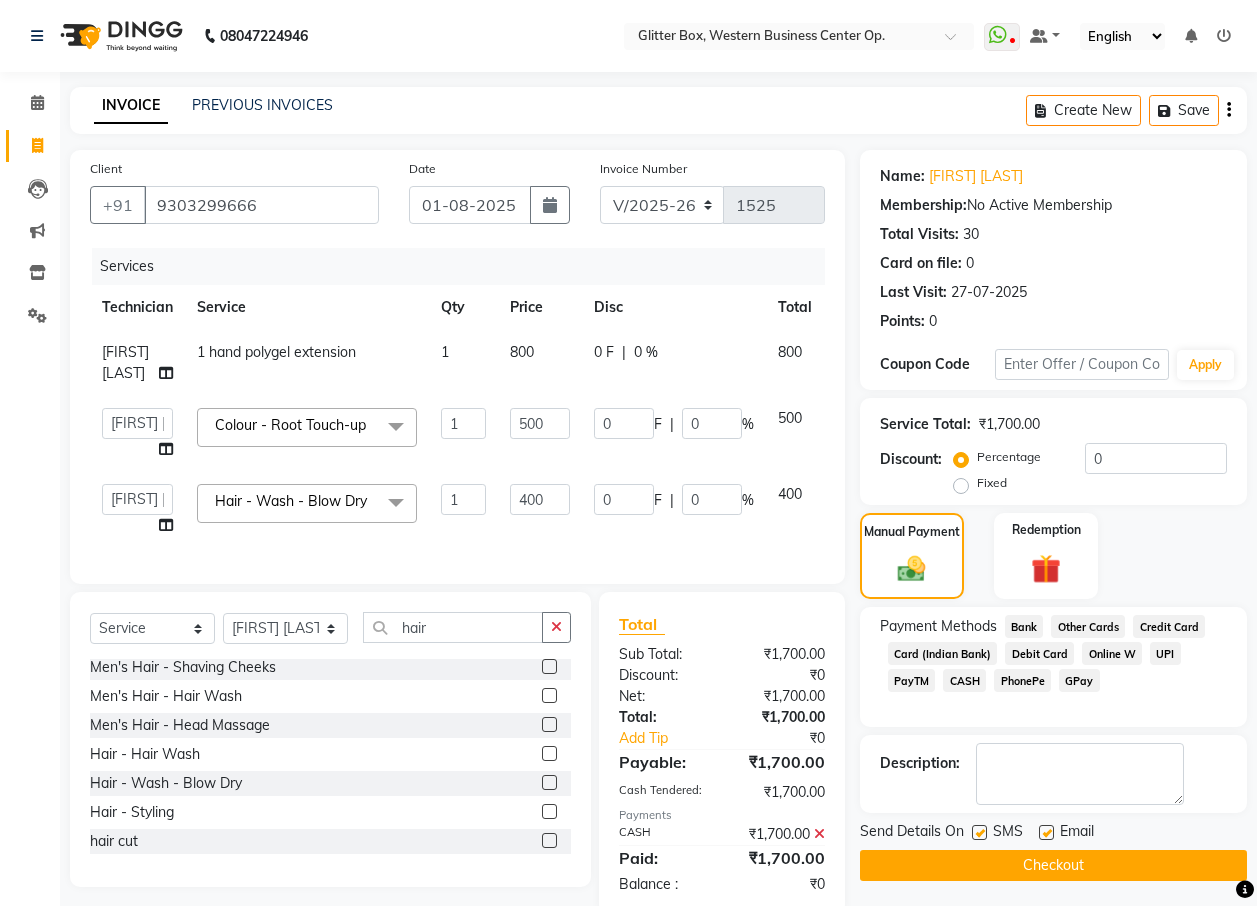 click on "Checkout" 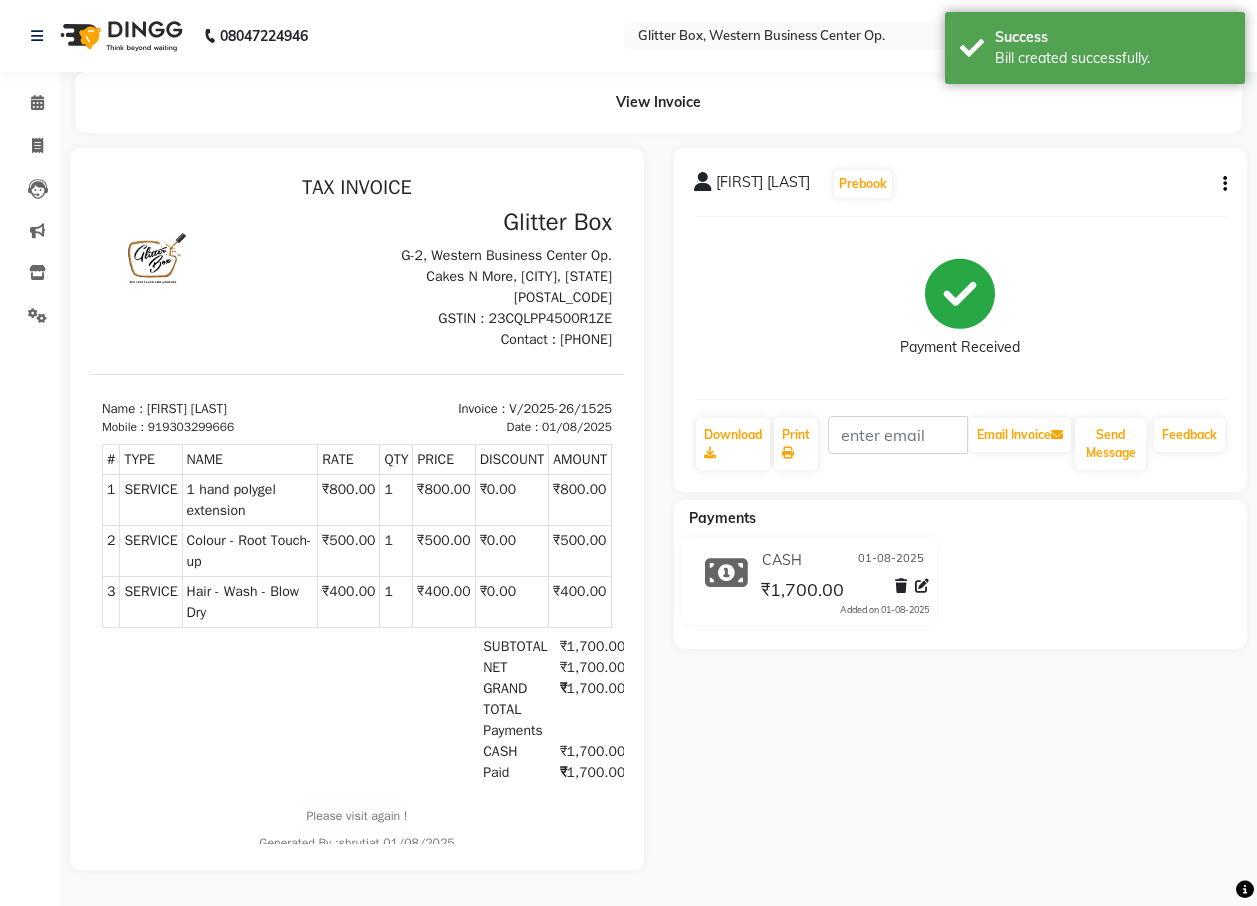 scroll, scrollTop: 0, scrollLeft: 0, axis: both 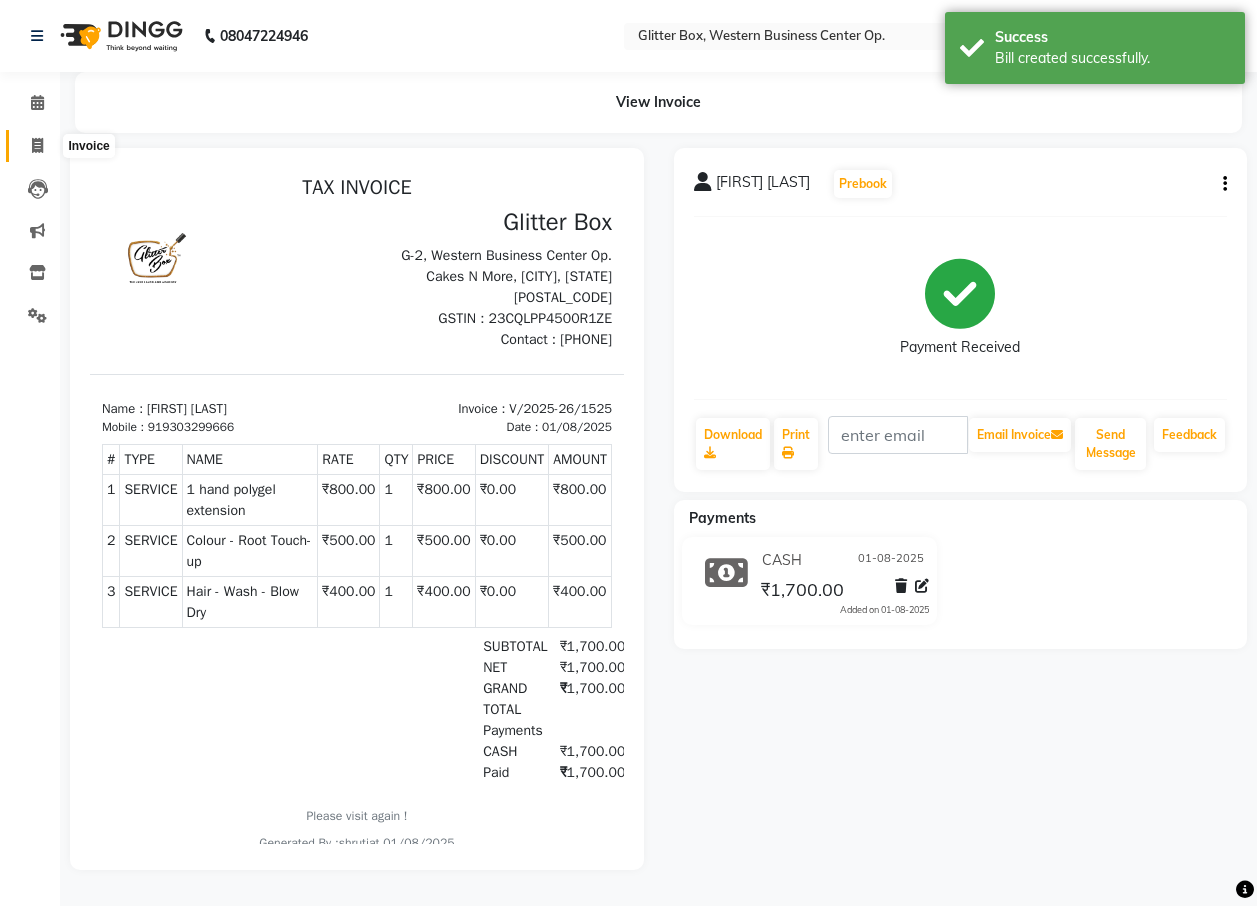 click 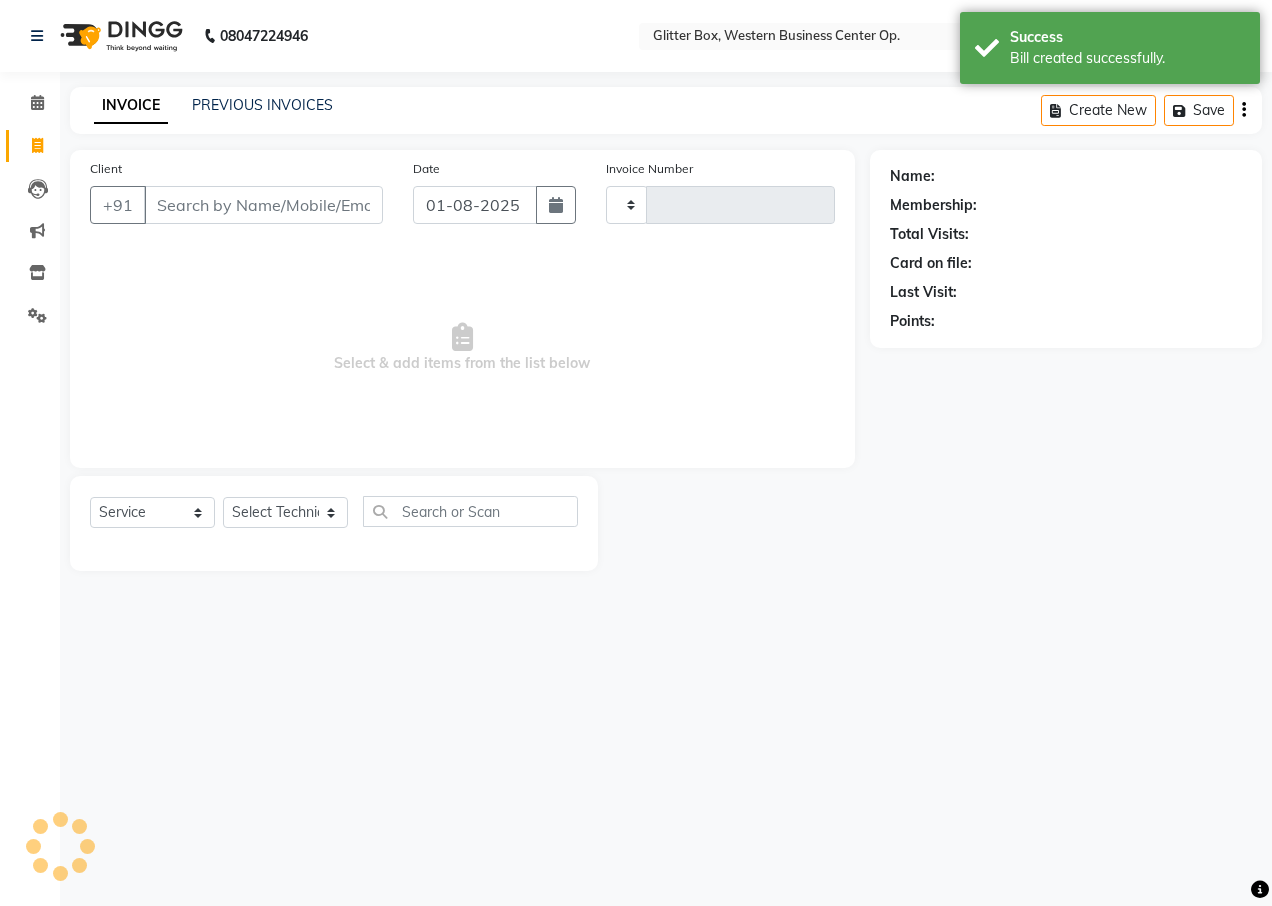 type on "1526" 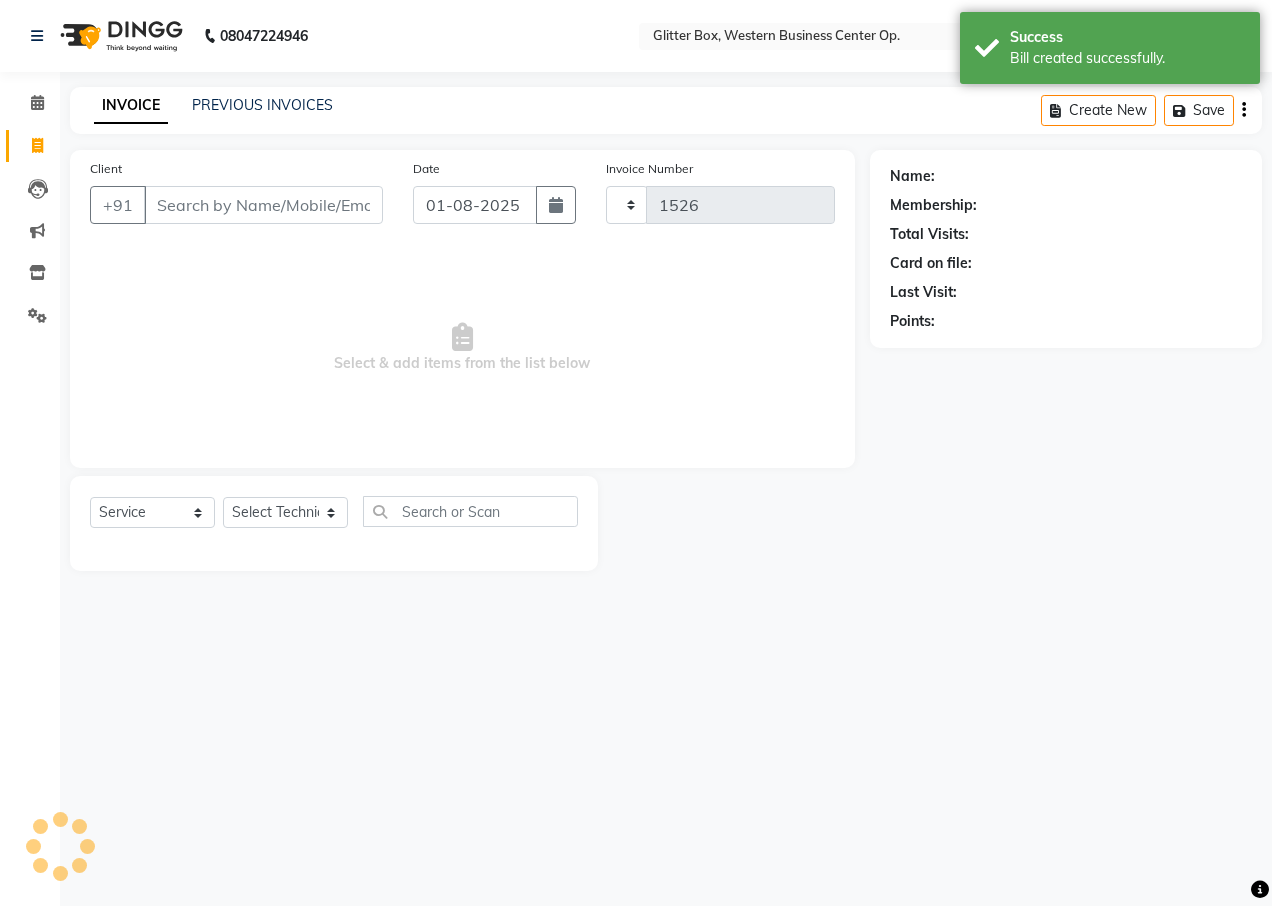 select on "5563" 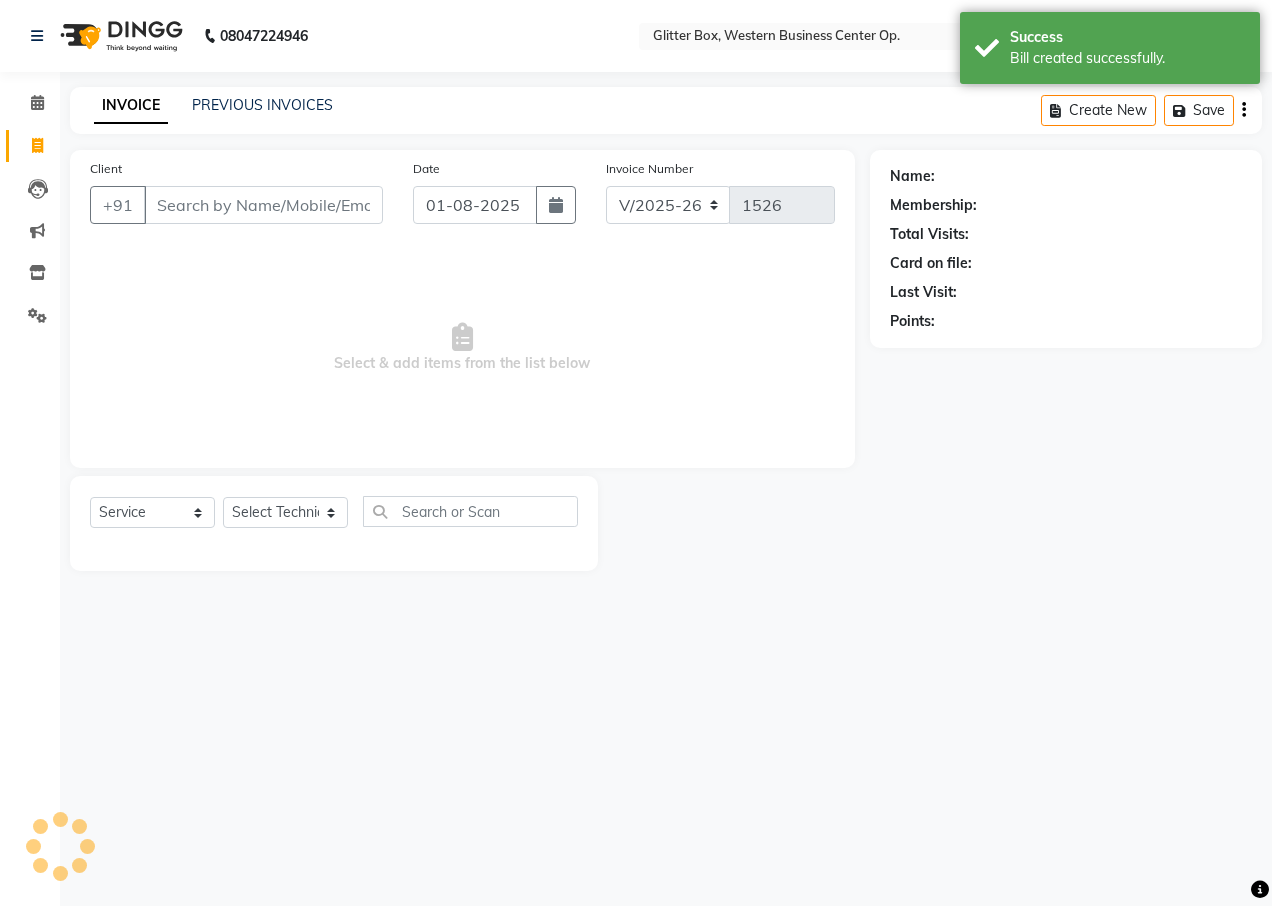 click on "Client" at bounding box center (263, 205) 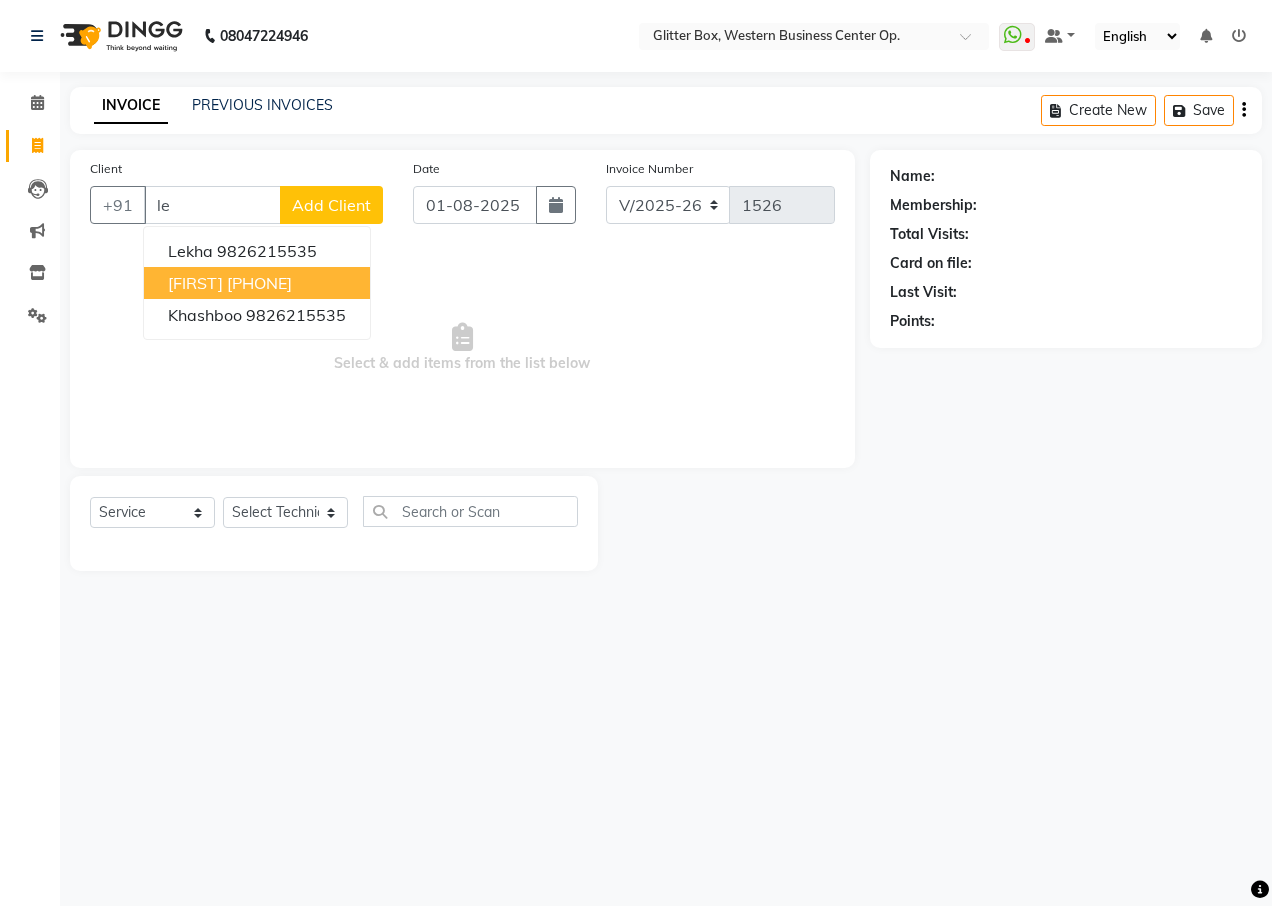 type on "l" 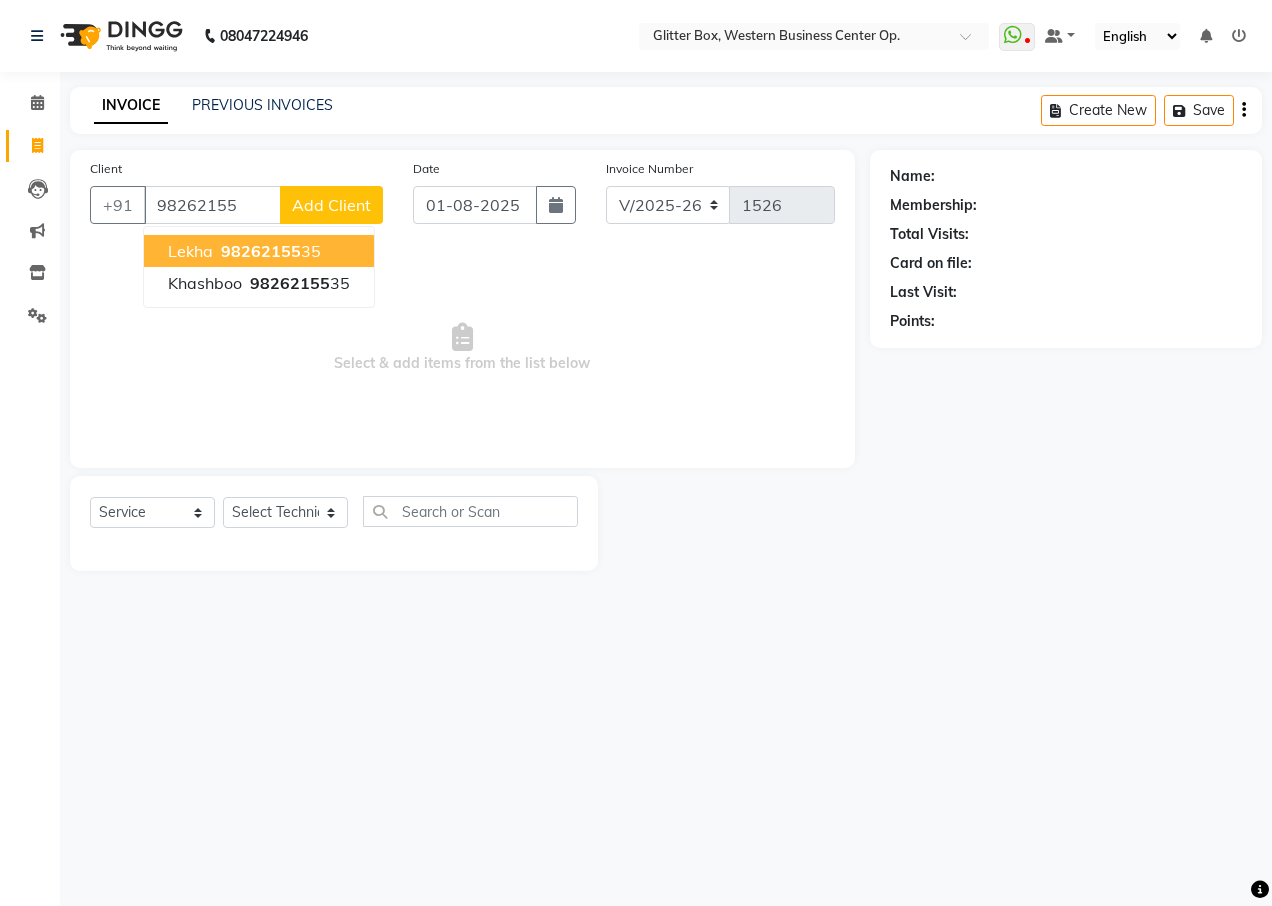 click on "Lekha" at bounding box center (190, 251) 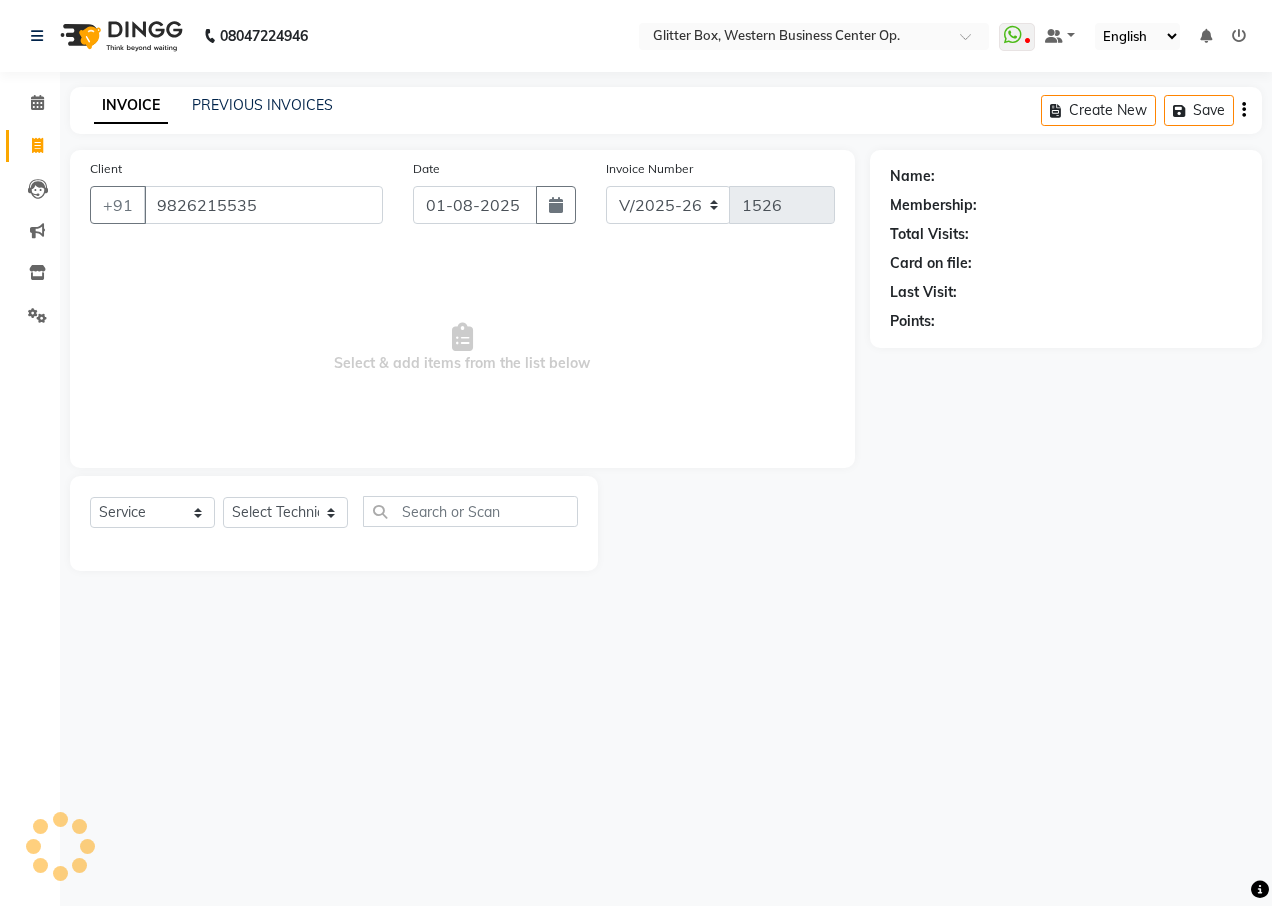 type on "9826215535" 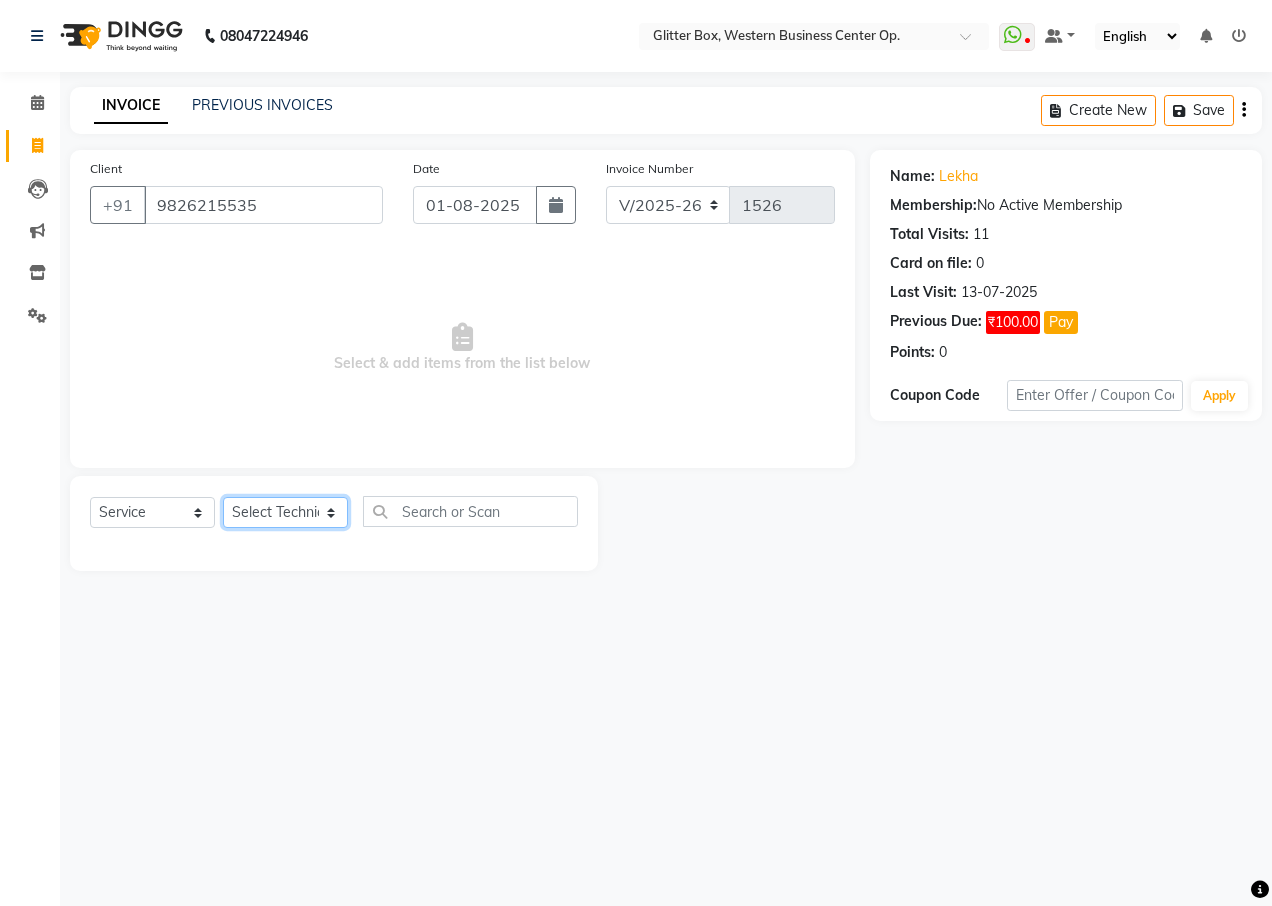 click on "Select Technician Ankita Yadav Ankit Tiwari bharat DEBNATH Govind Rana hema john Kajal Rana Kajal Rathour Katick Das kelly Nairmal Das owner Pankaj Malayya pooja Preeti makore Rupa Chettri shalu shruti shubham Suraj" 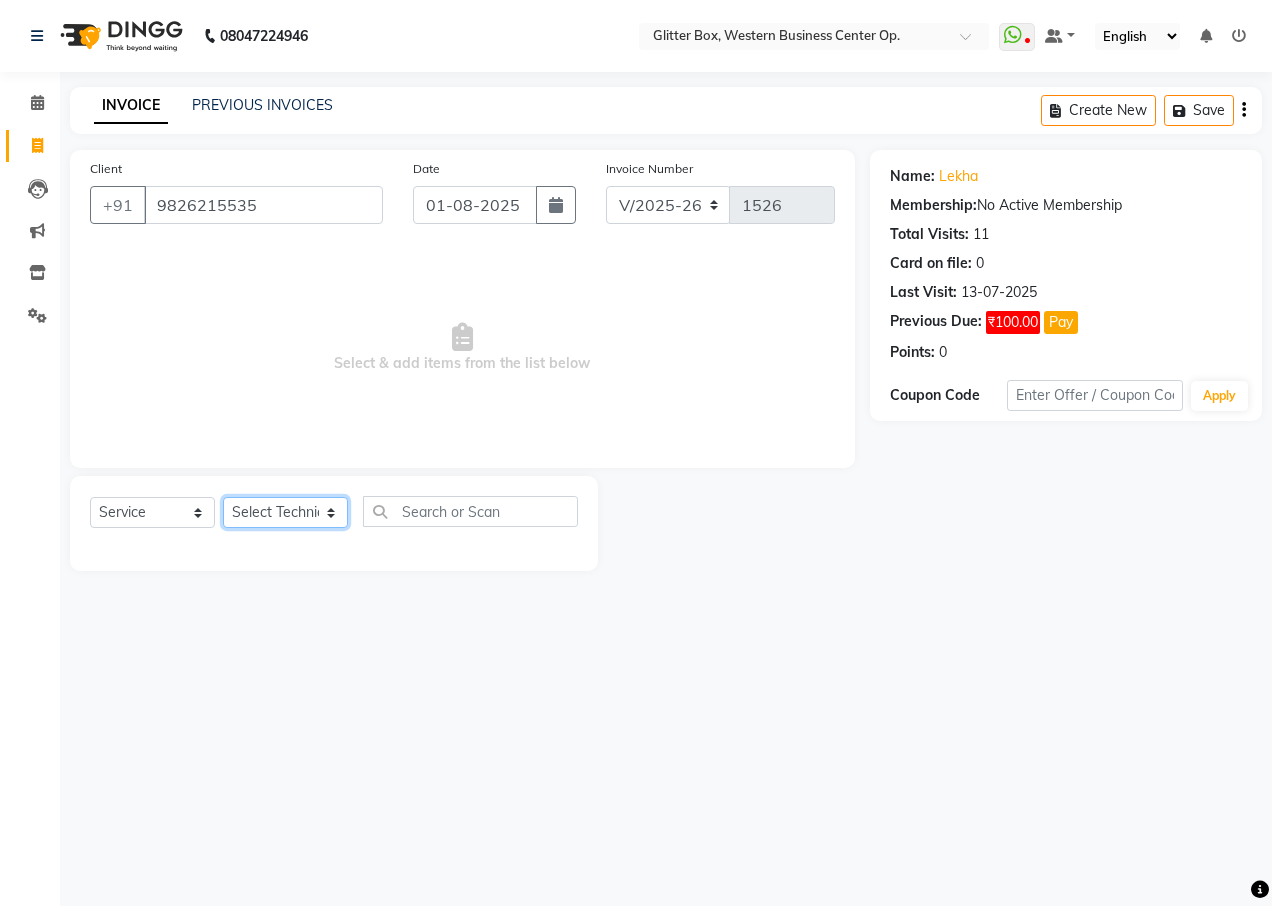 select on "49168" 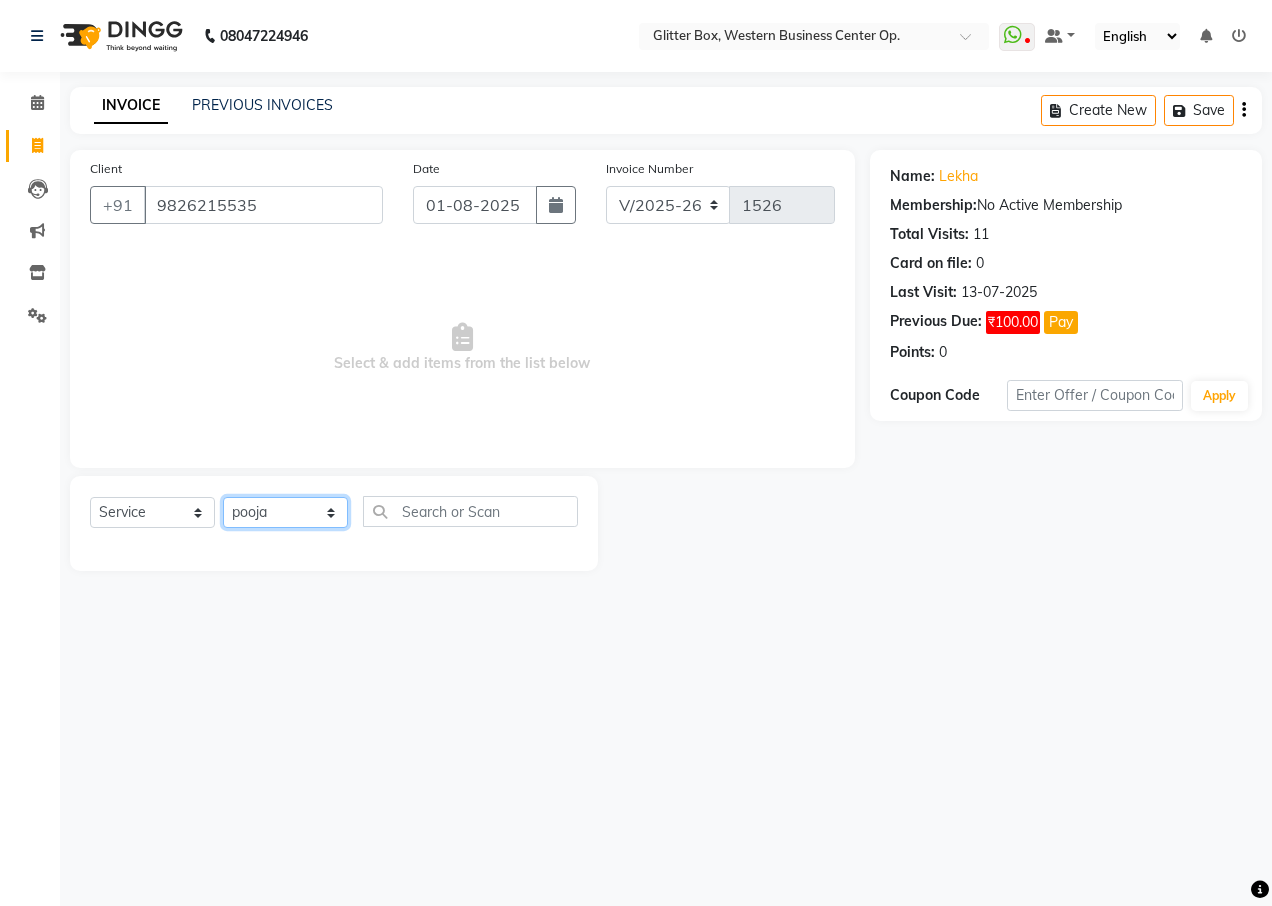 click on "Select Technician Ankita Yadav Ankit Tiwari bharat DEBNATH Govind Rana hema john Kajal Rana Kajal Rathour Katick Das kelly Nairmal Das owner Pankaj Malayya pooja Preeti makore Rupa Chettri shalu shruti shubham Suraj" 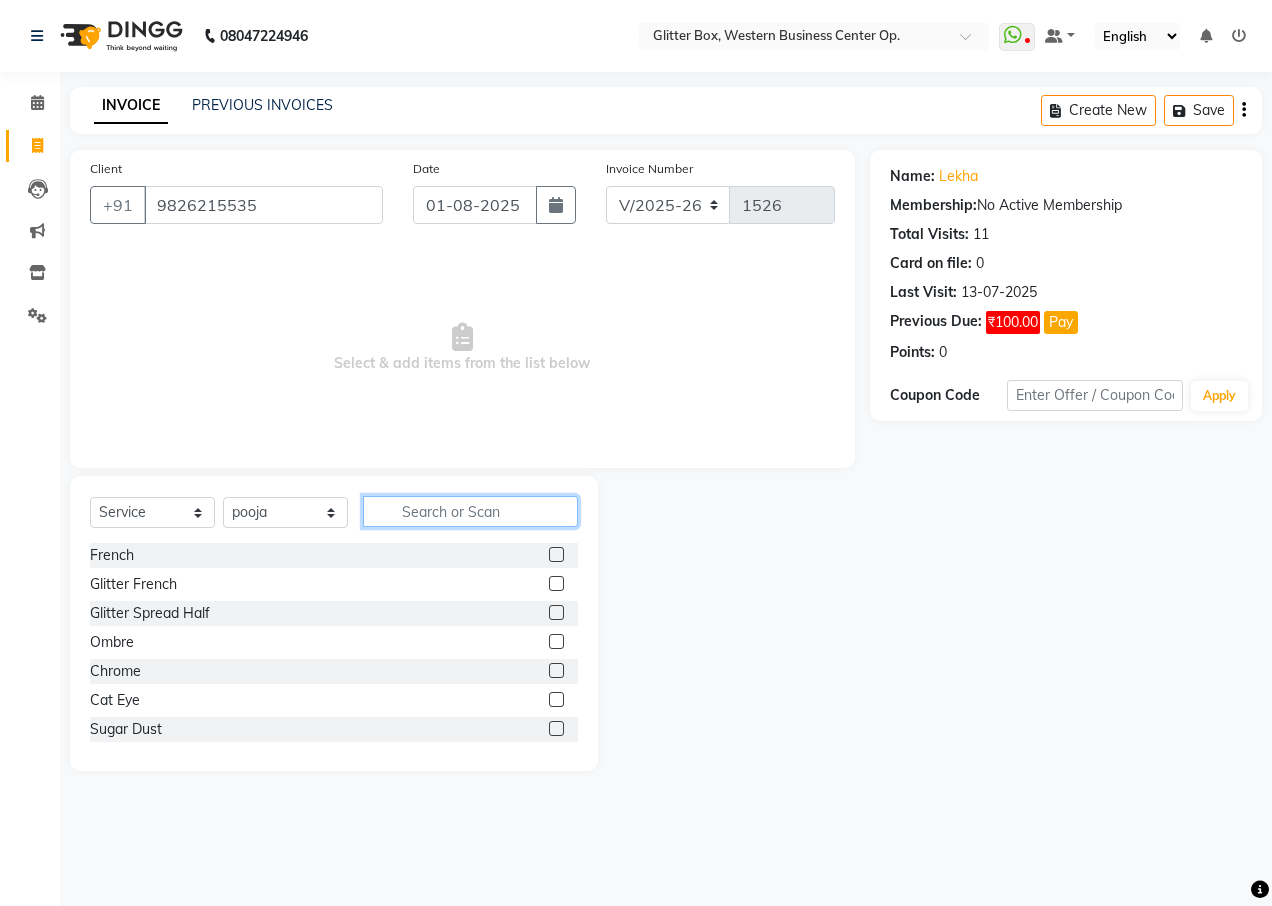 click 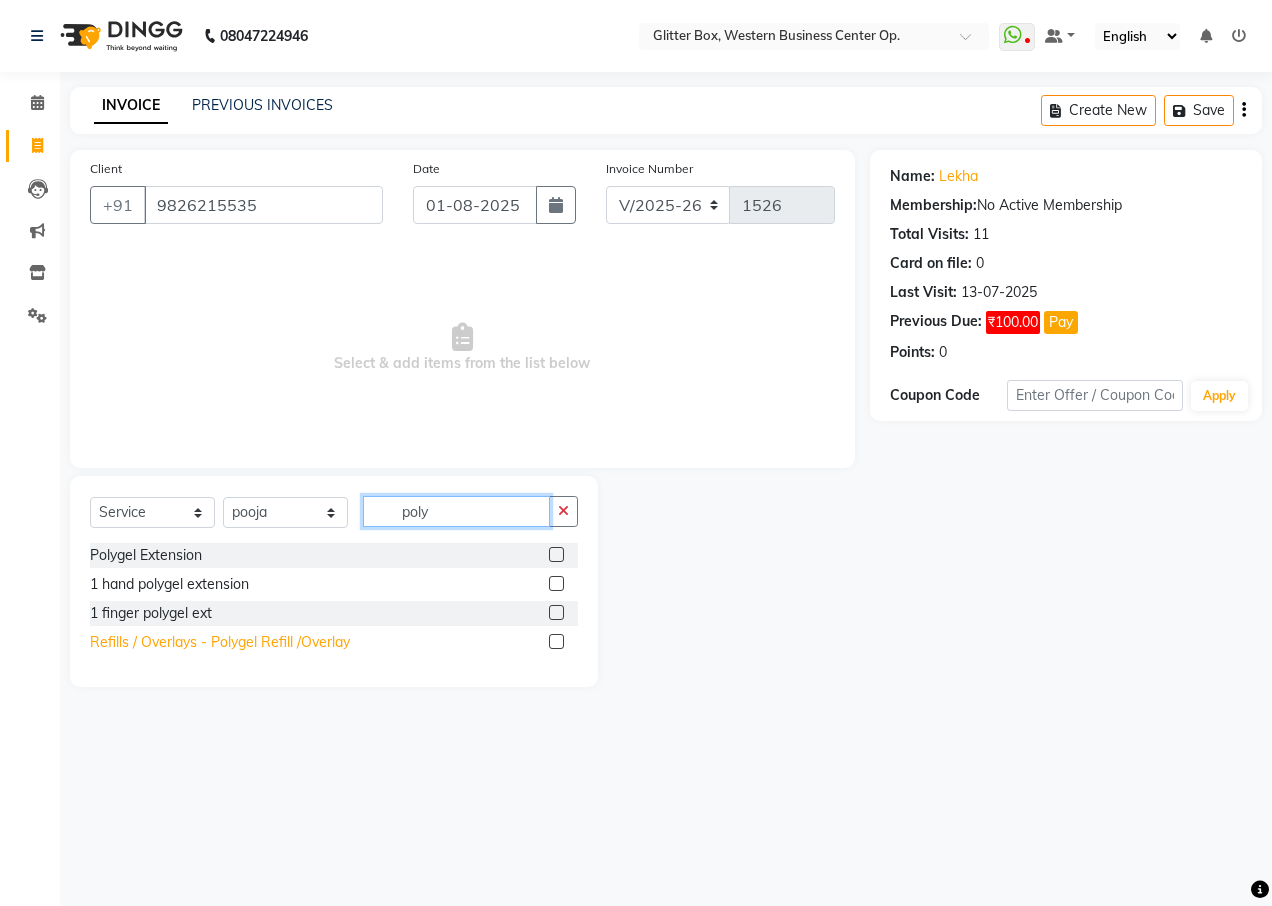 type on "poly" 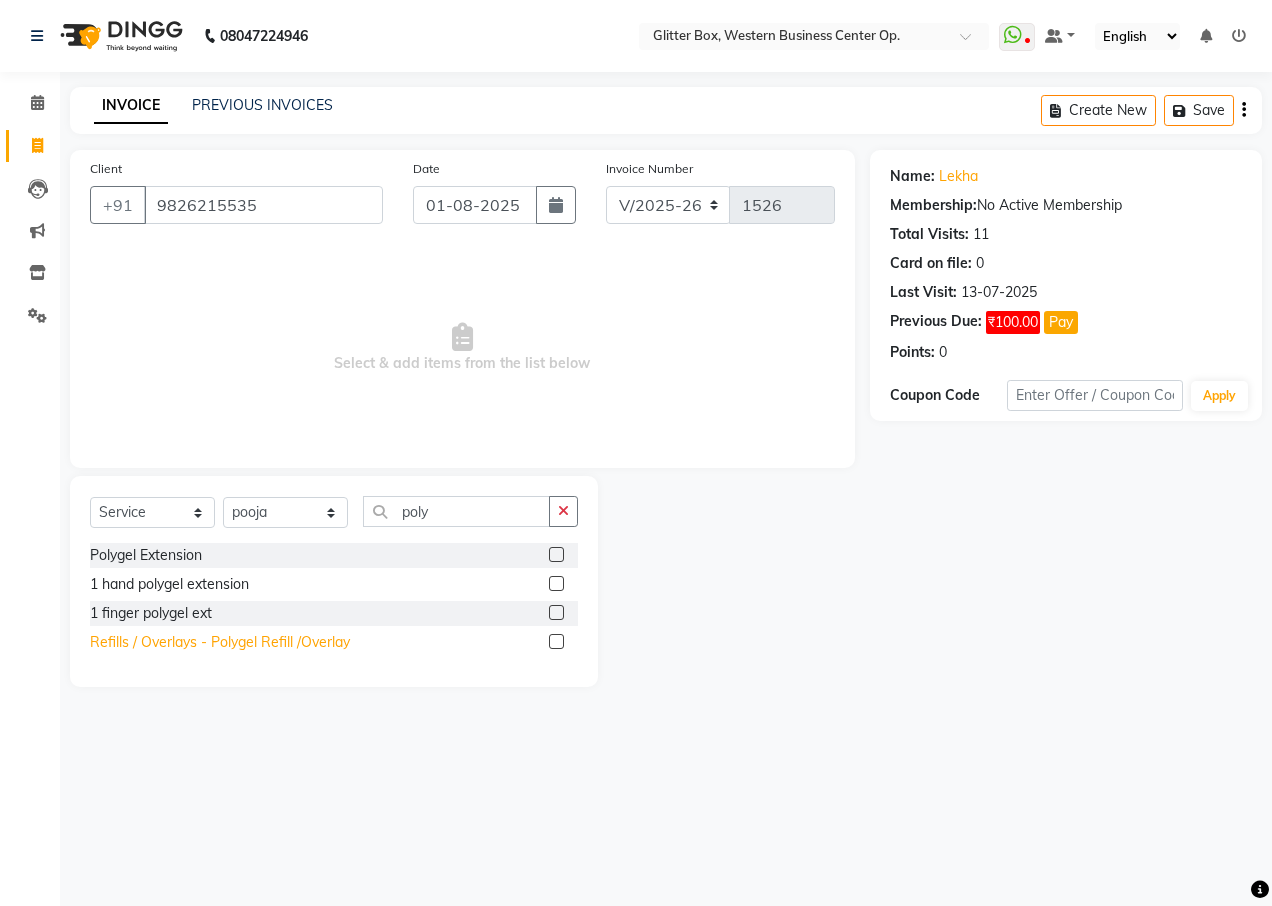 click on "Refills / Overlays - Polygel Refill /Overlay" 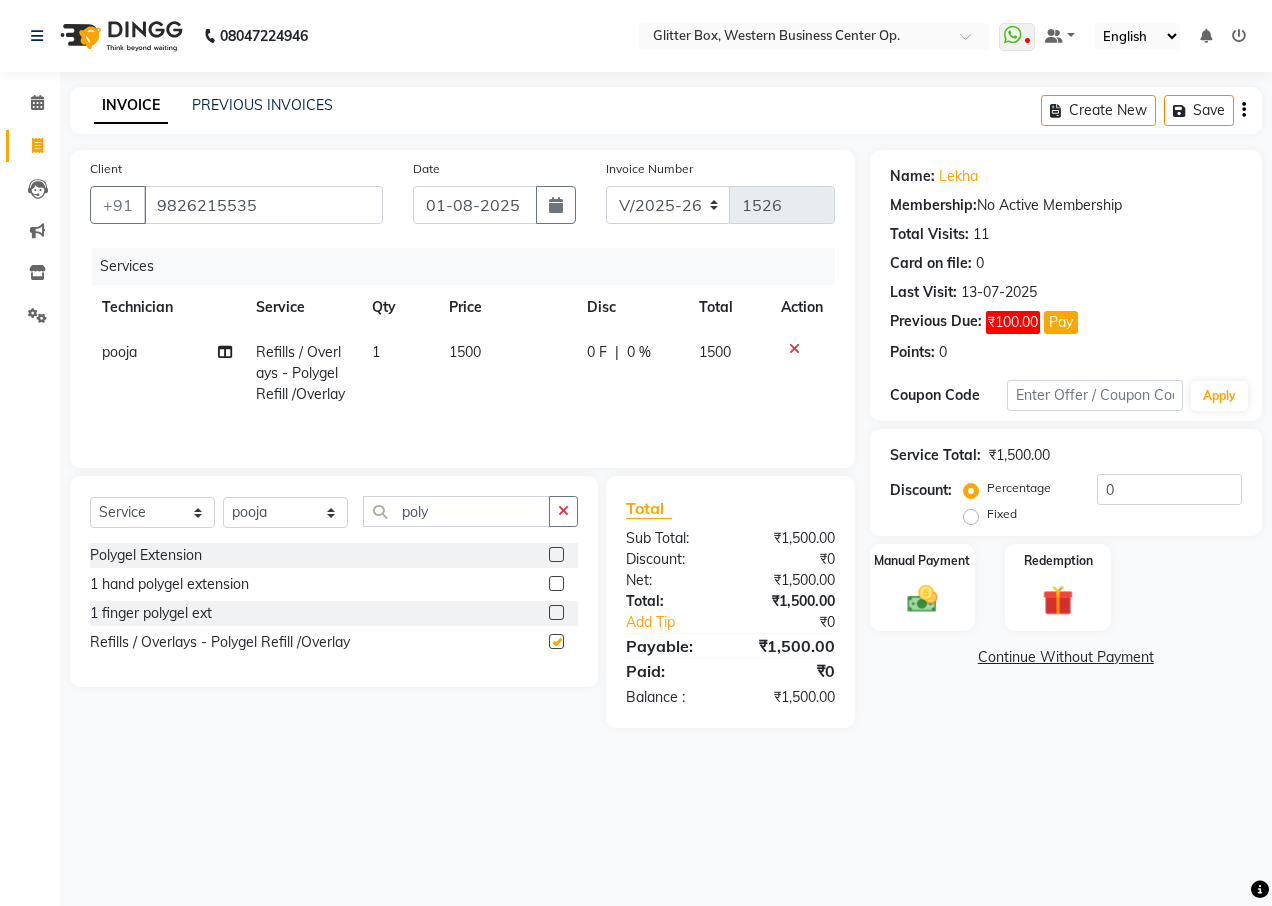 checkbox on "false" 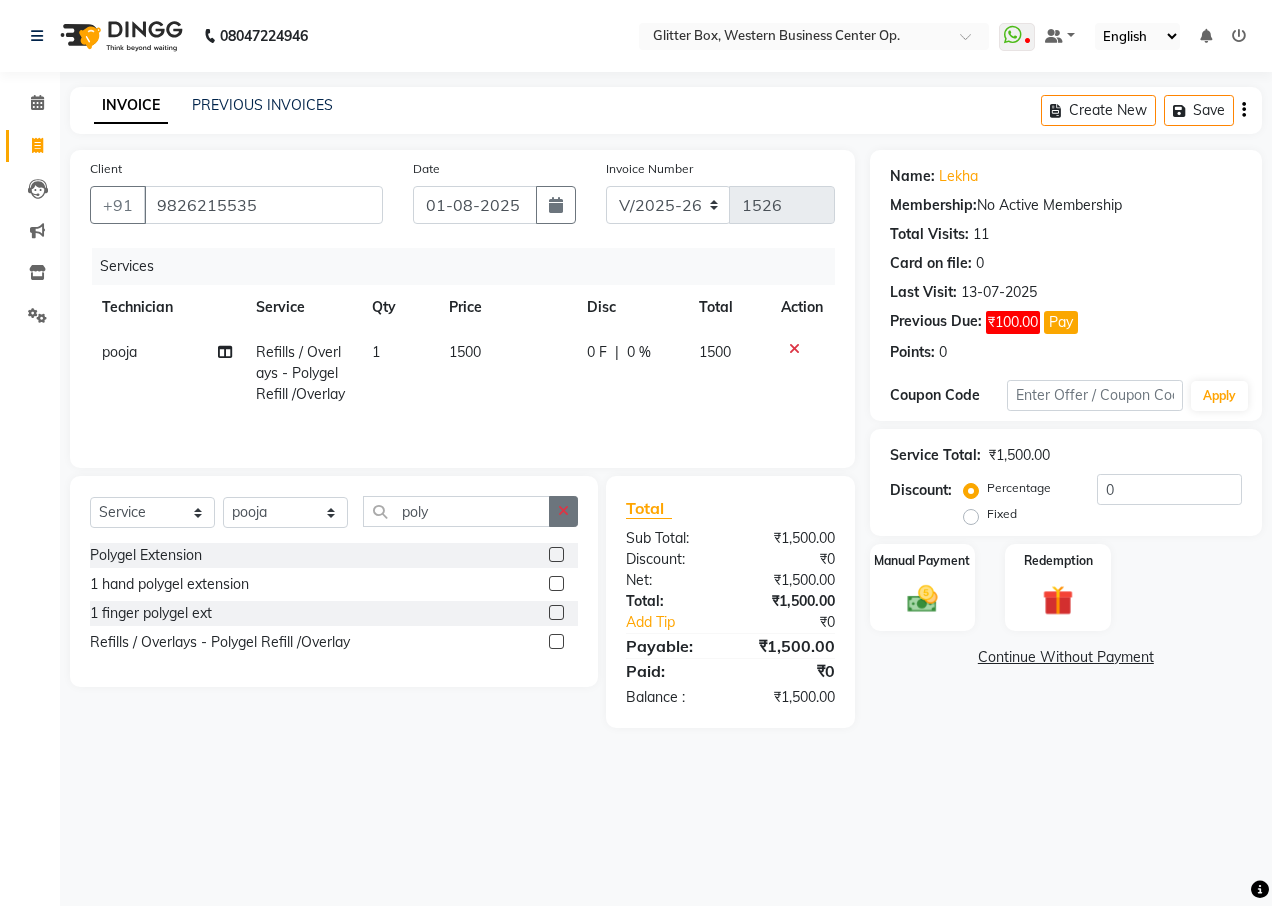 click 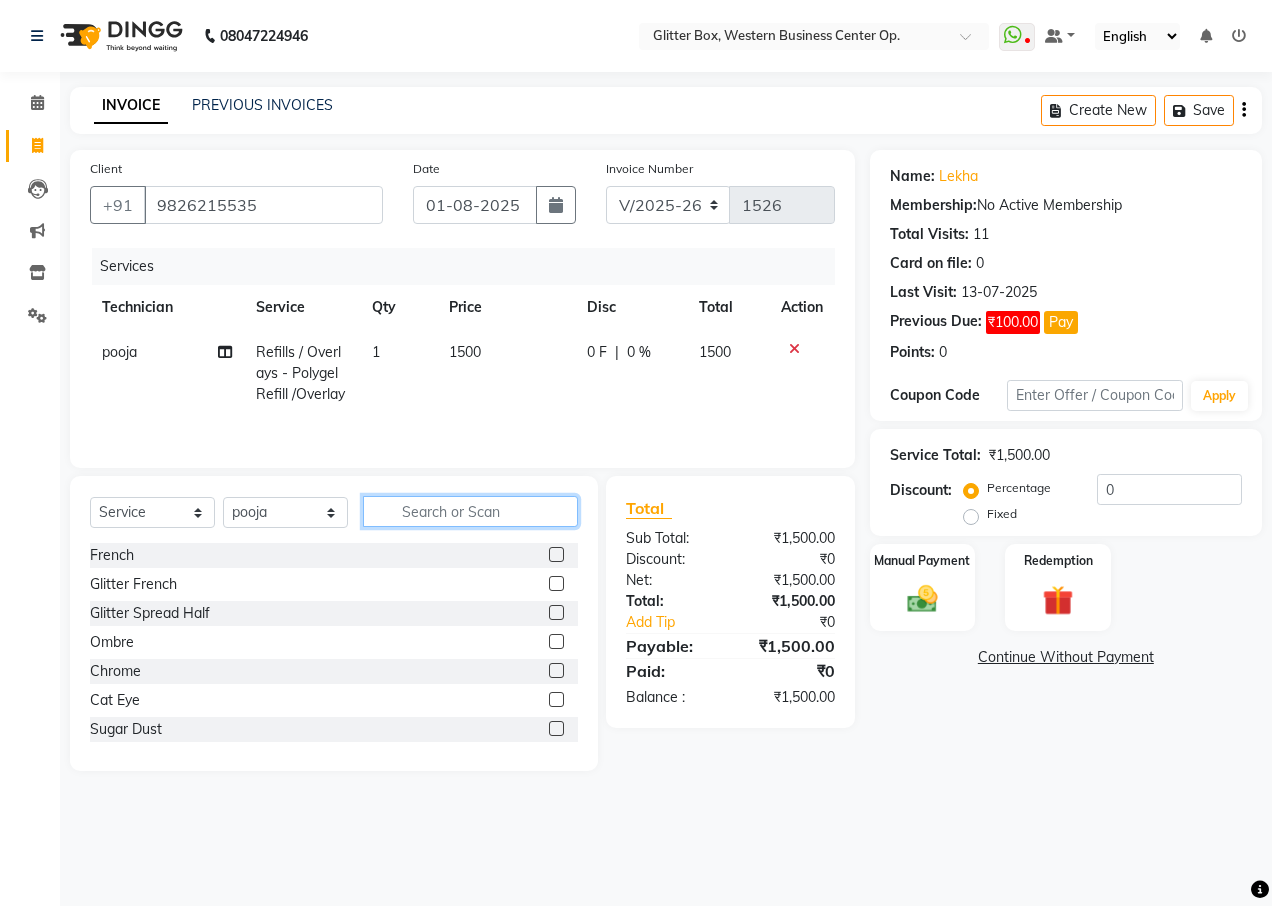 click 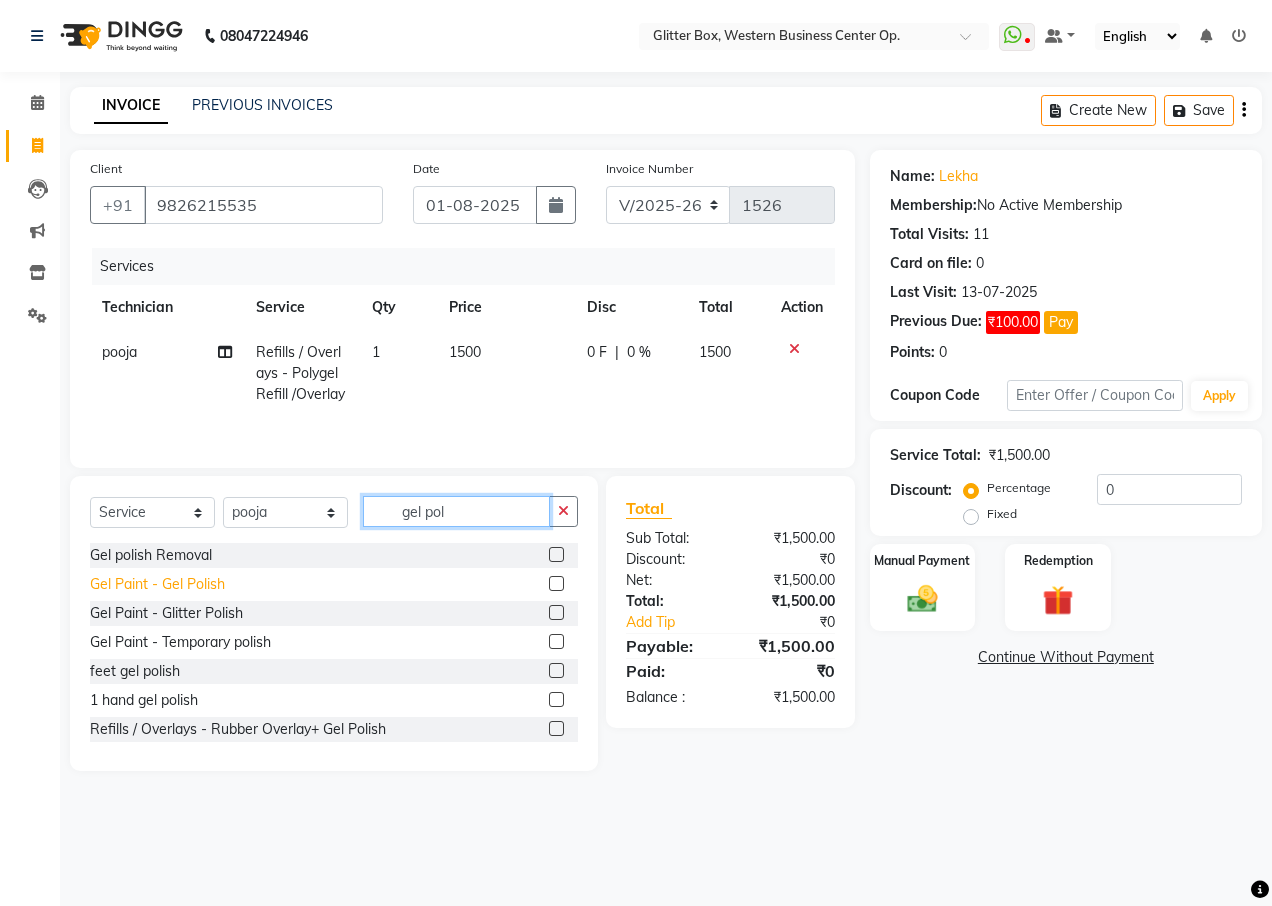 type on "gel pol" 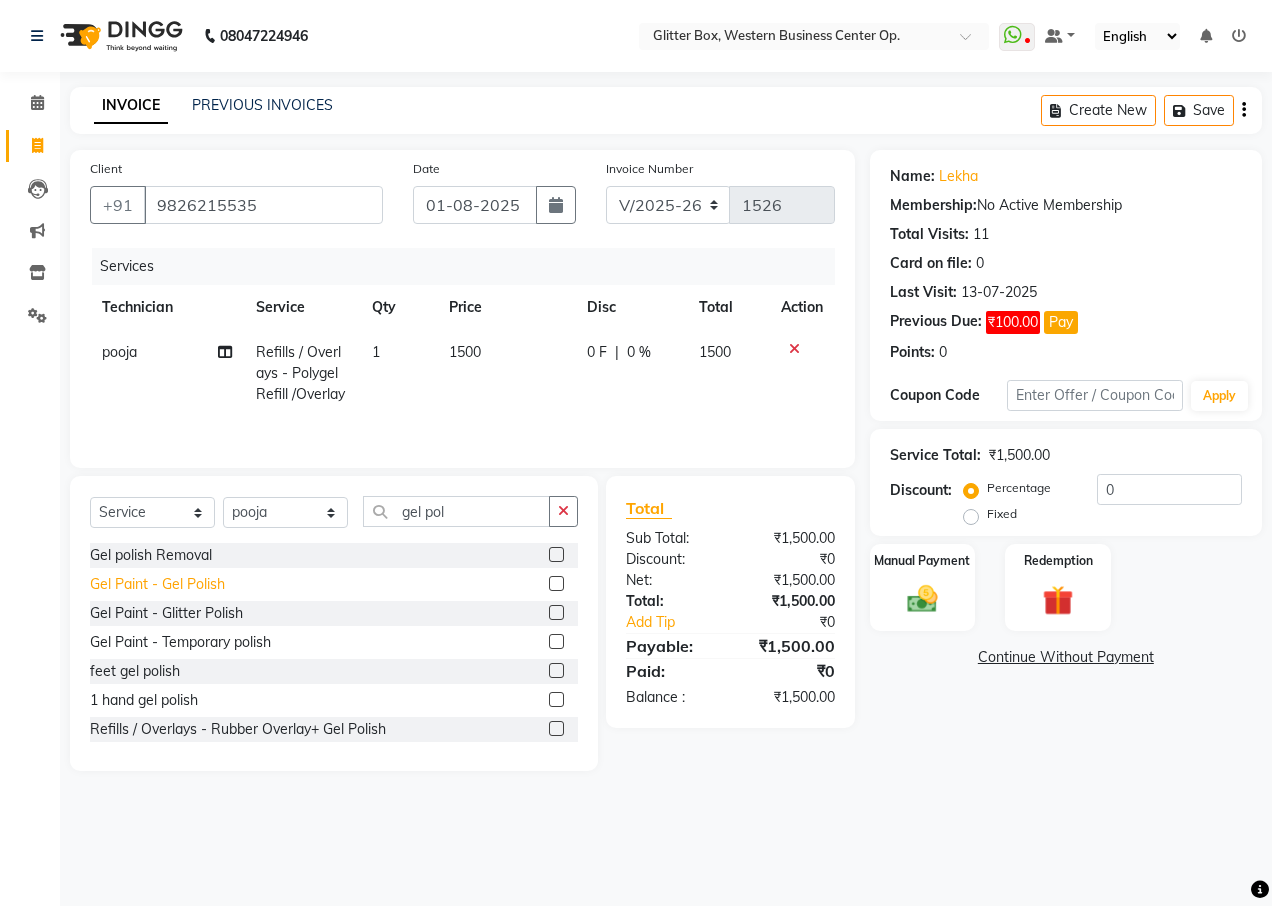 click on "Gel Paint  - Gel Polish" 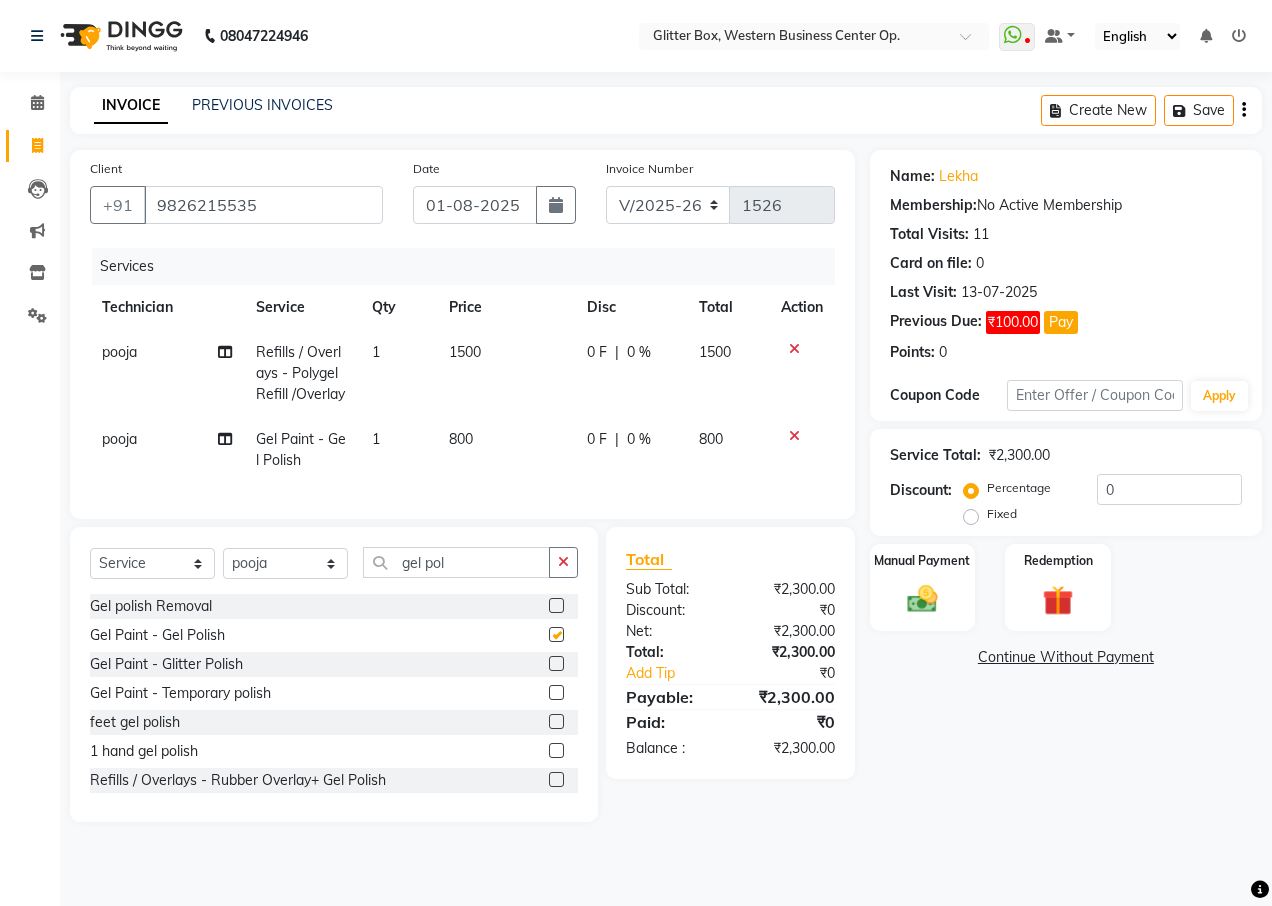 checkbox on "false" 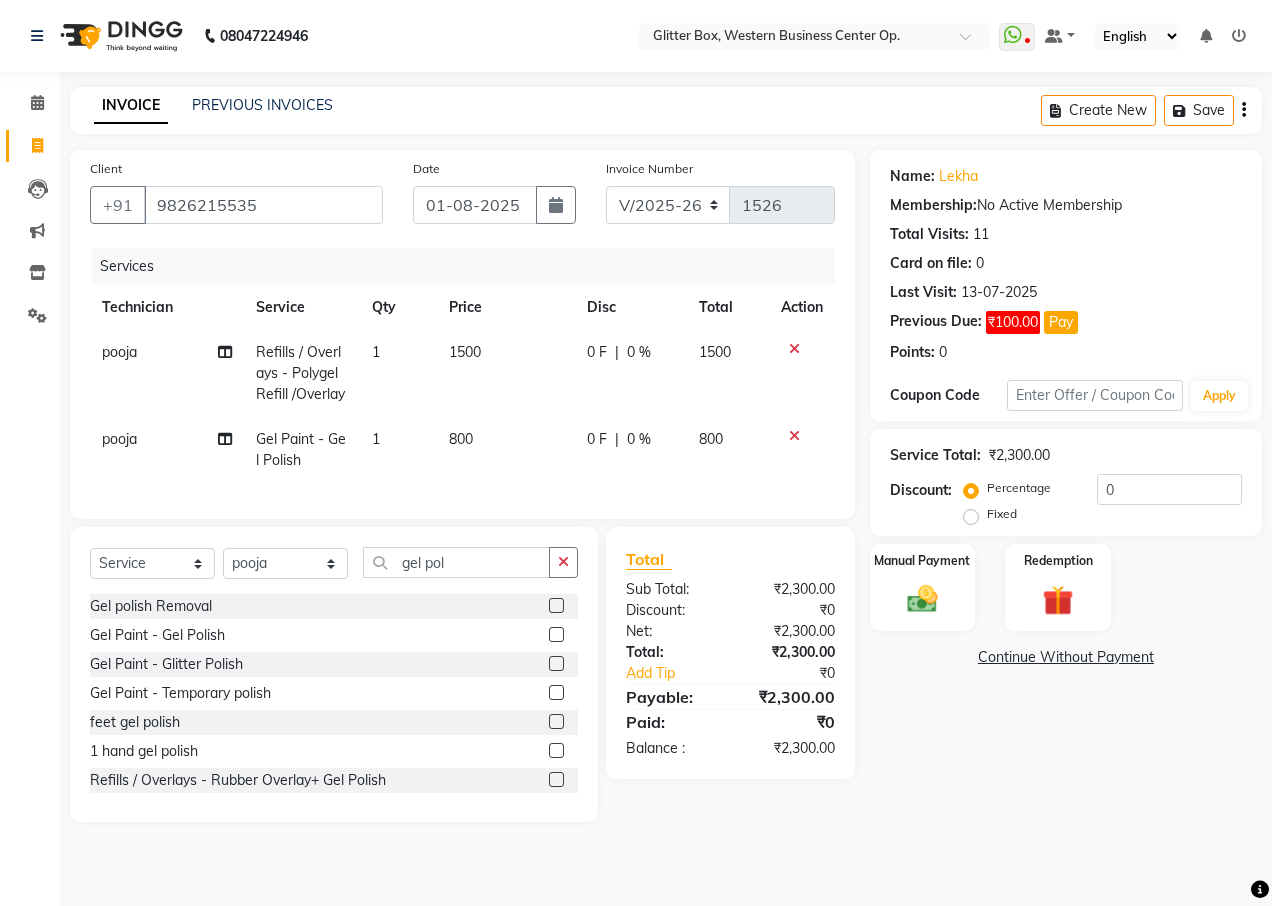 click on "800" 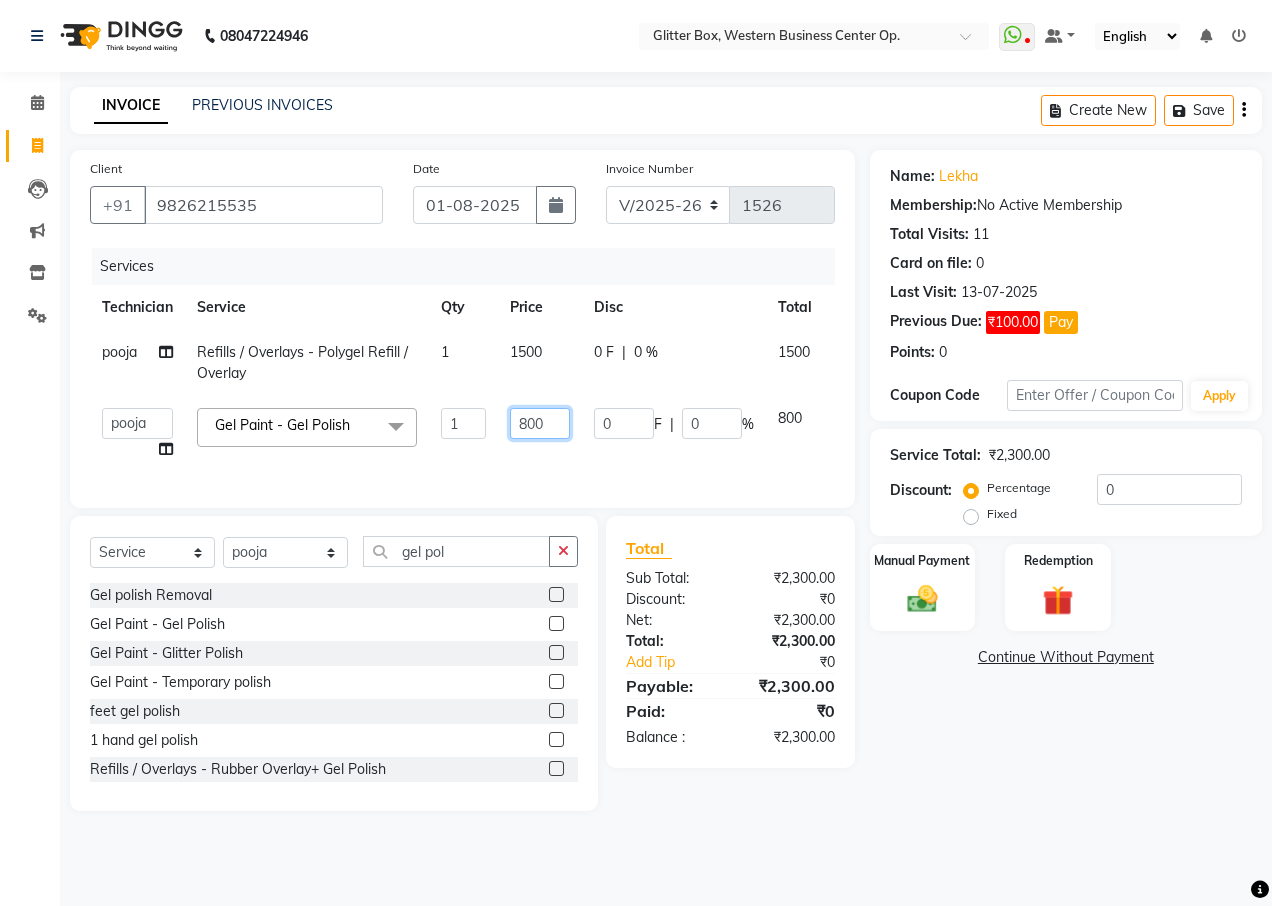 click on "800" 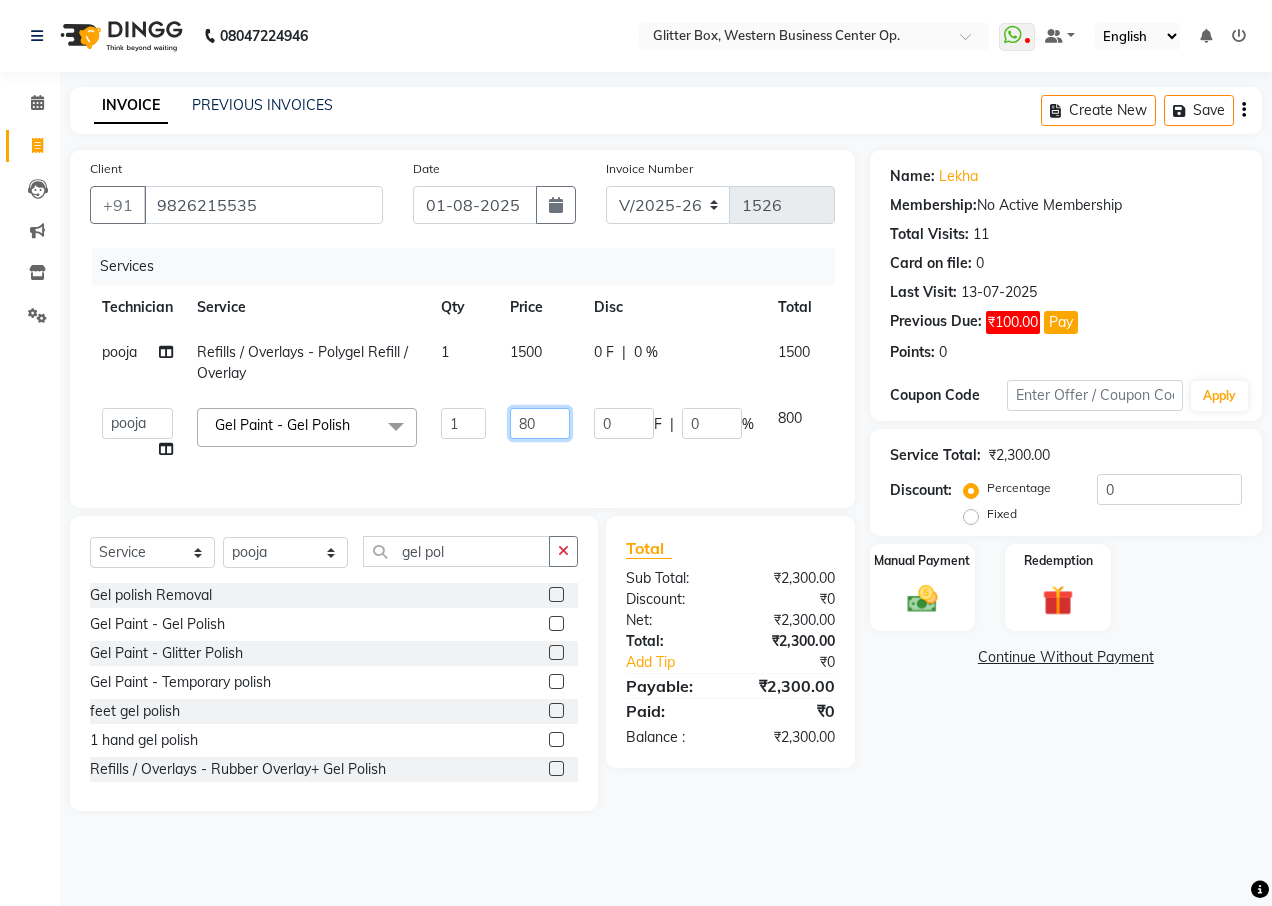 type on "8" 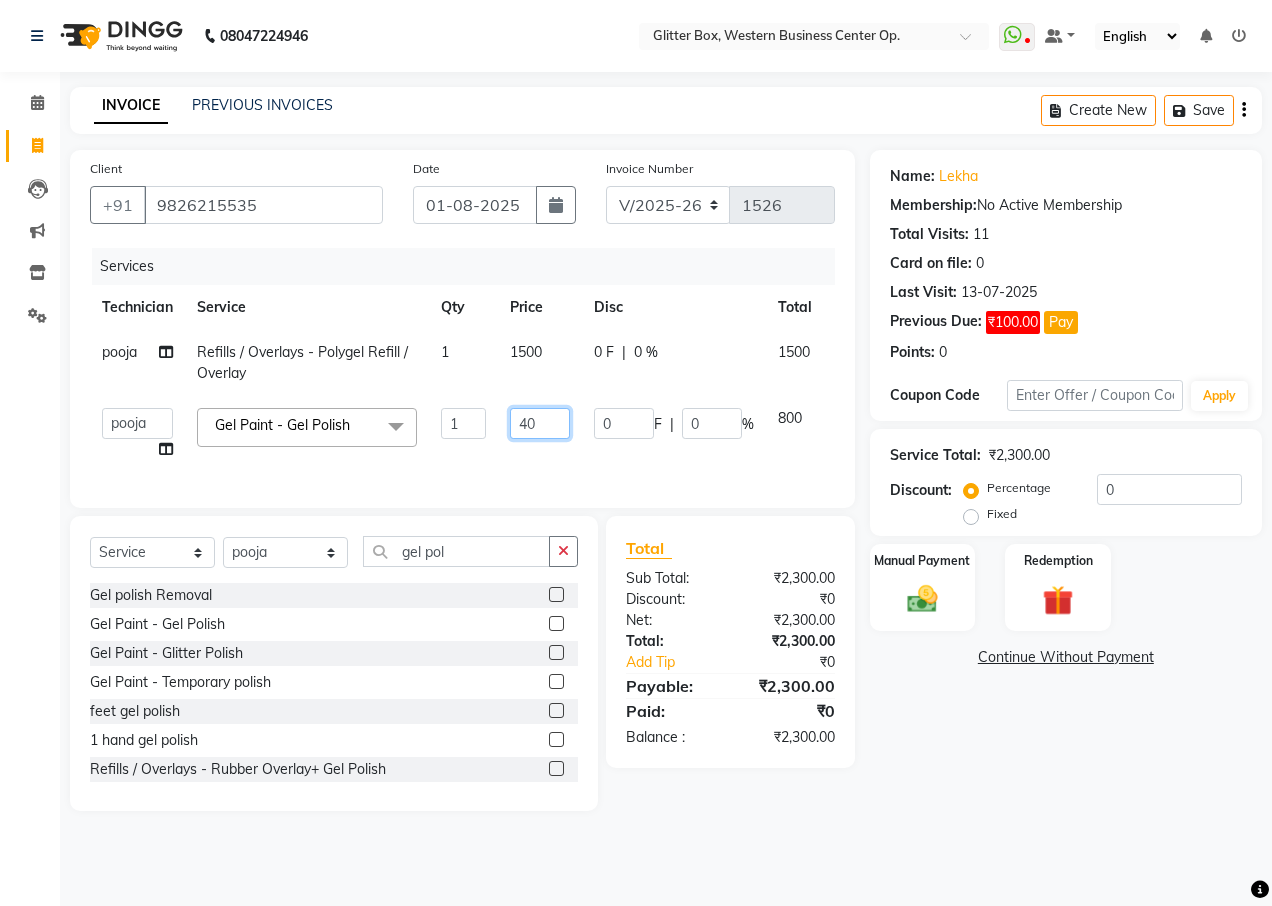 type on "400" 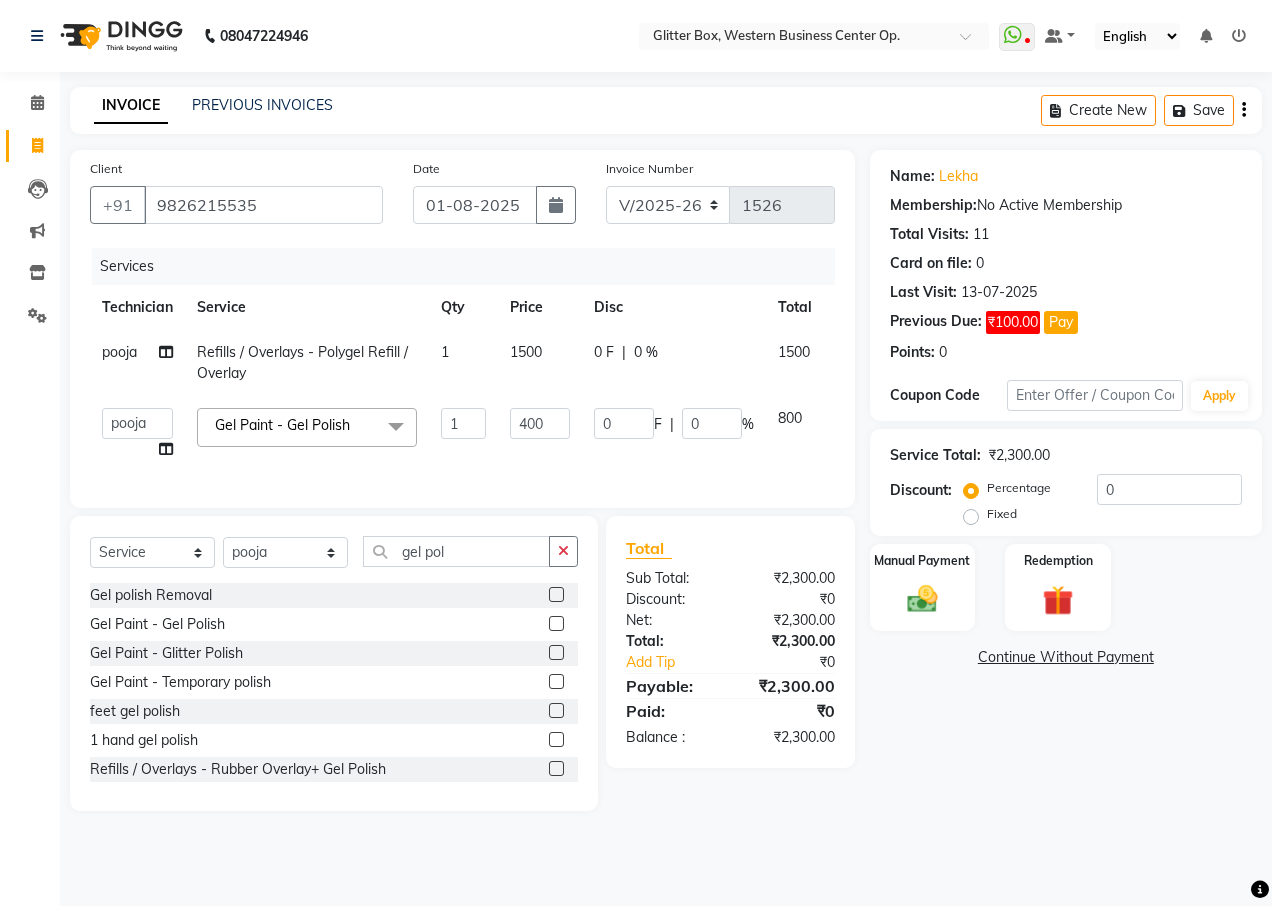 click on "400" 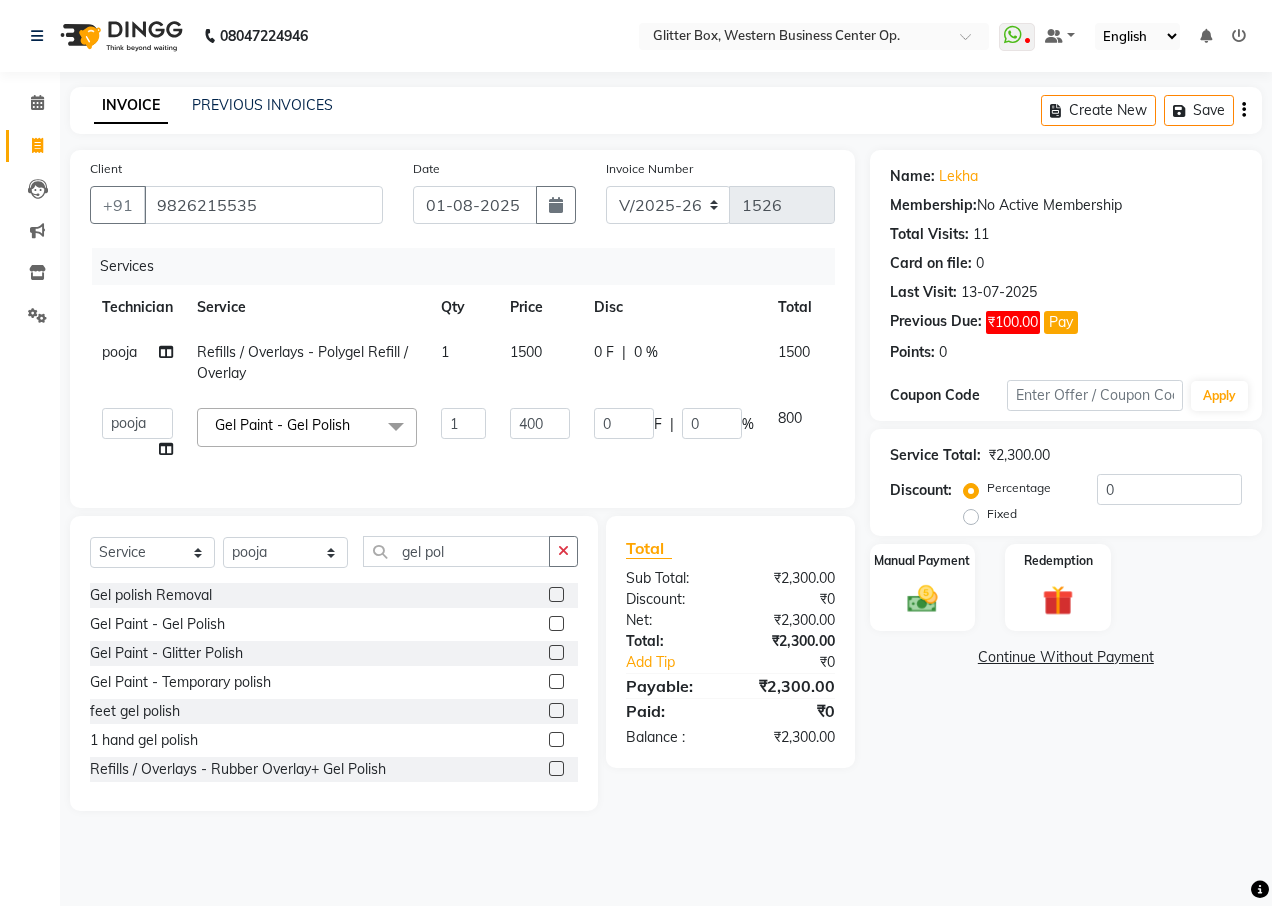 select on "49168" 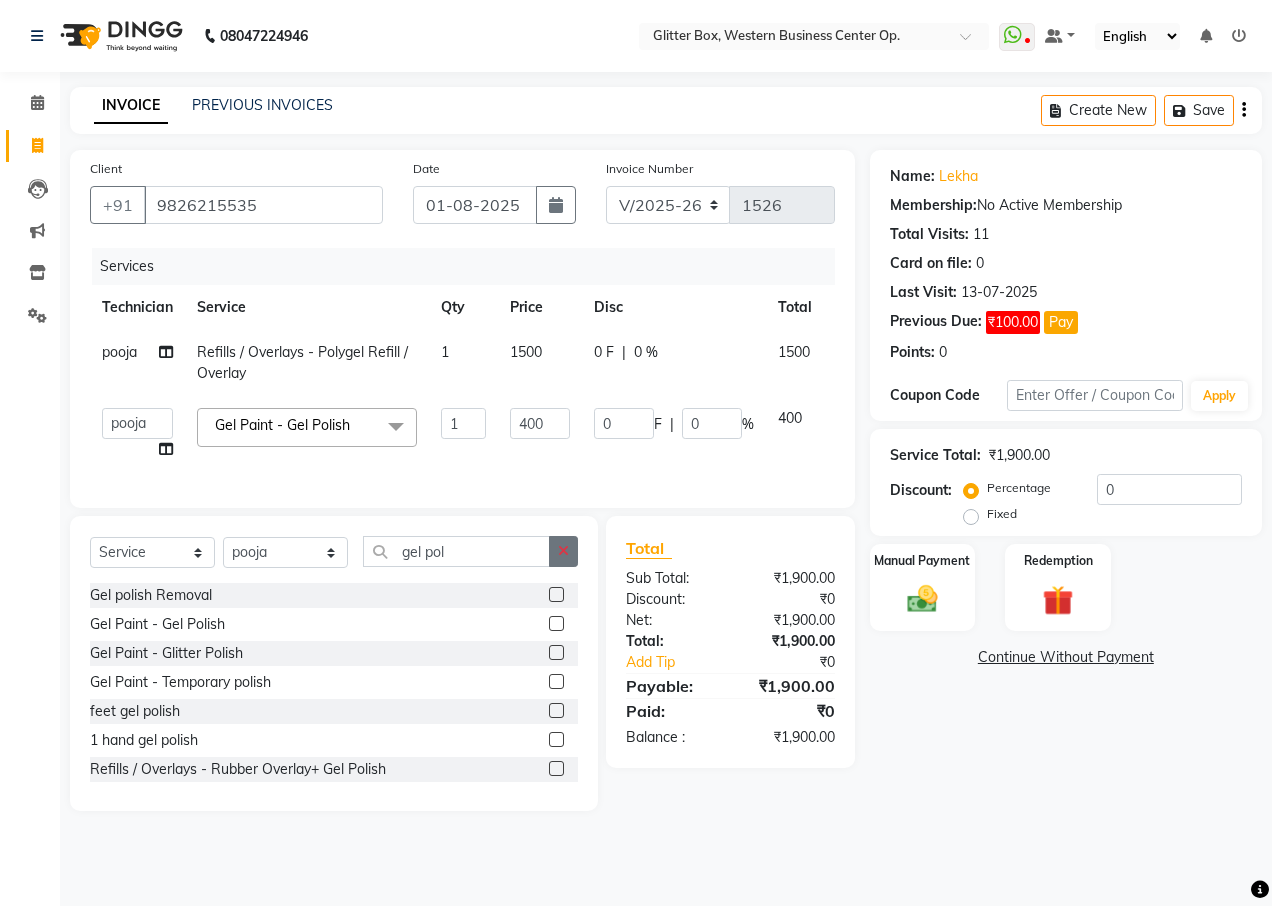 click 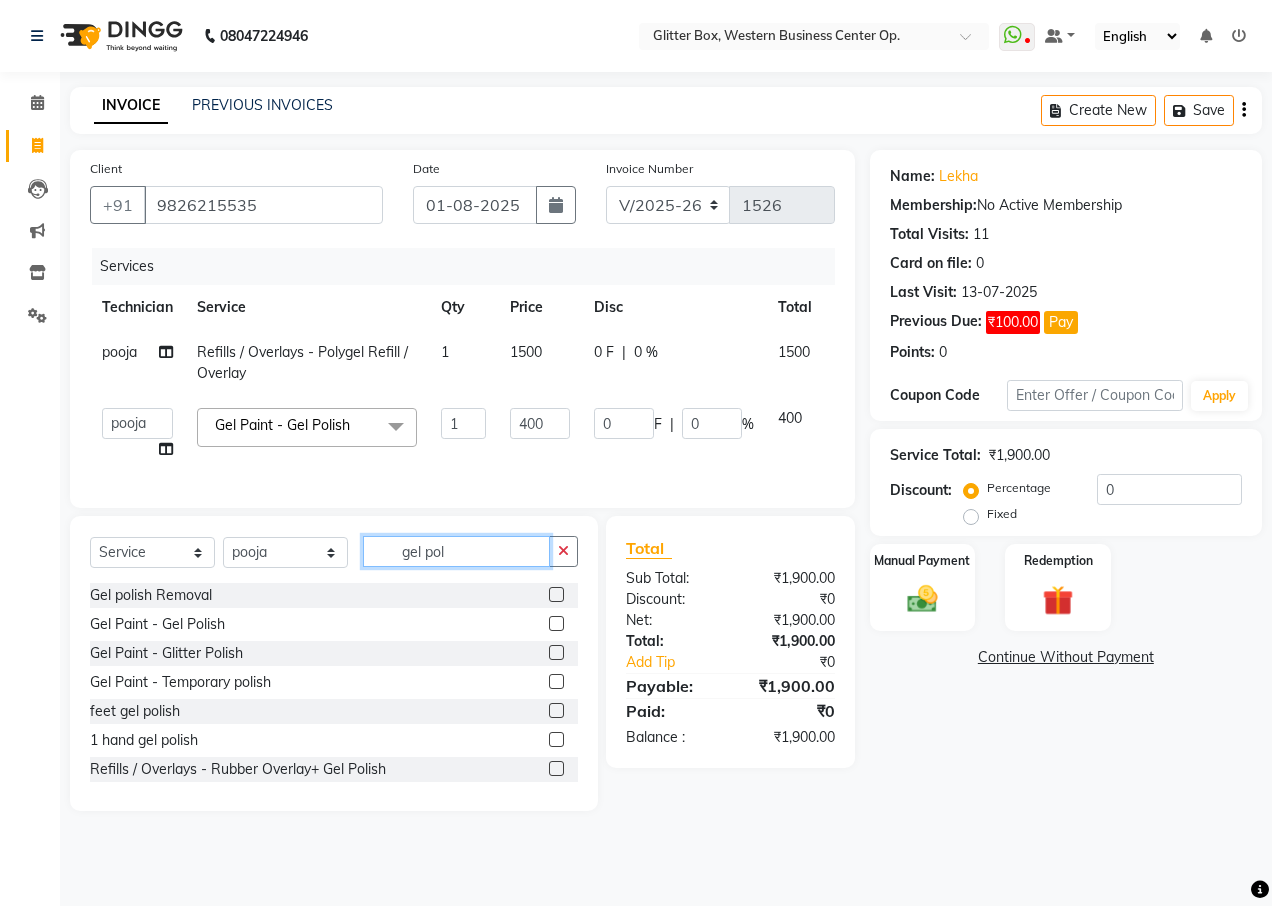 type 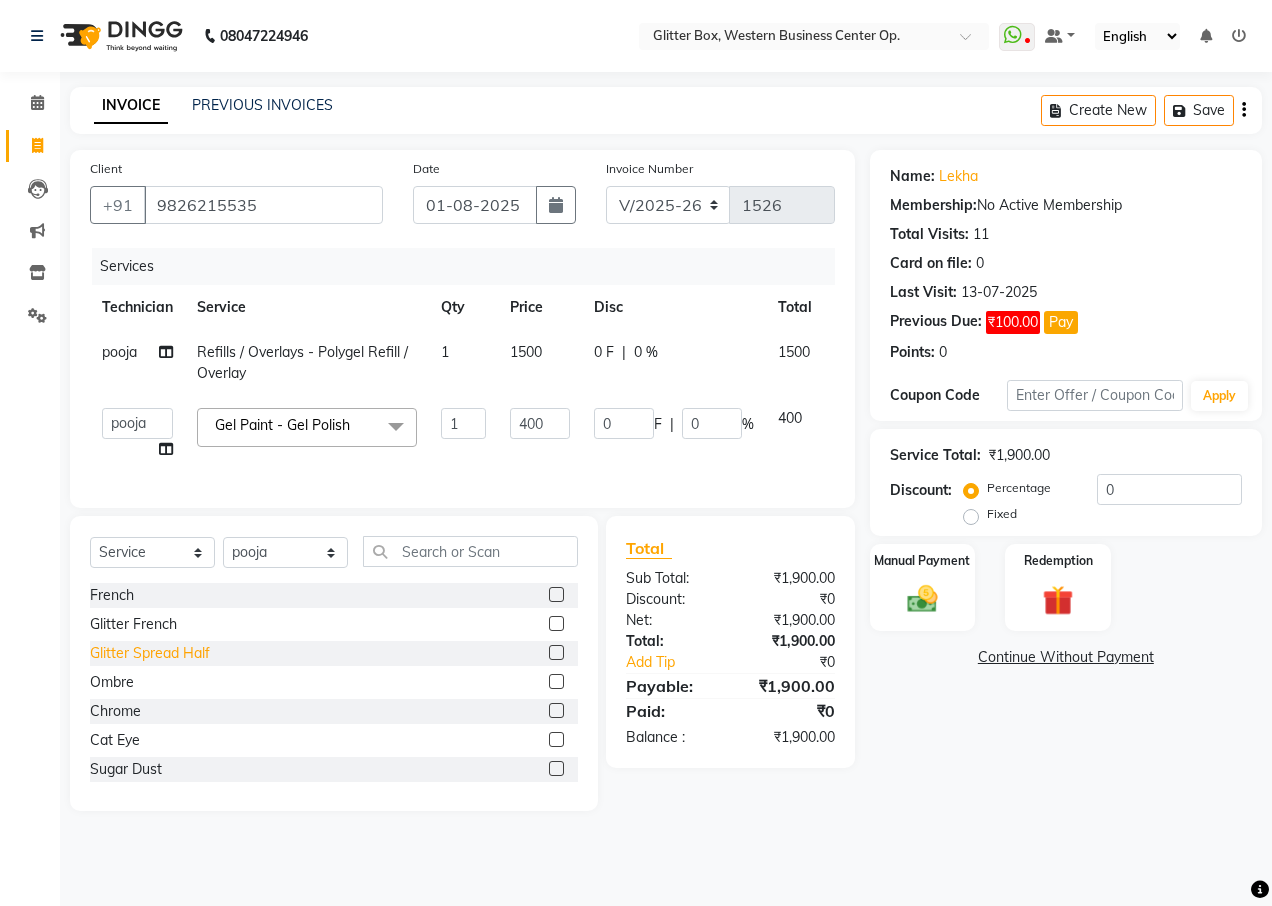 click on "Glitter Spread Half" 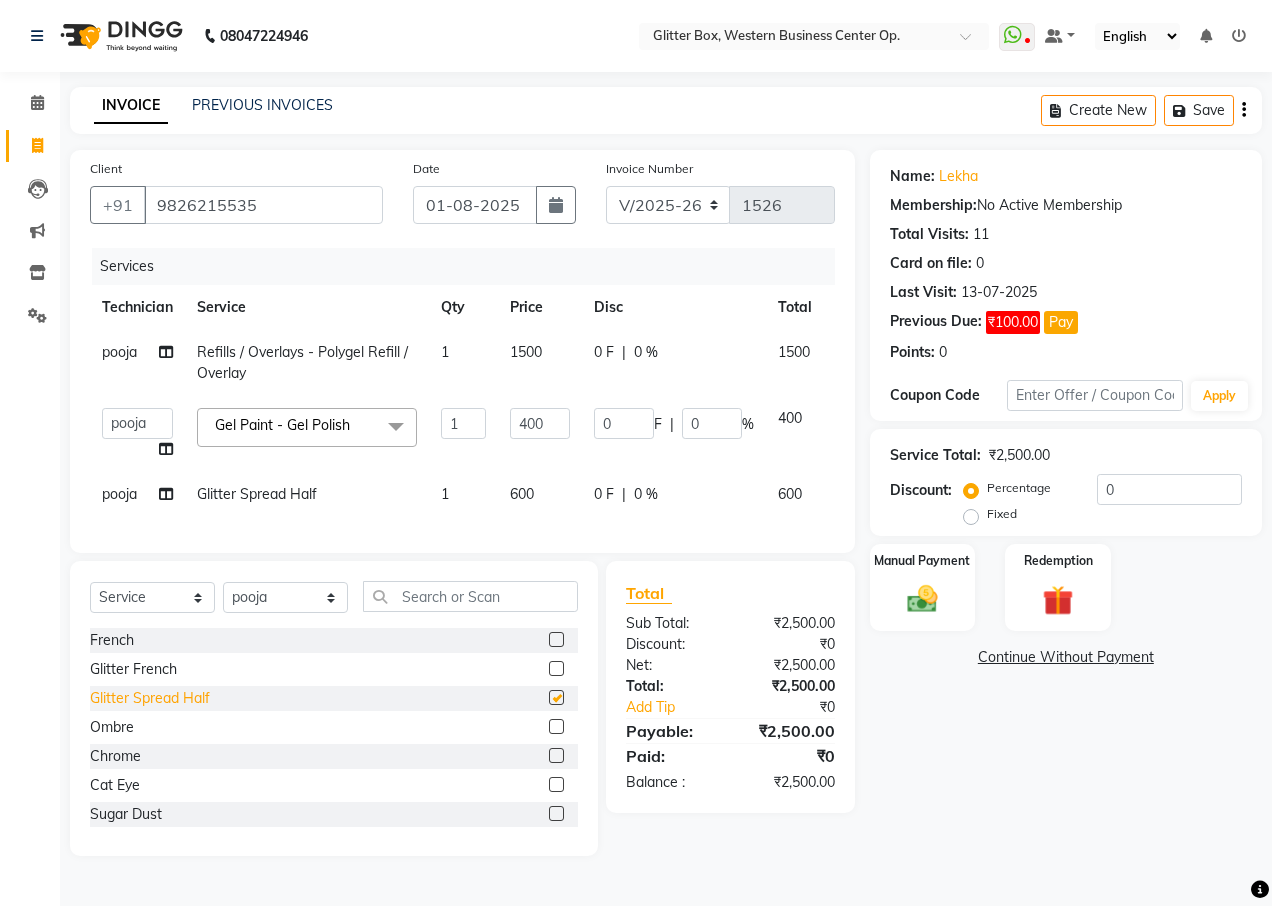 checkbox on "false" 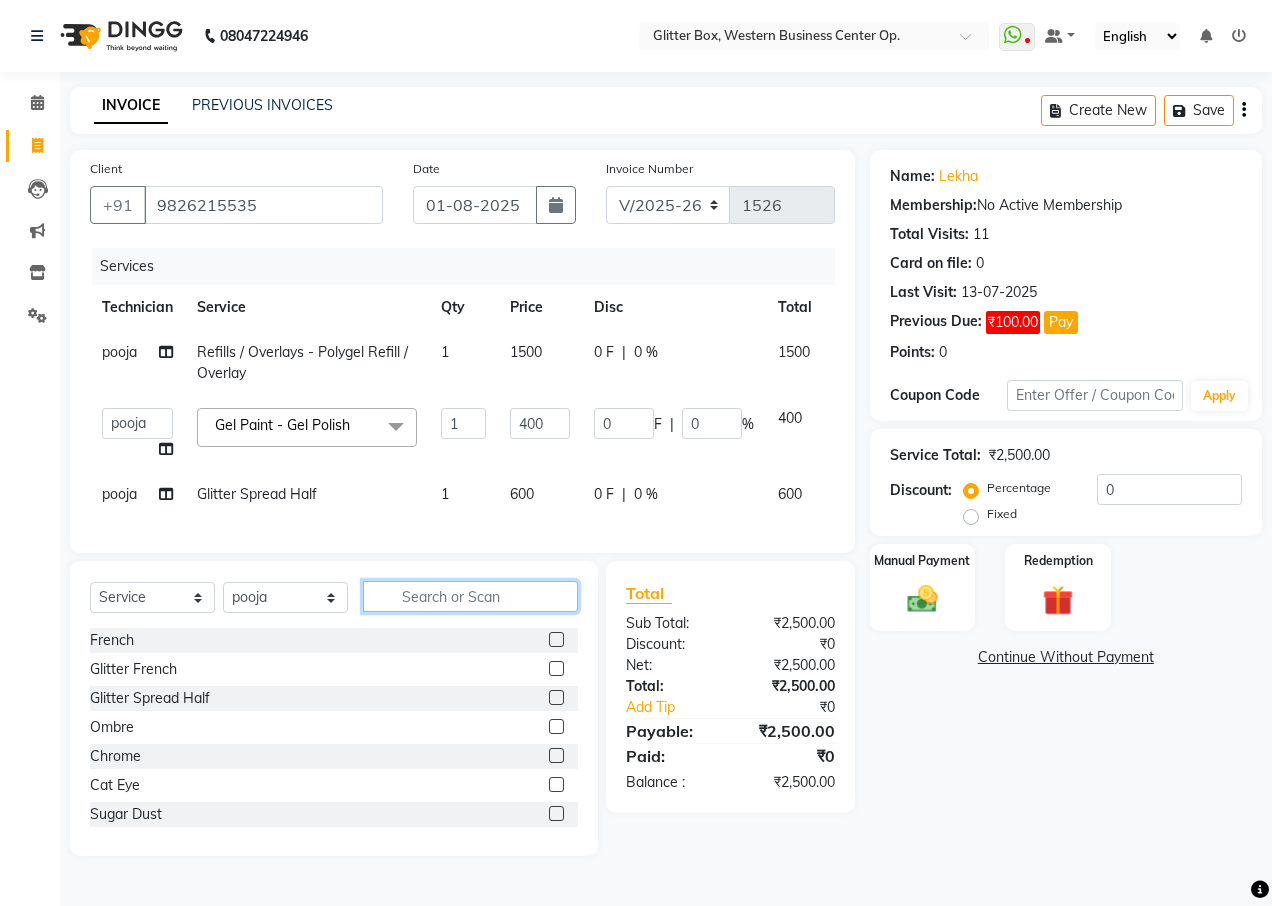 click 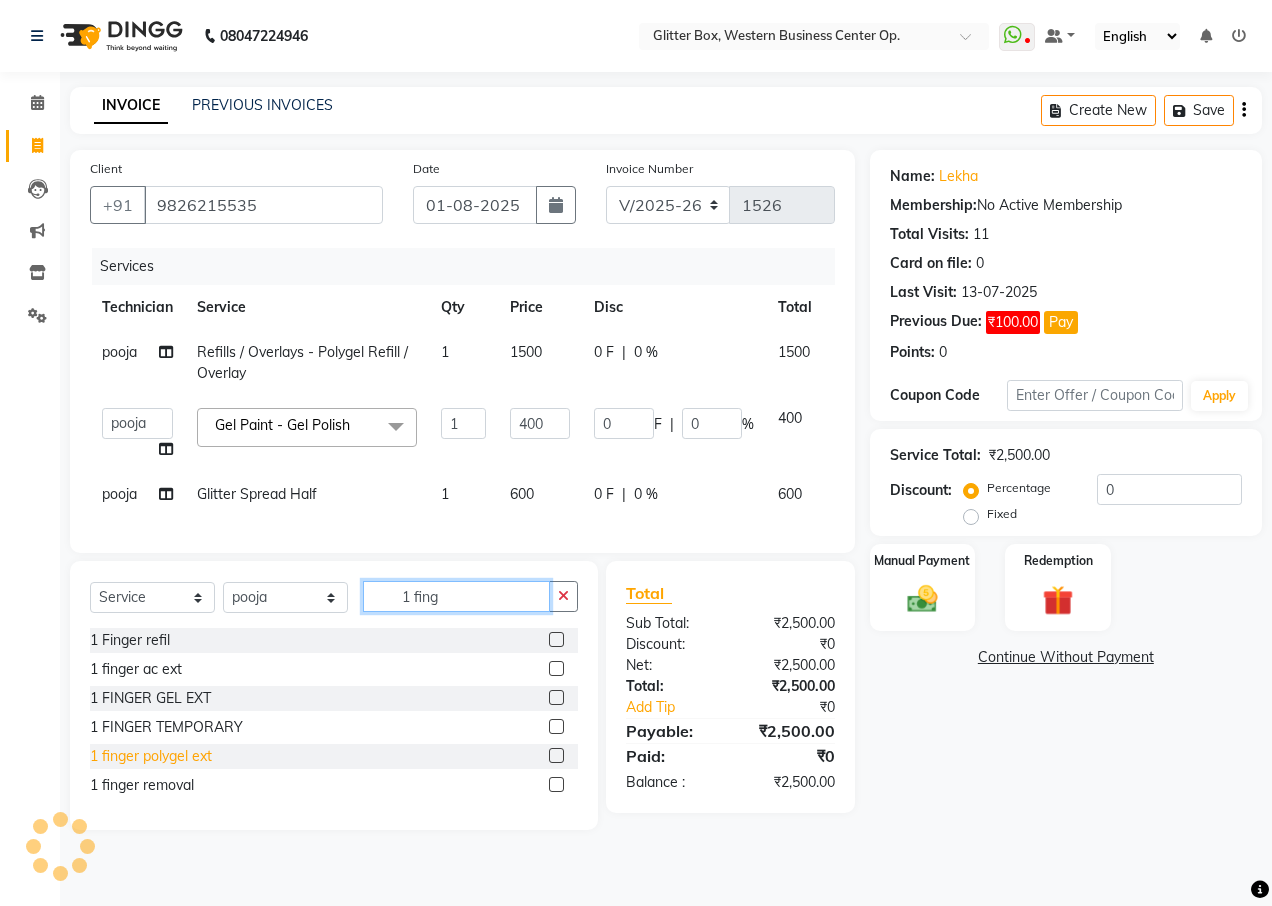 type on "1 fing" 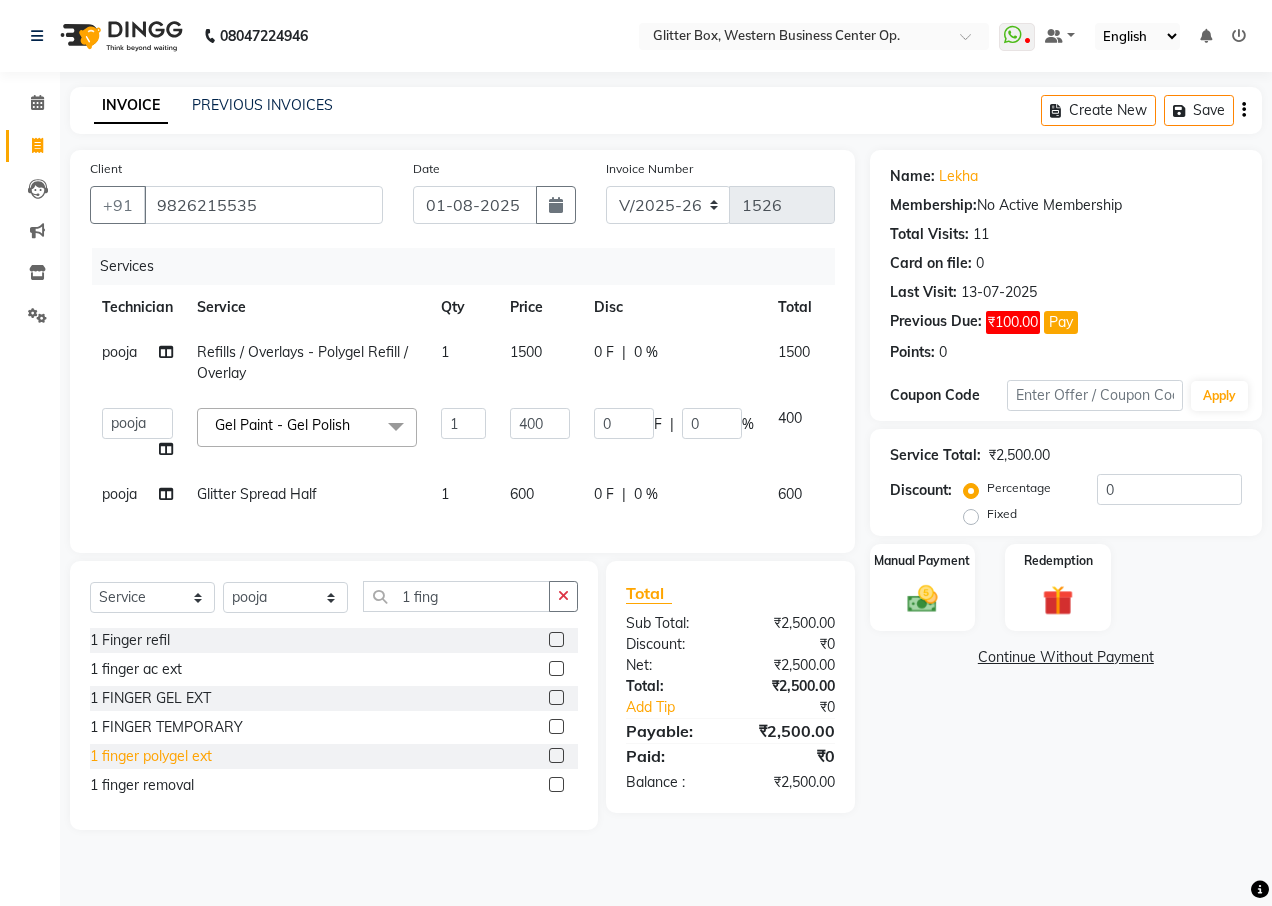 click on "1 finger polygel ext" 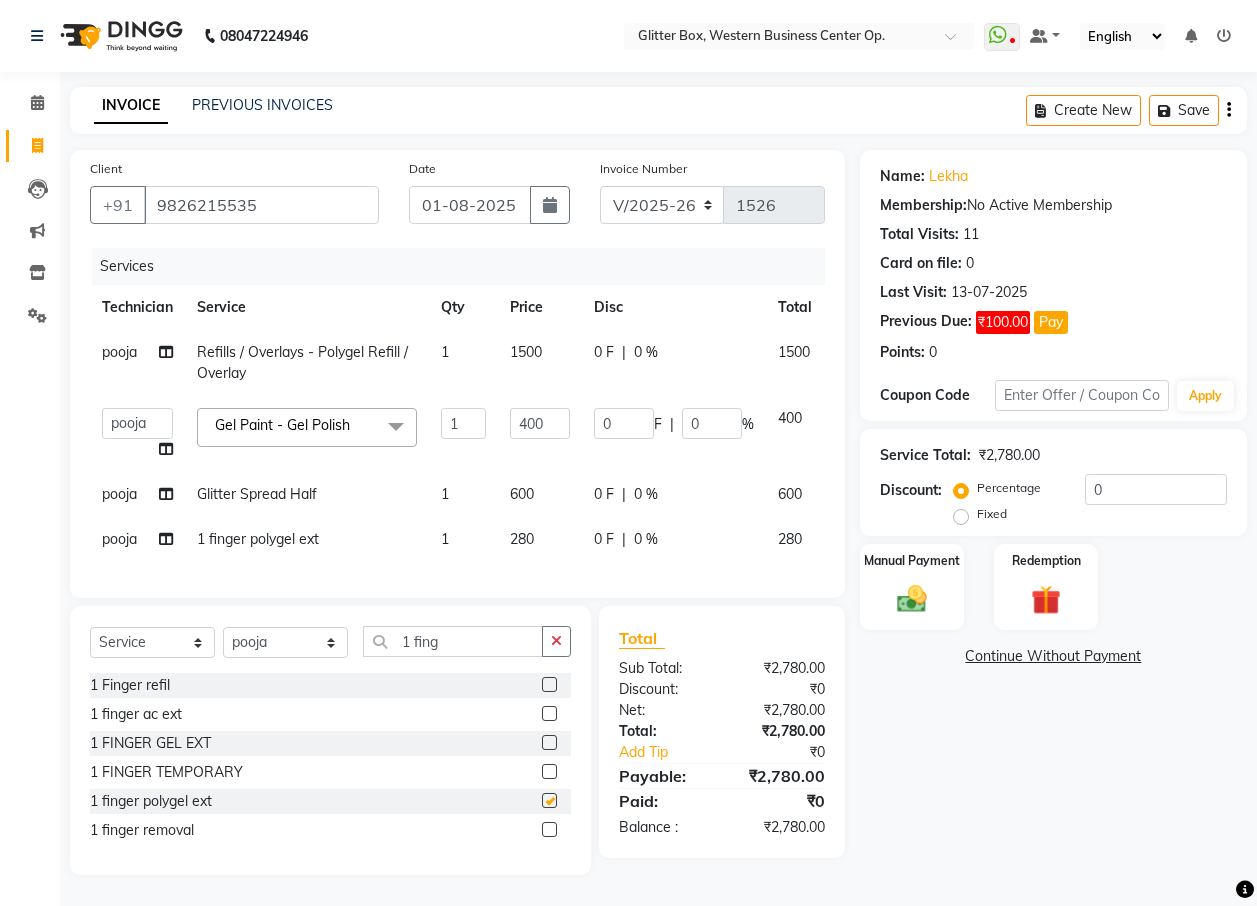 checkbox on "false" 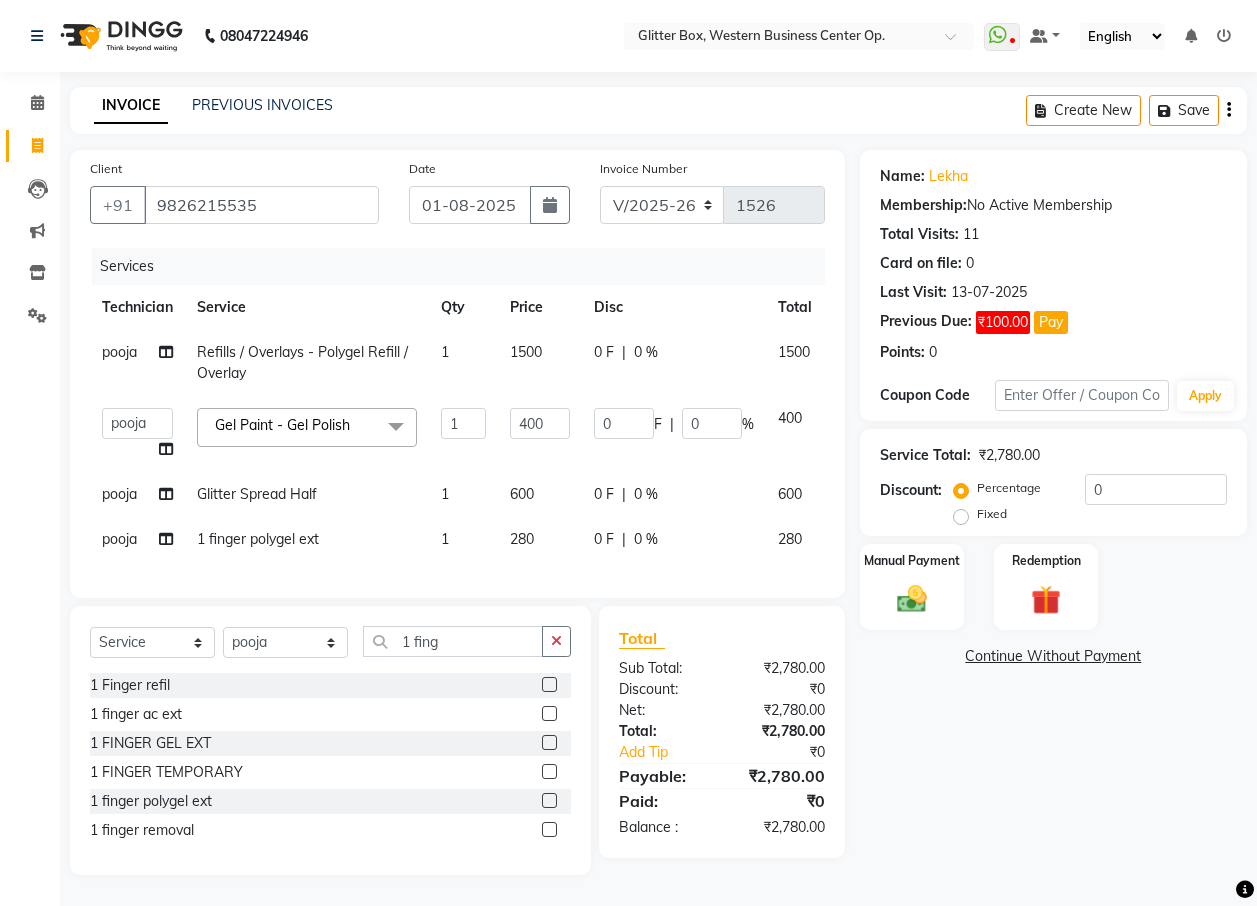 click on "280" 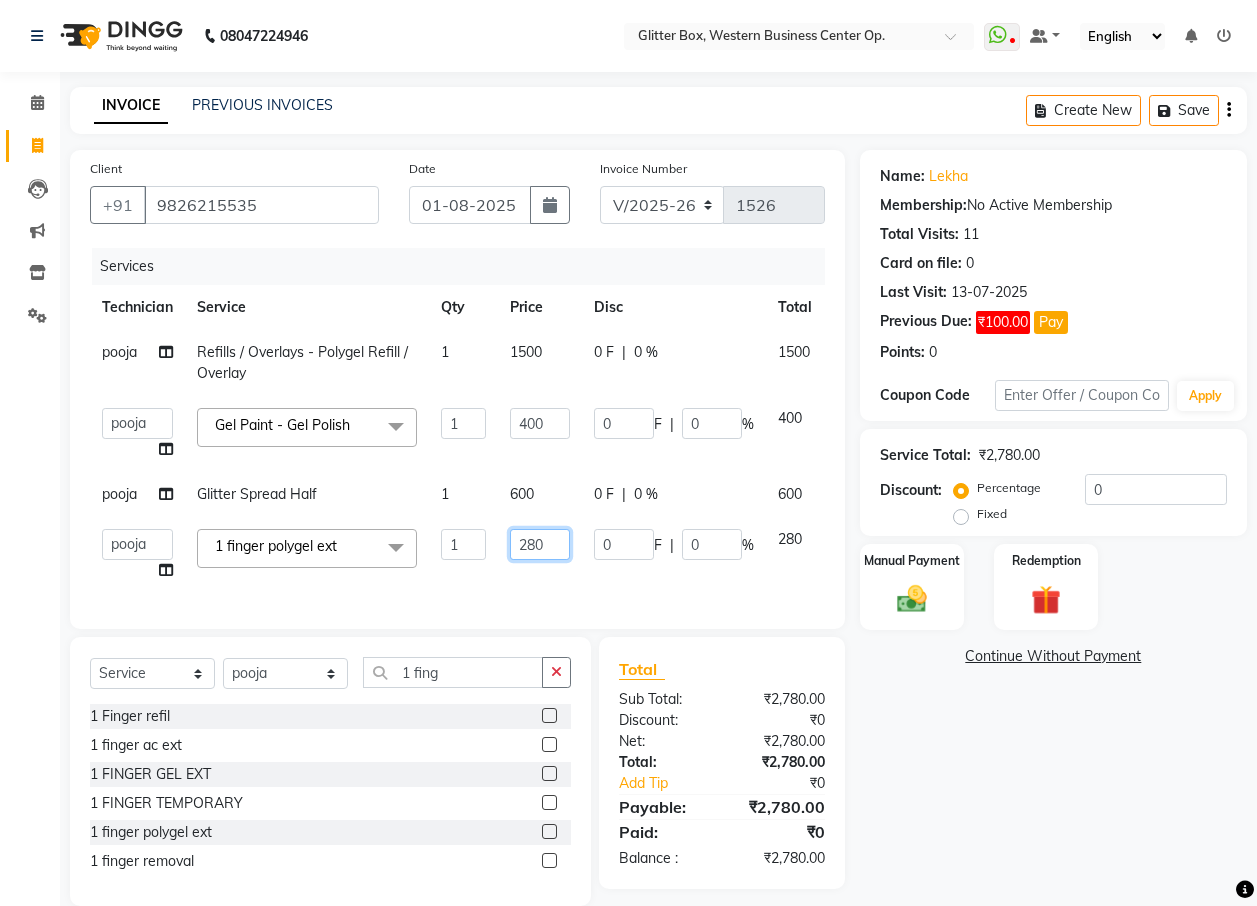 click on "280" 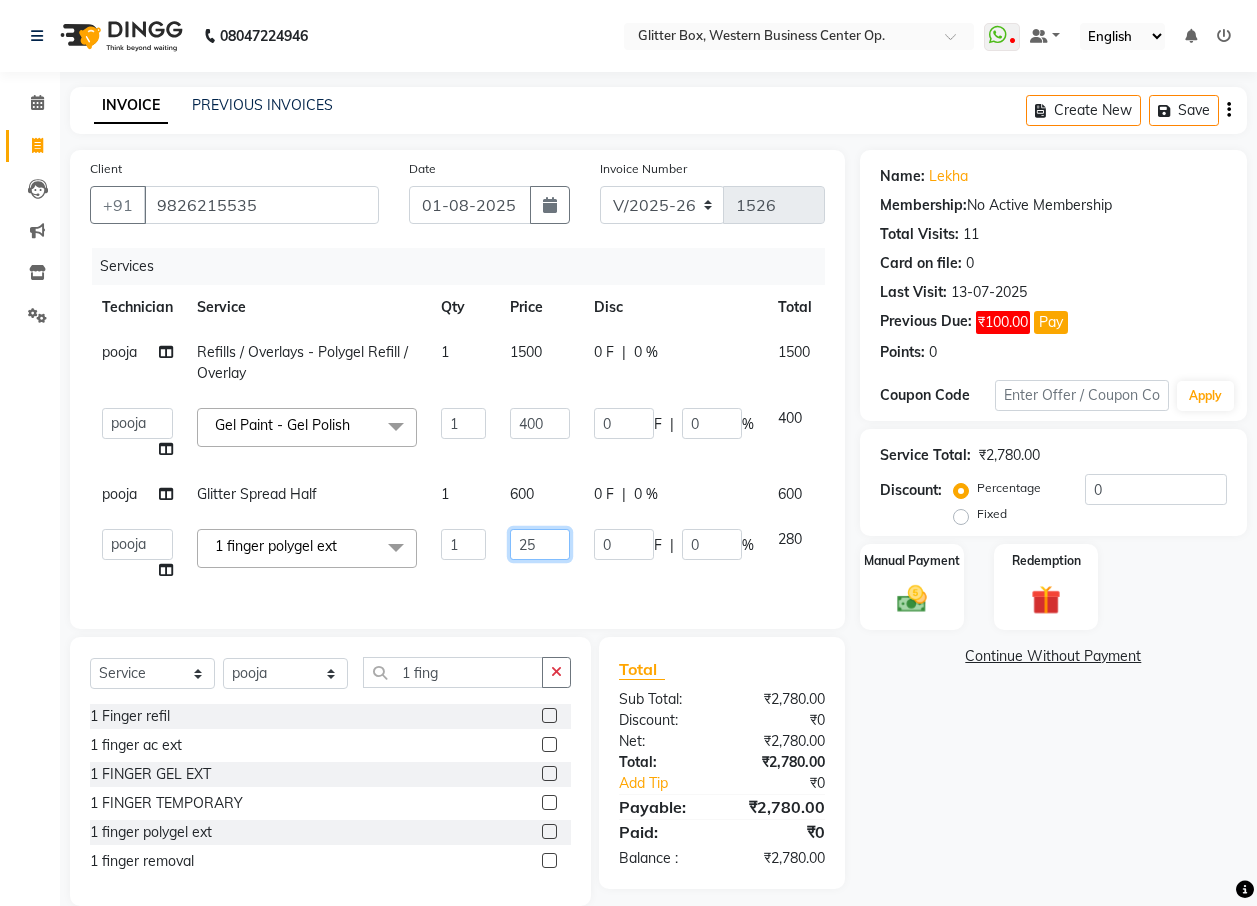 type on "250" 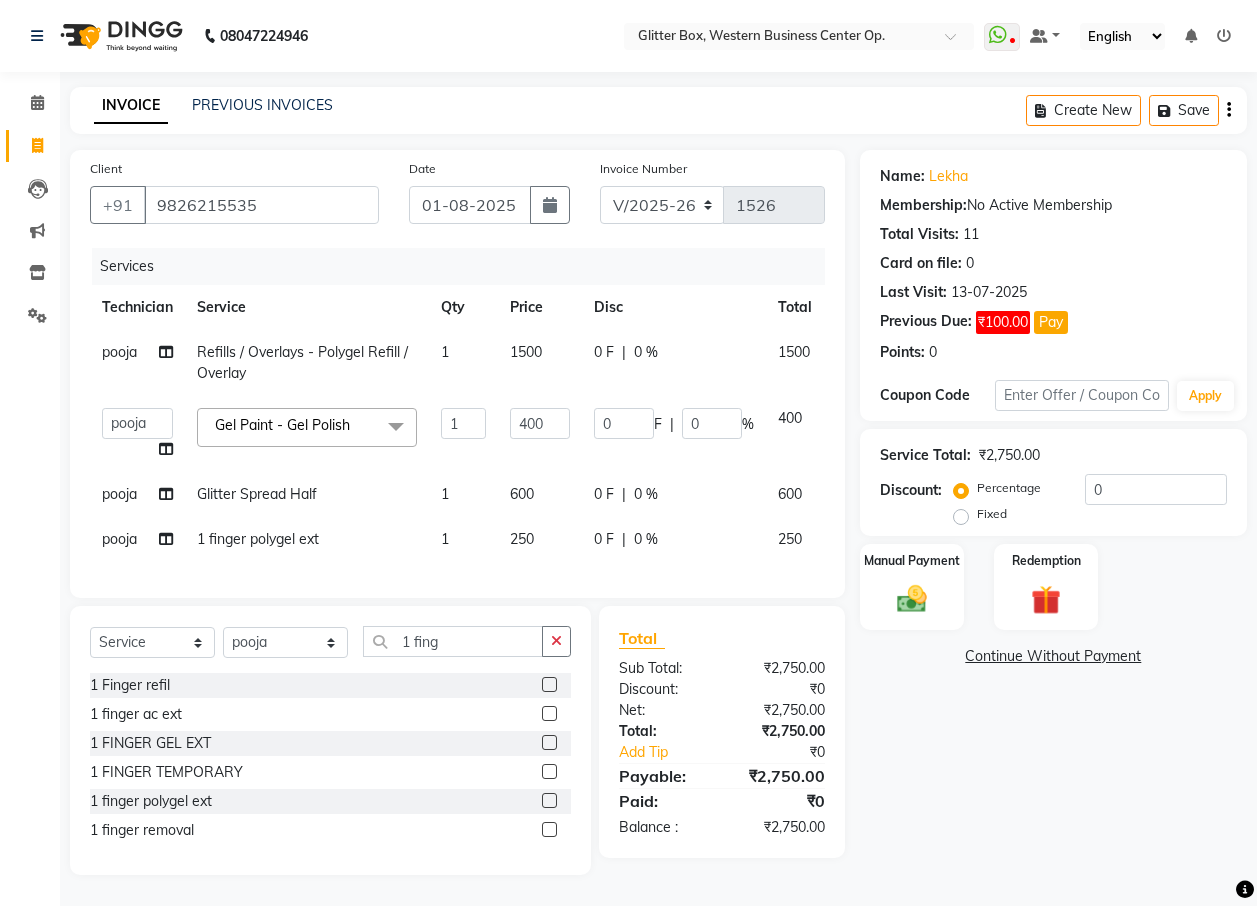 click on "Services Technician Service Qty Price Disc Total Action pooja Refills / Overlays - Polygel Refill /Overlay 1 1500 0 F | 0 % 1500  [FIRST]   [FIRST]   bharat   DEBNATH   [FIRST] [LAST]   hema   john   [FIRST] [LAST]   [FIRST] [LAST]   [FIRST] [LAST]   kelly   [LAST] [LAST]   owner   [FIRST] [LAST]   pooja   [FIRST] [LAST]   [FIRST] [LAST]   shalu   shruti   shubham   Suraj  Gel Paint  - Gel Polish  x French Glitter French Glitter Spread Half Ombre Chrome Cat Eye Sugar Dust Art sticker Cuticle Oil Professional Nail course 1 Finger refil Advance Course glitter coat personal course OLAPLEX TREATMENT BASIC HAIR WASH accessories shea spa treatment PARTY MAKEUP Temporary Extension Gel Extension Acrylic Extension Polygel Extension Sculpting Extension 1 finger ac ext 1 FINGER GEL EXT 1 FINGER TEMPORARY 1 hand acrylic extension 1 hand gel extension 1 hand polygel extension 1 finger polygel ext nail preping nail fixing Extension Removal Gel polish Removal 1 finger removal Gel Paint  - Gel Polish Gel Paint  - Gel French 1 400" 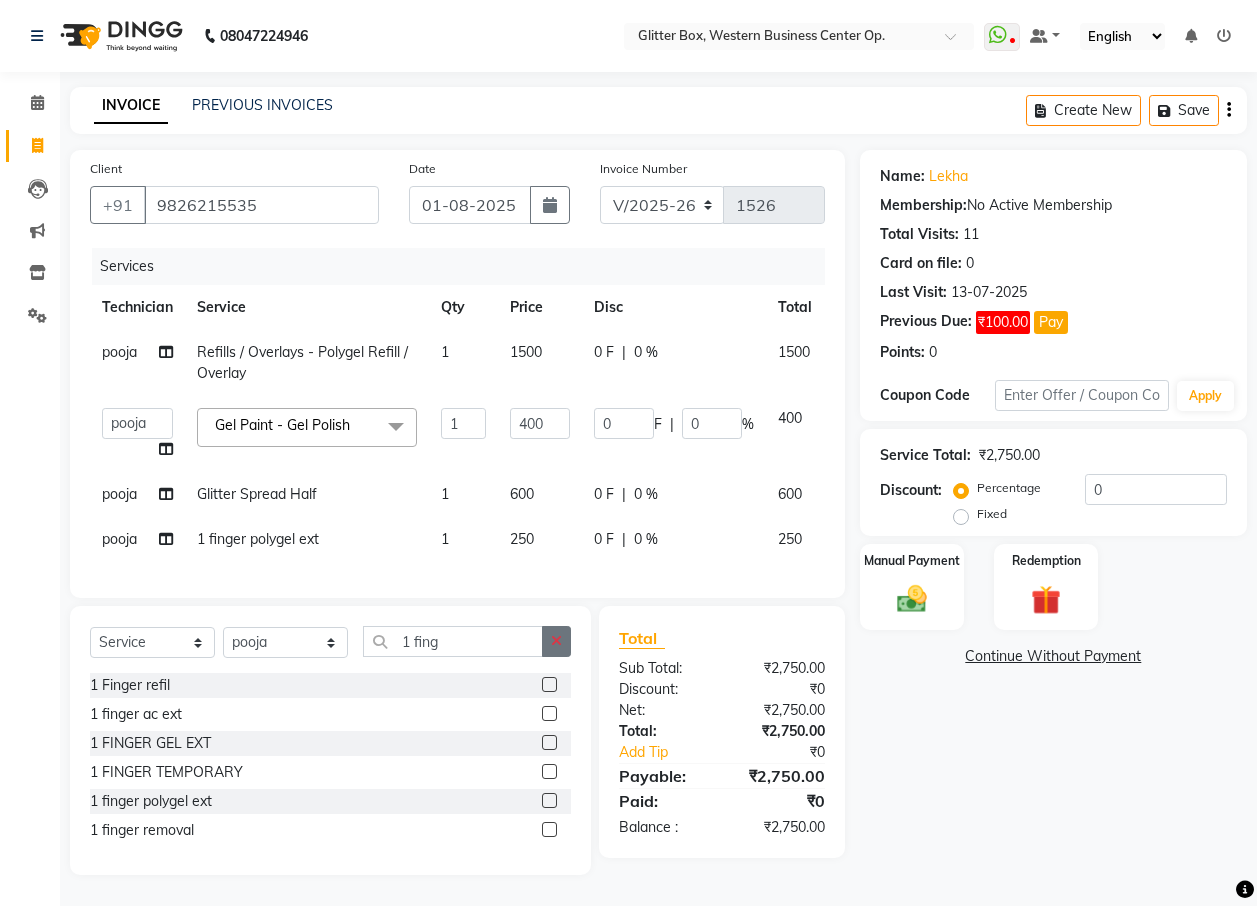 click 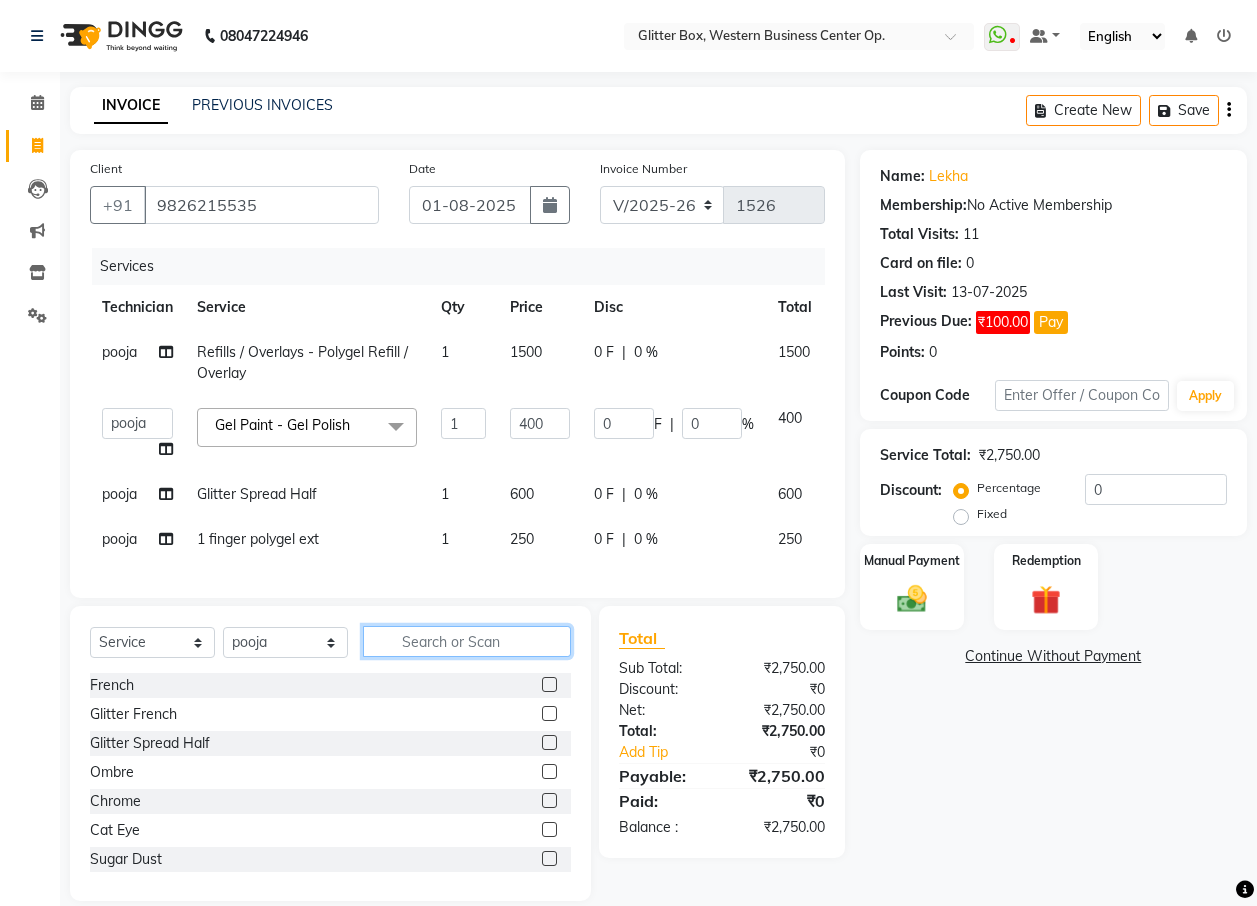 click 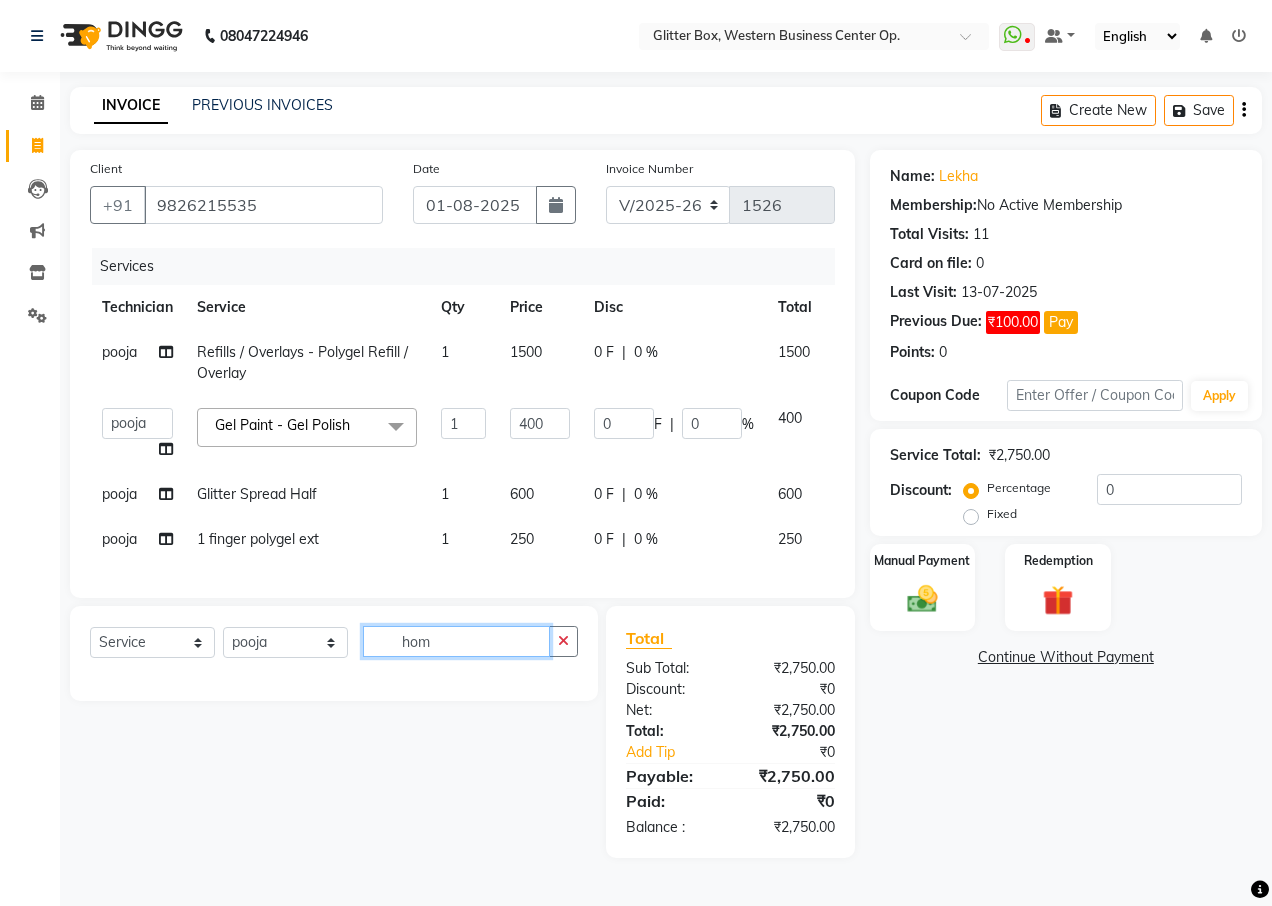 type on "hom" 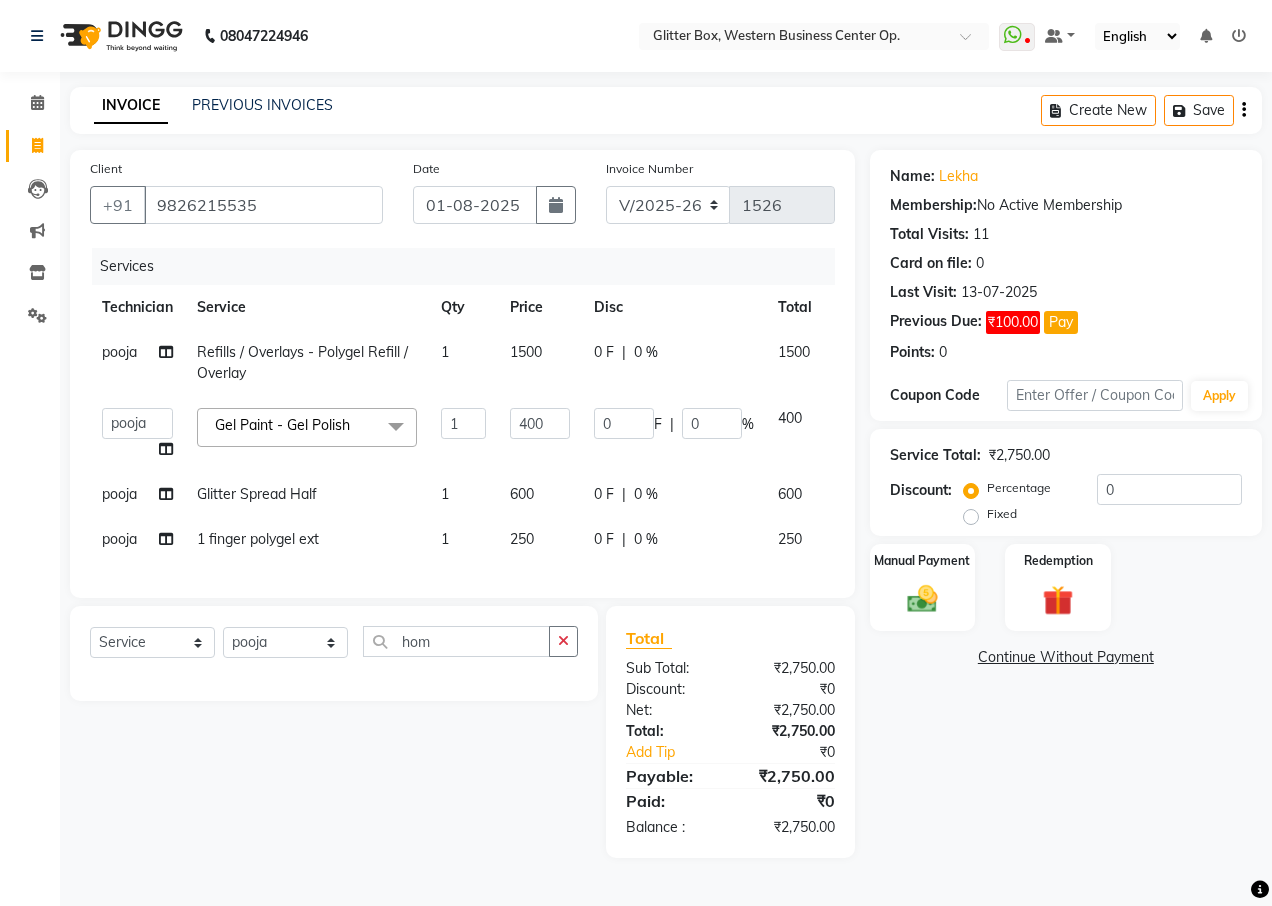 click on "pooja" 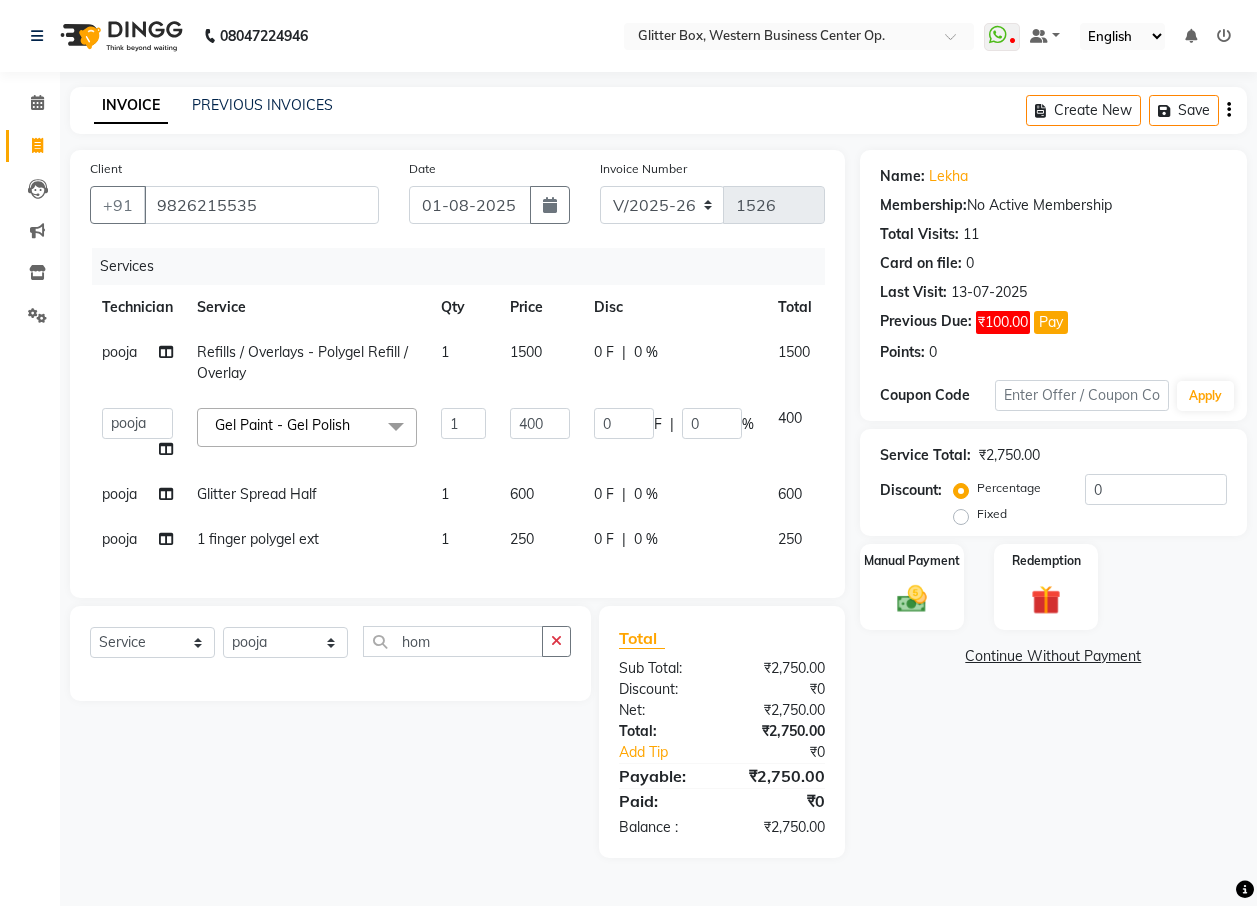 select on "49168" 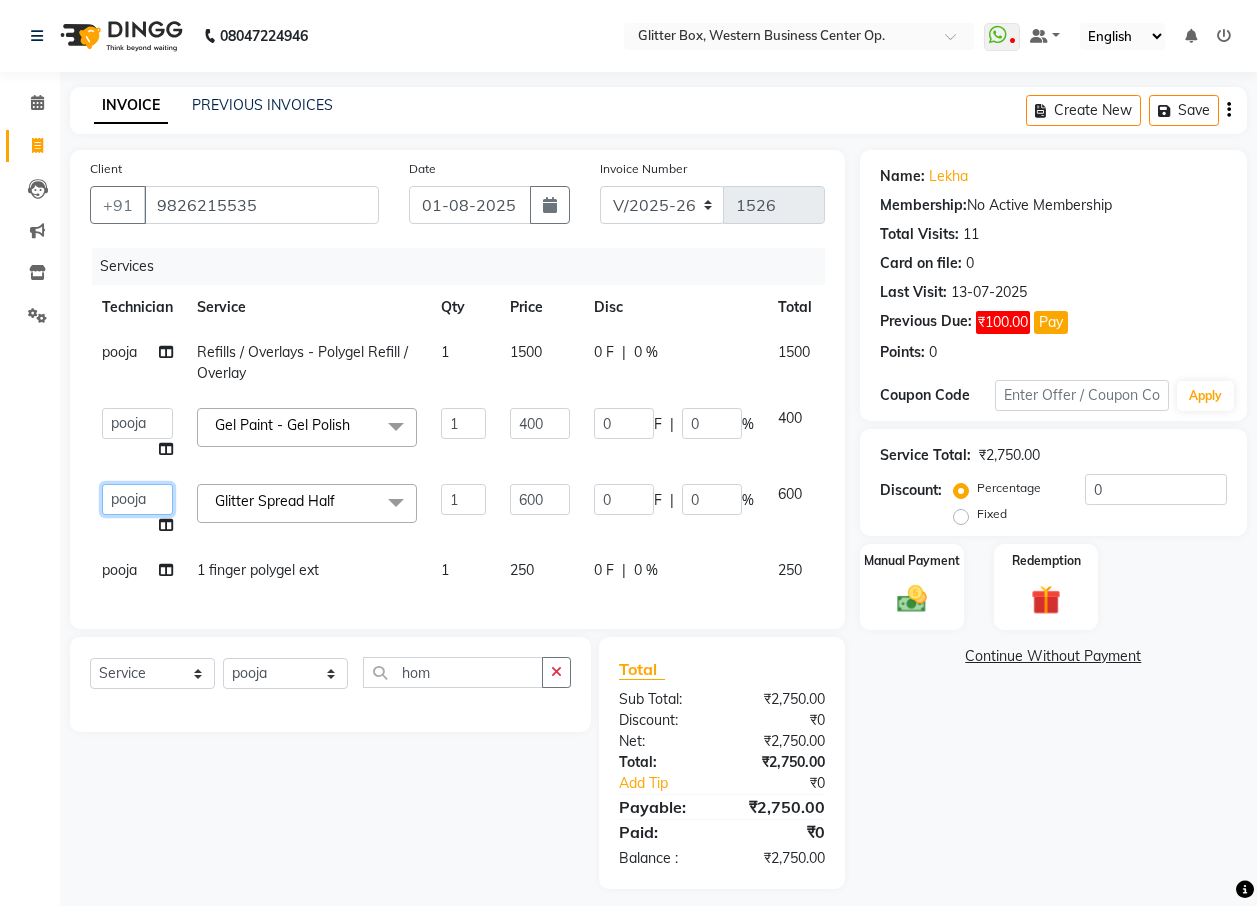 click on "Select  [FIRST]   [FIRST]   bharat   DEBNATH   [FIRST] [LAST]   hema   john   [FIRST] [LAST]   [FIRST] [LAST]   [FIRST] [LAST]   kelly   [LAST] [LAST]   owner   [FIRST] [LAST]   pooja   [FIRST] [LAST]   [FIRST] [LAST]   shalu   shruti   shubham   Suraj" 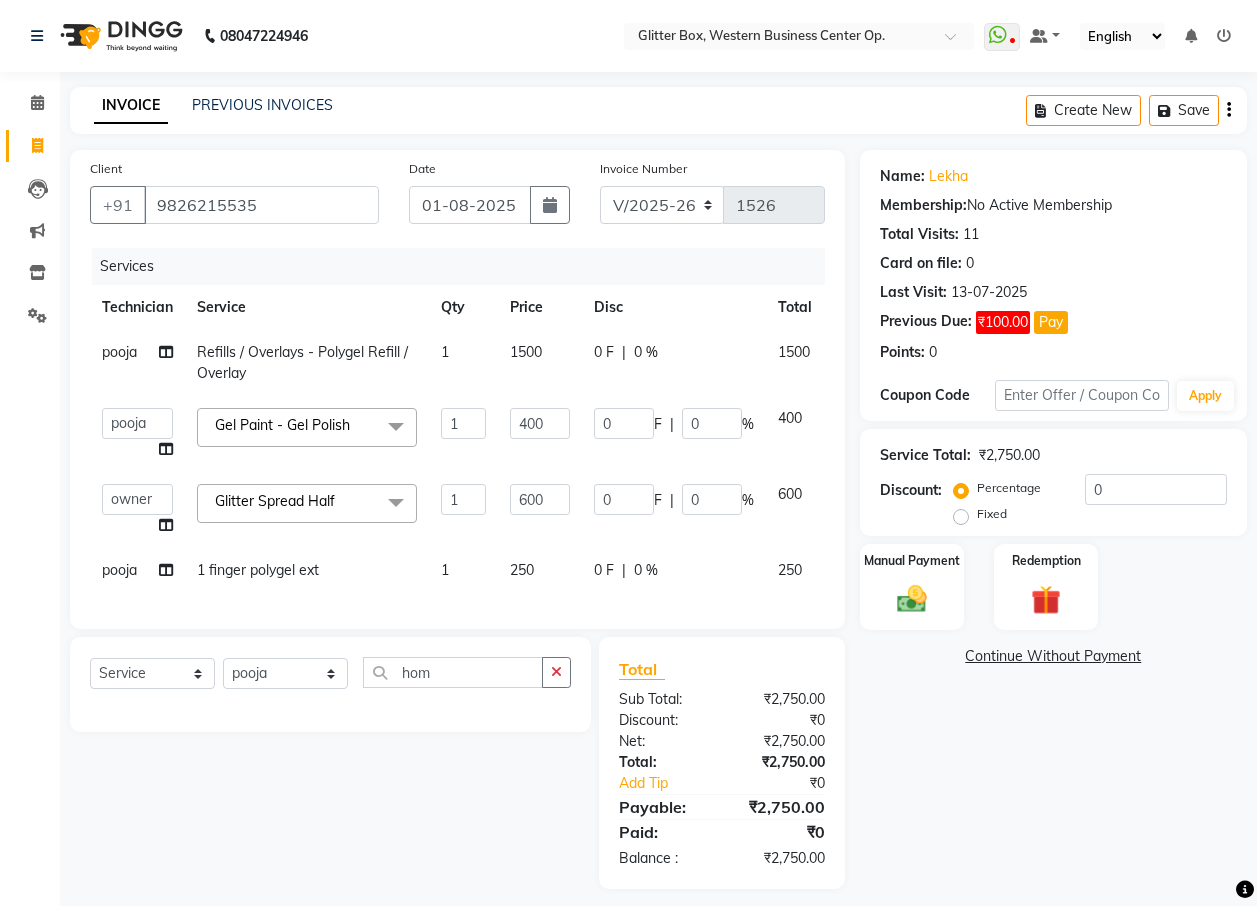 select on "44392" 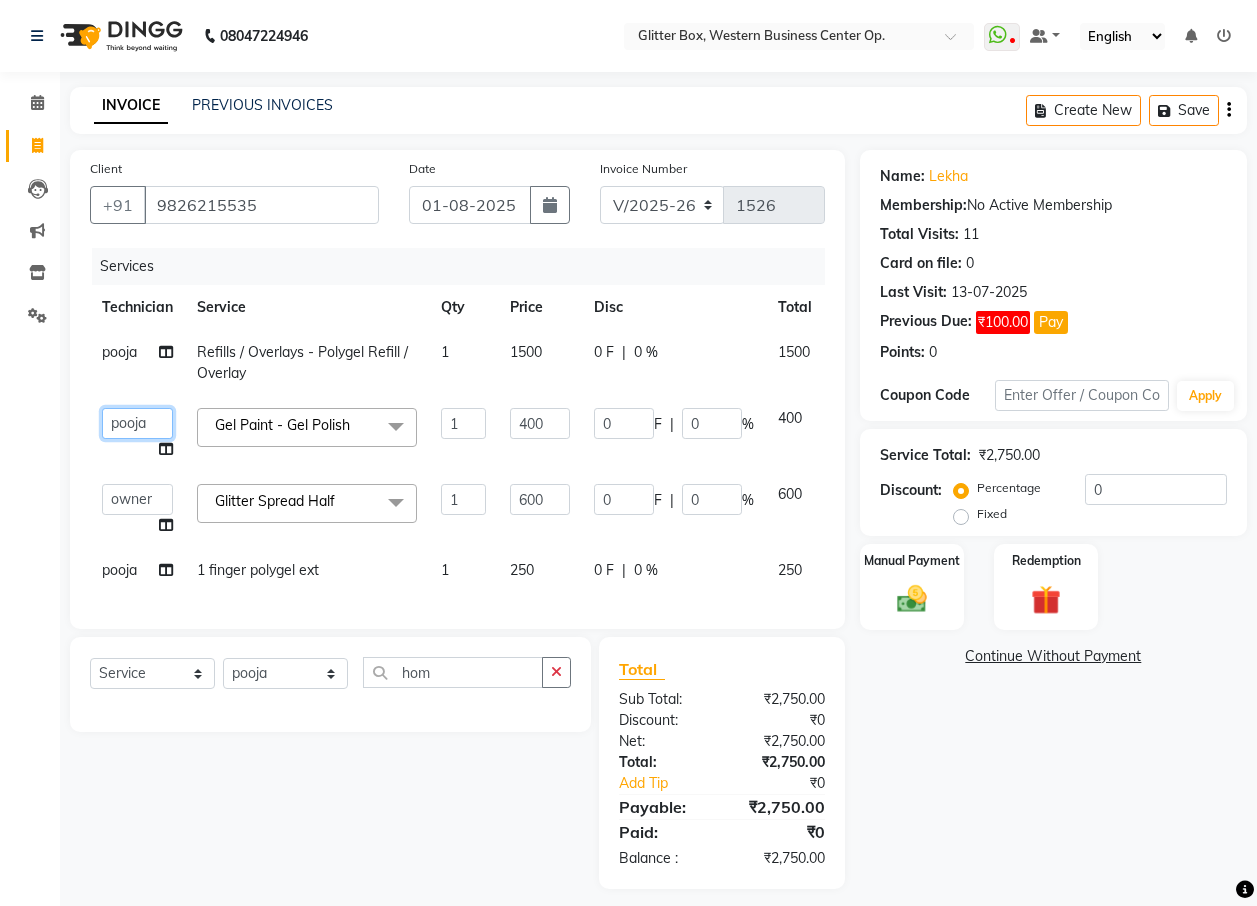 click on "Select  [FIRST]   [FIRST]   bharat   DEBNATH   [FIRST] [LAST]   hema   john   [FIRST] [LAST]   [FIRST] [LAST]   [FIRST] [LAST]   kelly   [LAST] [LAST]   owner   [FIRST] [LAST]   pooja   [FIRST] [LAST]   [FIRST] [LAST]   shalu   shruti   shubham   Suraj" 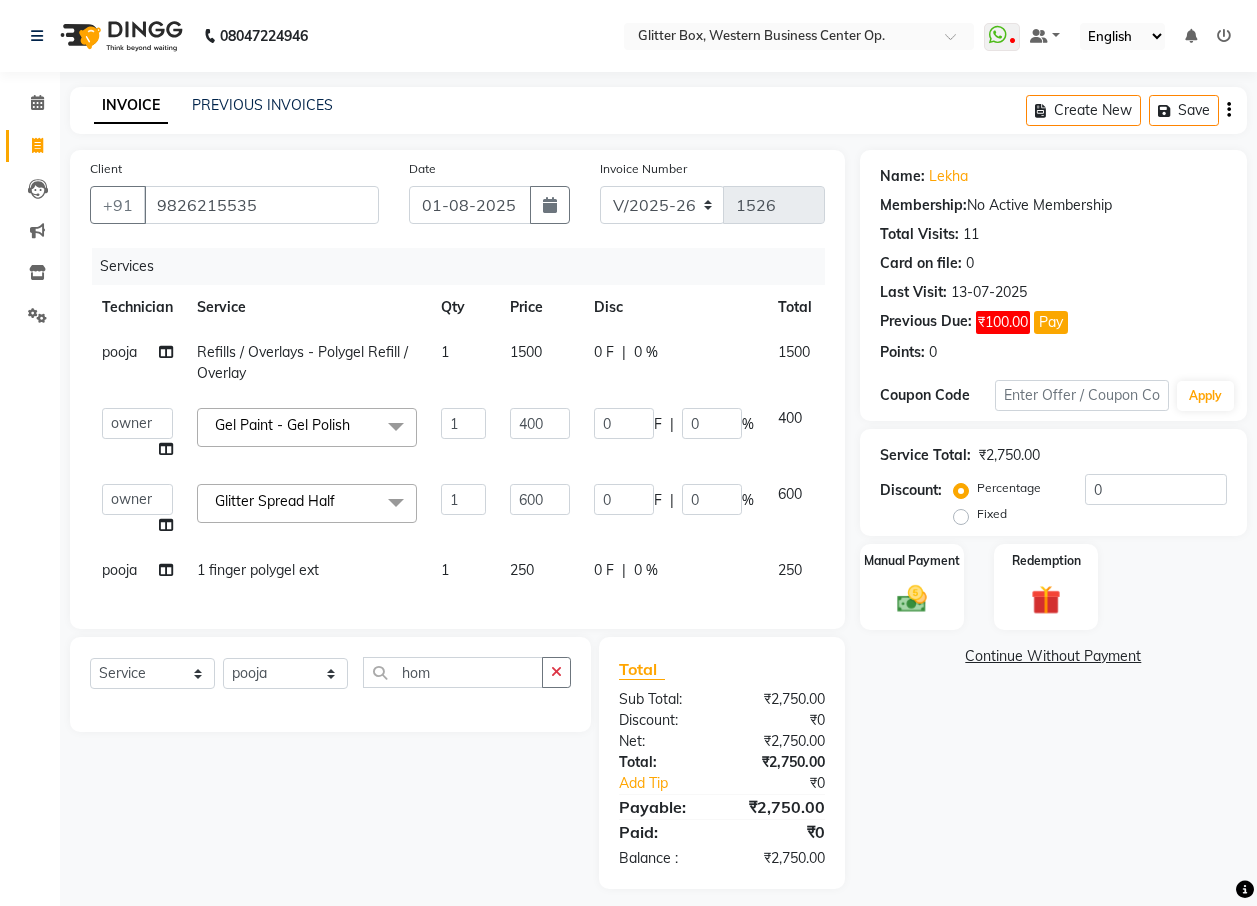 select on "44392" 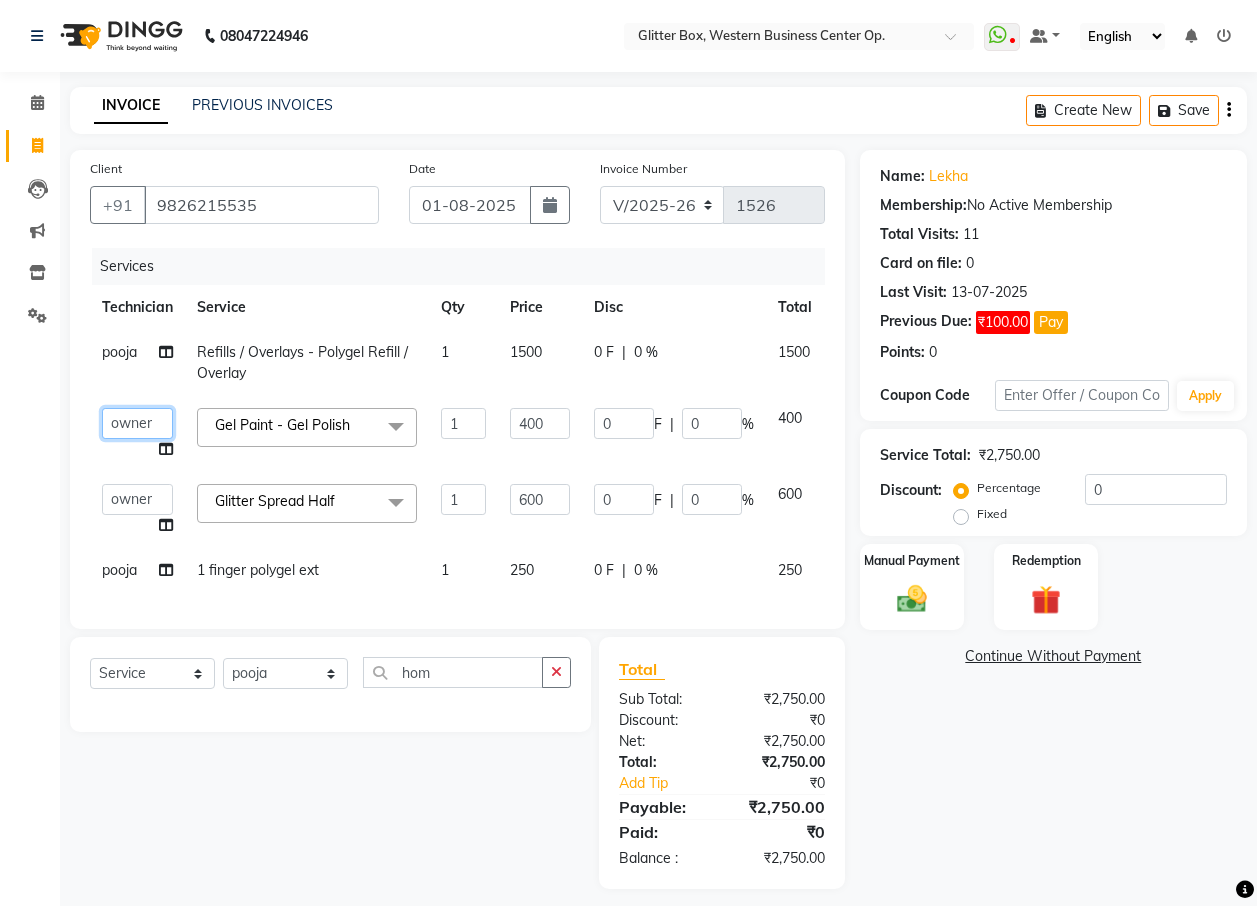 click on "Select  [FIRST]   [FIRST]   bharat   DEBNATH   [FIRST] [LAST]   hema   john   [FIRST] [LAST]   [FIRST] [LAST]   [FIRST] [LAST]   kelly   [LAST] [LAST]   owner   [FIRST] [LAST]   pooja   [FIRST] [LAST]   [FIRST] [LAST]   shalu   shruti   shubham   Suraj" 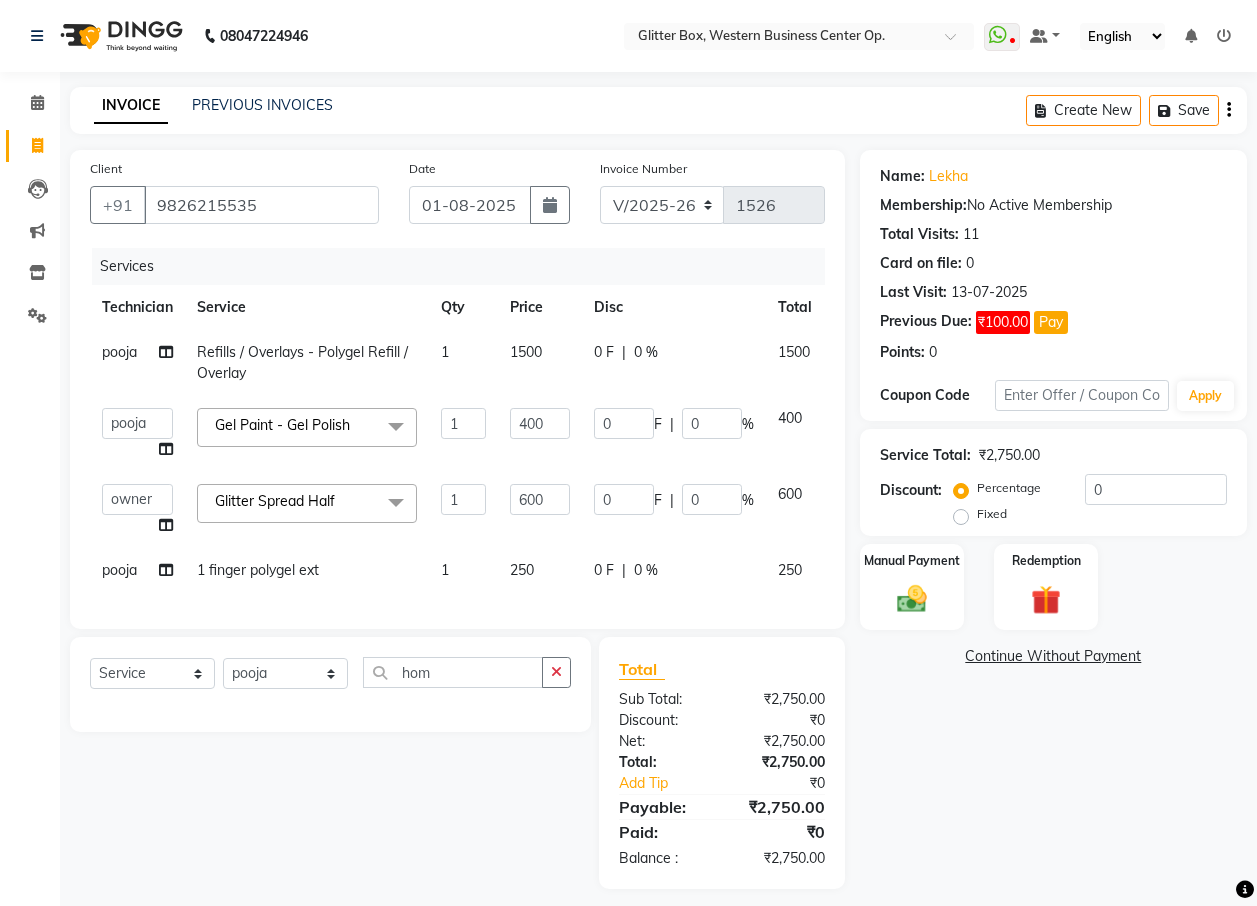 select on "49168" 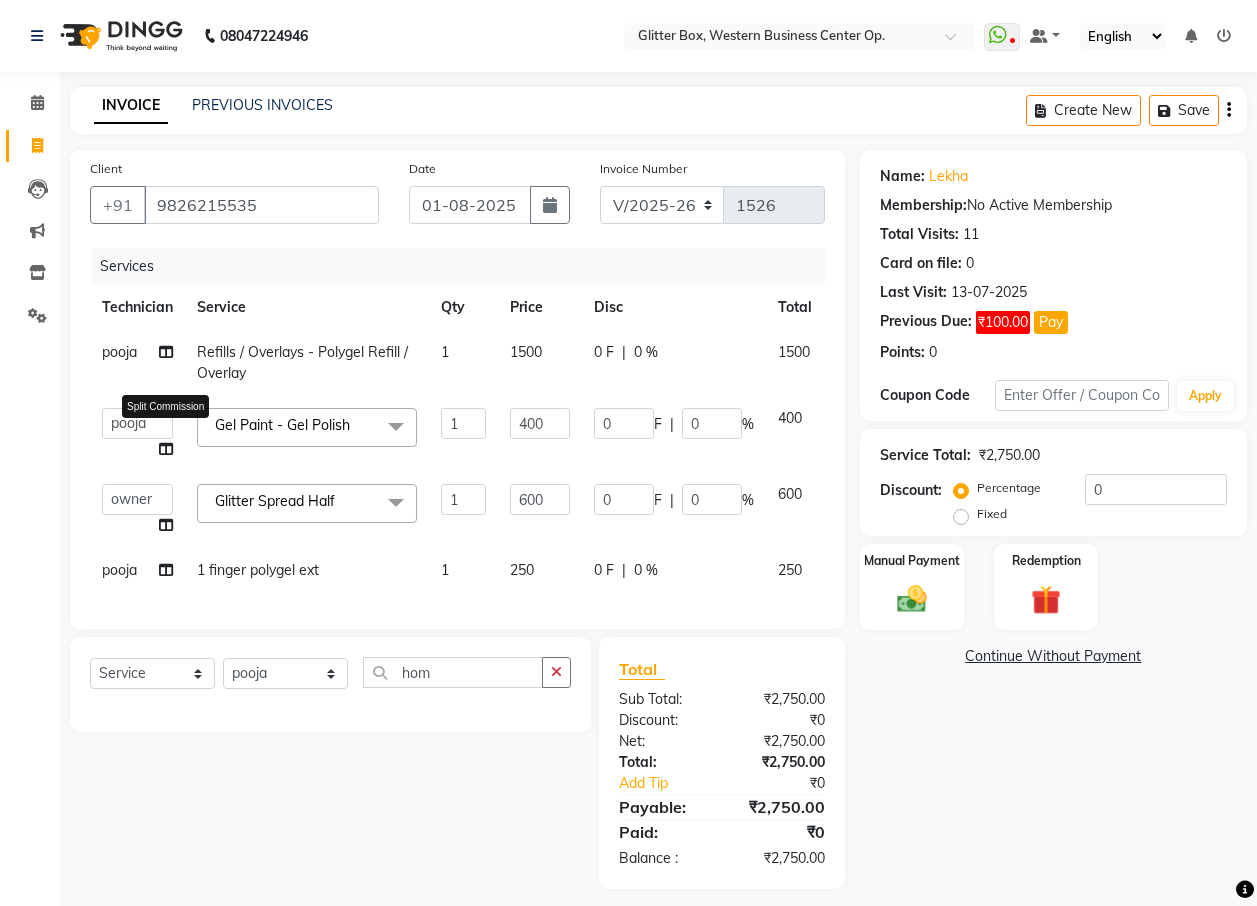 click 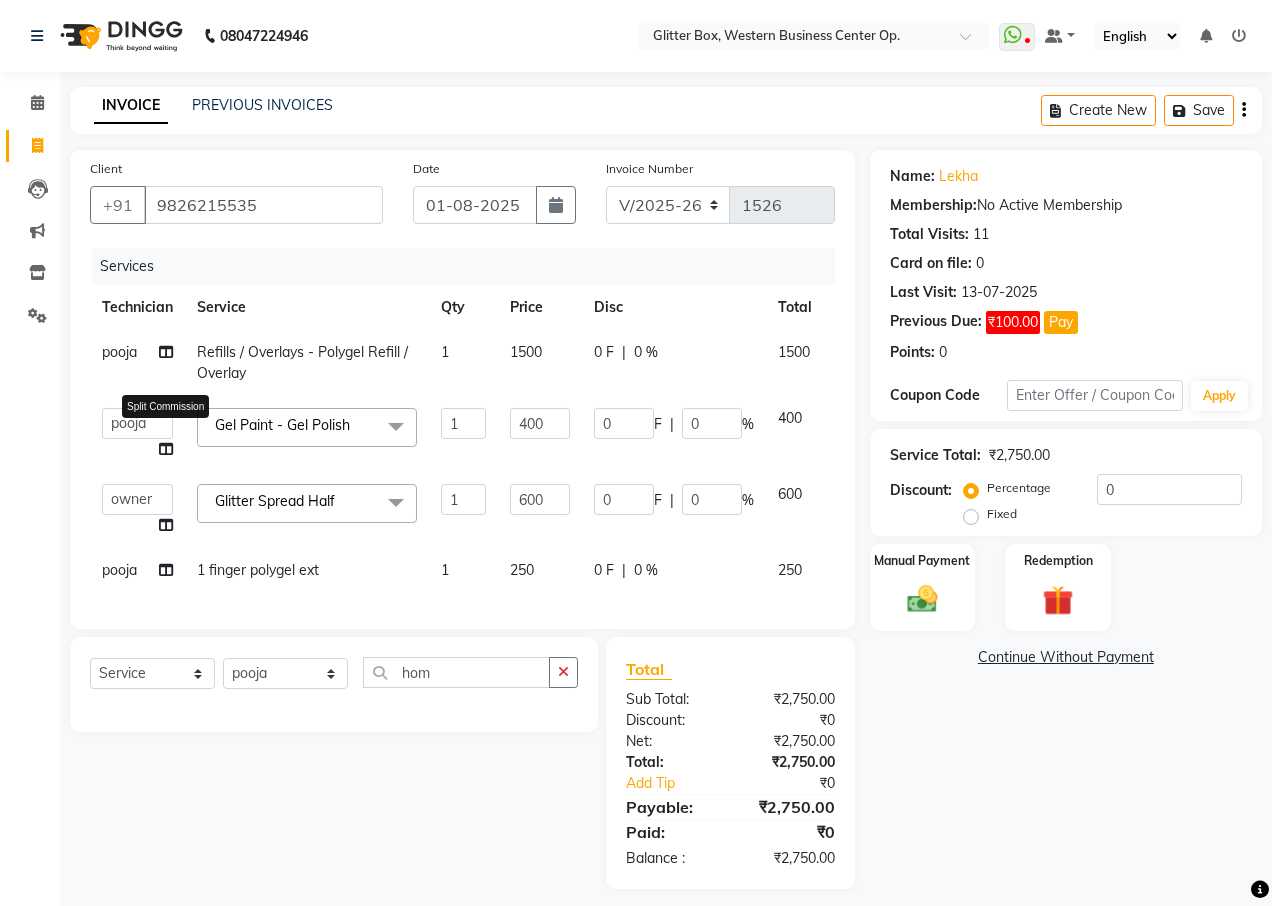 select on "49168" 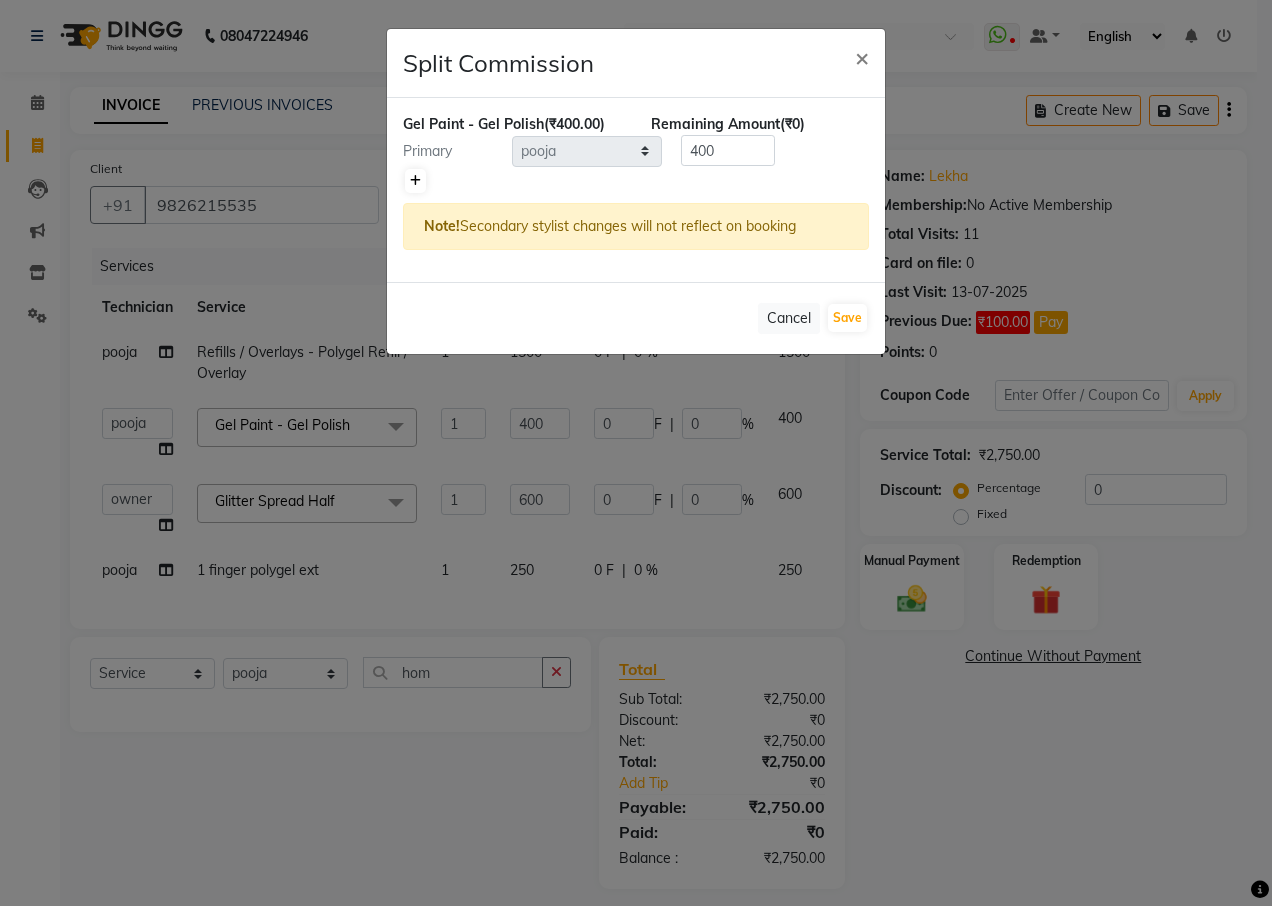 click 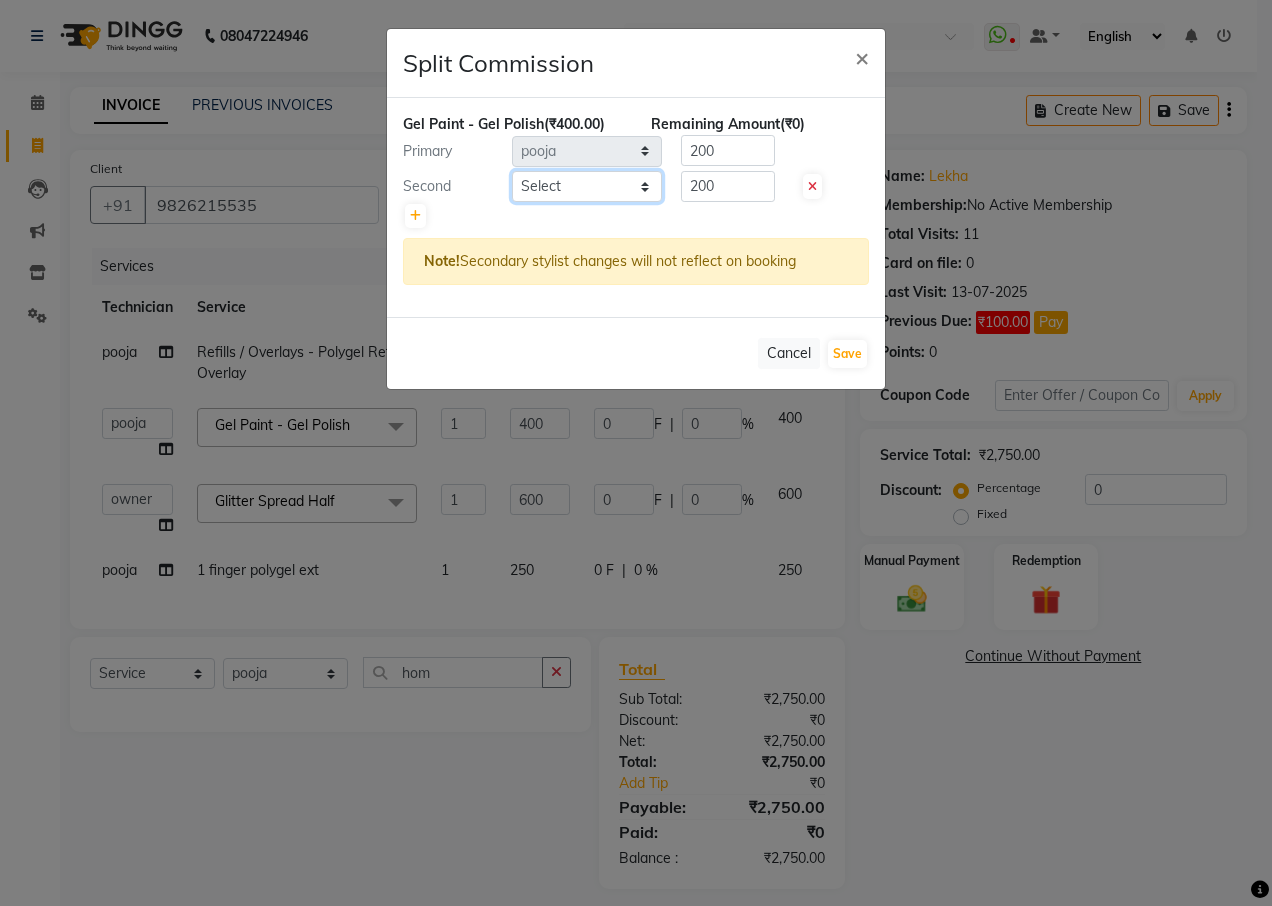 click on "Select  [FIRST]   [FIRST]   bharat   DEBNATH   [FIRST] [LAST]   hema   john   [FIRST] [LAST]   [FIRST] [LAST]   [FIRST] [LAST]   kelly   [LAST] [LAST]   owner   [FIRST] [LAST]   pooja   [FIRST] [LAST]   [FIRST] [LAST]   shalu   shruti   shubham   Suraj" 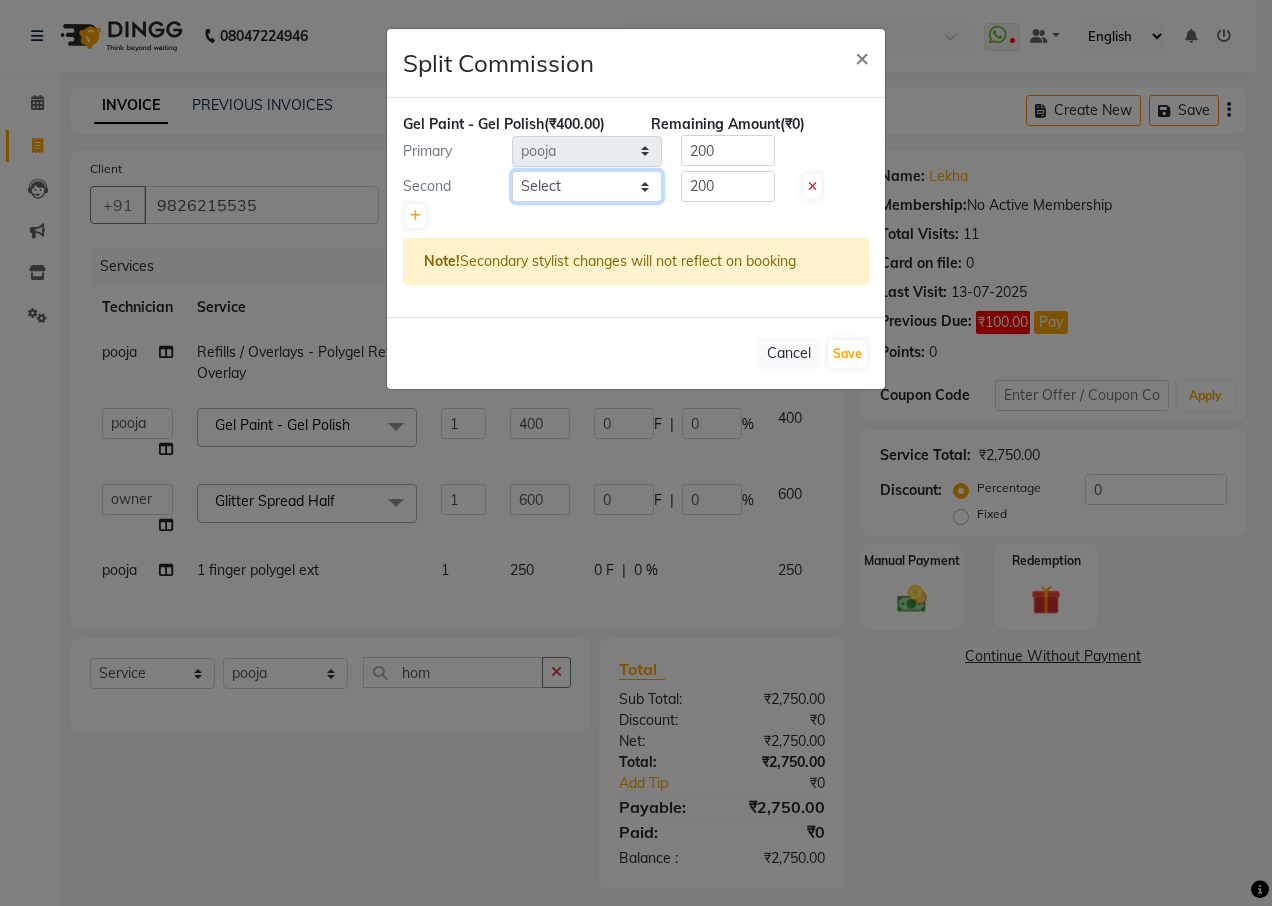 select on "44392" 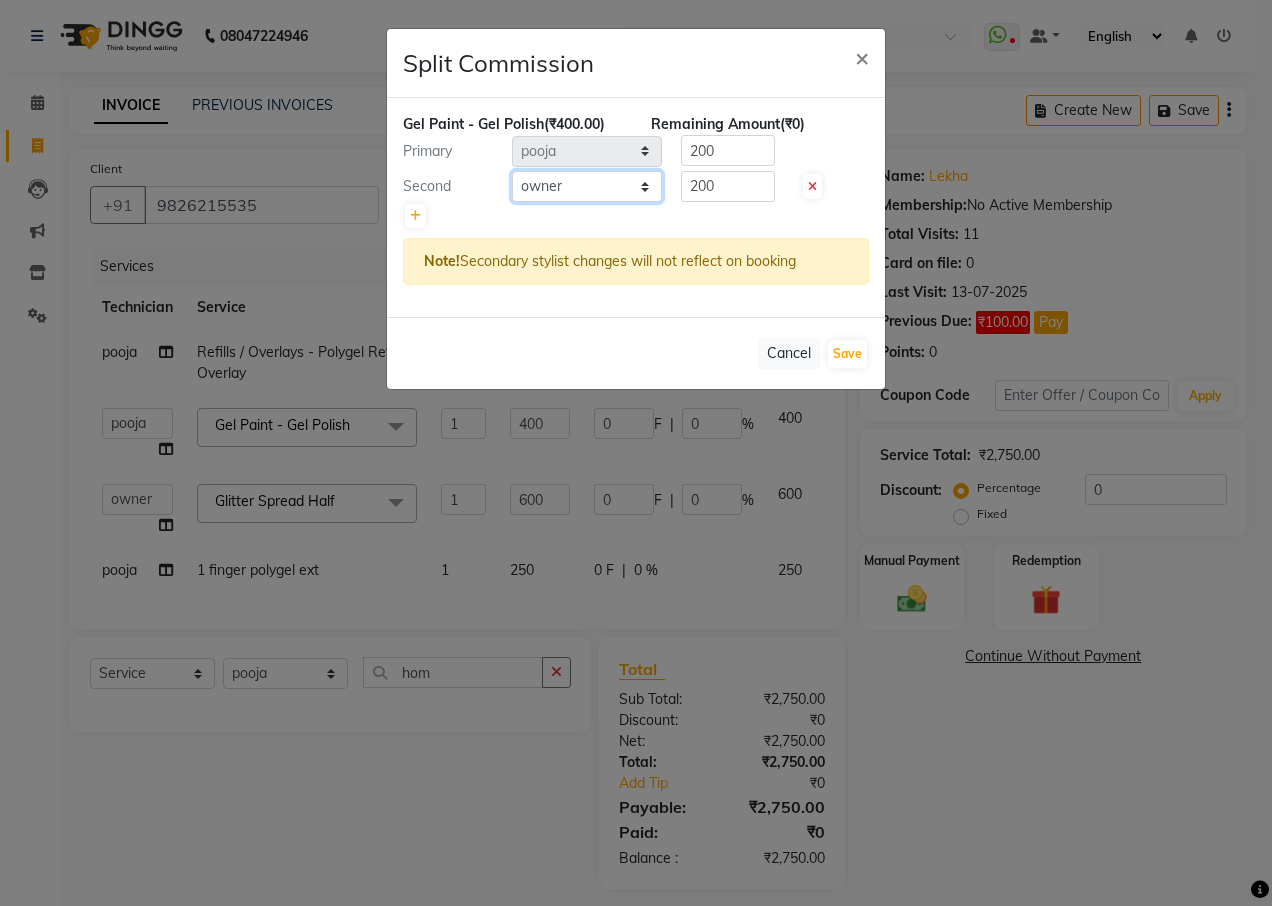 click on "Select  [FIRST]   [FIRST]   bharat   DEBNATH   [FIRST] [LAST]   hema   john   [FIRST] [LAST]   [FIRST] [LAST]   [FIRST] [LAST]   kelly   [LAST] [LAST]   owner   [FIRST] [LAST]   pooja   [FIRST] [LAST]   [FIRST] [LAST]   shalu   shruti   shubham   Suraj" 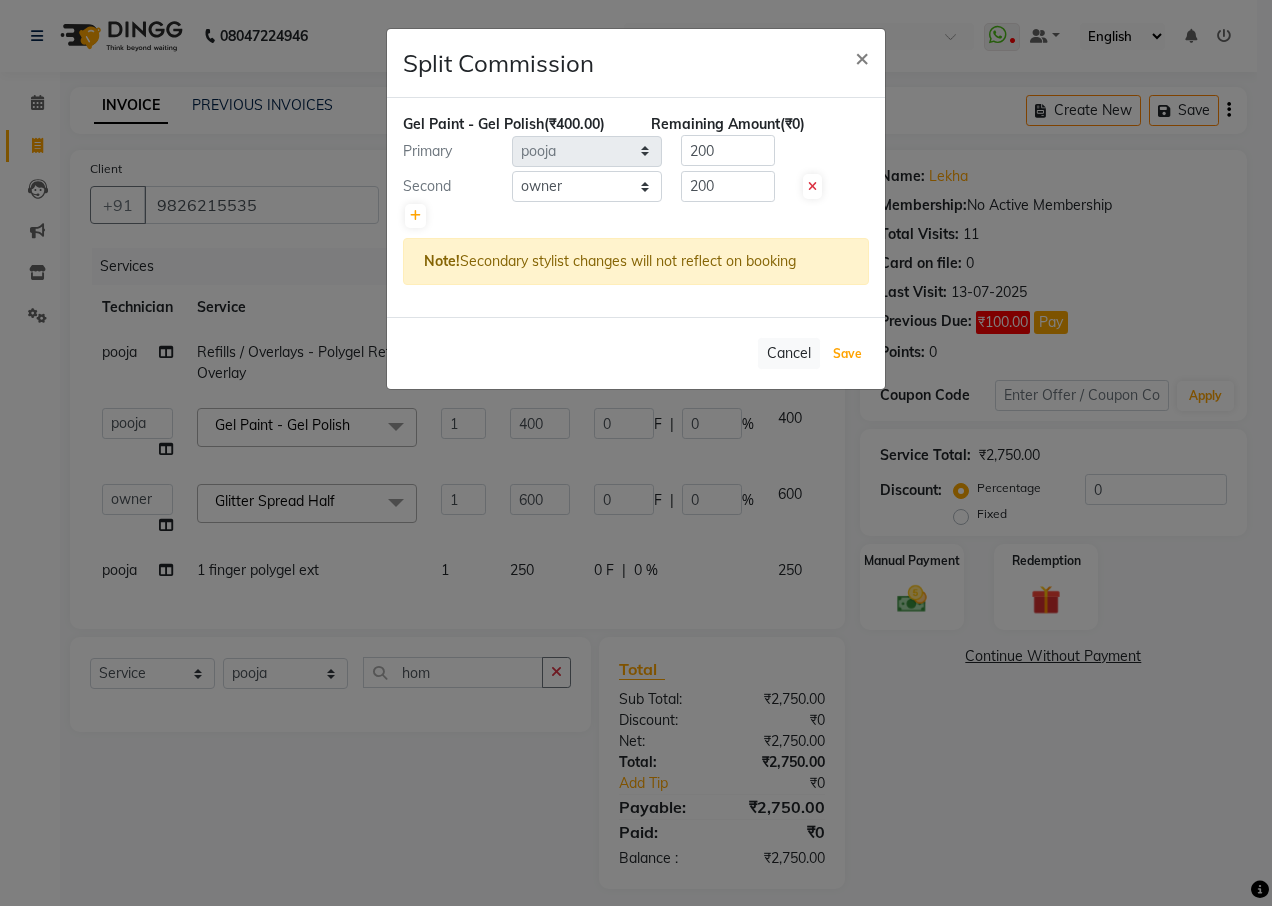 click on "Save" 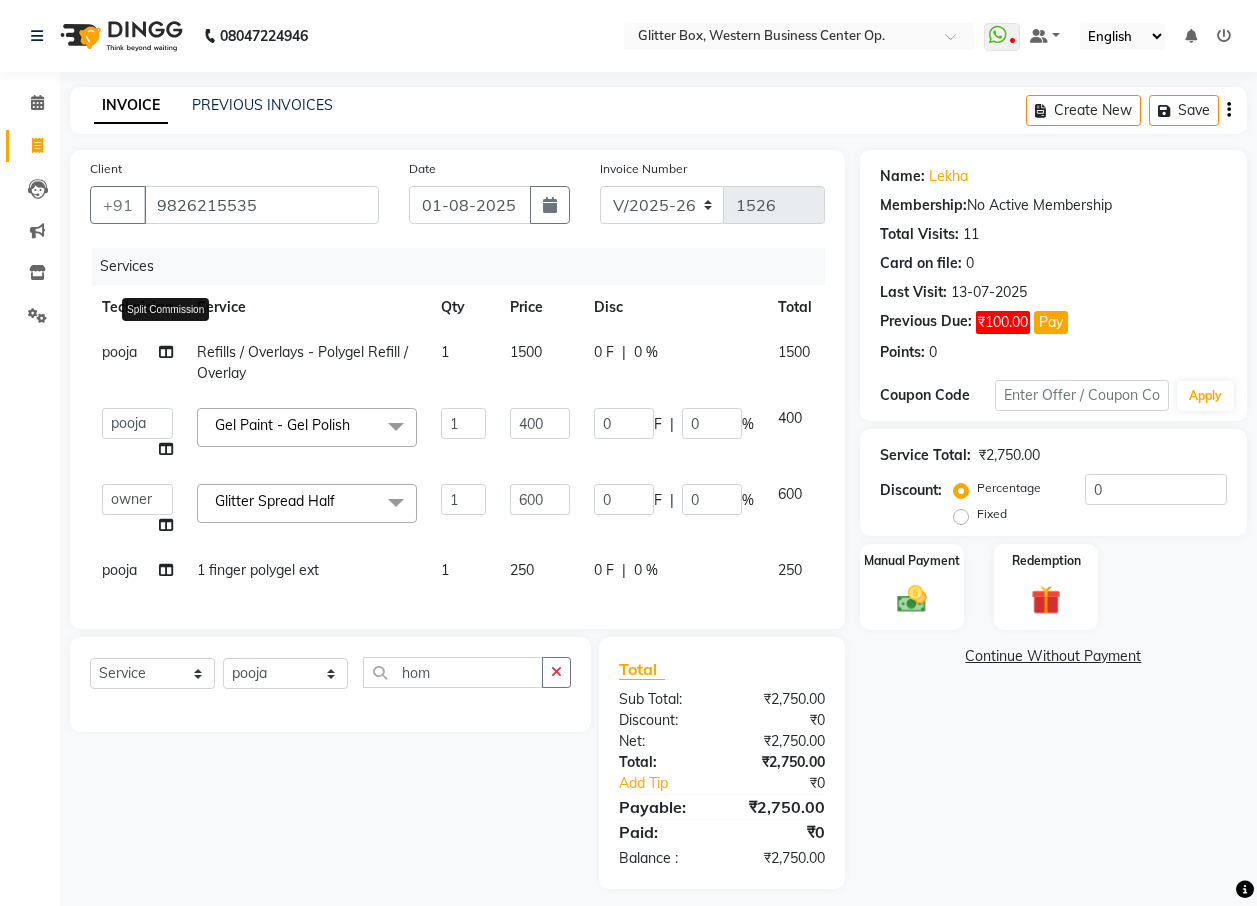 click 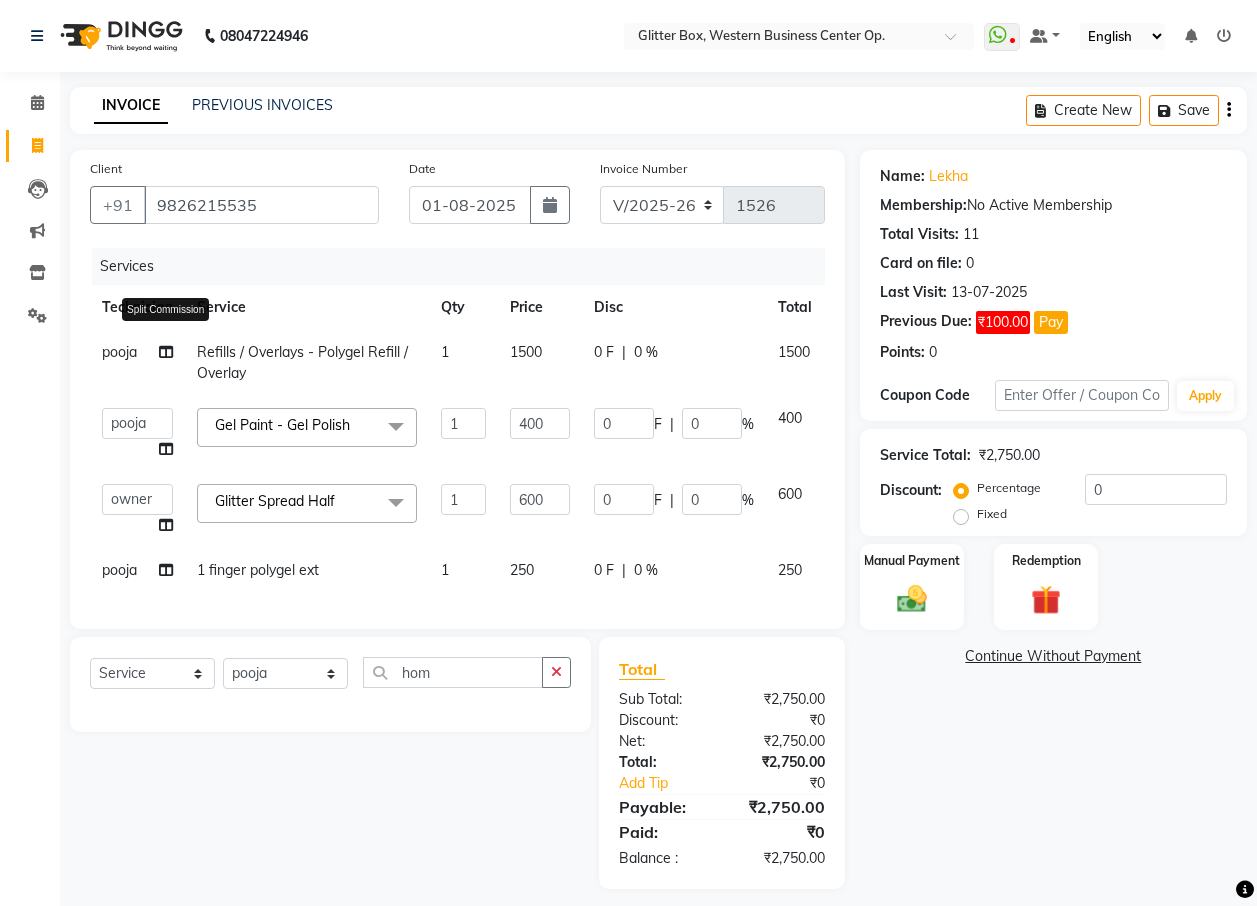 select on "49168" 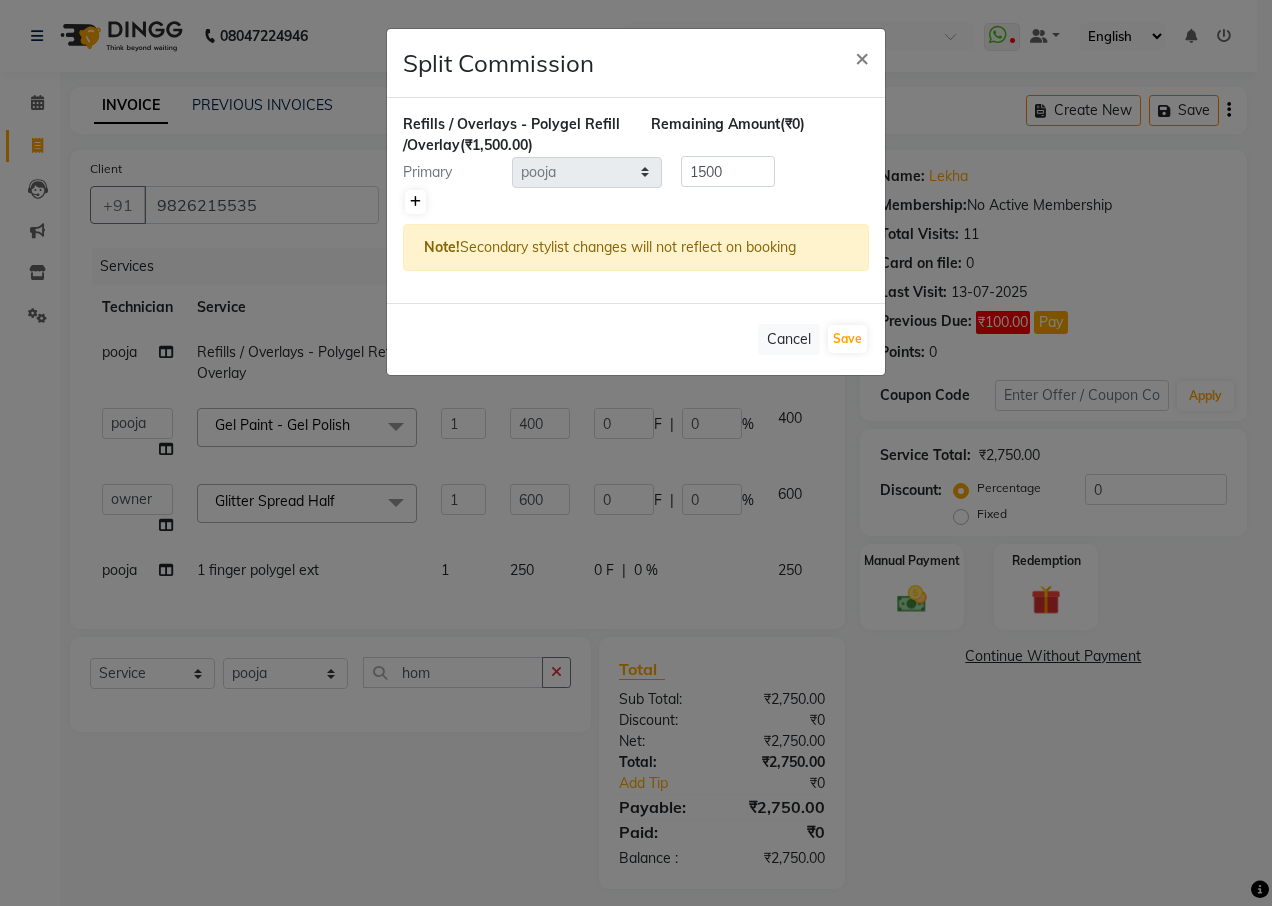 click 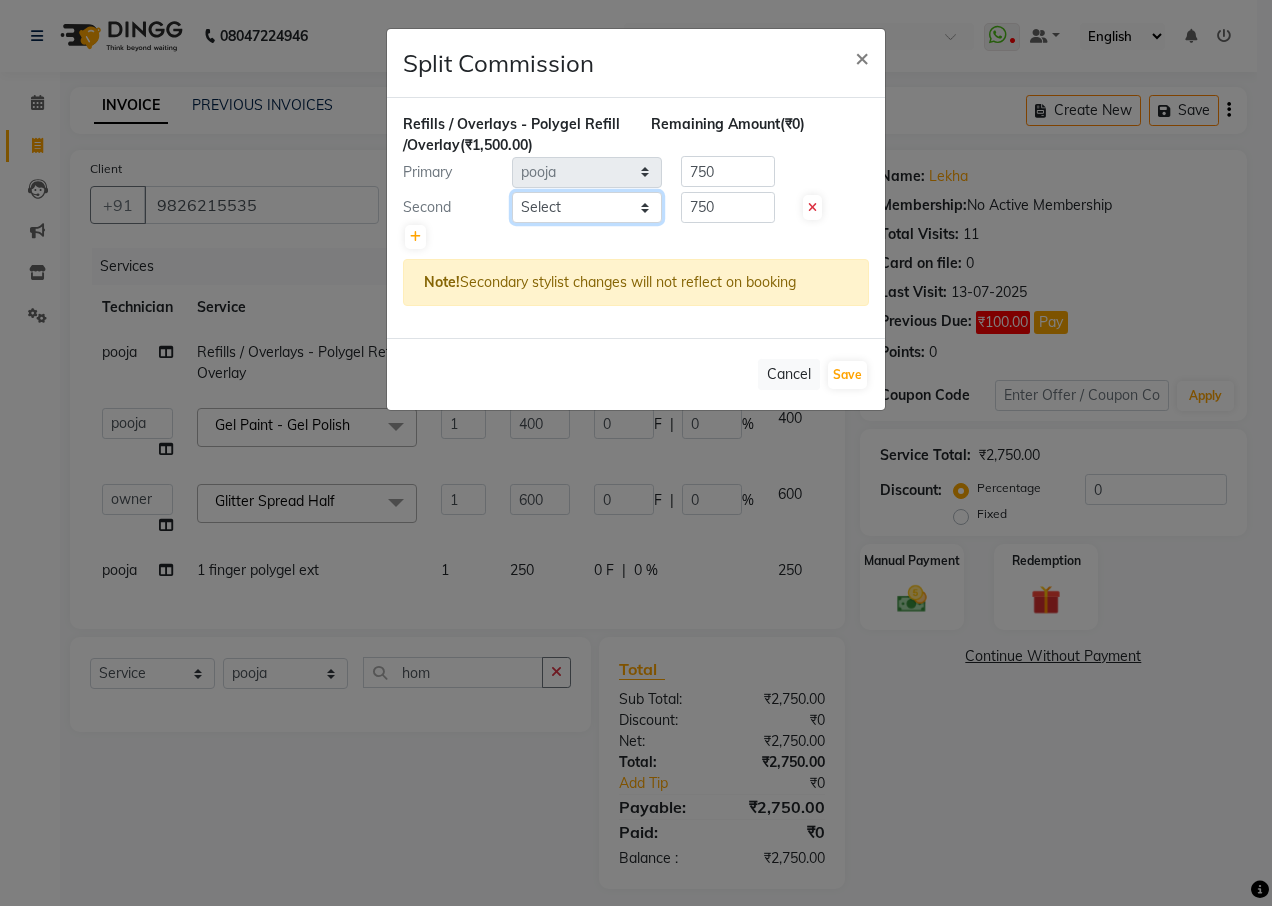 click on "Select  [FIRST]   [FIRST]   bharat   DEBNATH   [FIRST] [LAST]   hema   john   [FIRST] [LAST]   [FIRST] [LAST]   [FIRST] [LAST]   kelly   [LAST] [LAST]   owner   [FIRST] [LAST]   pooja   [FIRST] [LAST]   [FIRST] [LAST]   shalu   shruti   shubham   Suraj" 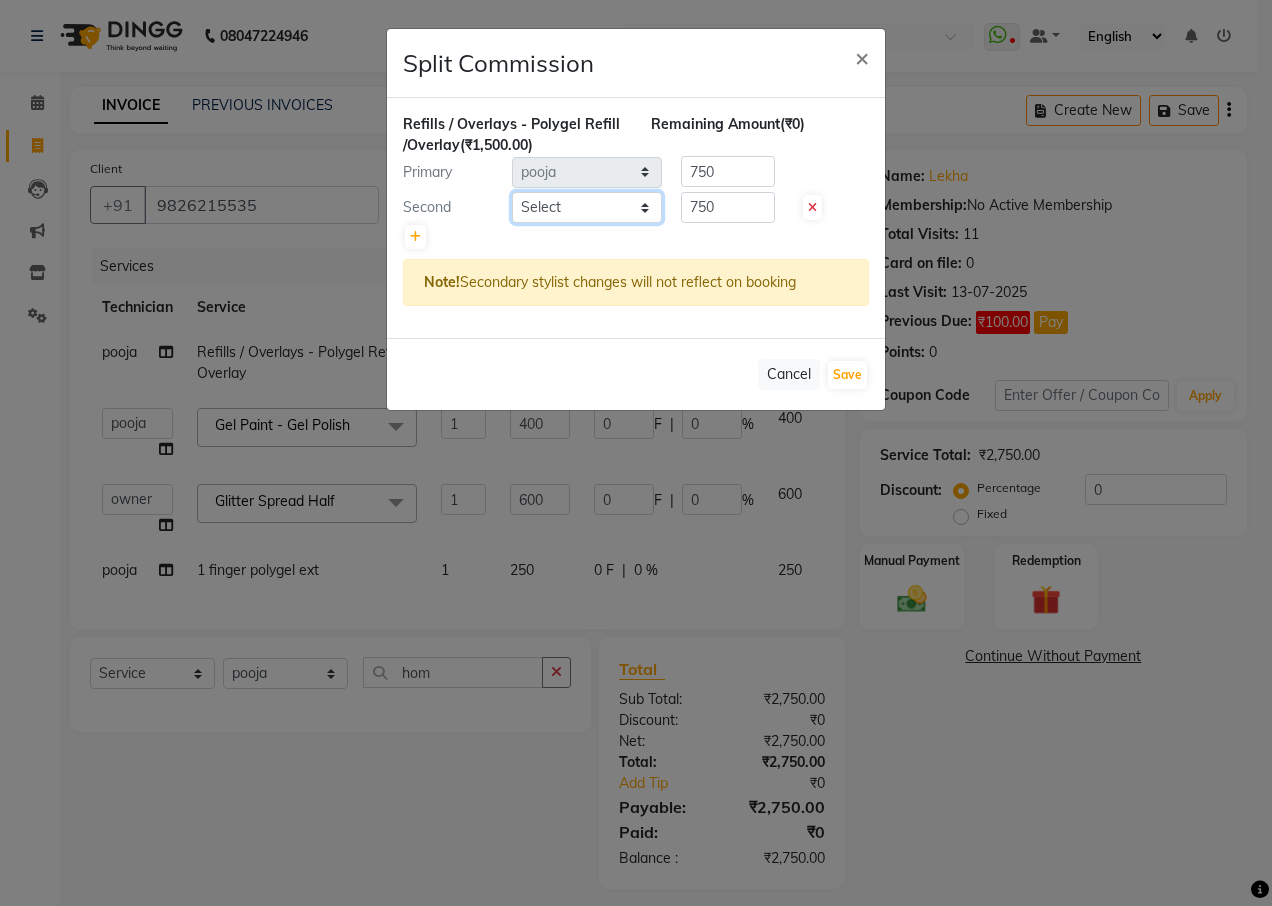 select on "44392" 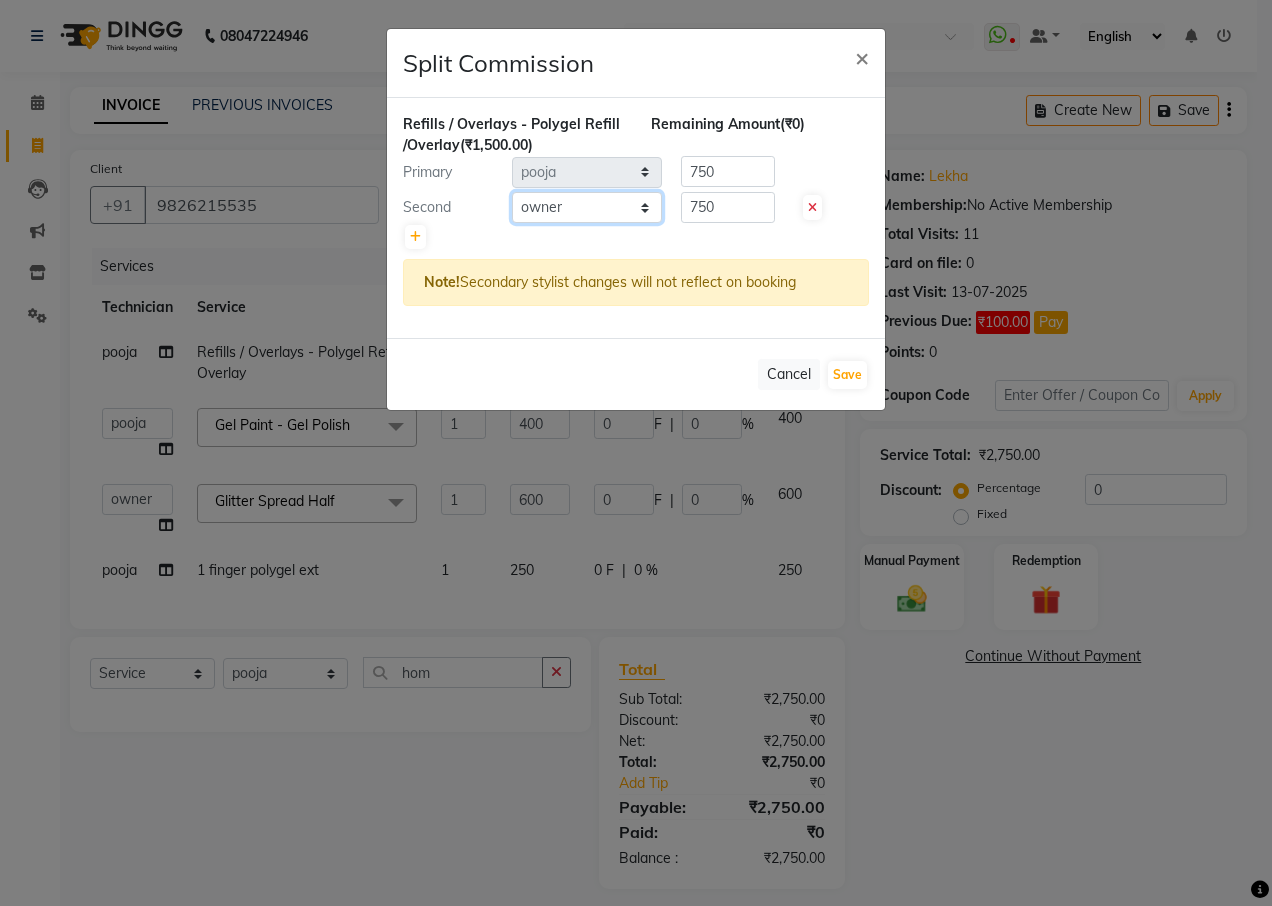 click on "Select  [FIRST]   [FIRST]   bharat   DEBNATH   [FIRST] [LAST]   hema   john   [FIRST] [LAST]   [FIRST] [LAST]   [FIRST] [LAST]   kelly   [LAST] [LAST]   owner   [FIRST] [LAST]   pooja   [FIRST] [LAST]   [FIRST] [LAST]   shalu   shruti   shubham   Suraj" 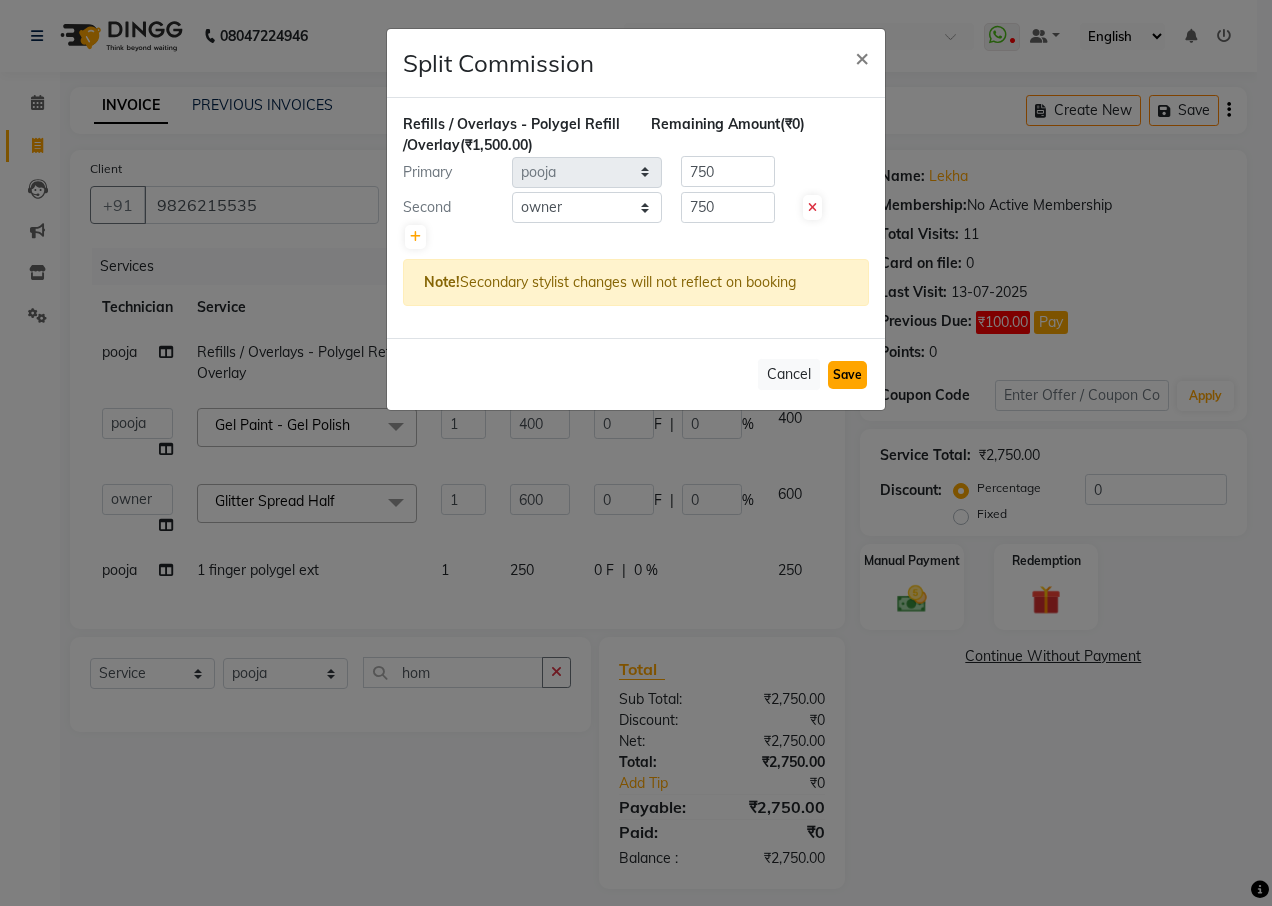 click on "Save" 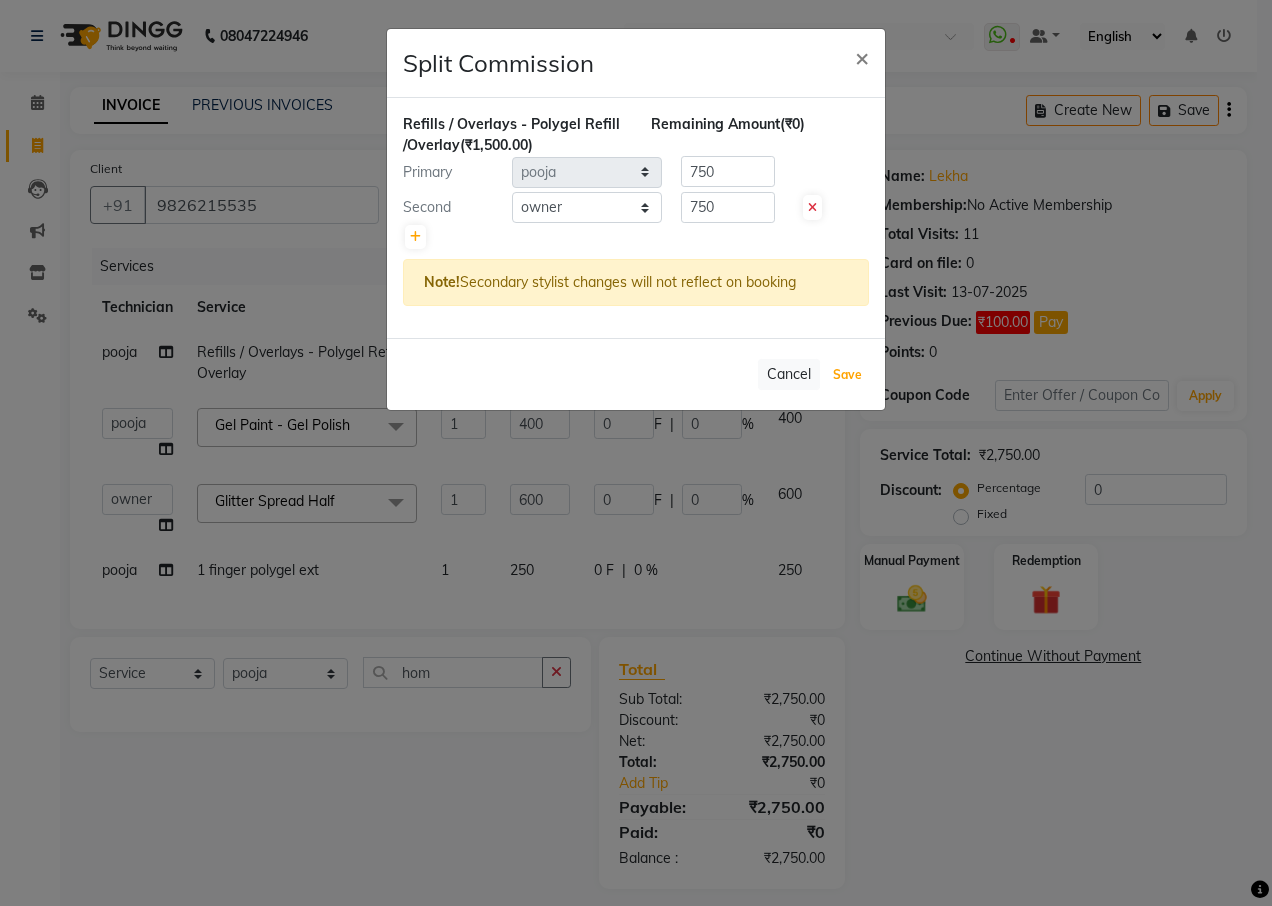 select on "Select" 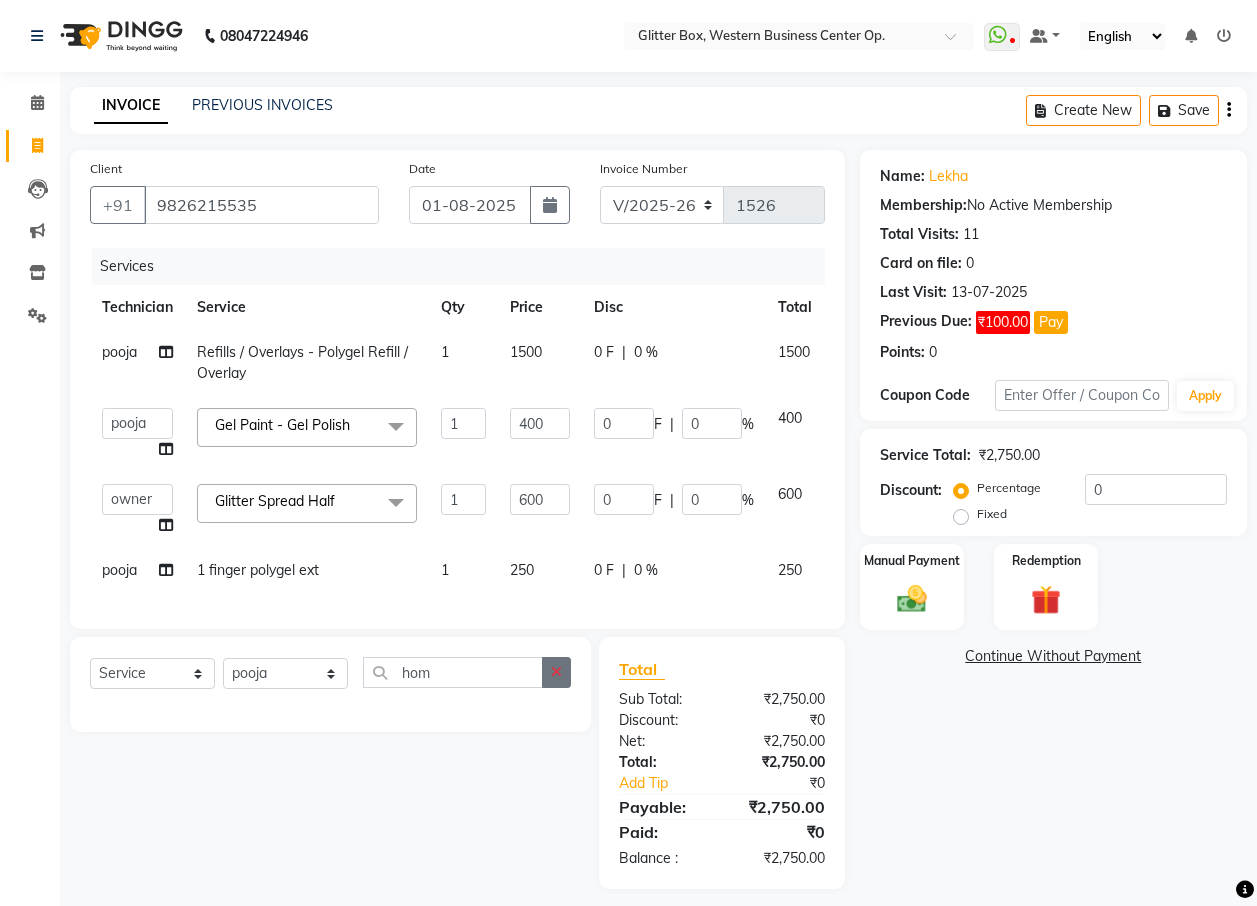 click 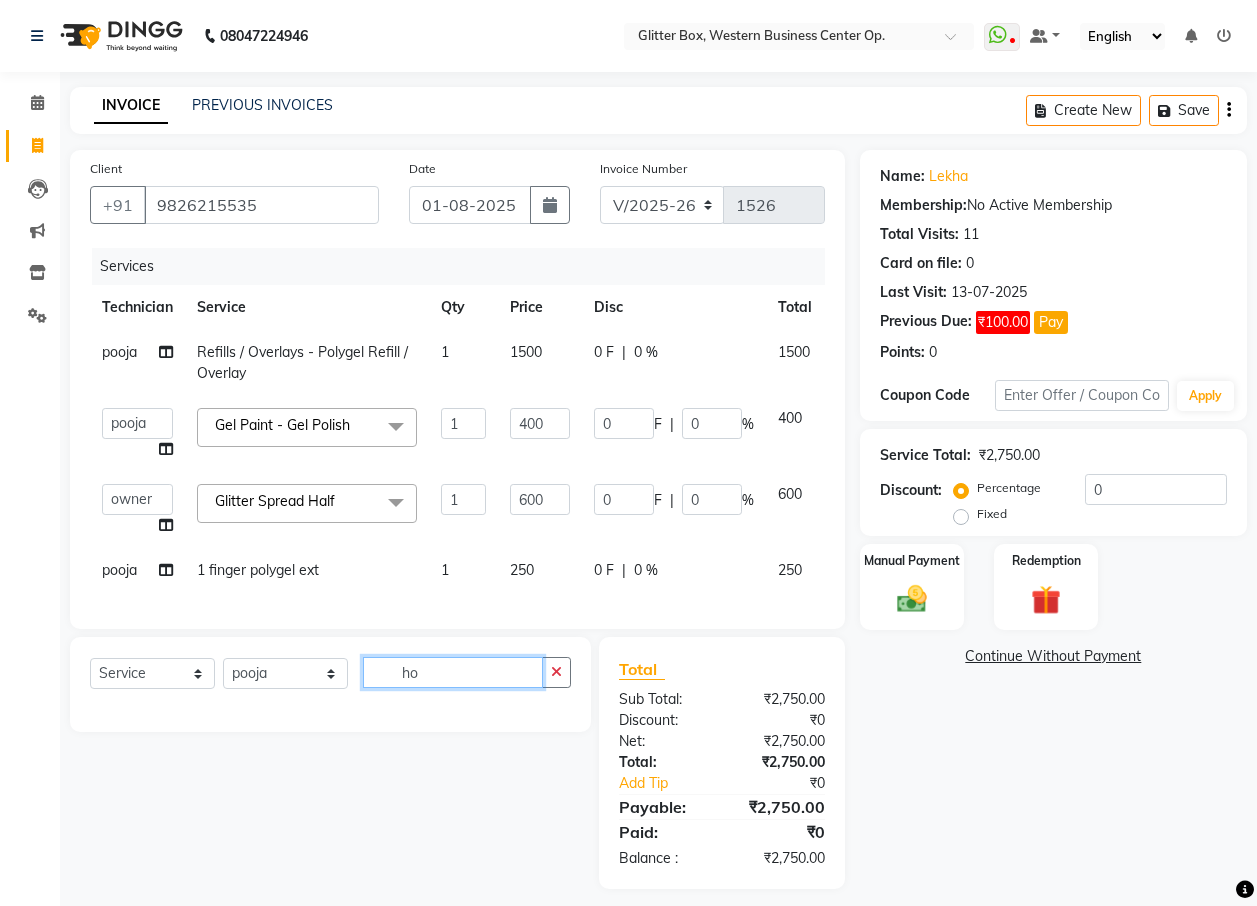 type on "h" 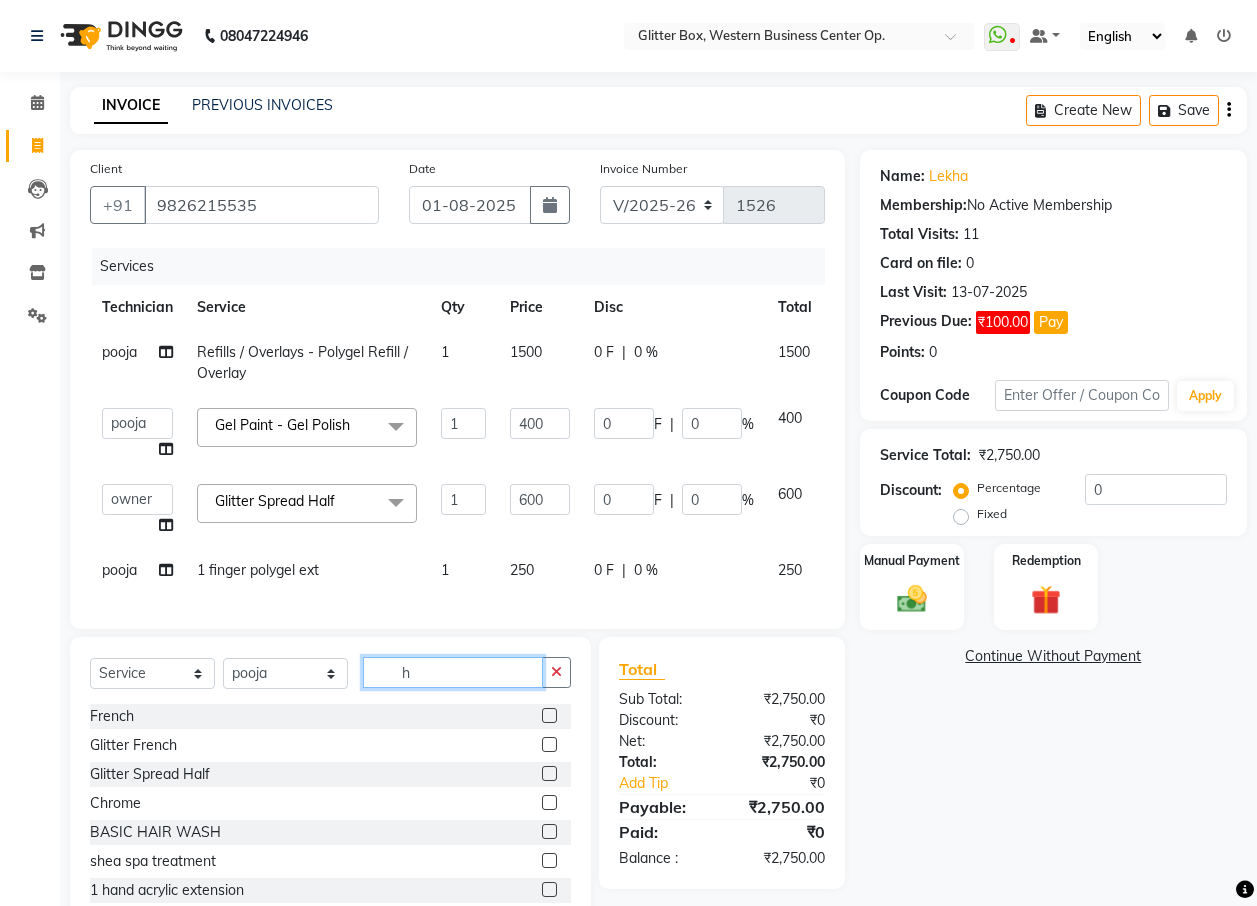 type 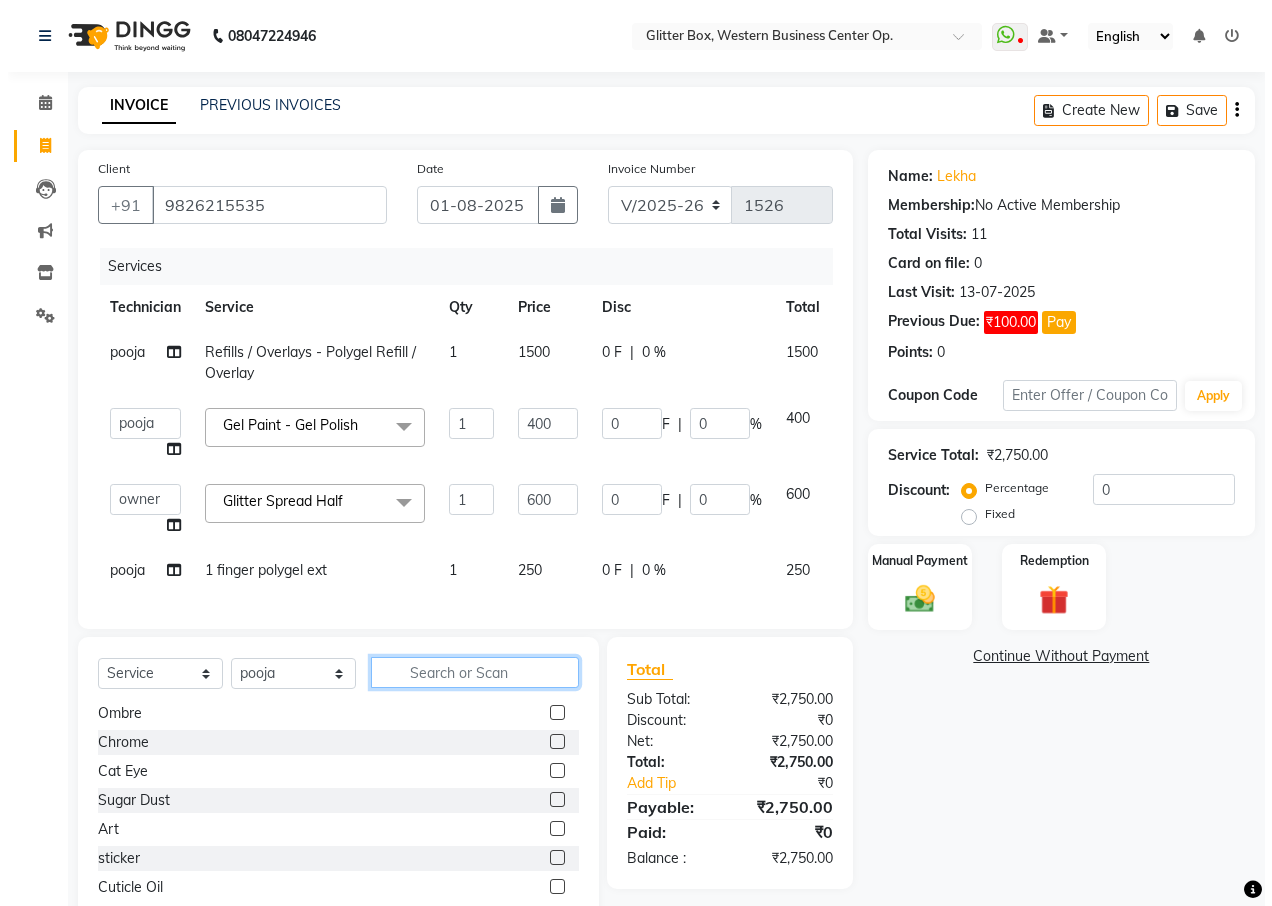 scroll, scrollTop: 0, scrollLeft: 0, axis: both 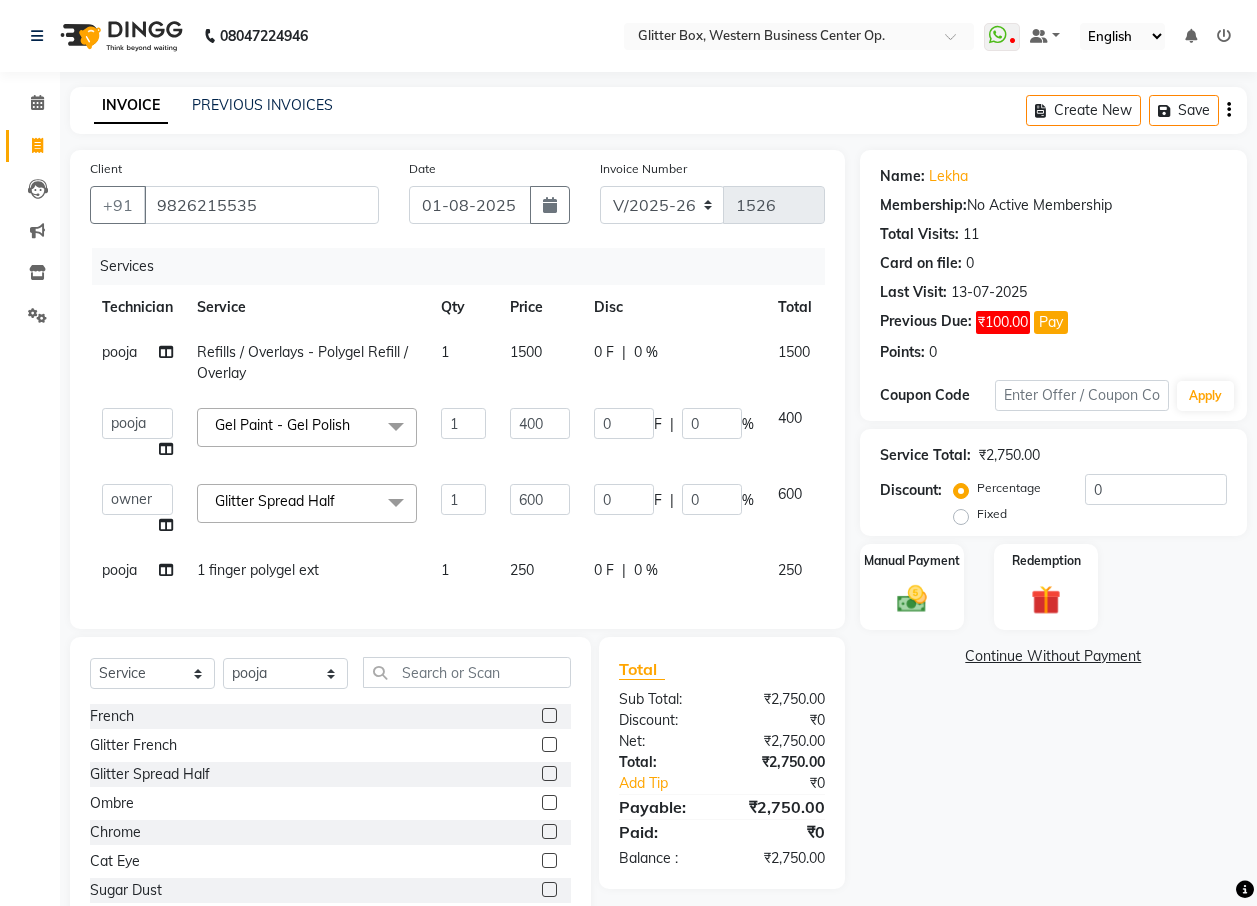 click on "French" 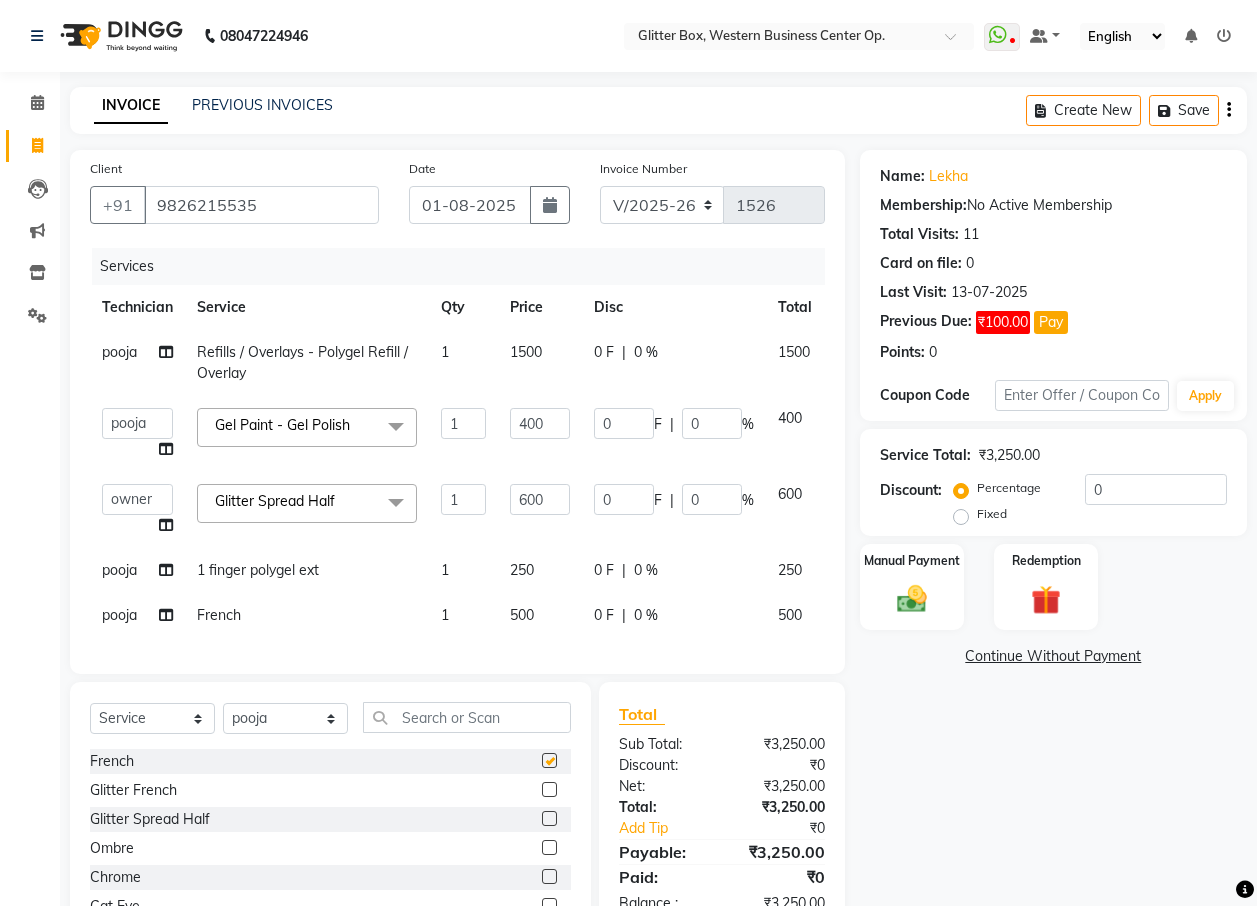 checkbox on "false" 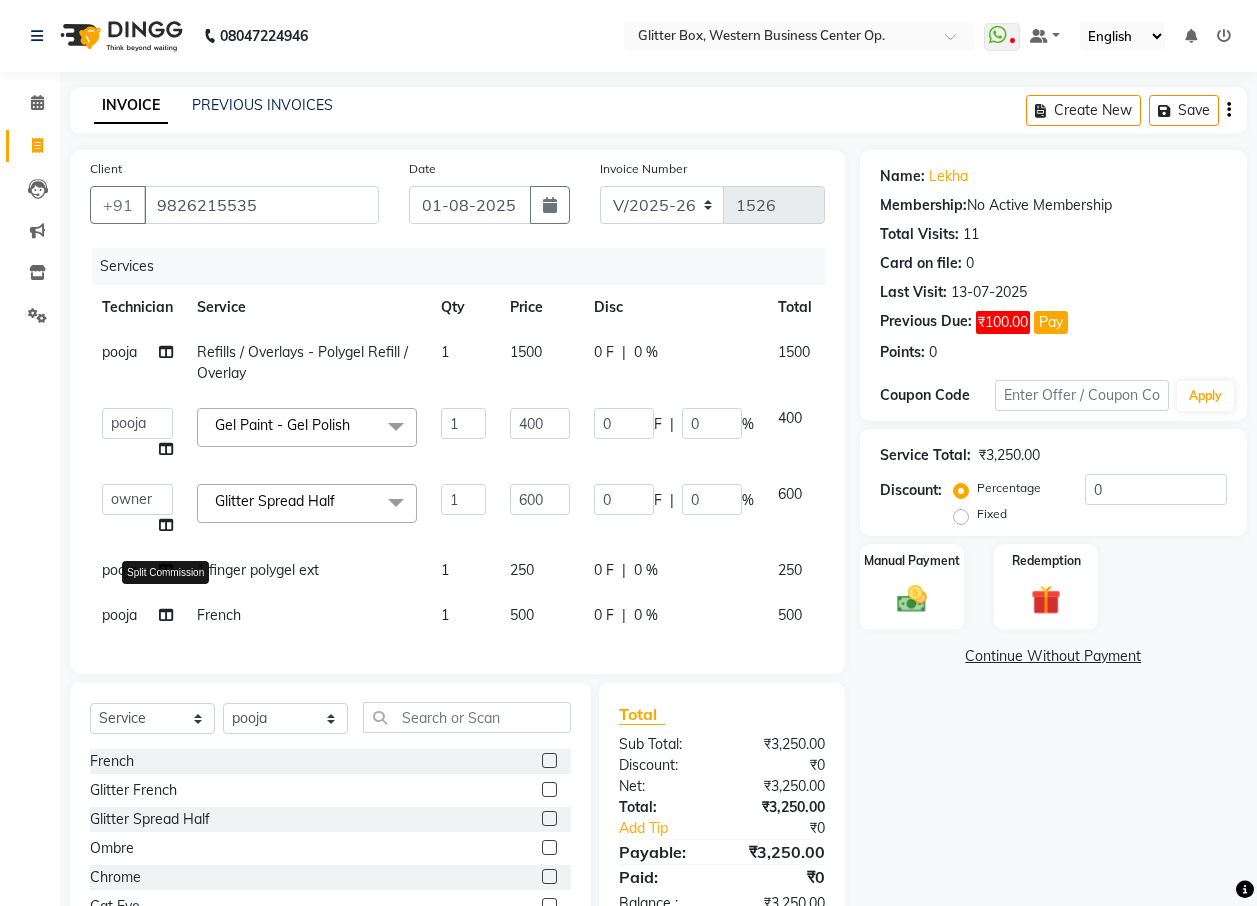 click 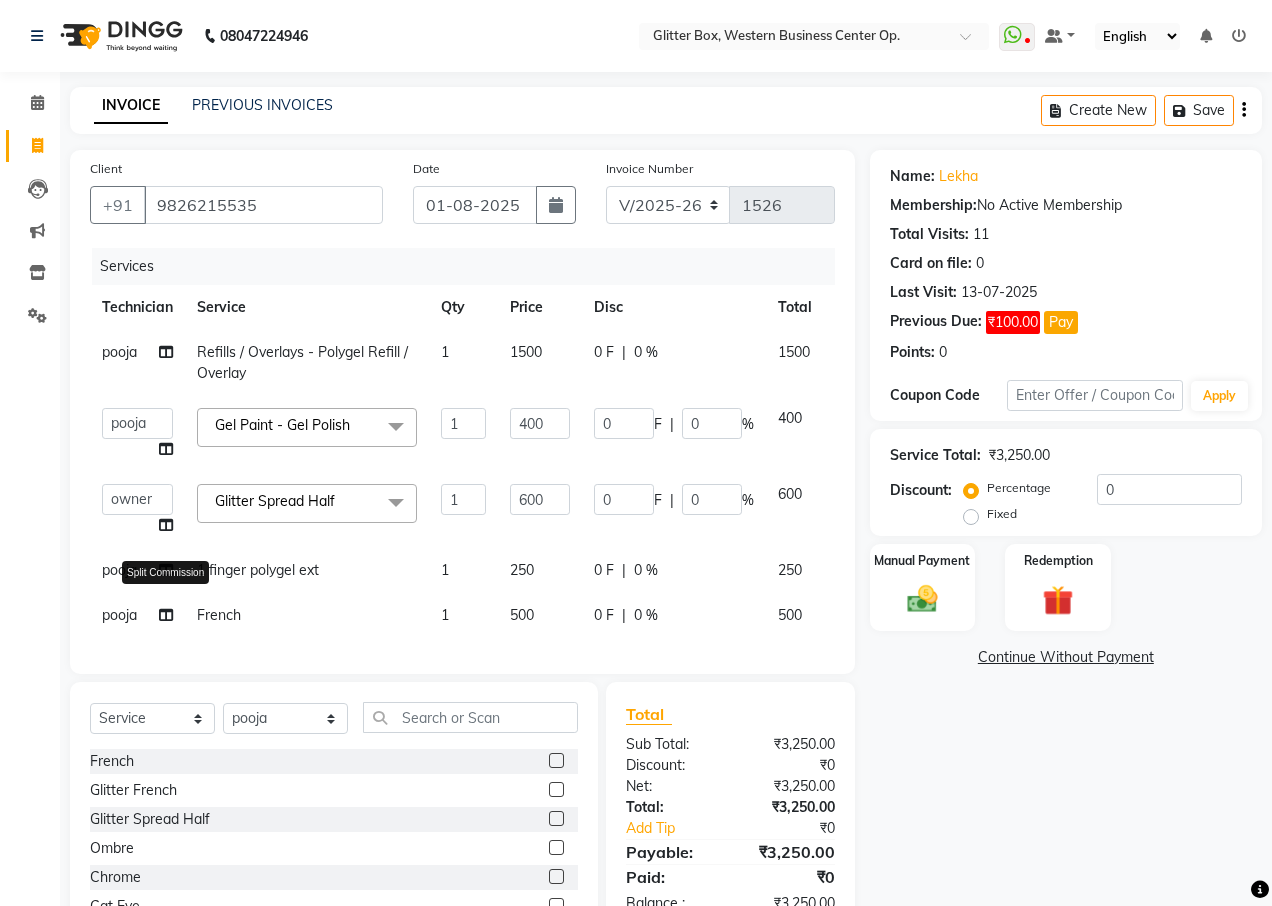 select on "49168" 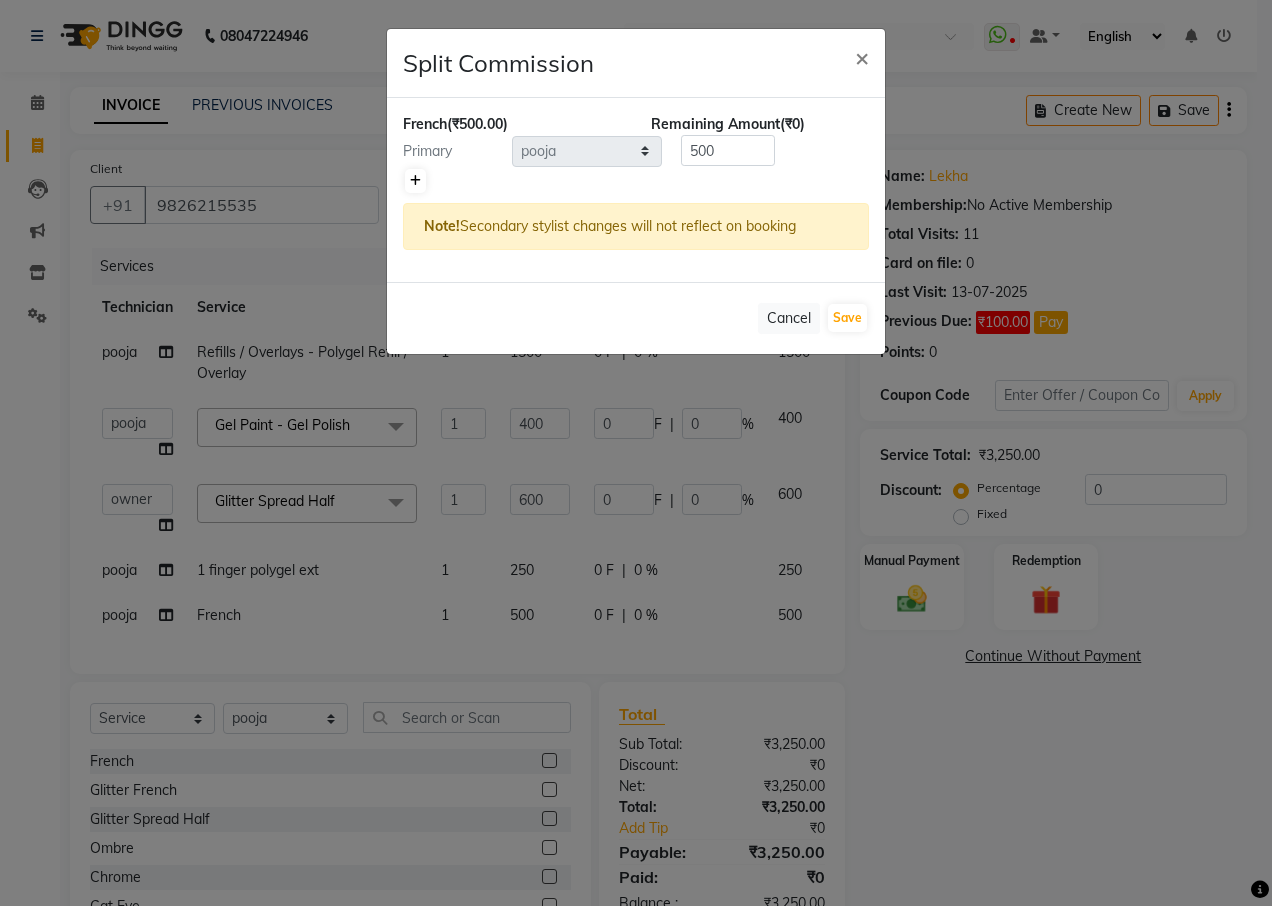 click 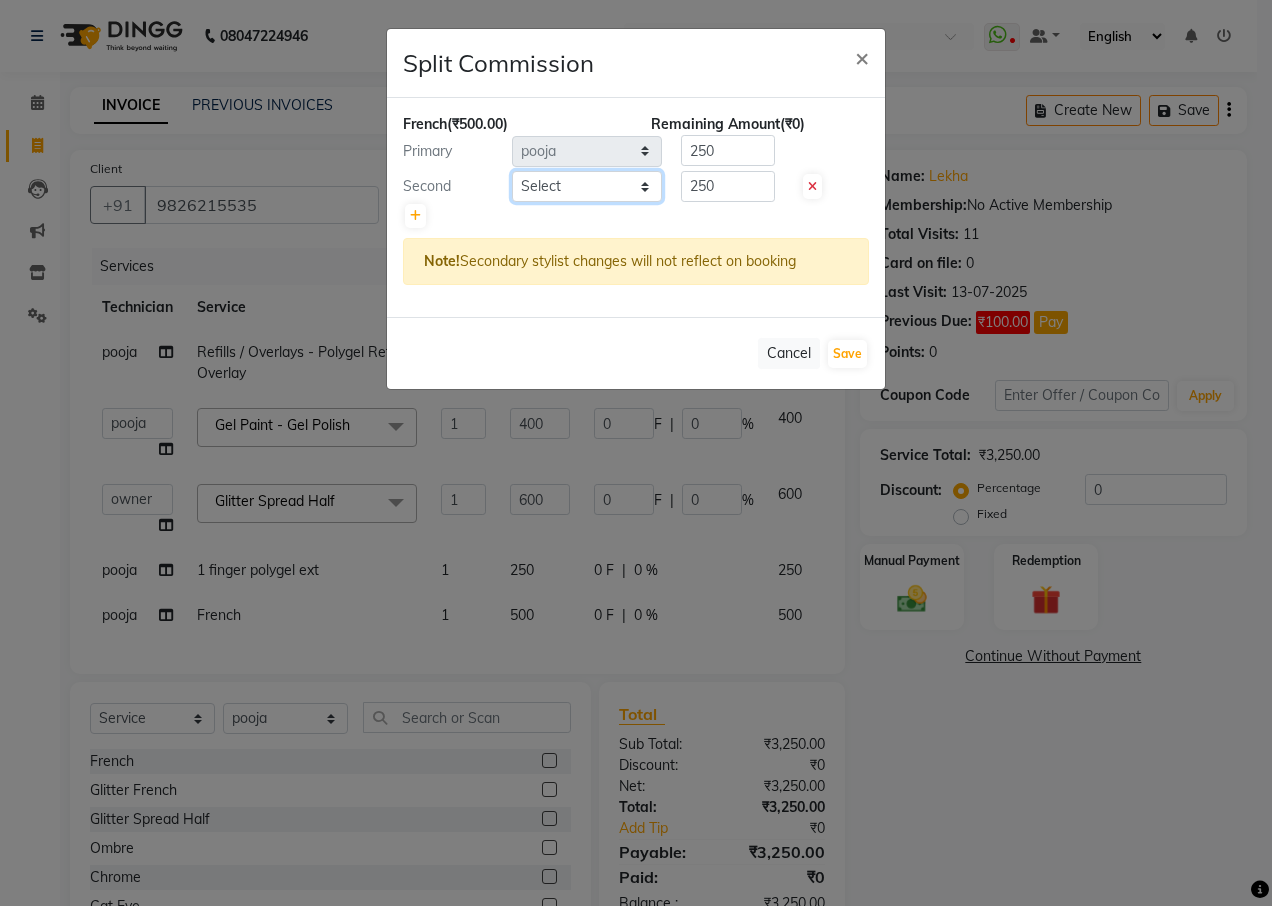 click on "Select  [FIRST]   [FIRST]   bharat   DEBNATH   [FIRST] [LAST]   hema   john   [FIRST] [LAST]   [FIRST] [LAST]   [FIRST] [LAST]   kelly   [LAST] [LAST]   owner   [FIRST] [LAST]   pooja   [FIRST] [LAST]   [FIRST] [LAST]   shalu   shruti   shubham   Suraj" 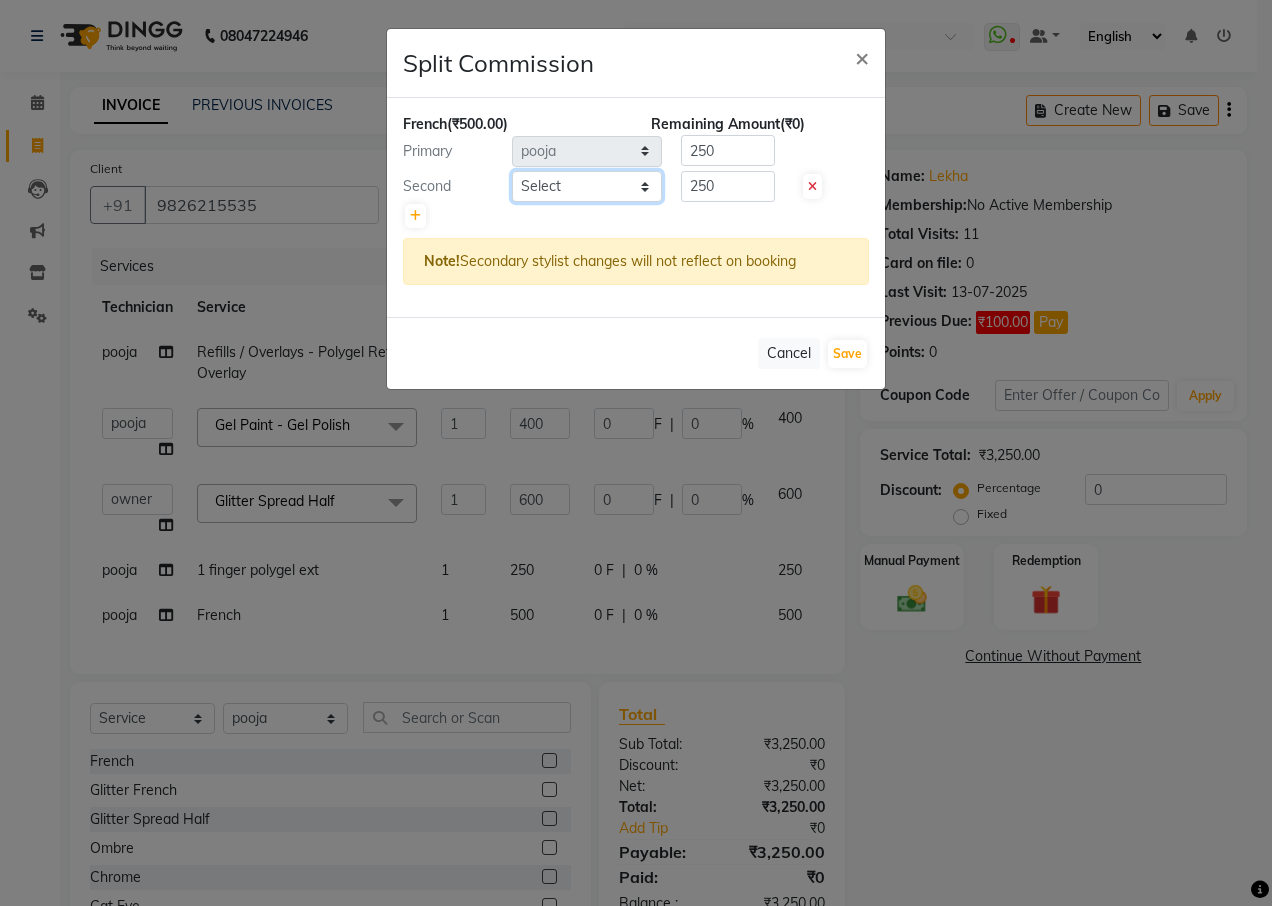 select on "44392" 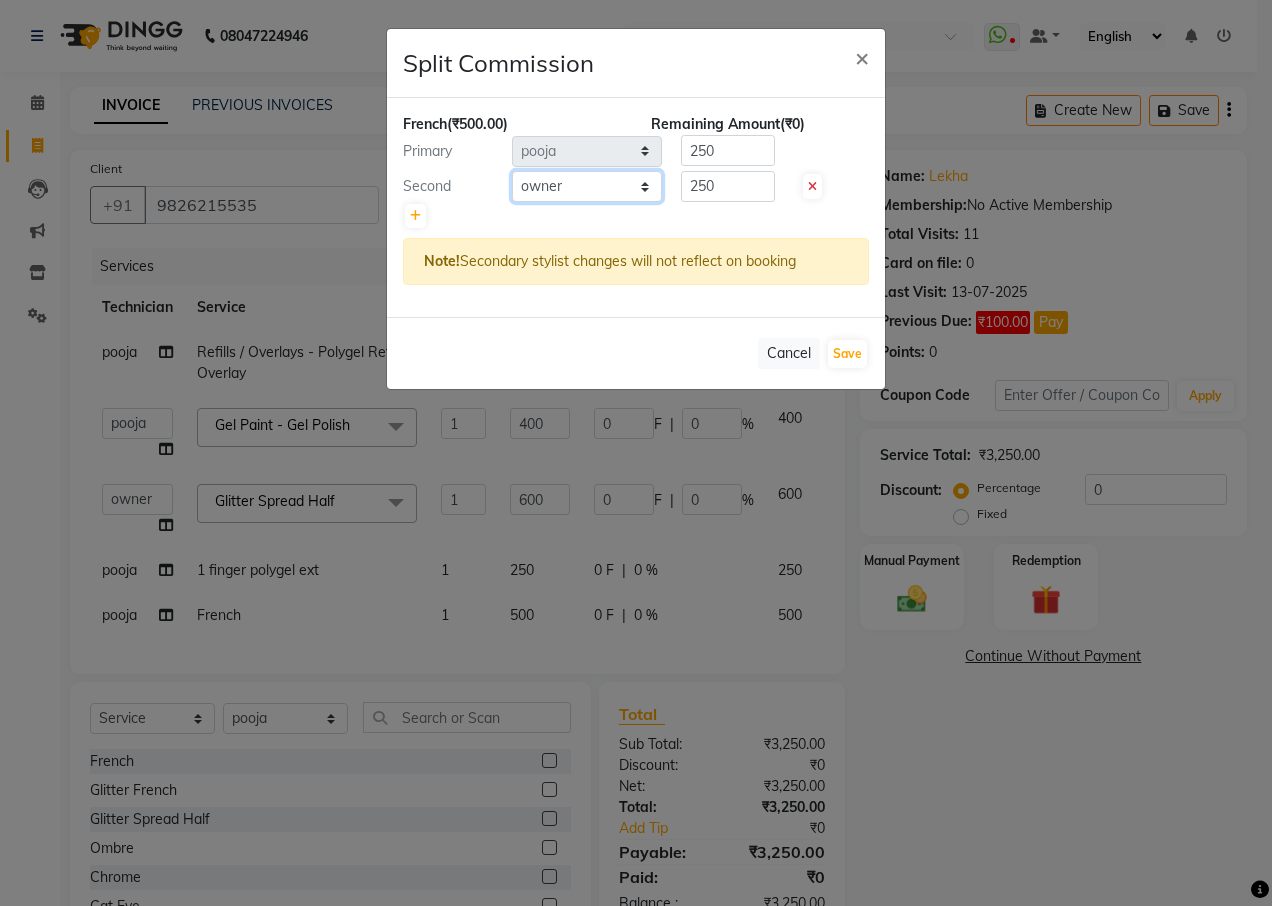 click on "Select  [FIRST]   [FIRST]   bharat   DEBNATH   [FIRST] [LAST]   hema   john   [FIRST] [LAST]   [FIRST] [LAST]   [FIRST] [LAST]   kelly   [LAST] [LAST]   owner   [FIRST] [LAST]   pooja   [FIRST] [LAST]   [FIRST] [LAST]   shalu   shruti   shubham   Suraj" 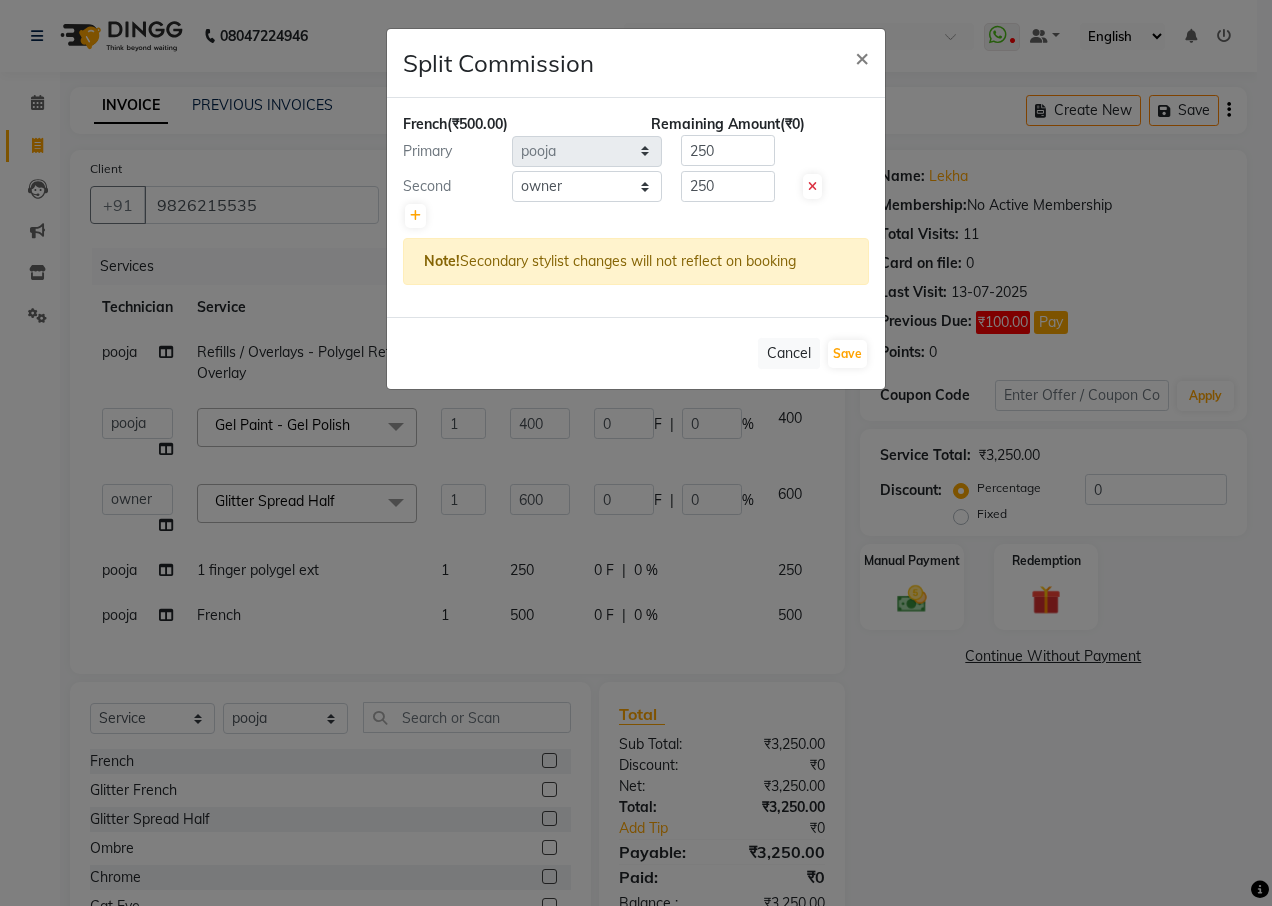 click on "Cancel   Save" 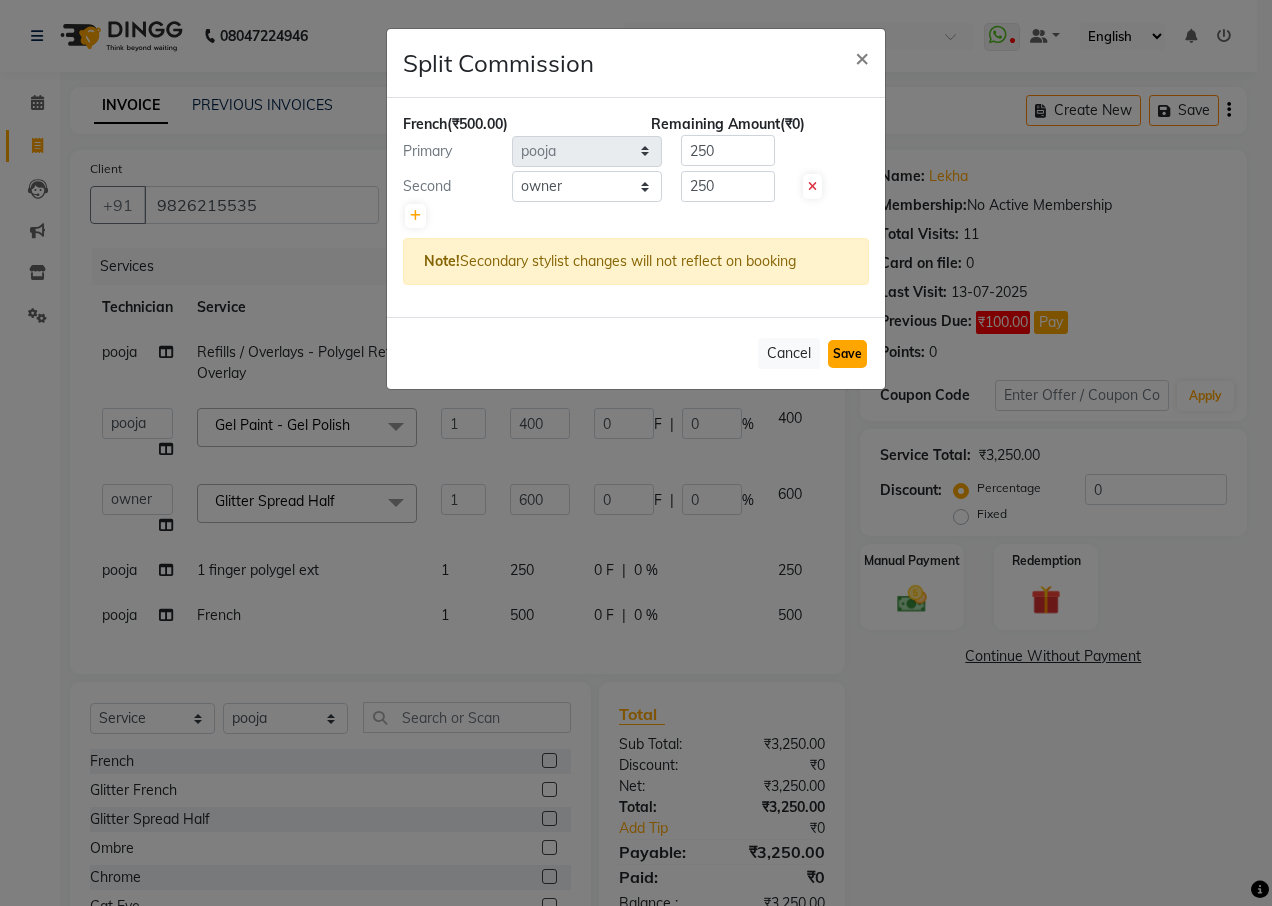 click on "Save" 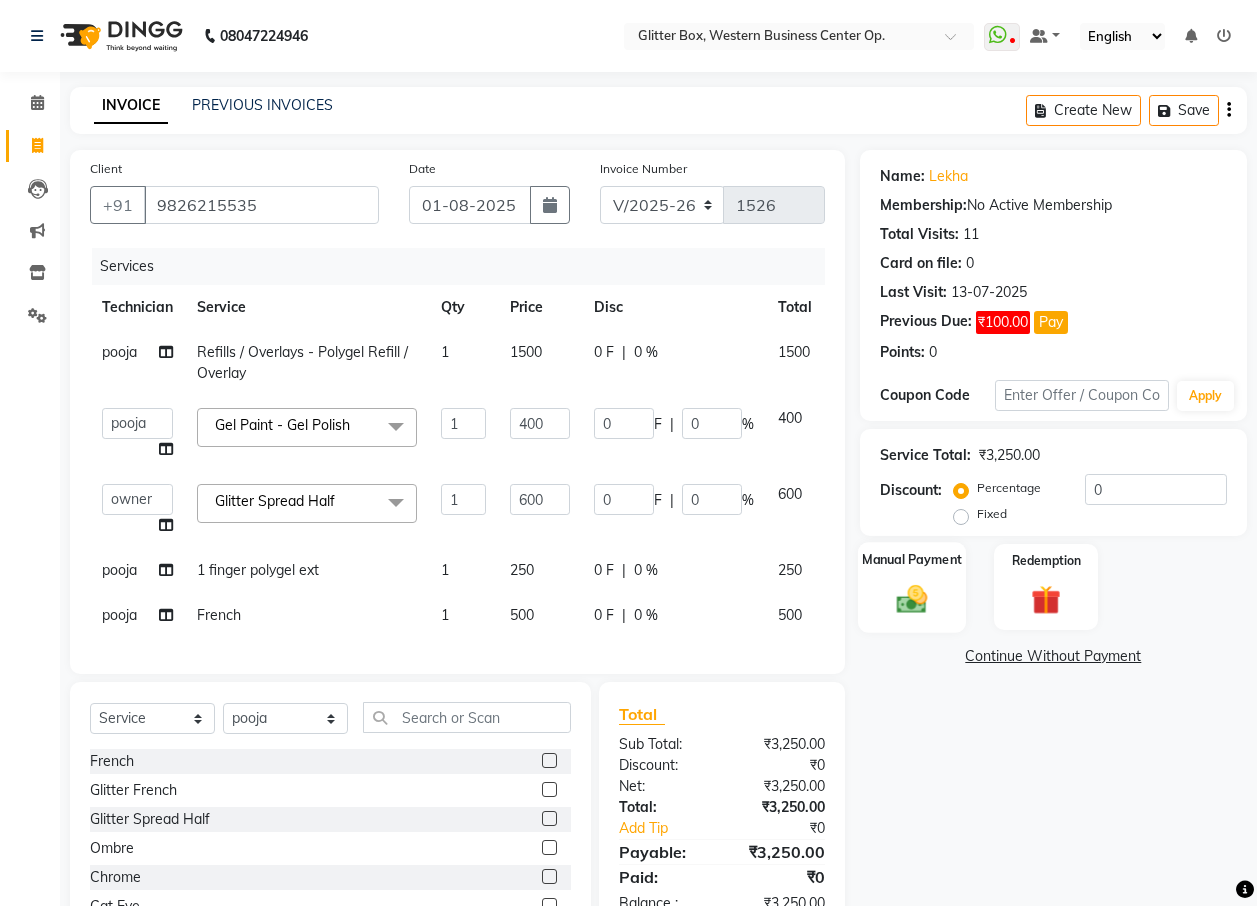 click on "Manual Payment" 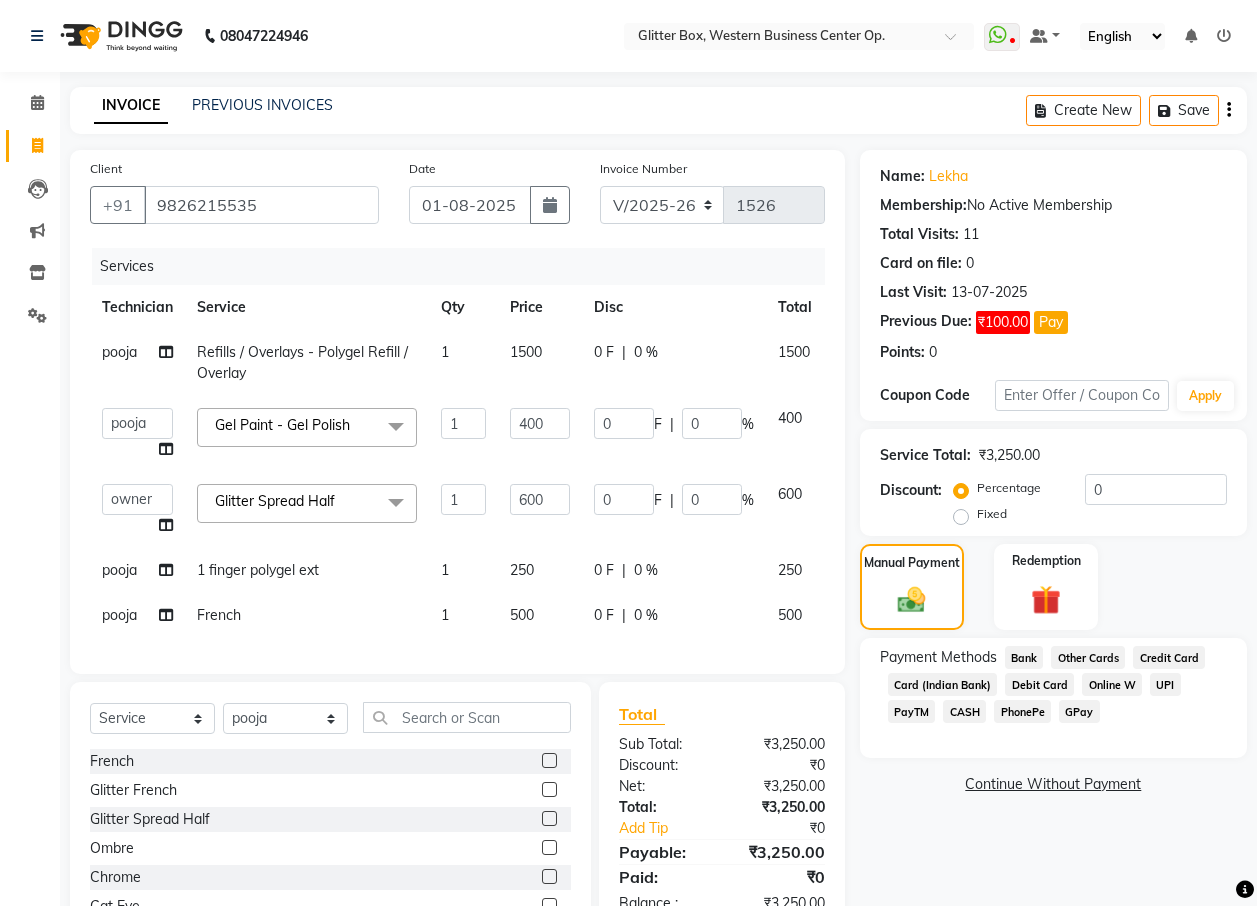 drag, startPoint x: 958, startPoint y: 516, endPoint x: 1004, endPoint y: 509, distance: 46.52956 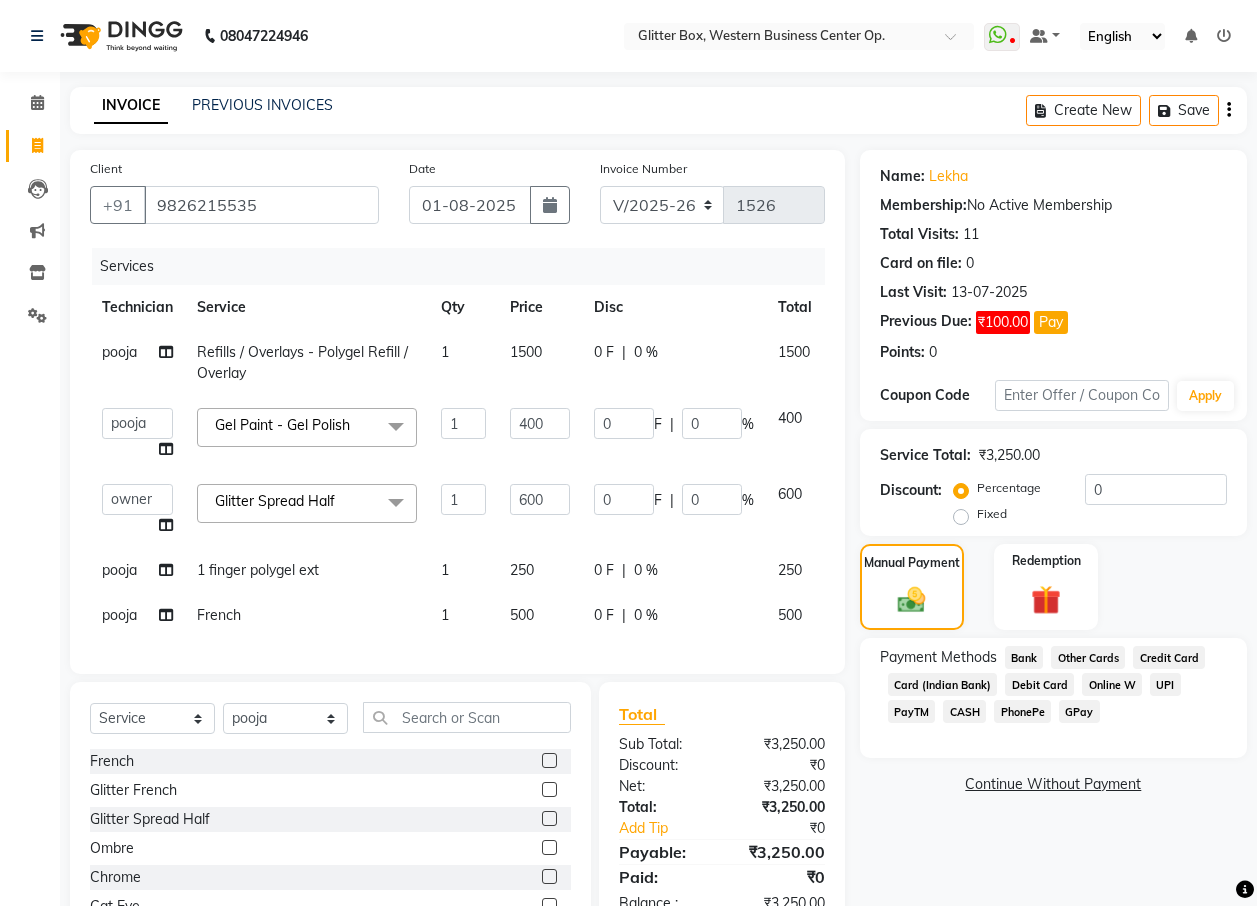 click on "Fixed" 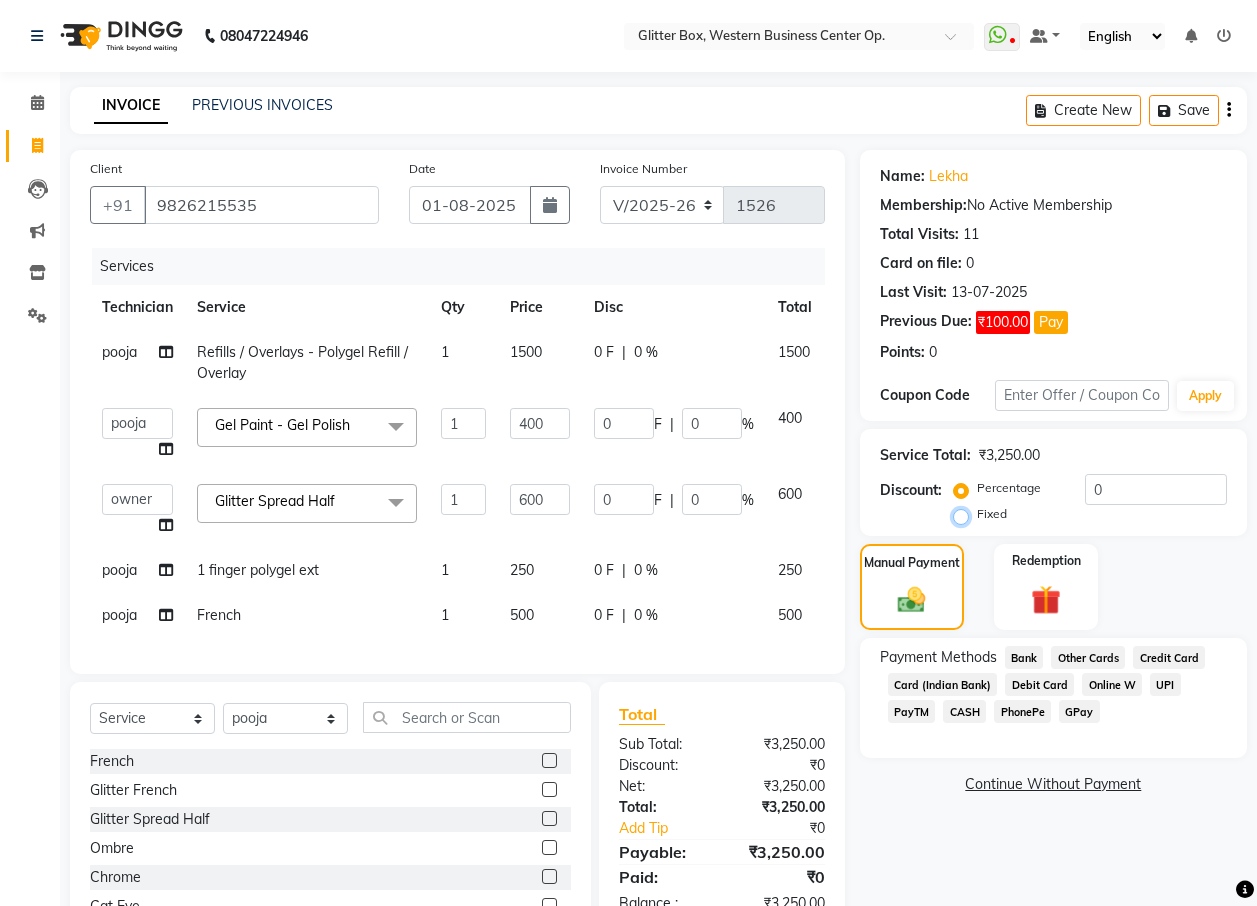 click on "Fixed" at bounding box center [965, 514] 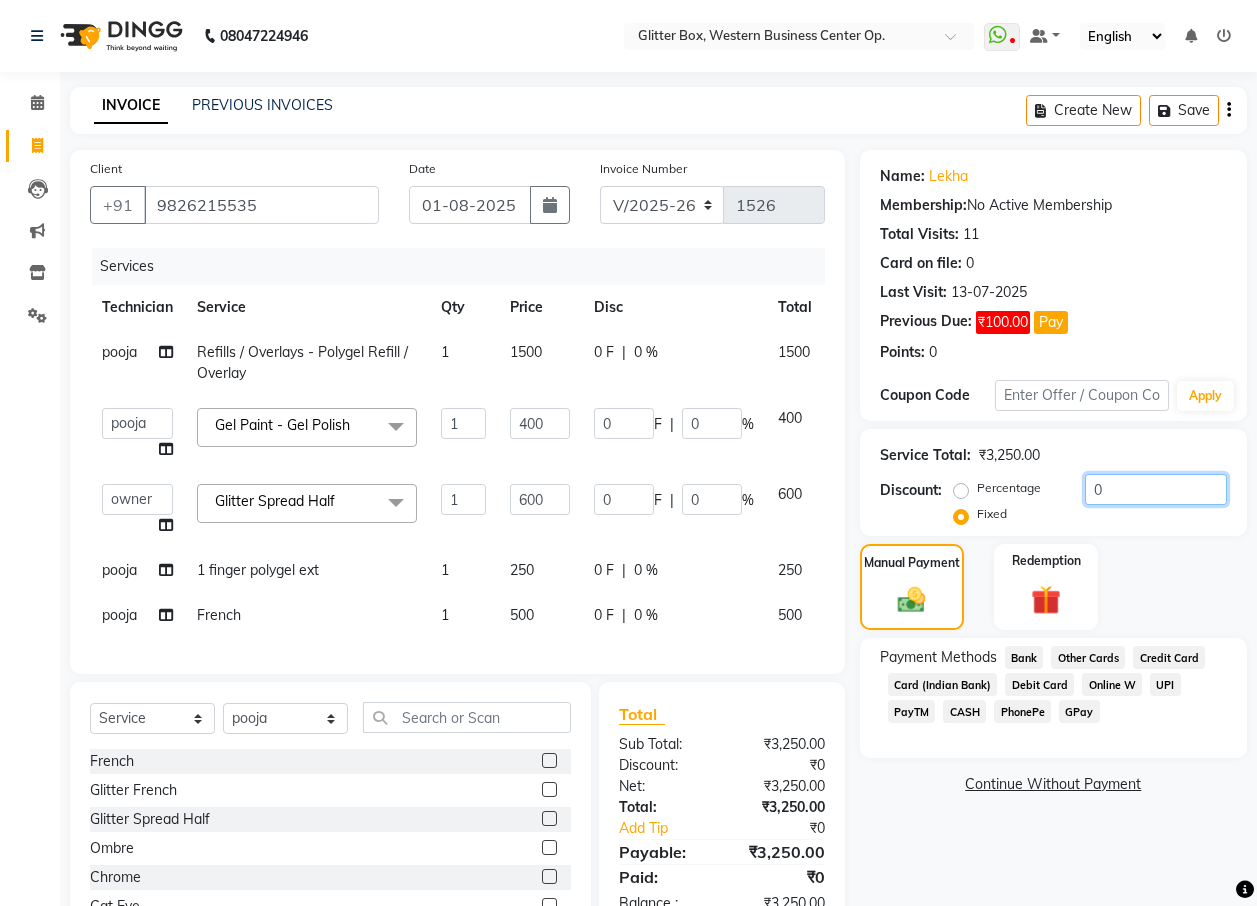 click on "0" 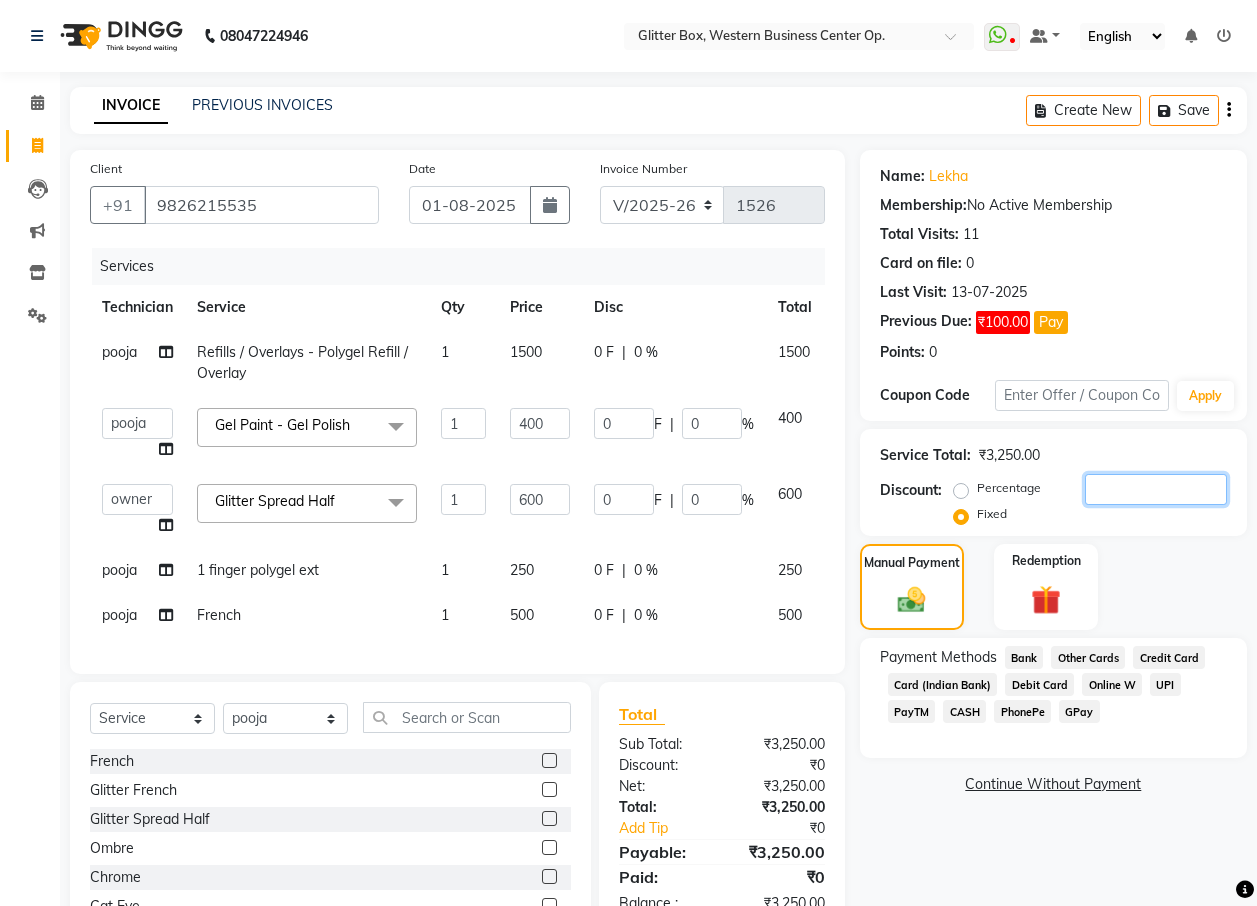 type on "5" 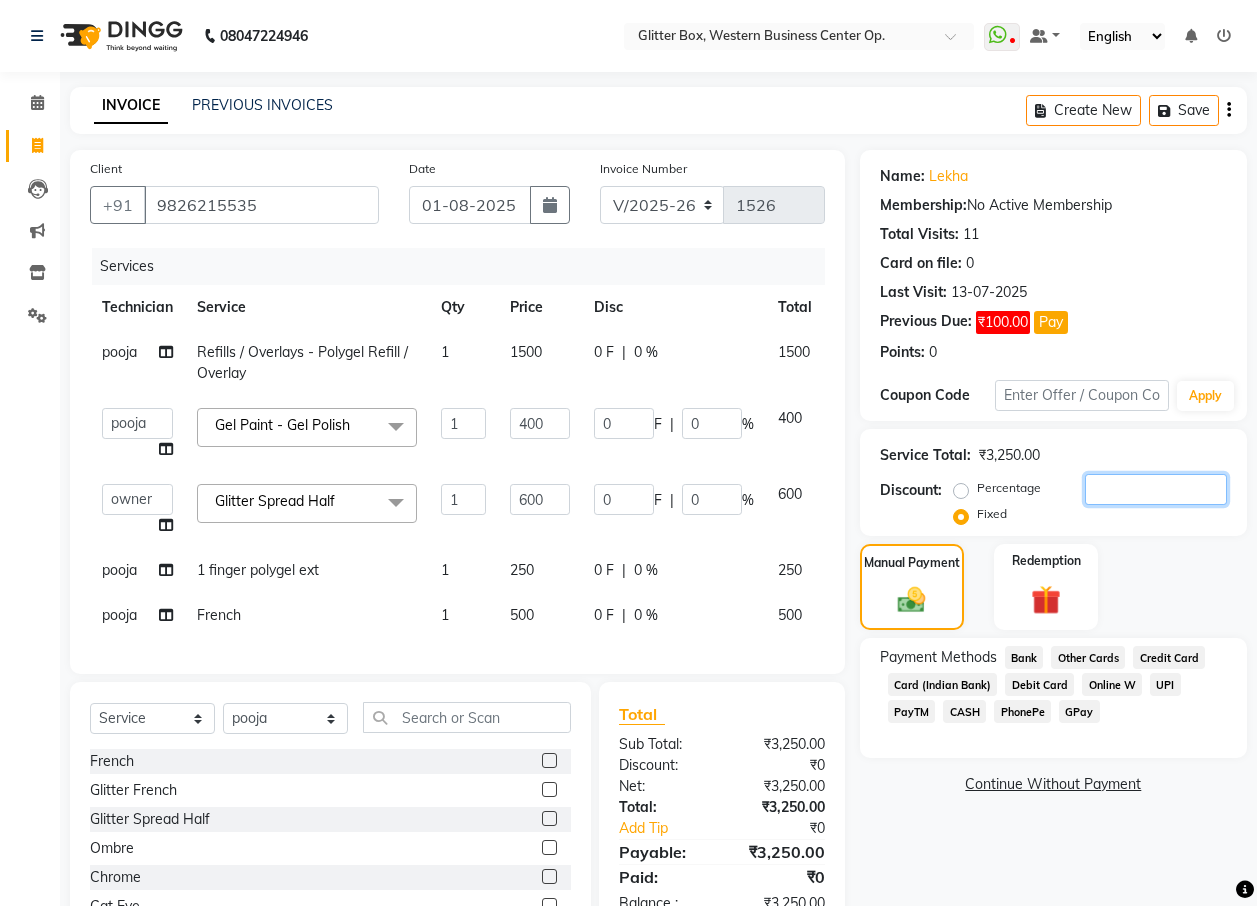 type on "0.92" 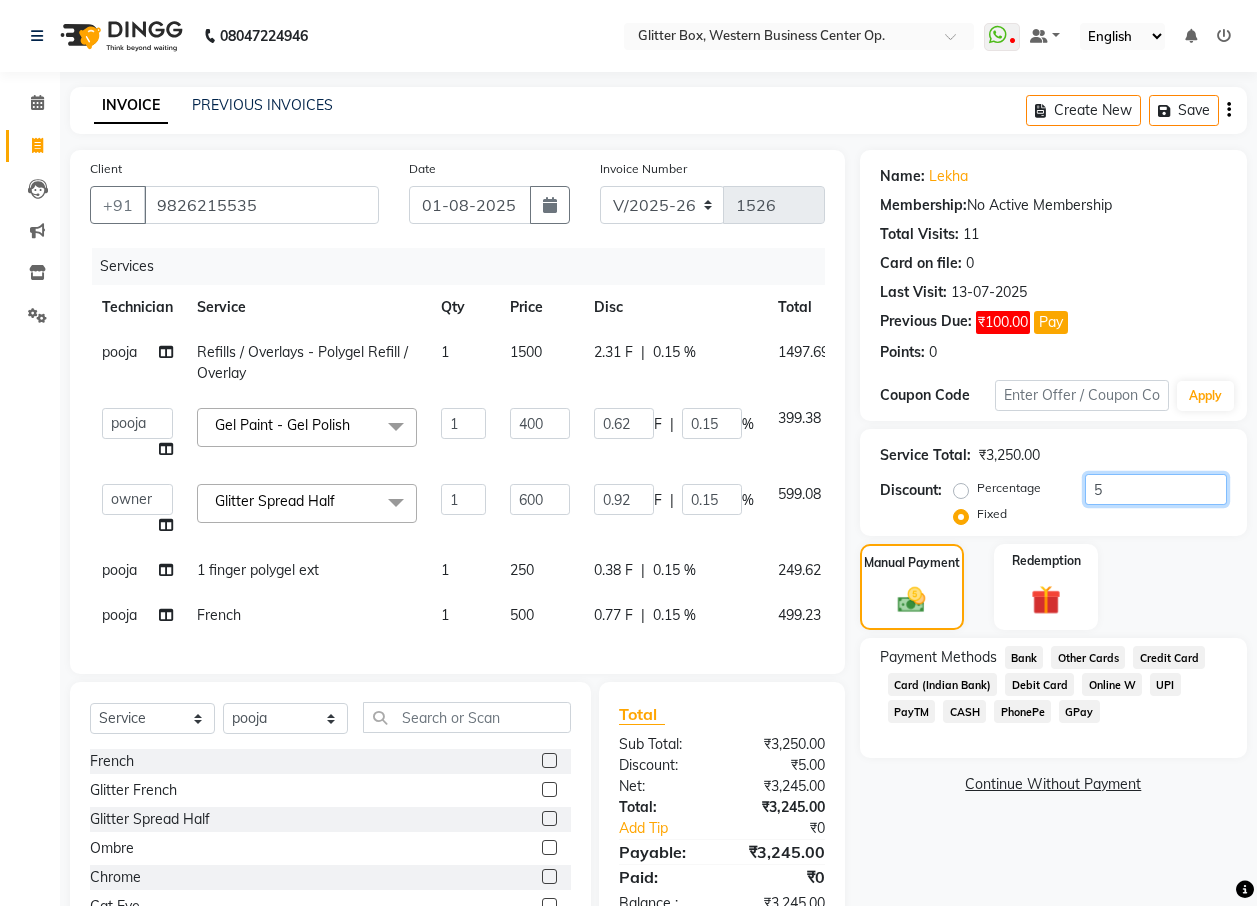 type on "50" 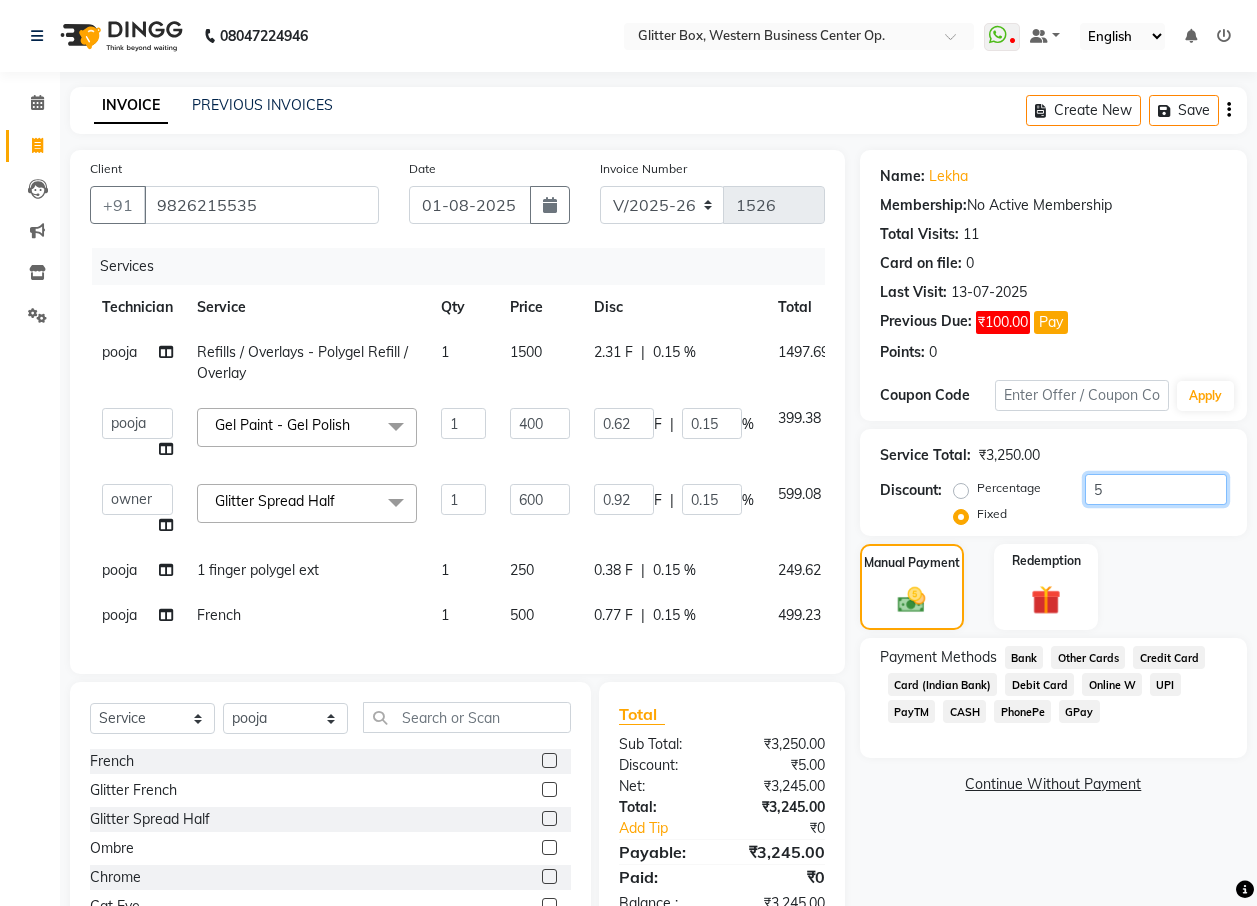 type on "9.23" 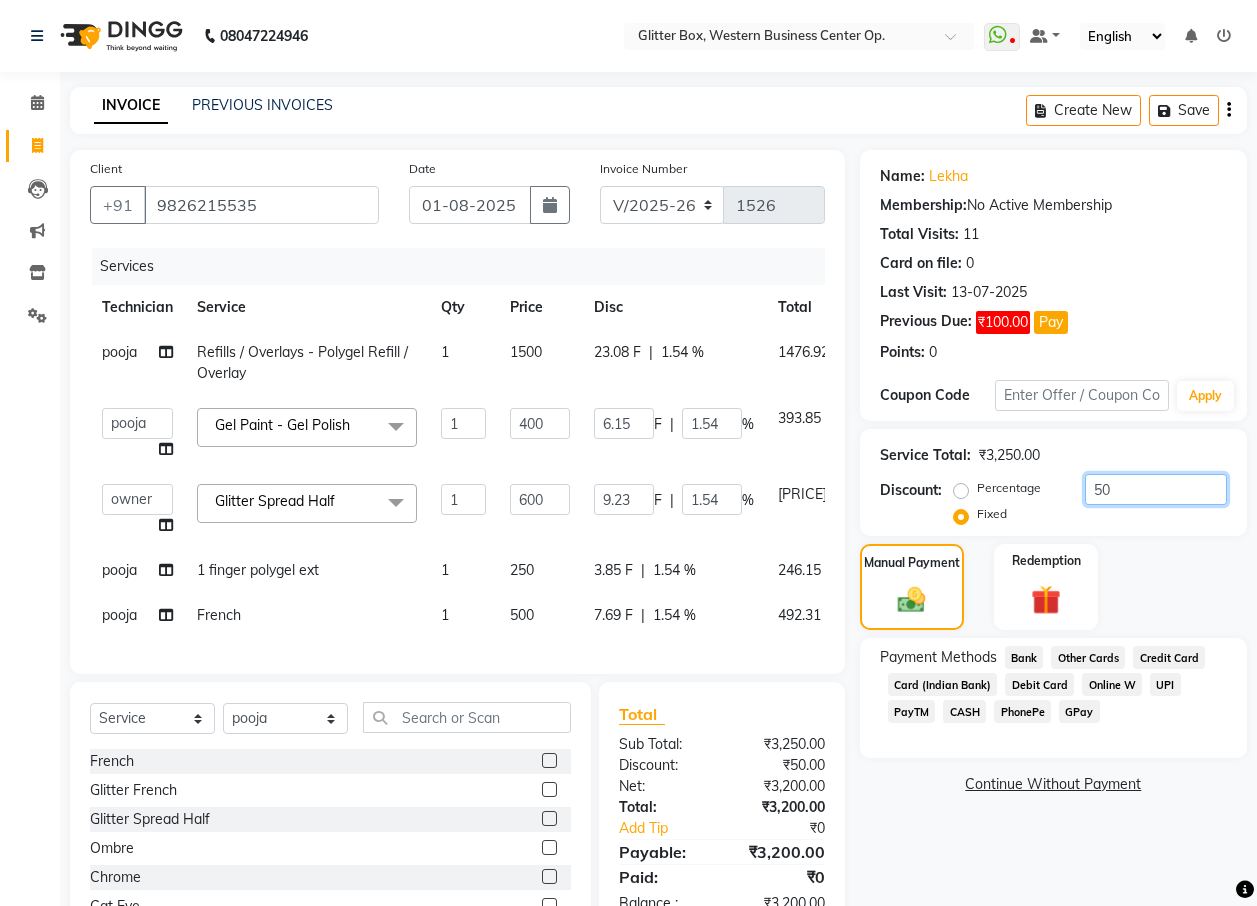 type on "50" 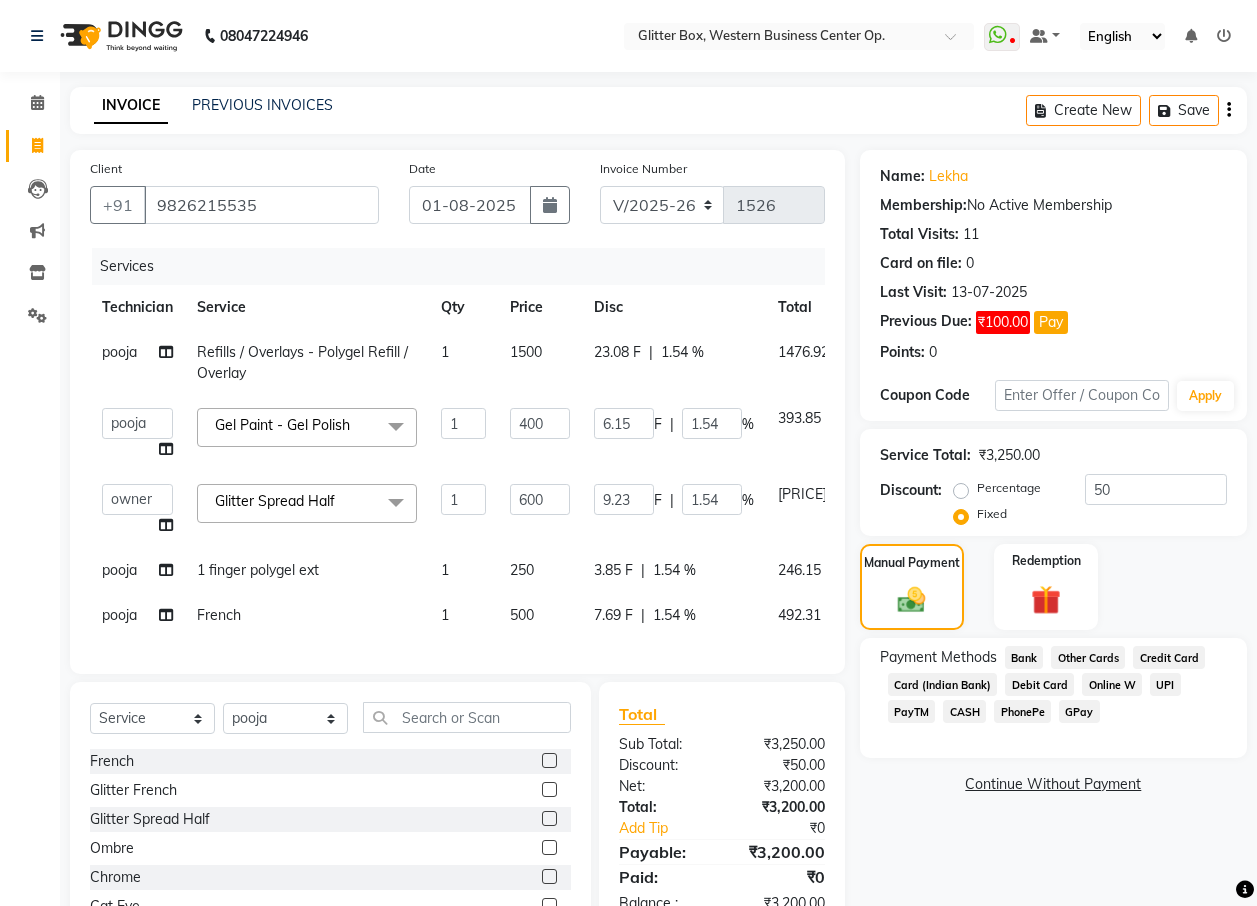 click on "Client +91 [PHONE] Date [DATE] Invoice Number V/2025 V/2025-26 1526 Services Technician Service Qty Price Disc Total Action pooja Refills / Overlays - Polygel Refill /Overlay 1 1500 23.08 F | 1.54 % 1476.92  [FIRST]   [FIRST]   bharat   DEBNATH   [FIRST] [LAST]   hema   john   [FIRST] [LAST]   [FIRST] [LAST]   [FIRST] [LAST]   kelly   [LAST] [LAST]   owner   [FIRST] [LAST]   pooja   [FIRST] [LAST]   [FIRST] [LAST]   shalu   shruti   shubham   Suraj  Gel Paint  - Gel Polish  x French Glitter French Glitter Spread Half Ombre Chrome Cat Eye Sugar Dust Art sticker Cuticle Oil Professional Nail course 1 Finger refil Advance Course glitter coat personal course OLAPLEX TREATMENT BASIC HAIR WASH accessories shea spa treatment PARTY MAKEUP Temporary Extension Gel Extension Acrylic Extension Polygel Extension Sculpting Extension 1 finger ac ext 1 FINGER GEL EXT 1 FINGER TEMPORARY 1 hand acrylic extension 1 hand gel extension 1 hand polygel extension 1 finger polygel ext nail preping nail fixing Extension Removal 1 400" 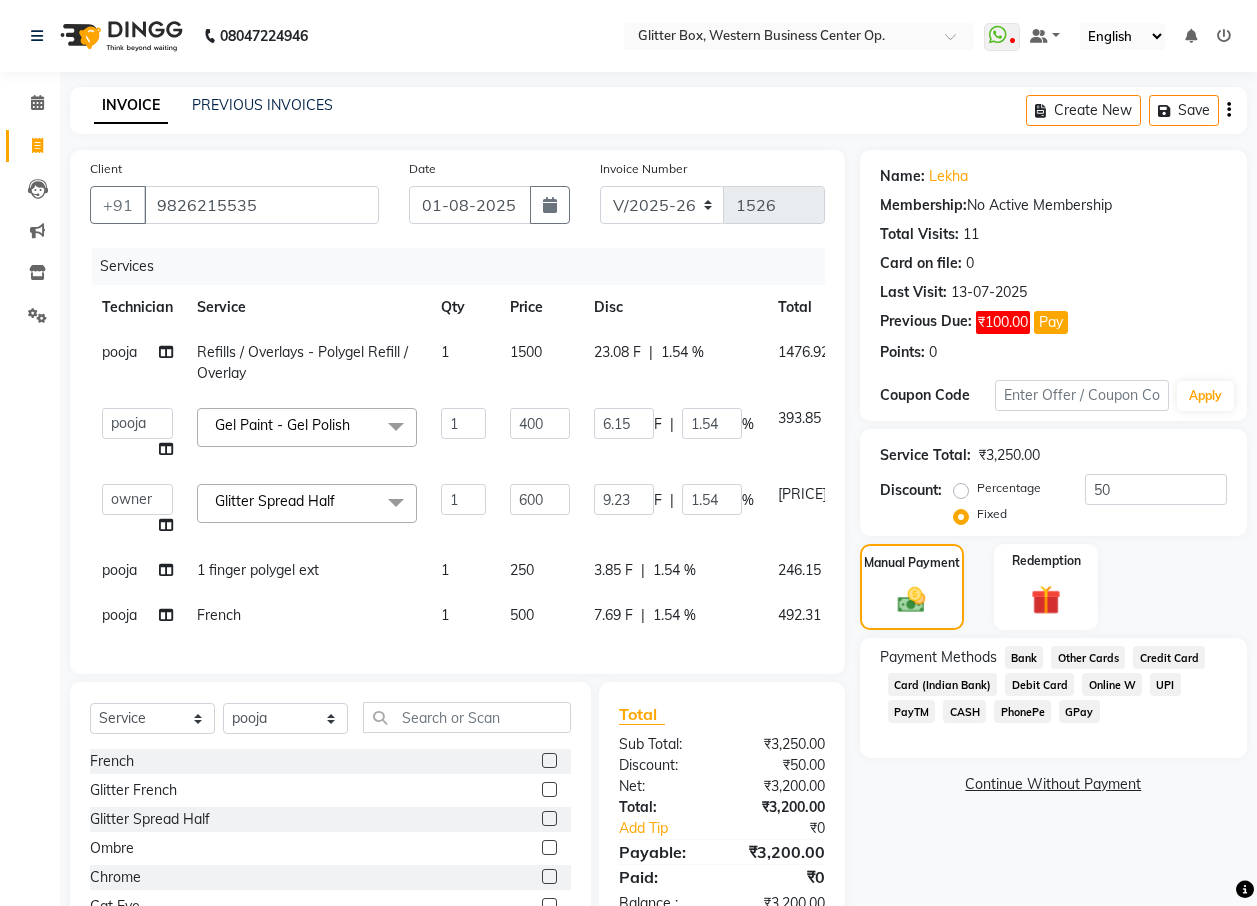 click on "CASH" 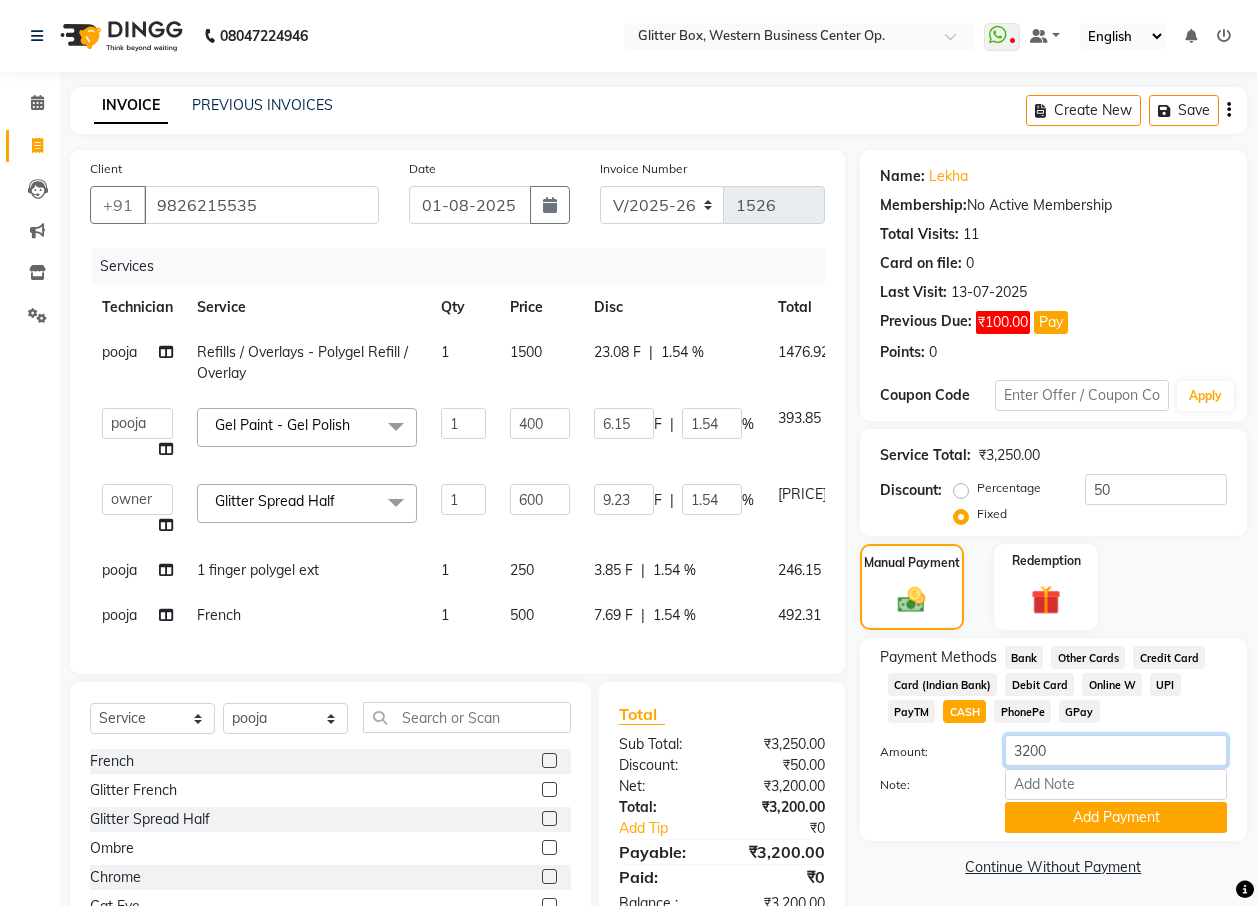 click on "3200" 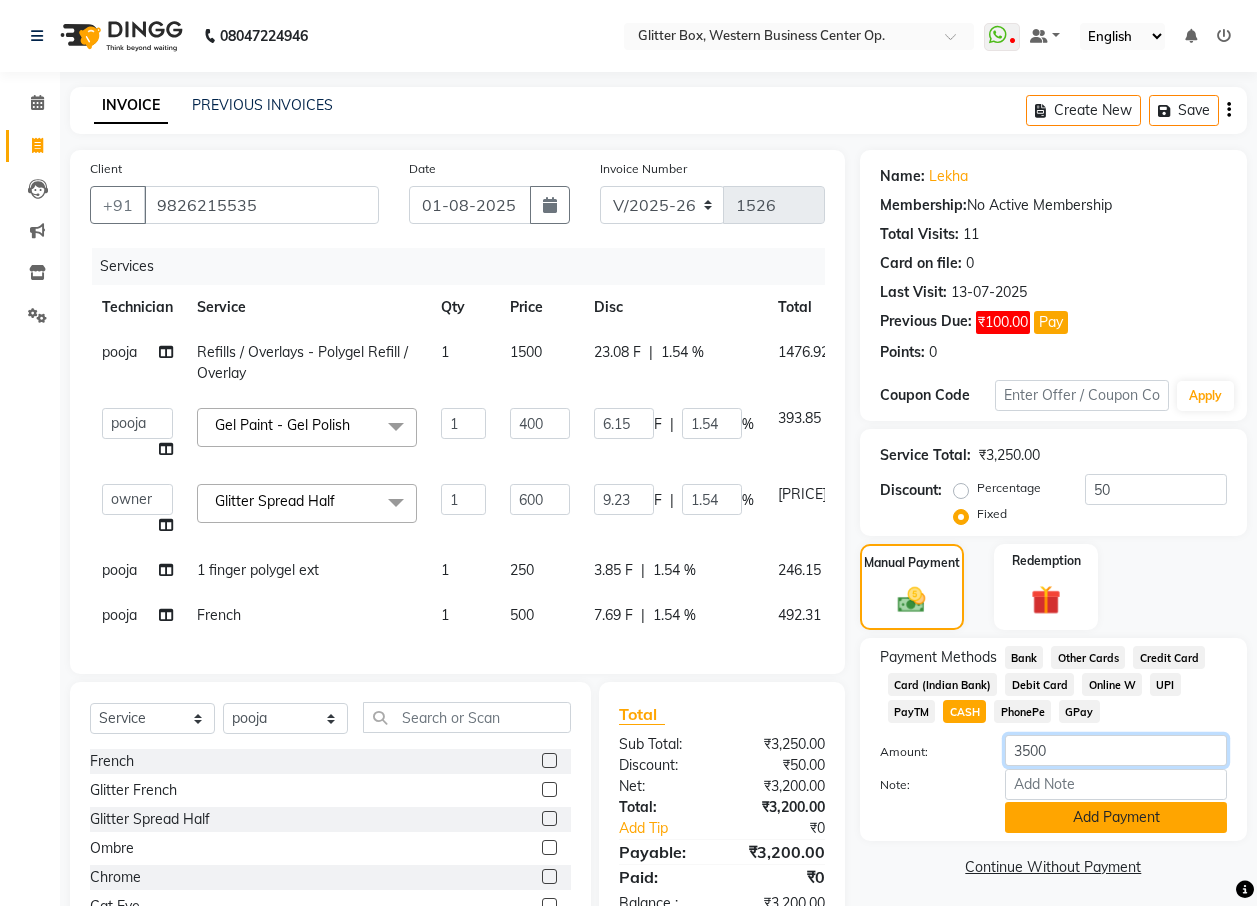 type on "3500" 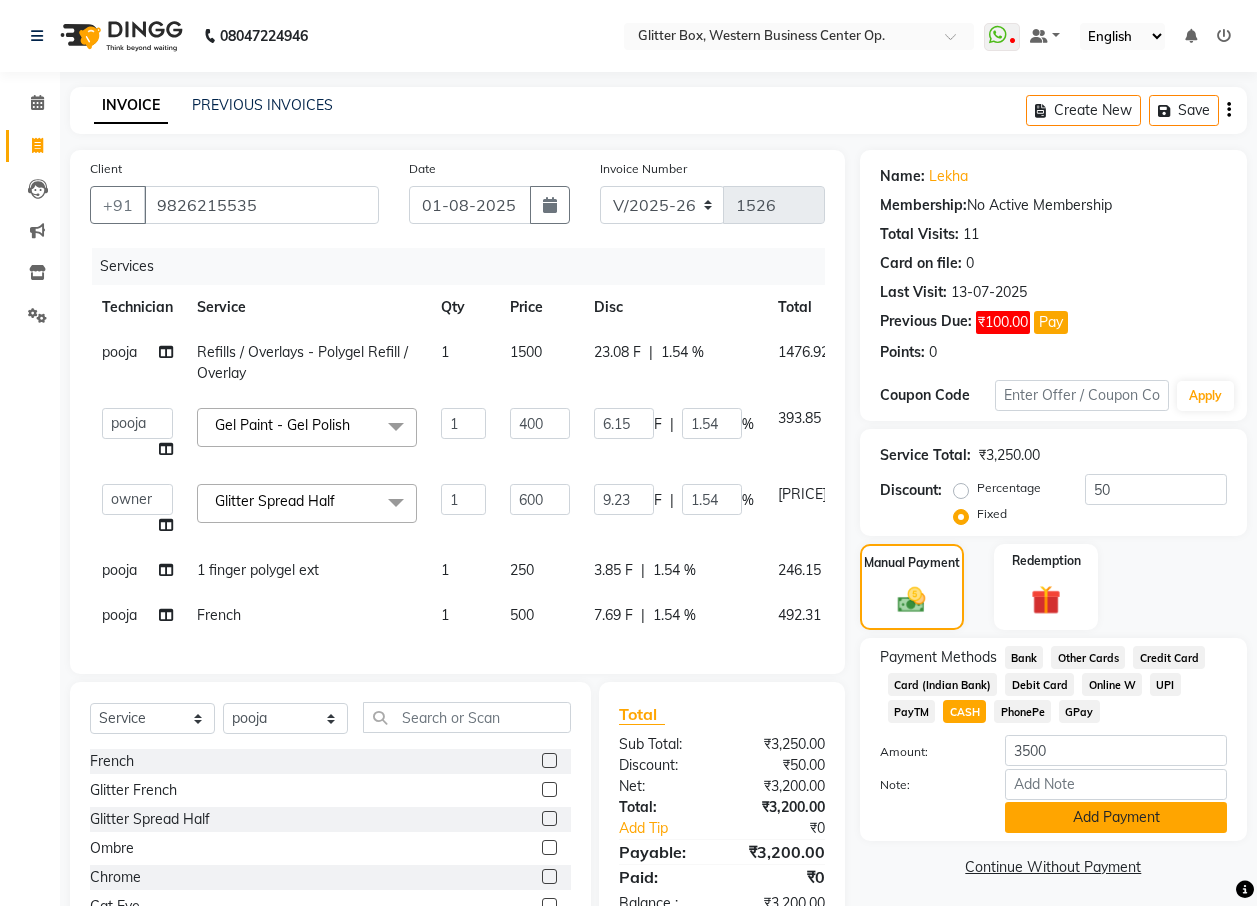 click on "Add Payment" 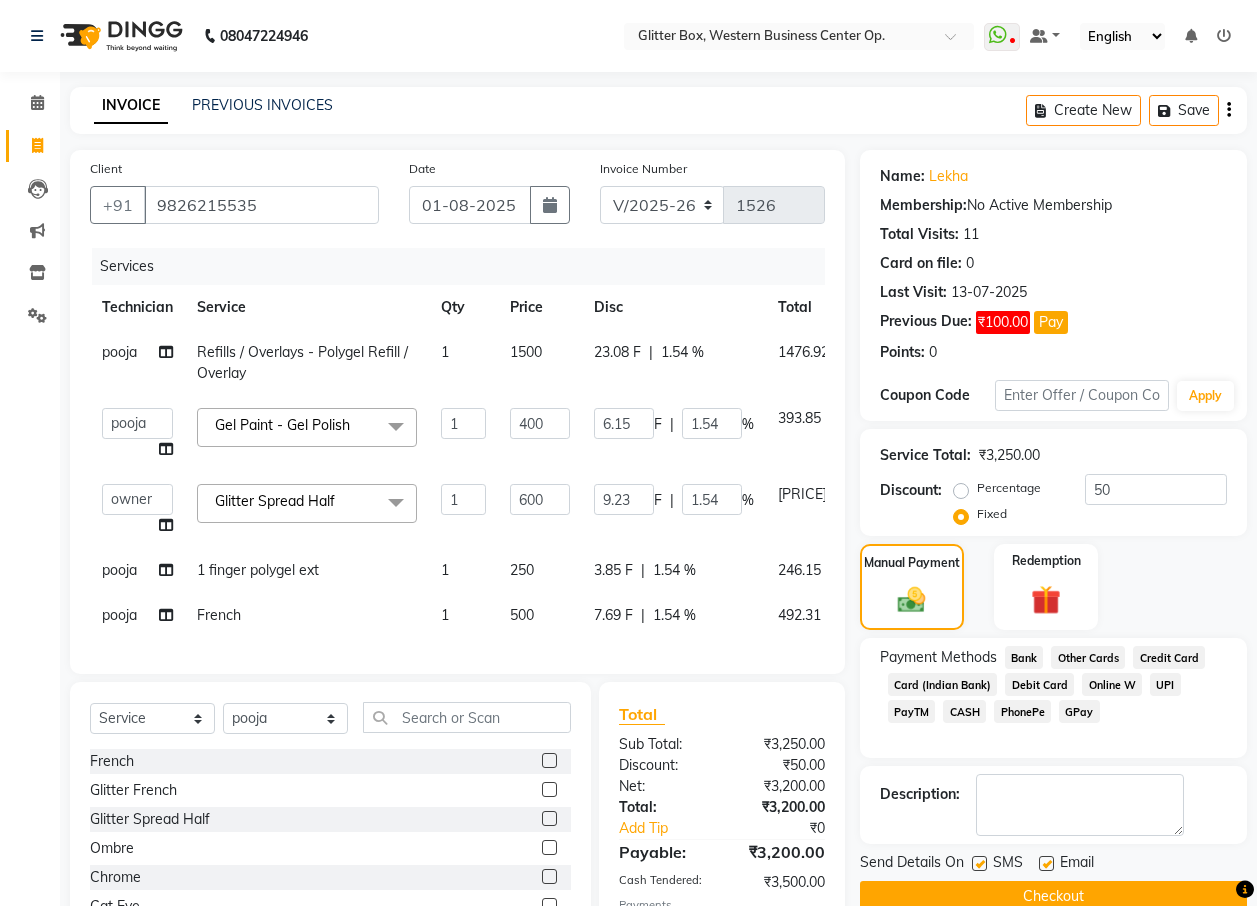 click on "Checkout" 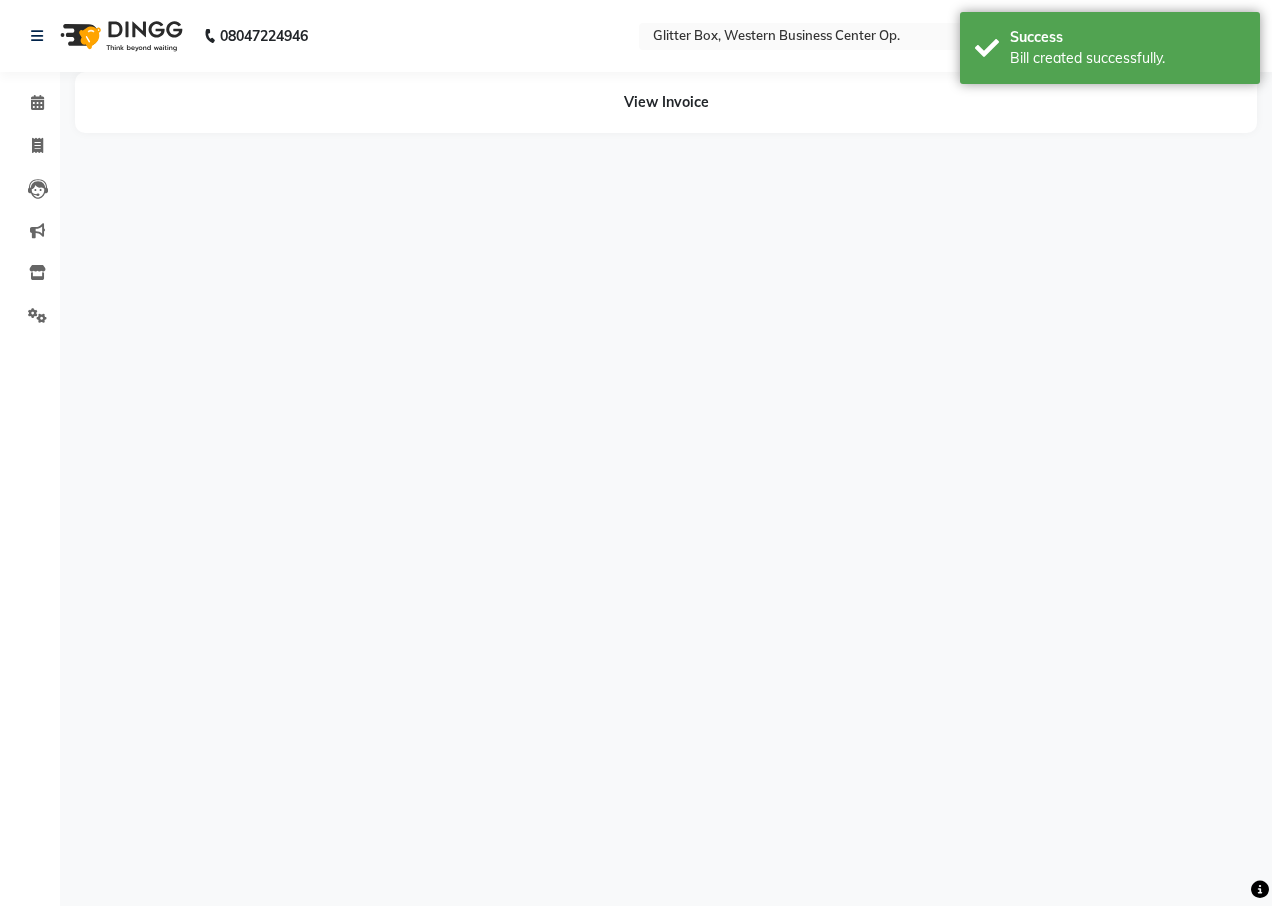 select on "49168" 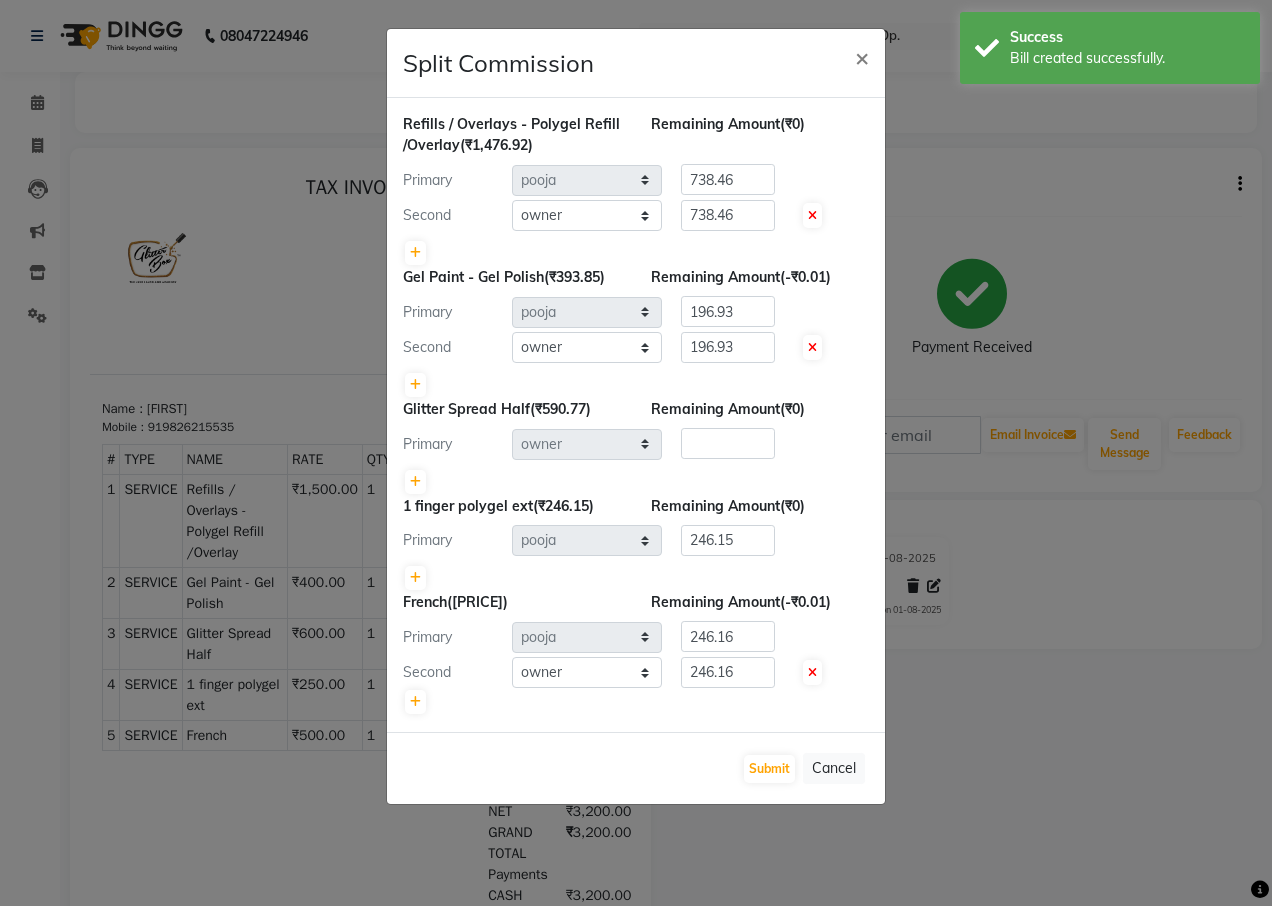 scroll, scrollTop: 0, scrollLeft: 0, axis: both 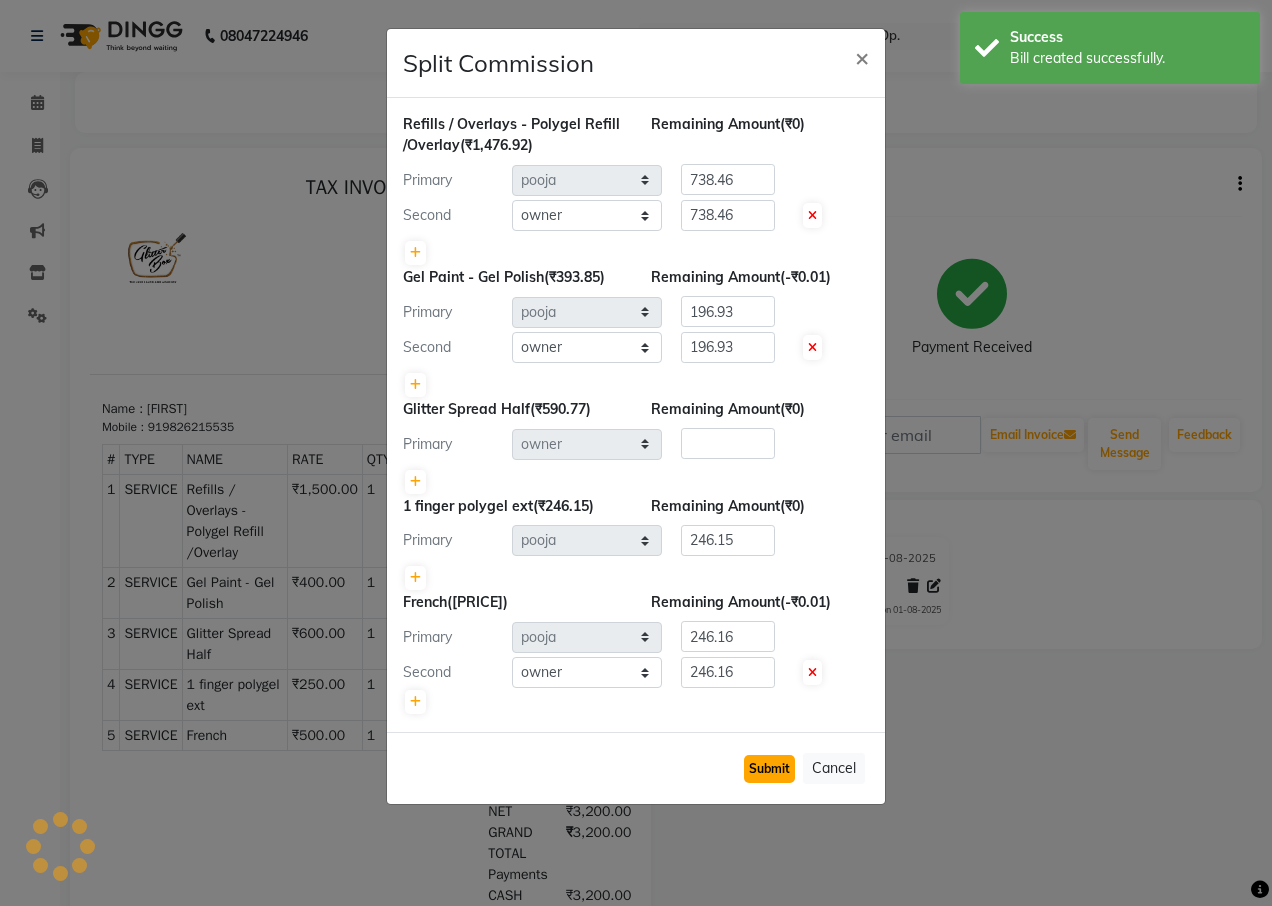 click on "Submit" 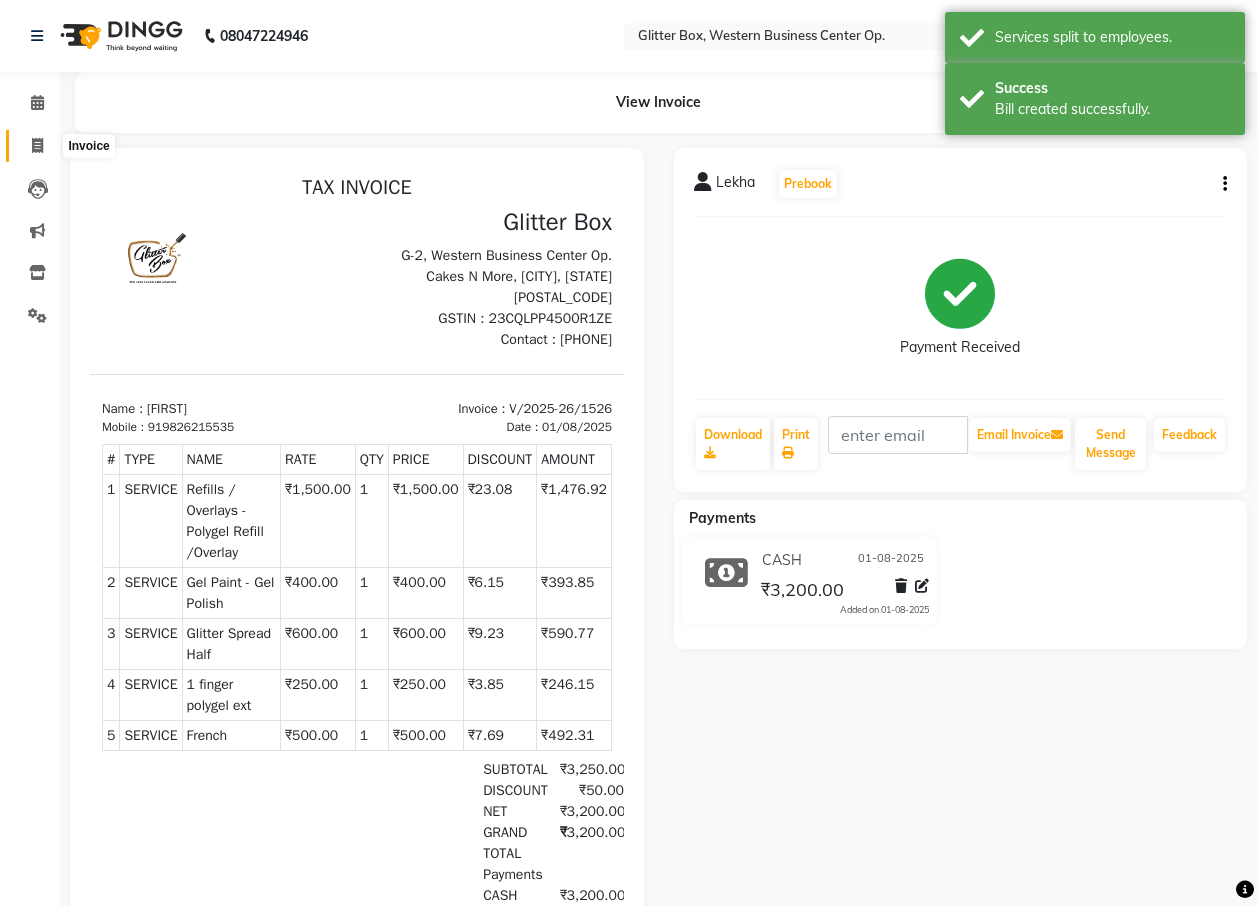 click 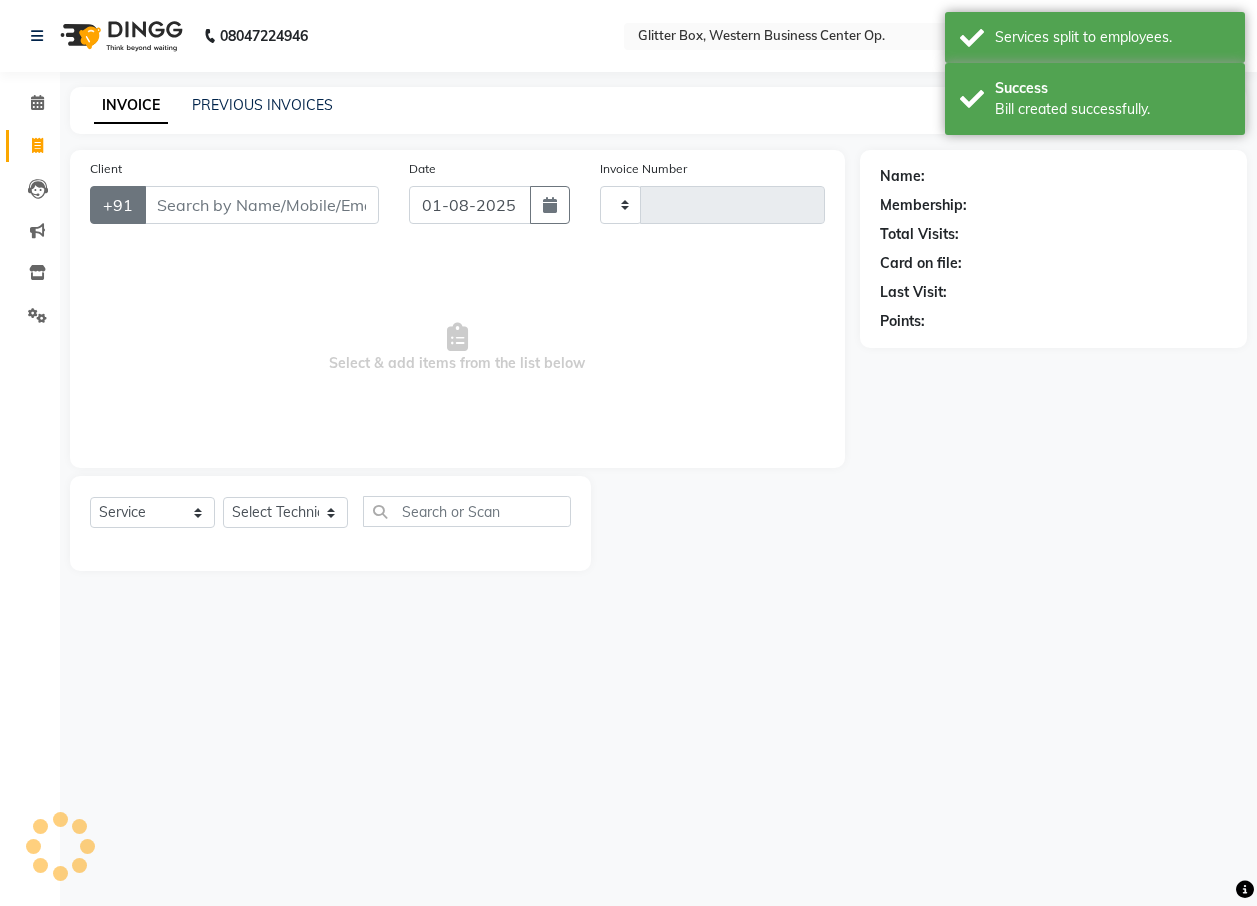 type on "1527" 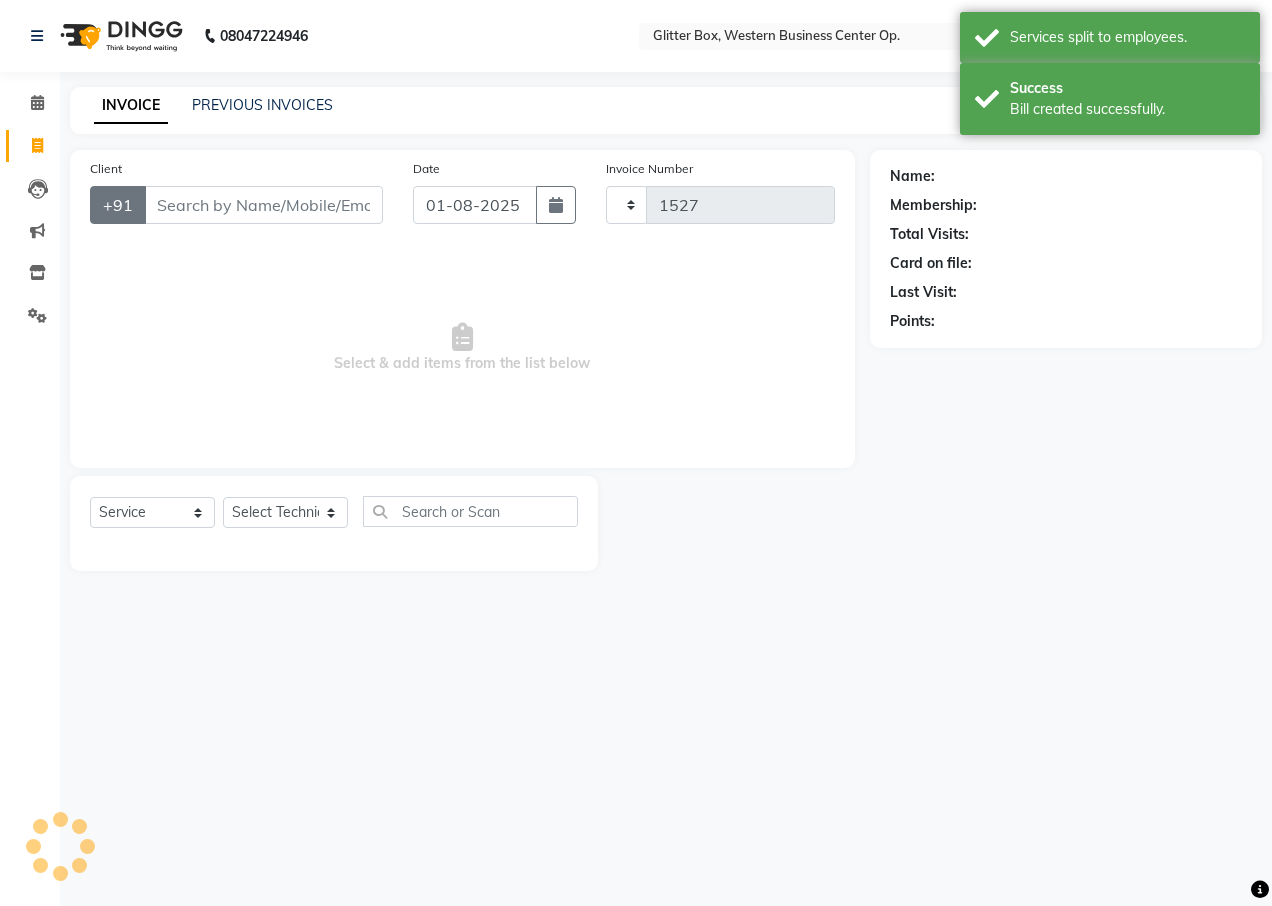 select on "5563" 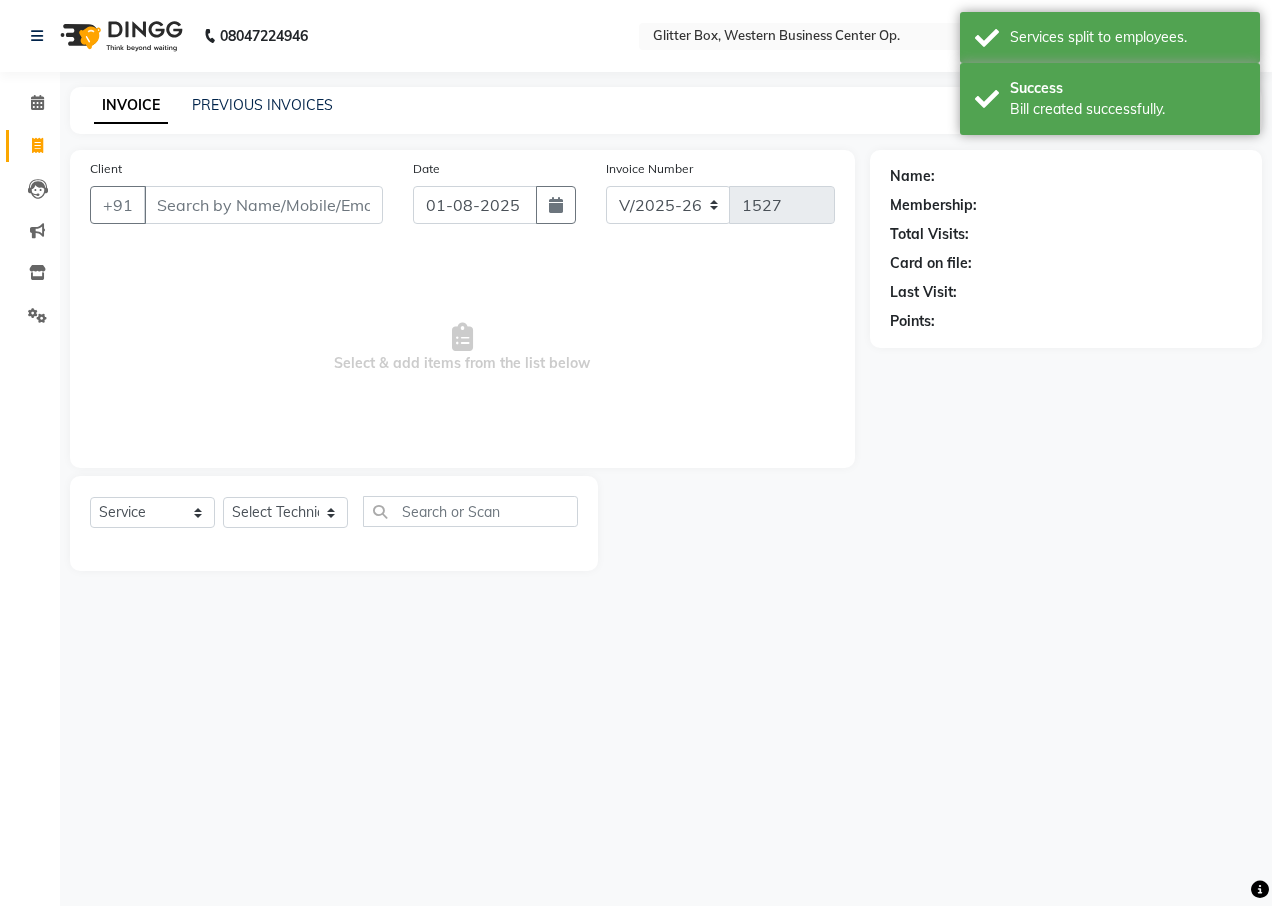 click on "Client" at bounding box center [263, 205] 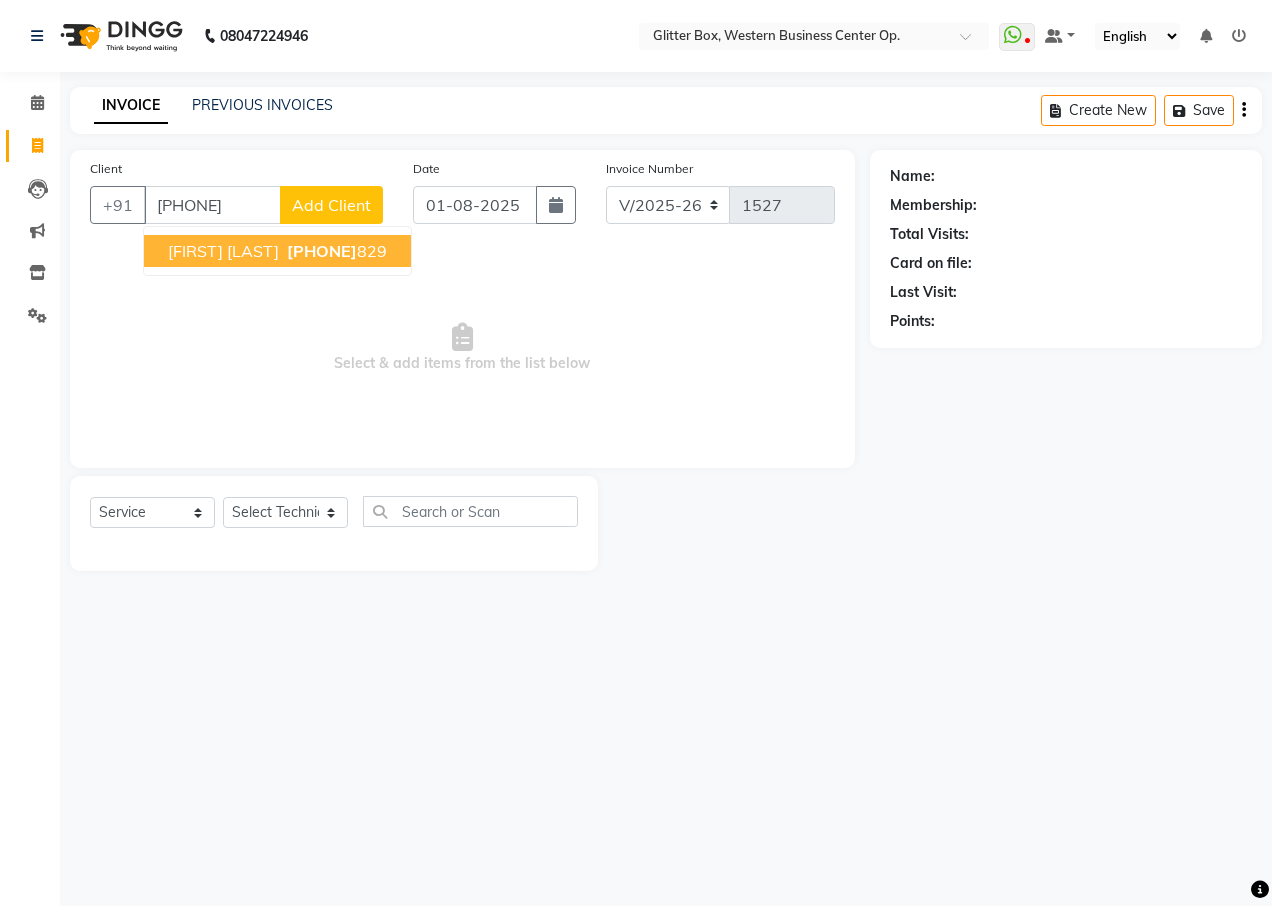 click on "[FIRST] [LAST]" at bounding box center (223, 251) 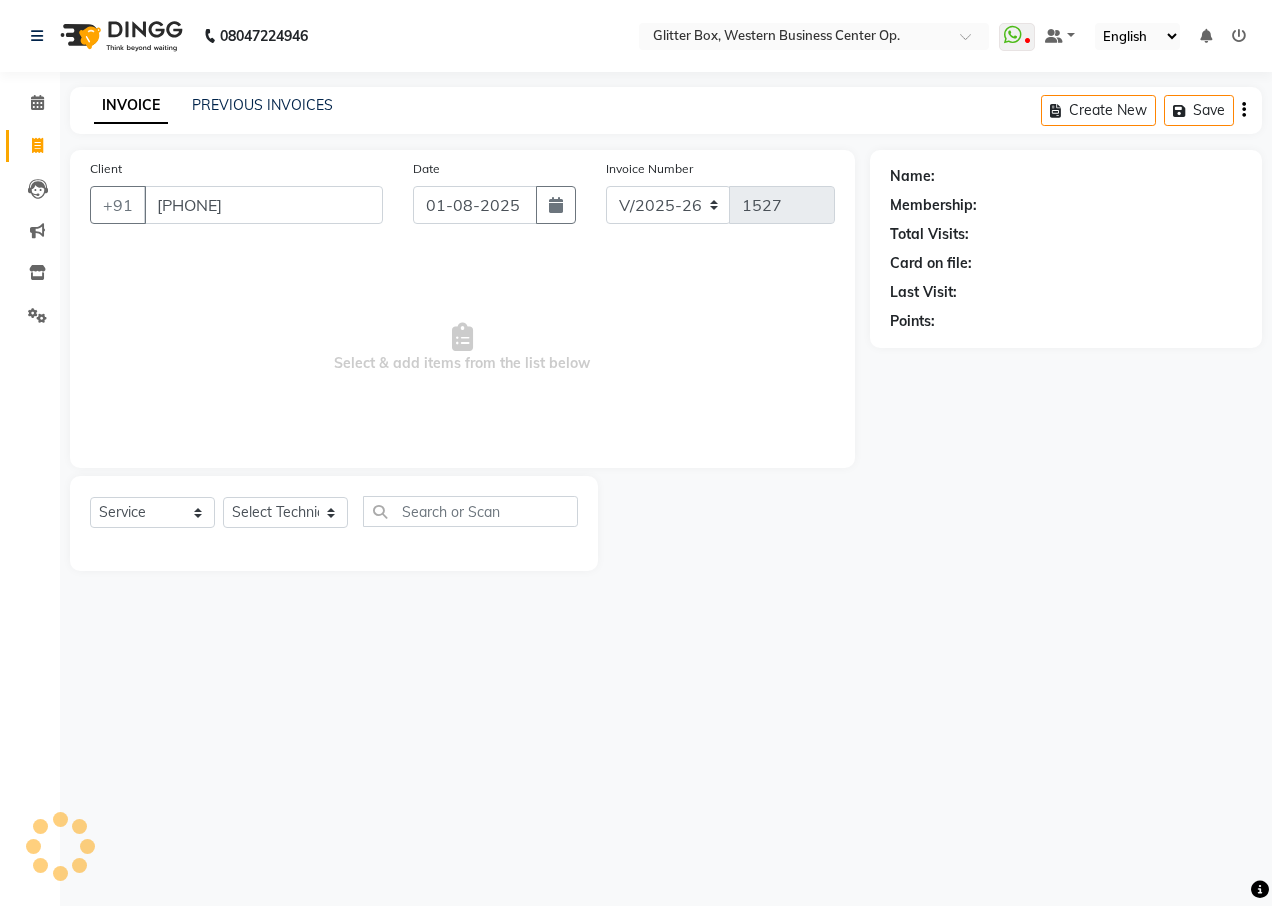 type on "[PHONE]" 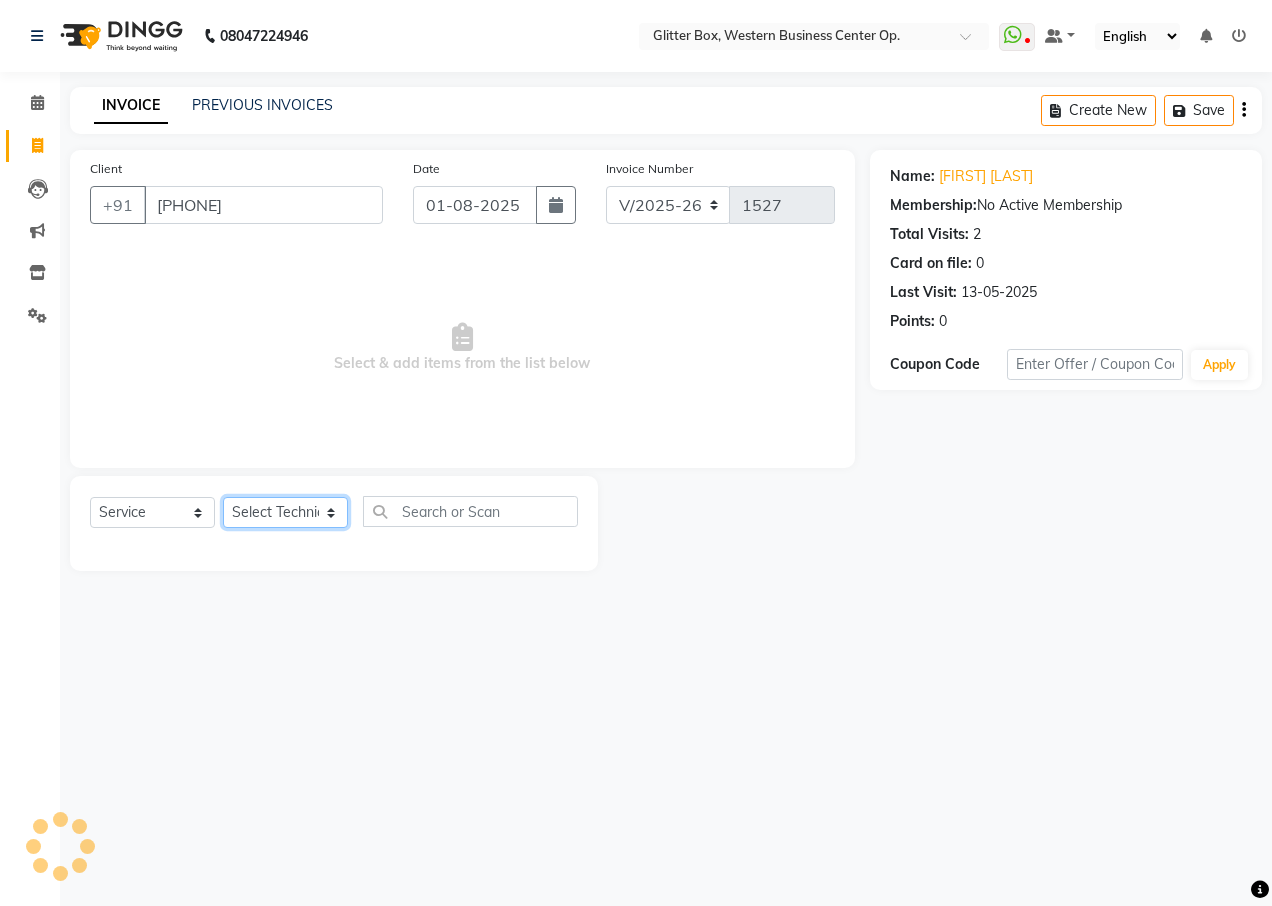 click on "Select Technician Ankita Yadav Ankit Tiwari bharat DEBNATH Govind Rana hema john Kajal Rana Kajal Rathour Katick Das kelly Nairmal Das owner Pankaj Malayya pooja Preeti makore Rupa Chettri shalu shruti shubham Suraj" 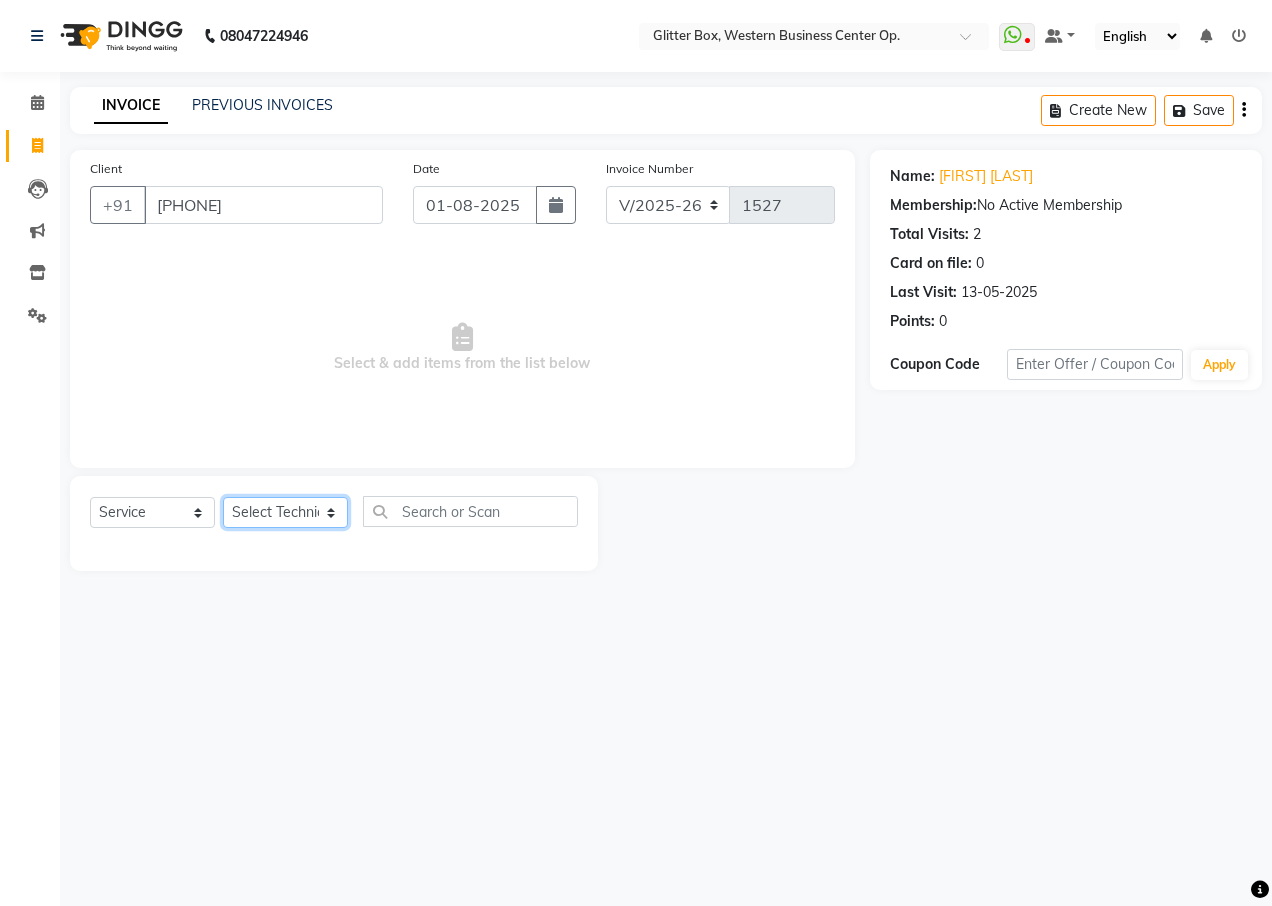 select on "83800" 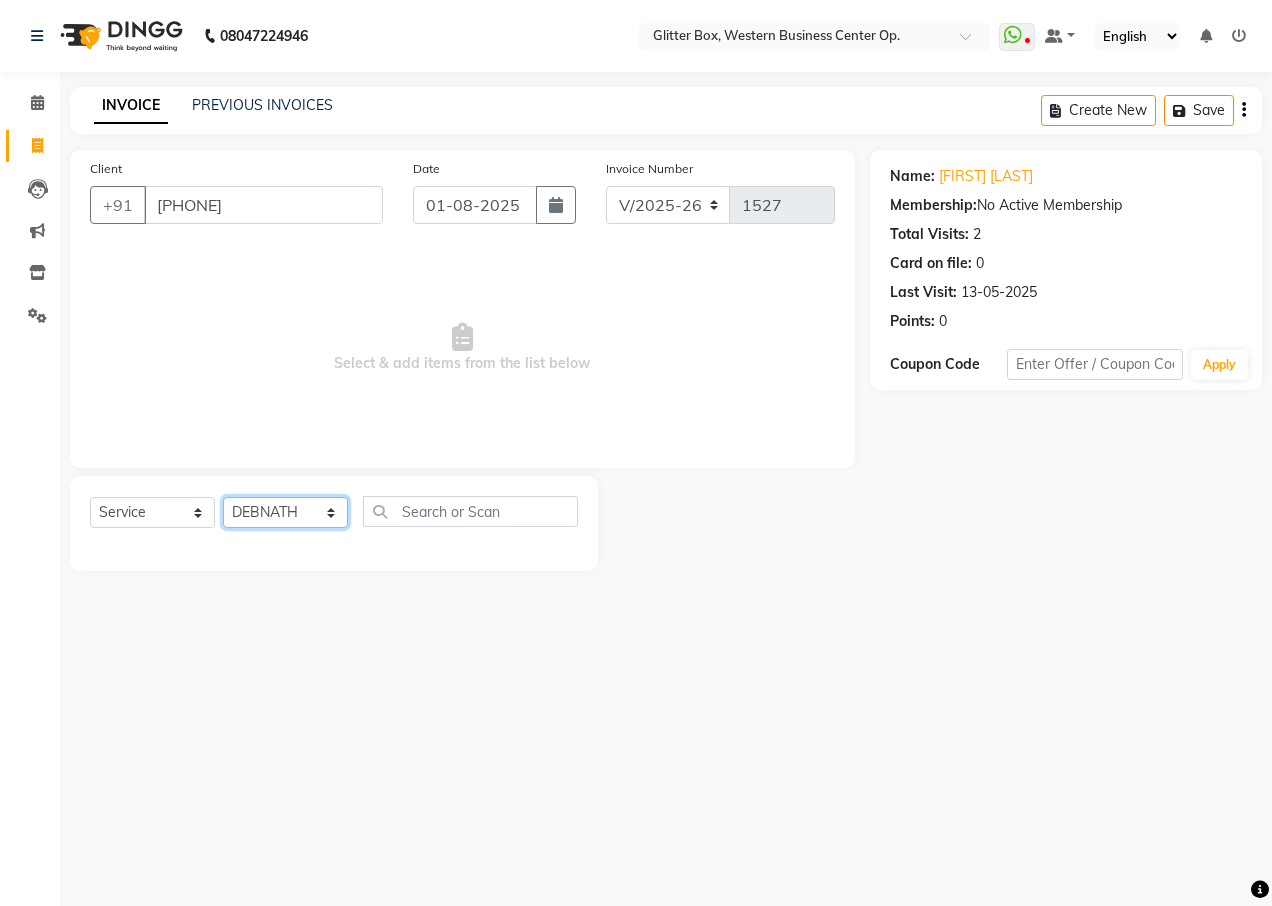 click on "Select Technician Ankita Yadav Ankit Tiwari bharat DEBNATH Govind Rana hema john Kajal Rana Kajal Rathour Katick Das kelly Nairmal Das owner Pankaj Malayya pooja Preeti makore Rupa Chettri shalu shruti shubham Suraj" 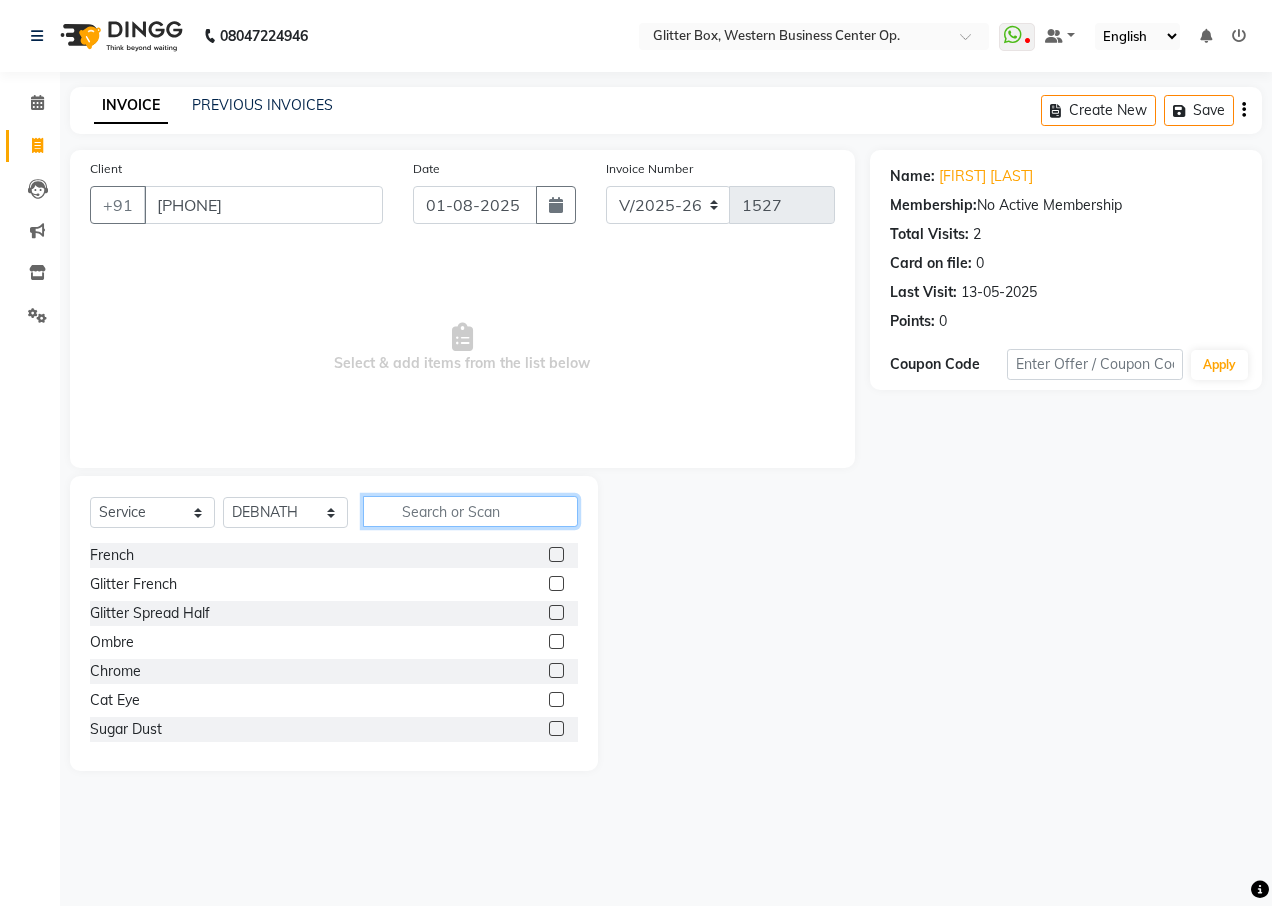 click 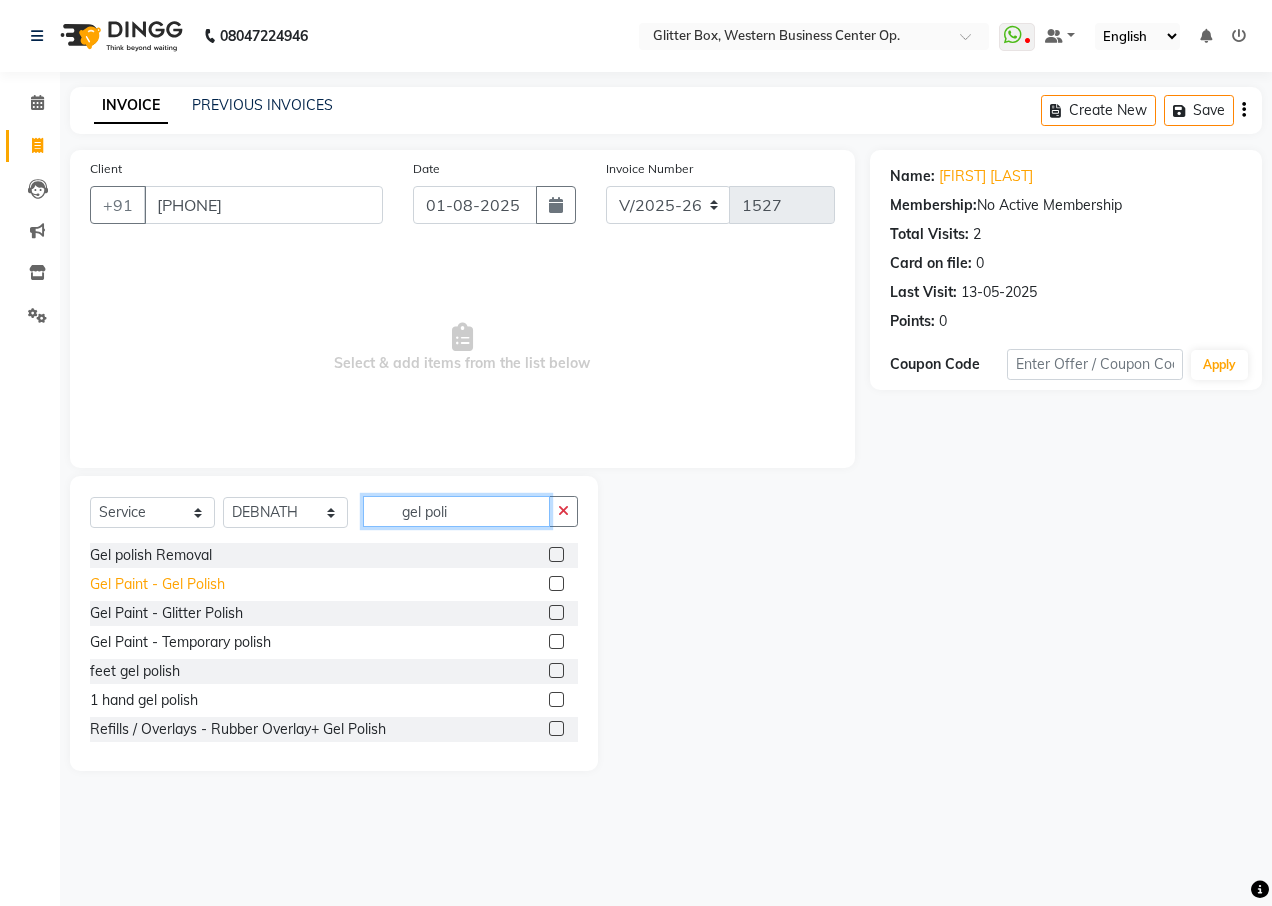 type on "gel poli" 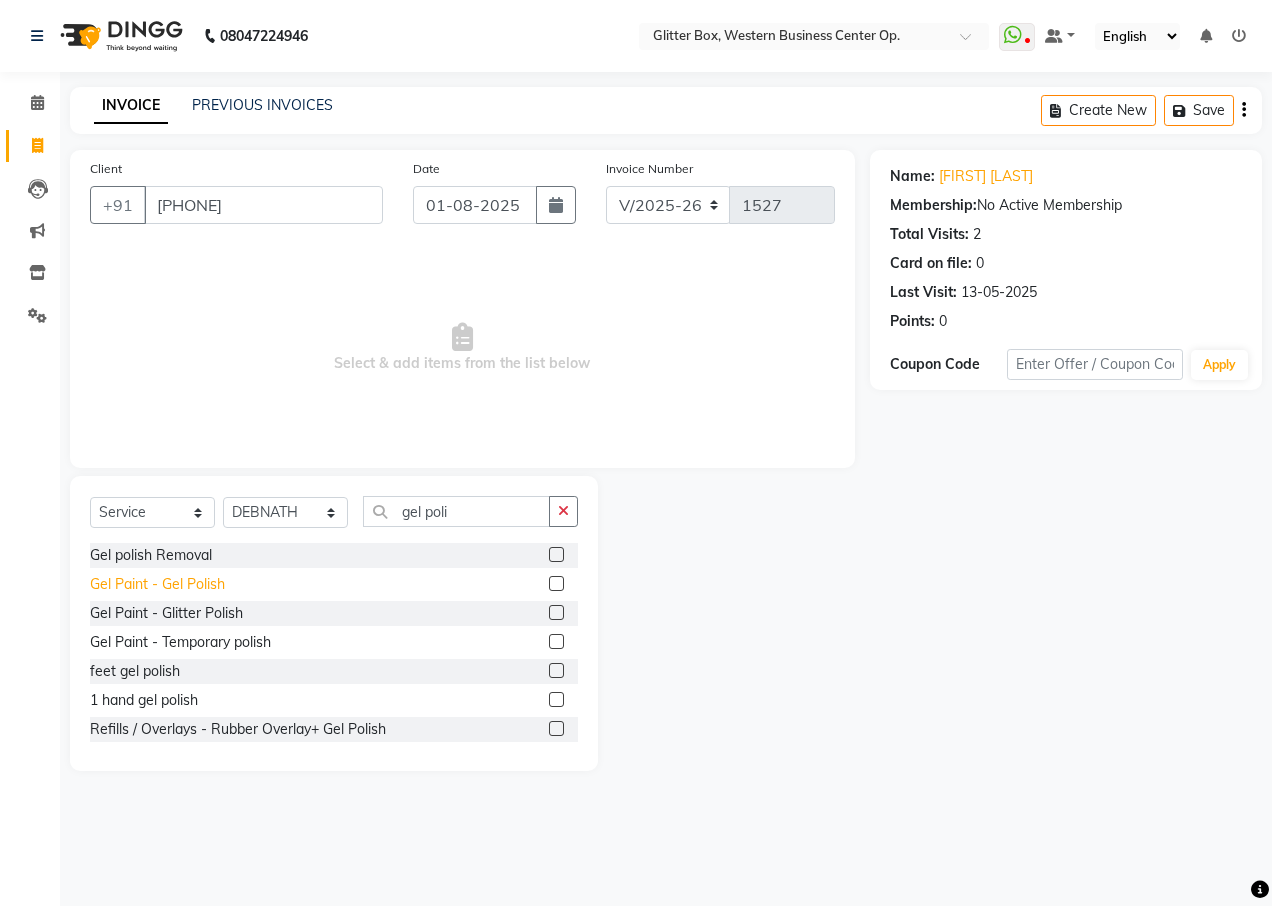 click on "Gel Paint  - Gel Polish" 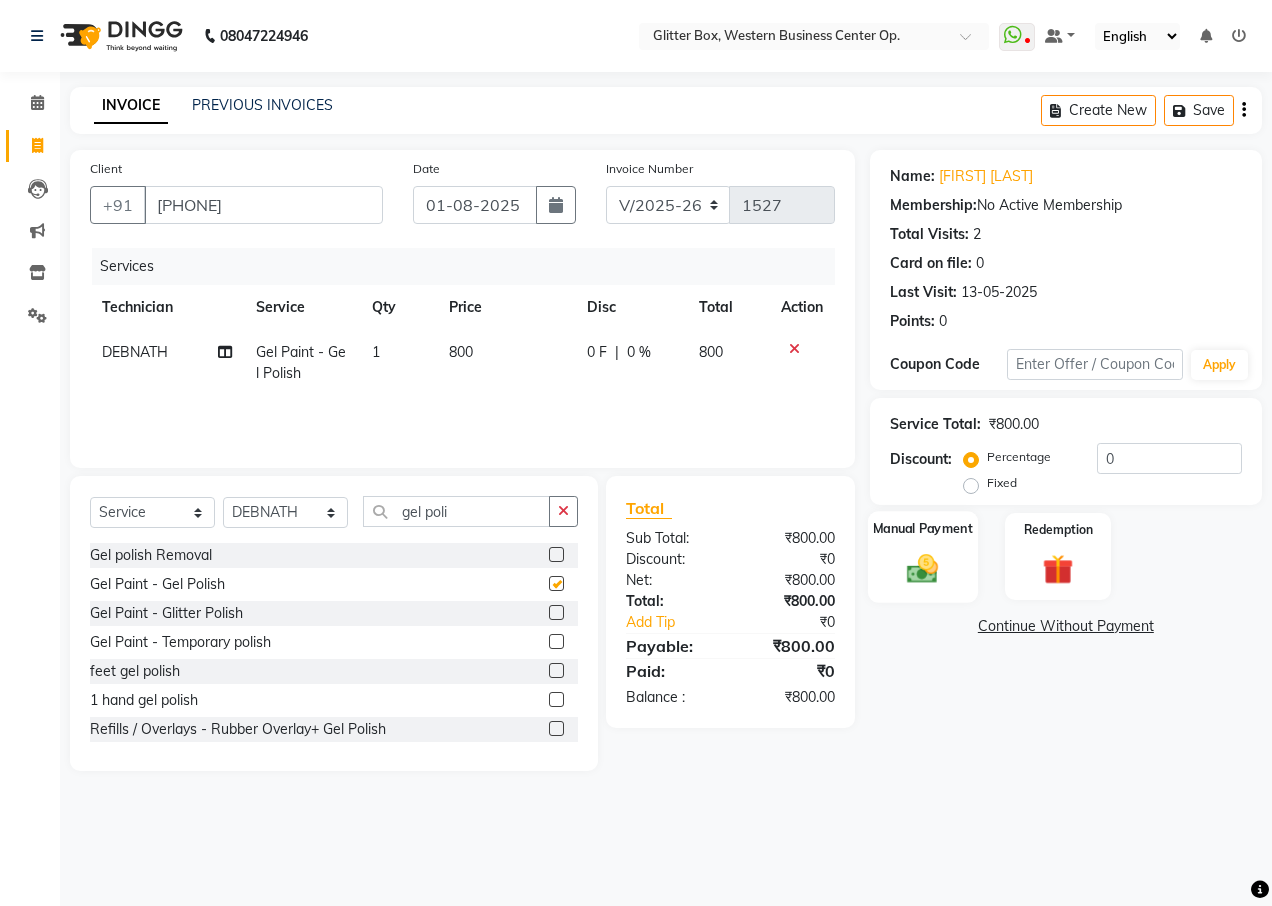 checkbox on "false" 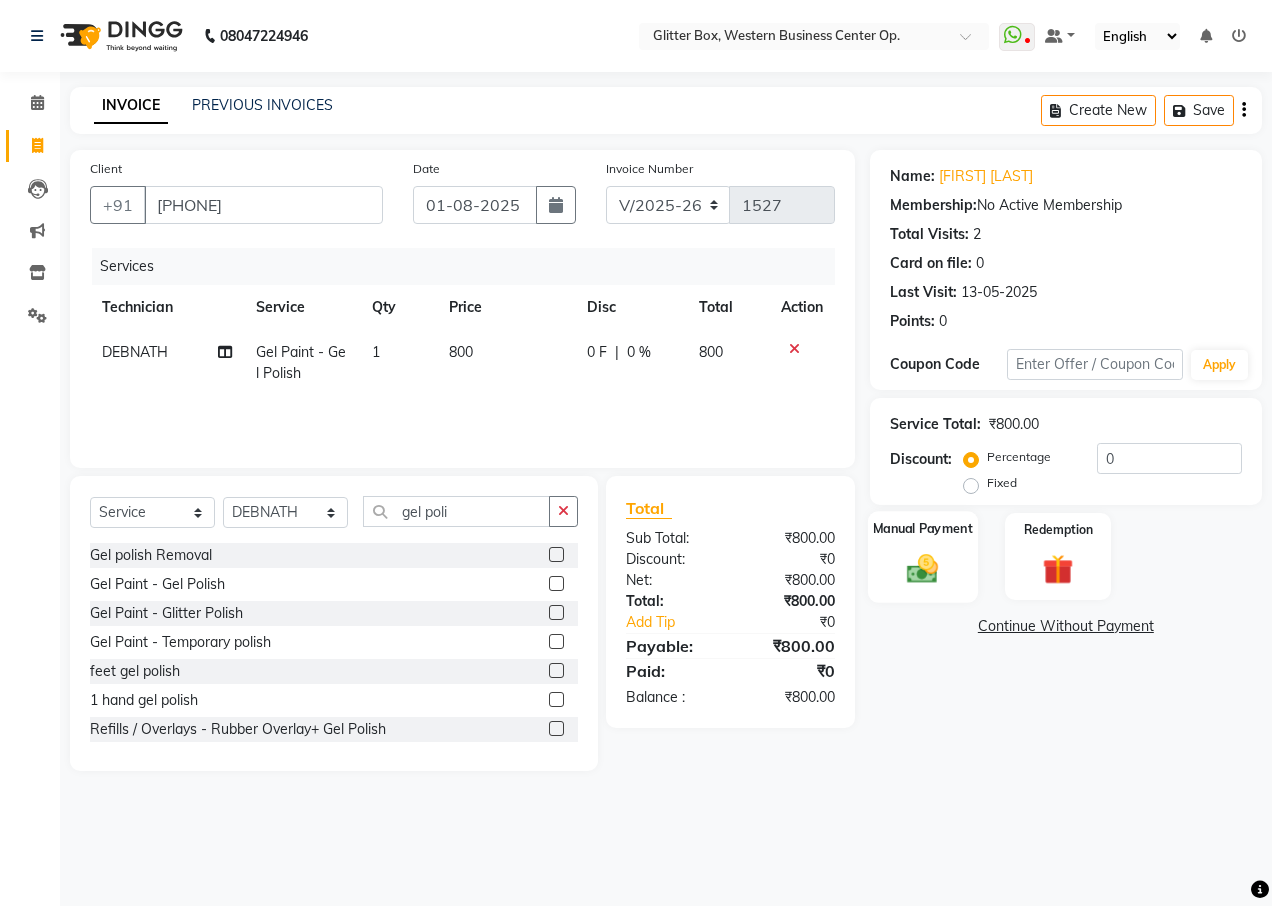 click on "Manual Payment" 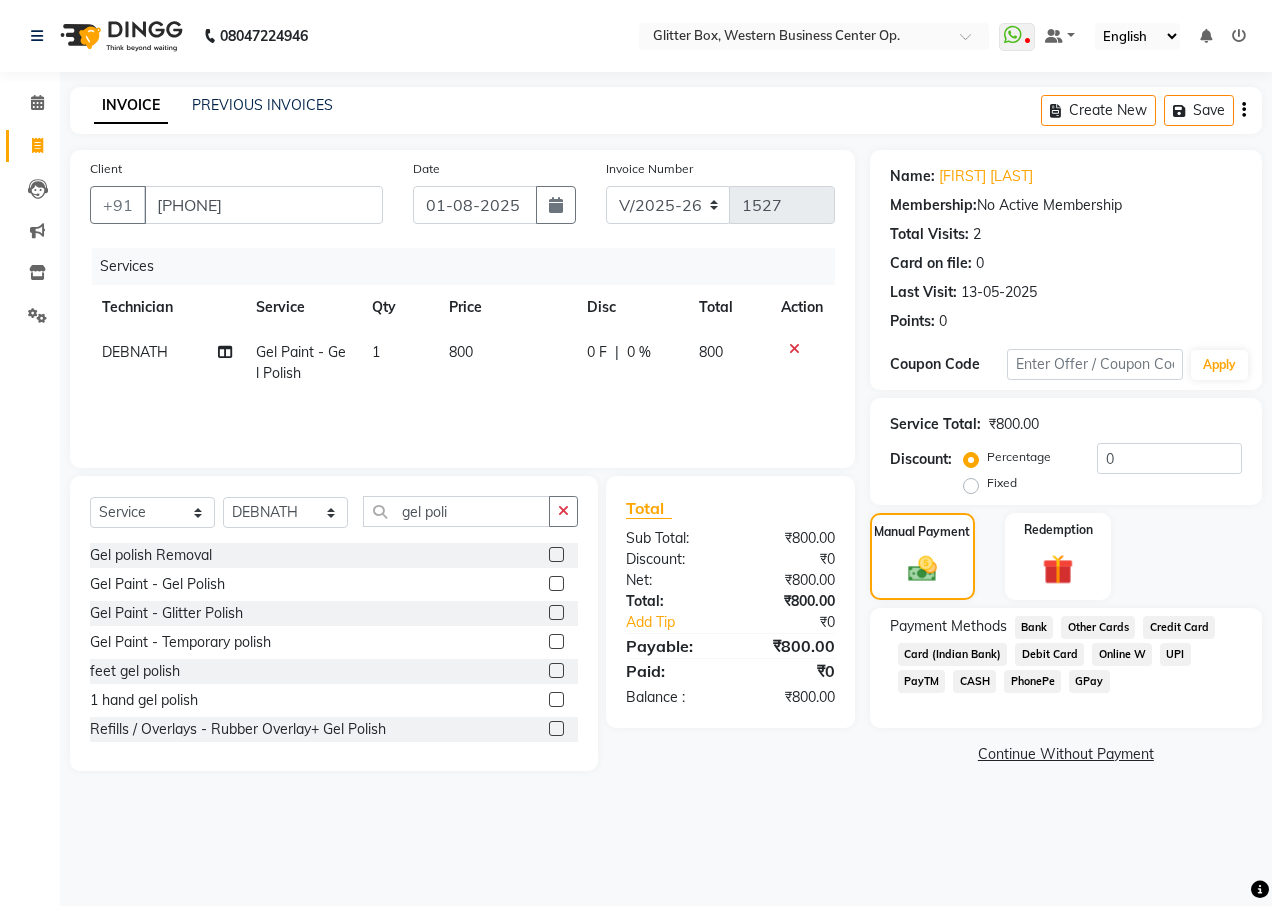 click on "CASH" 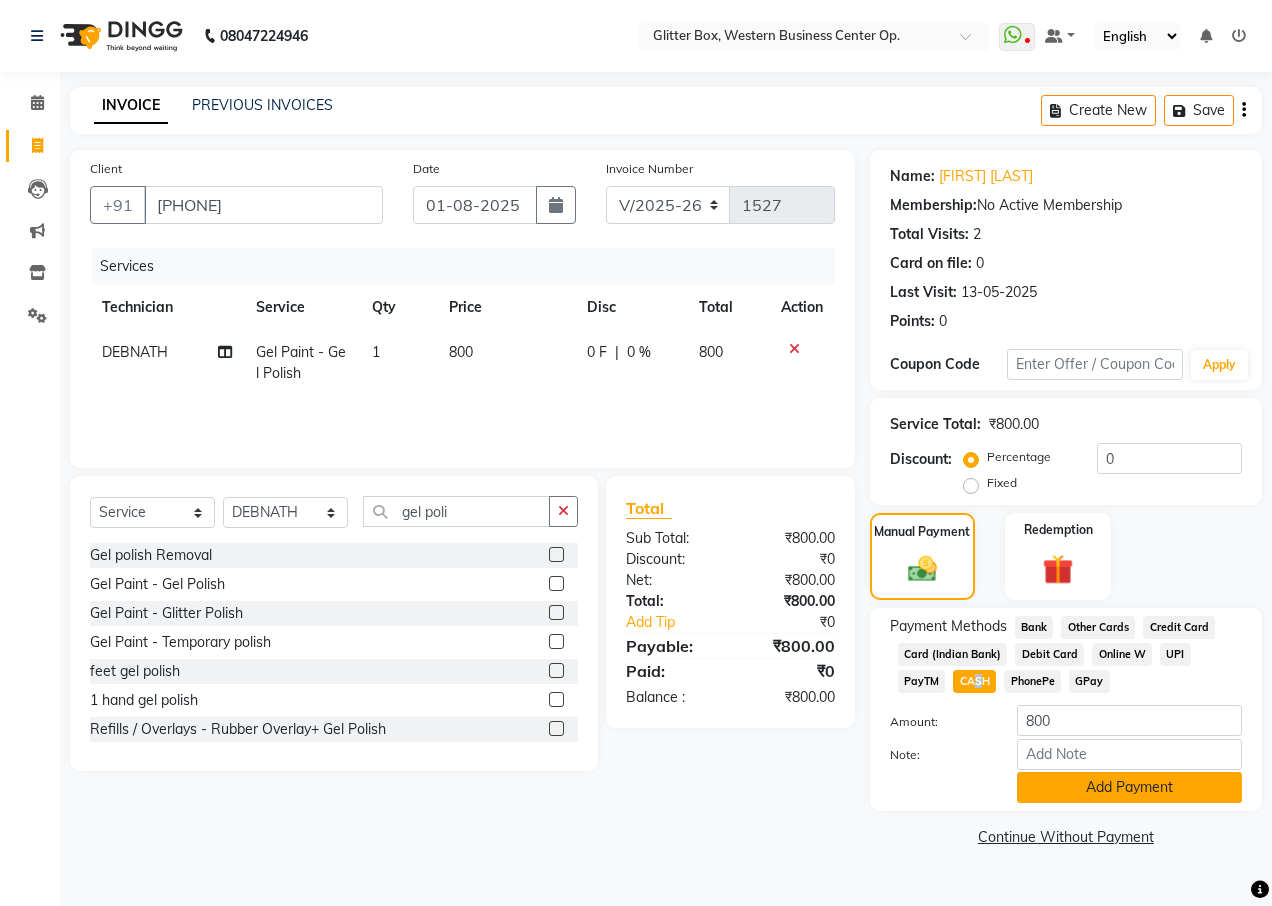 drag, startPoint x: 917, startPoint y: 683, endPoint x: 1061, endPoint y: 798, distance: 184.28511 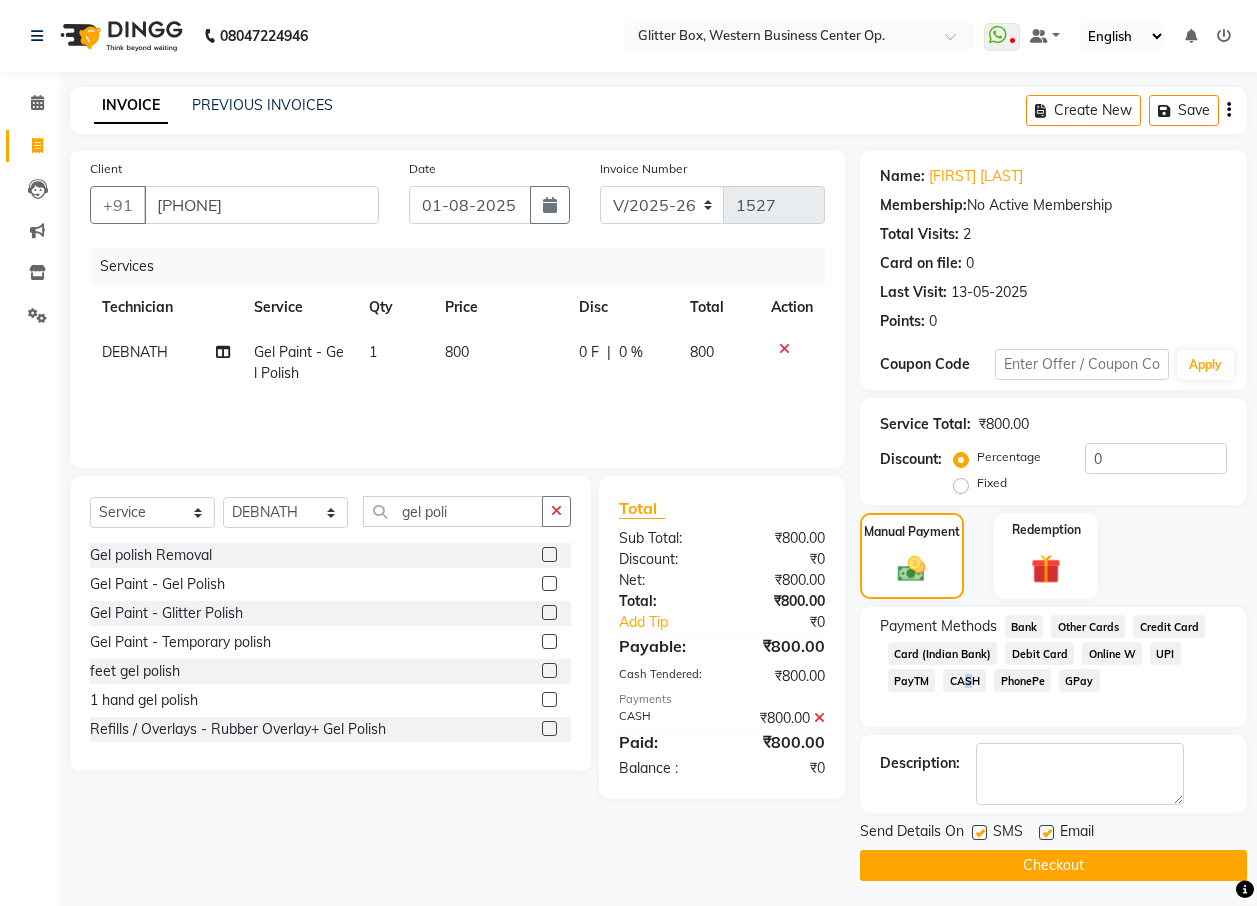 click on "Checkout" 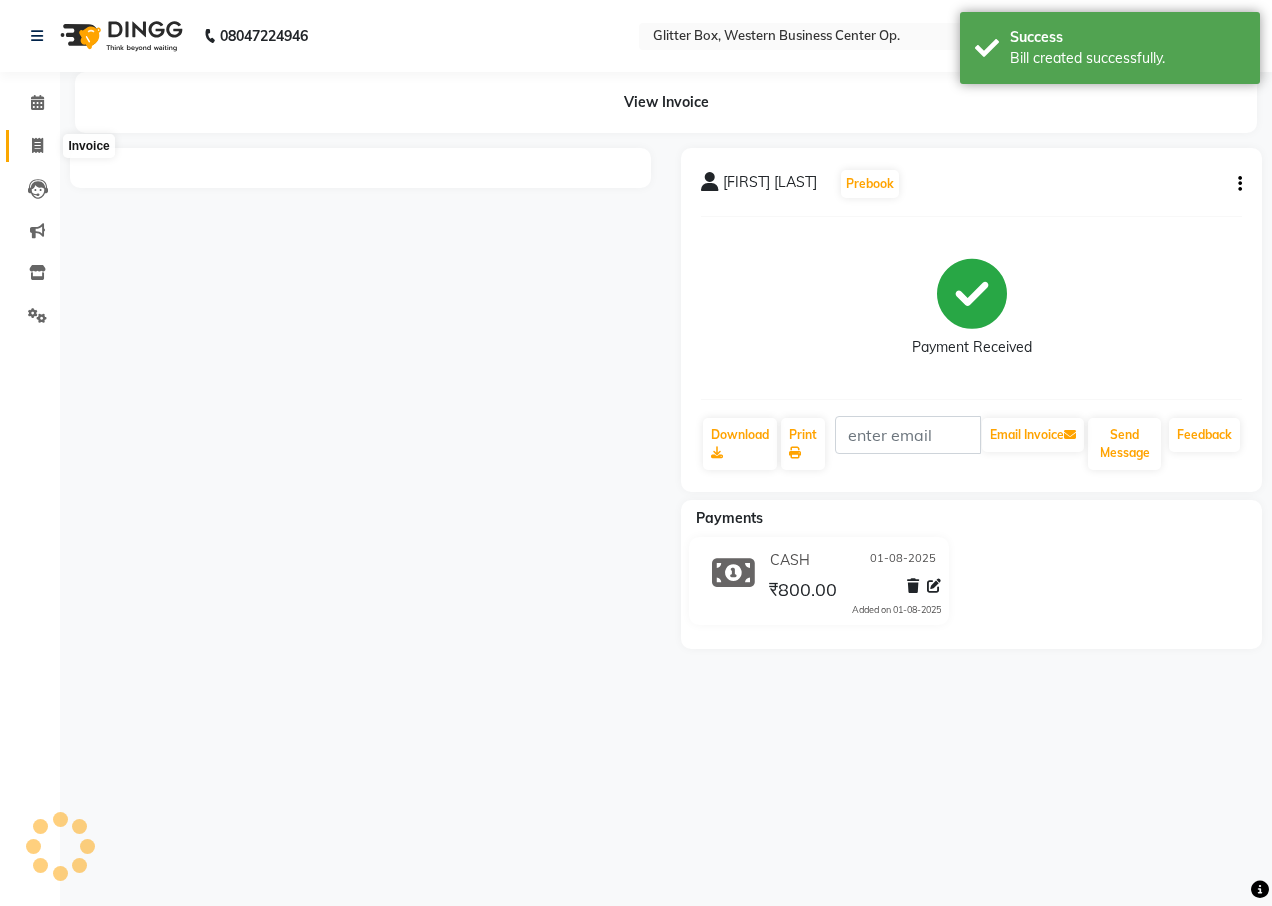 click 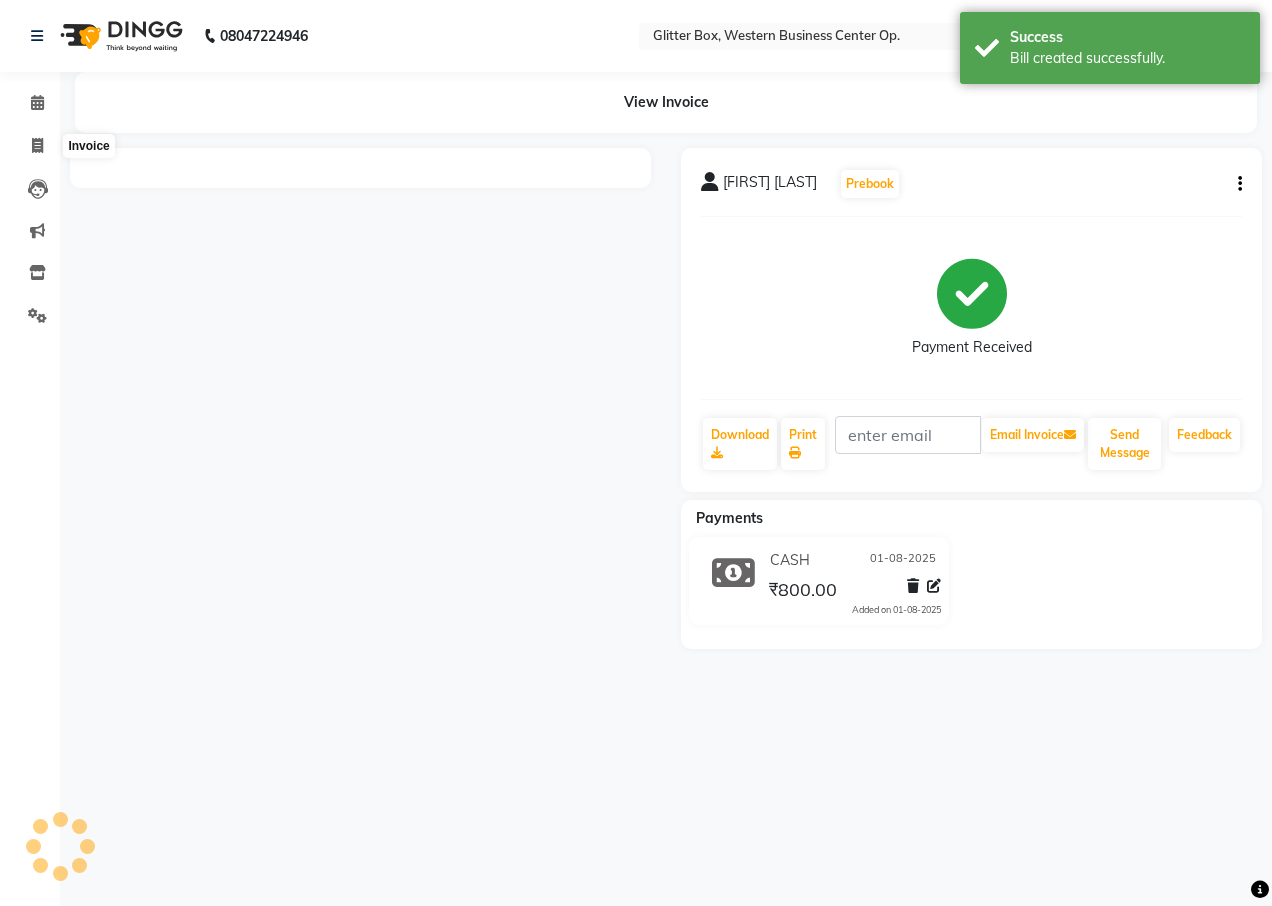 select on "service" 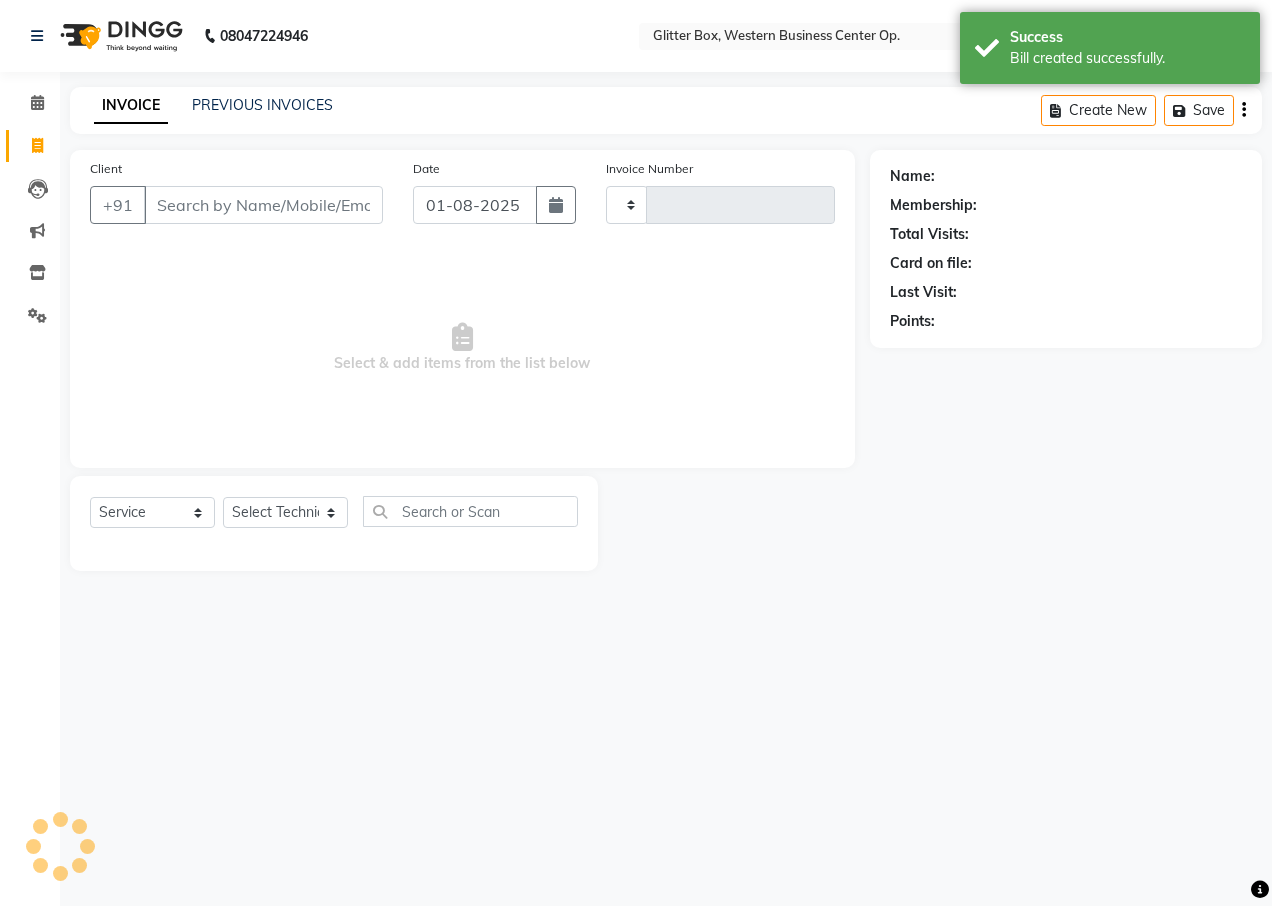 type on "1528" 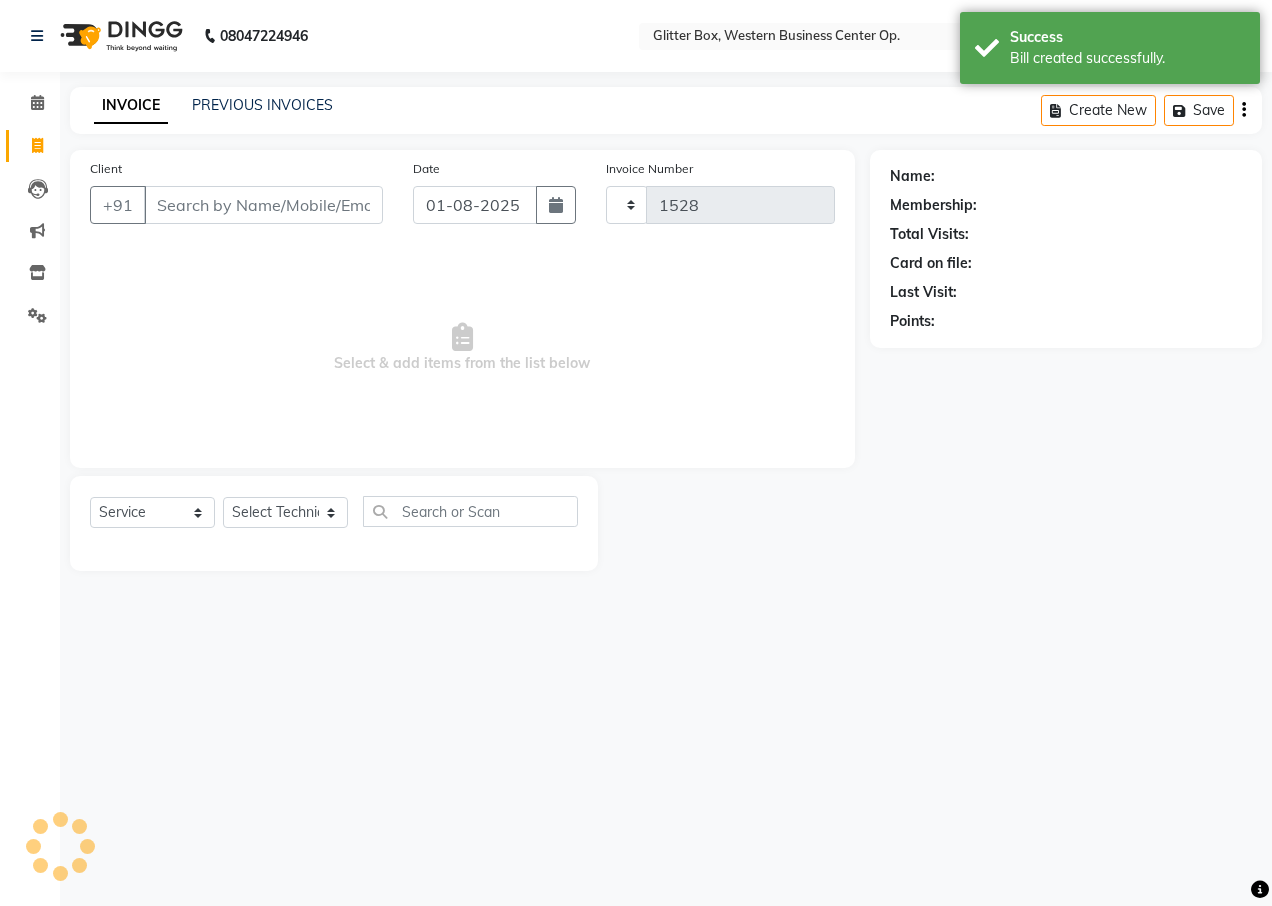 select on "5563" 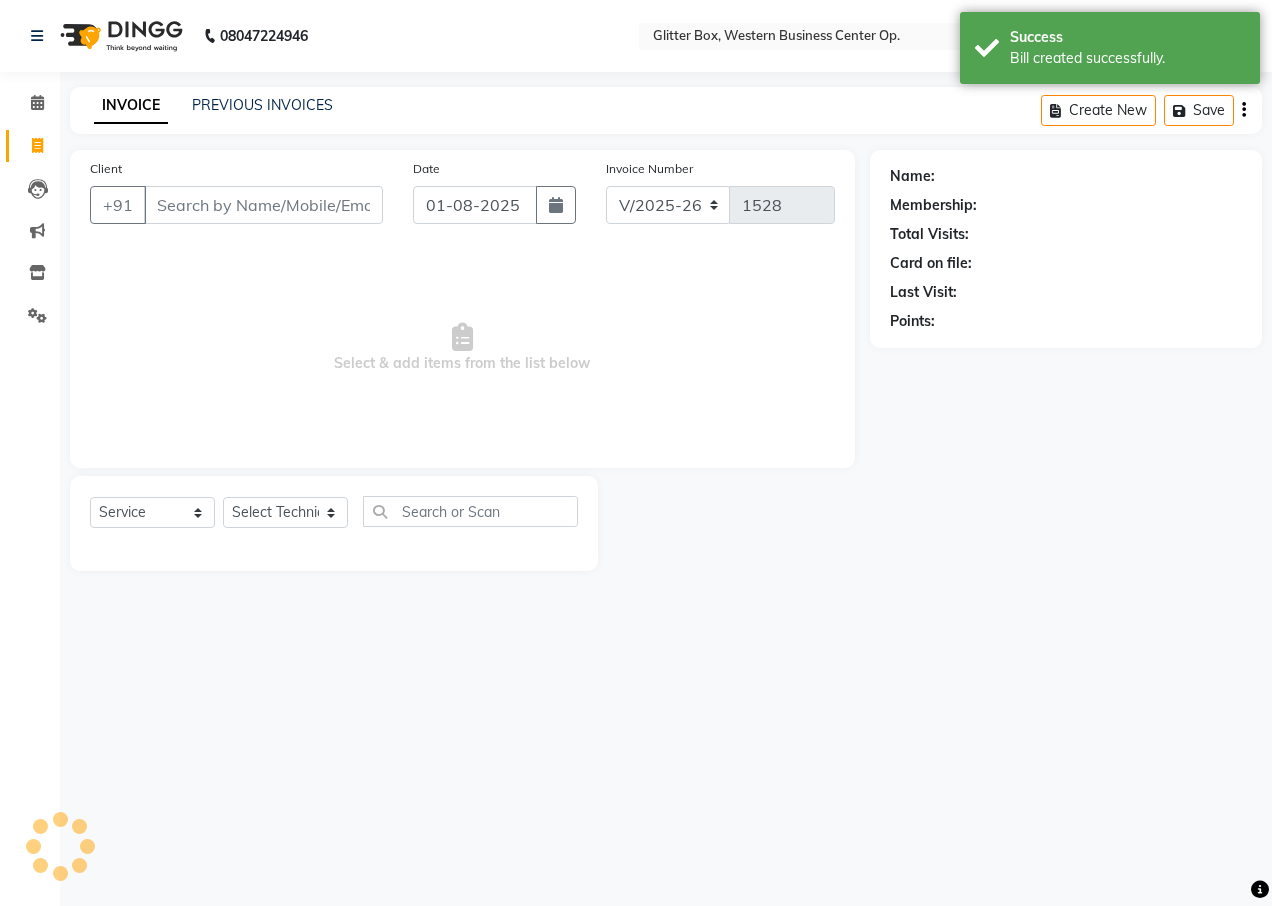 click on "Client" at bounding box center (263, 205) 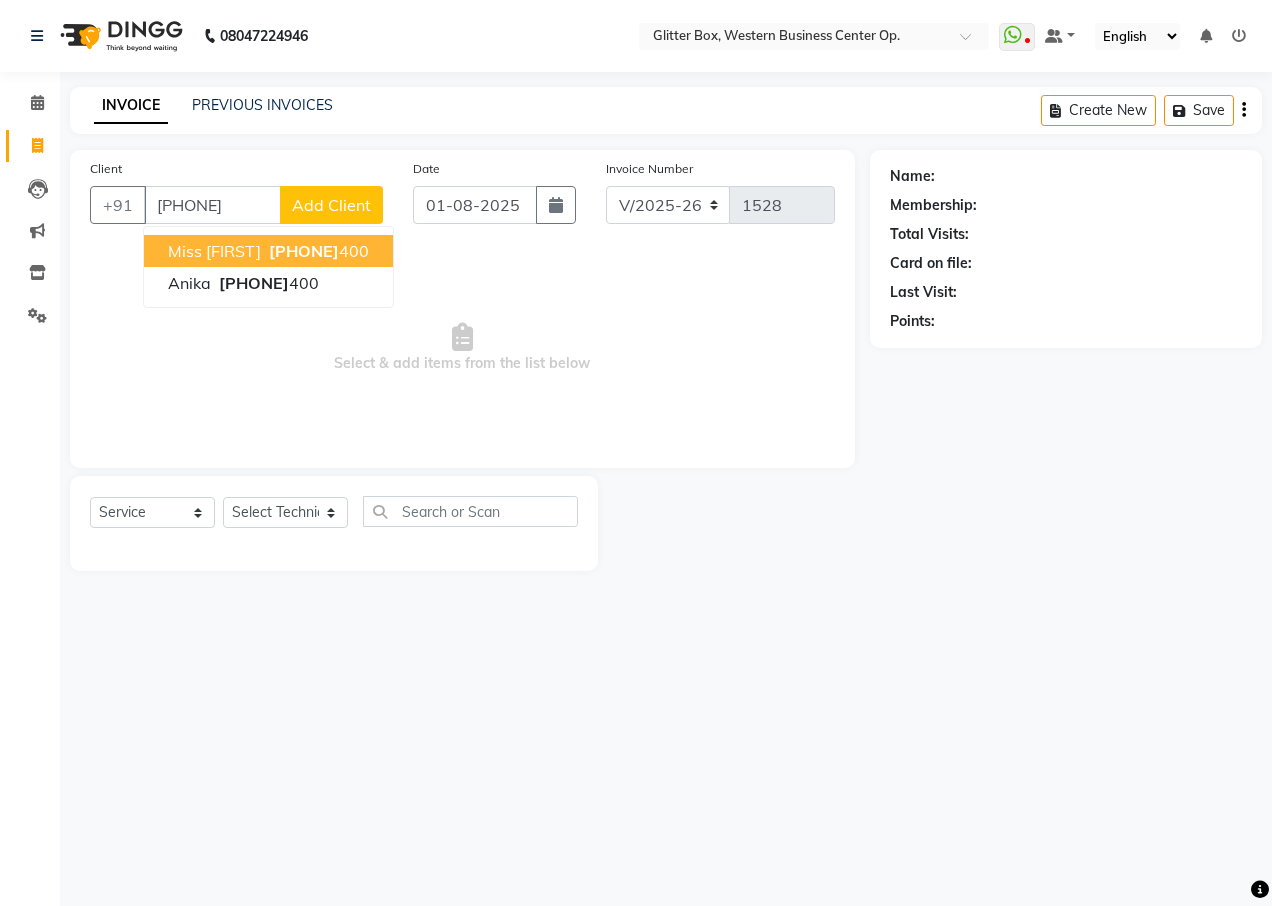 click on "miss [FIRST]" at bounding box center [214, 251] 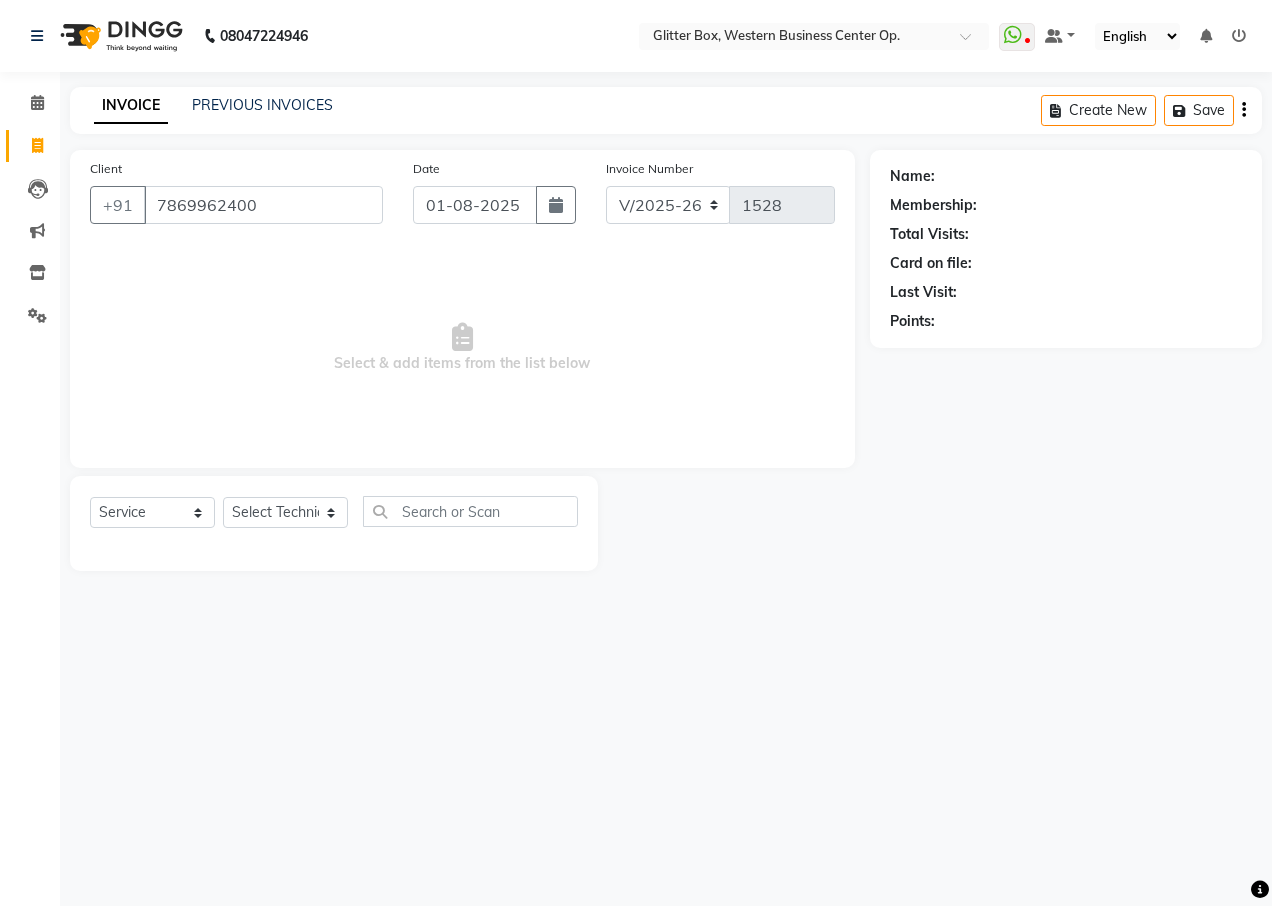 type on "7869962400" 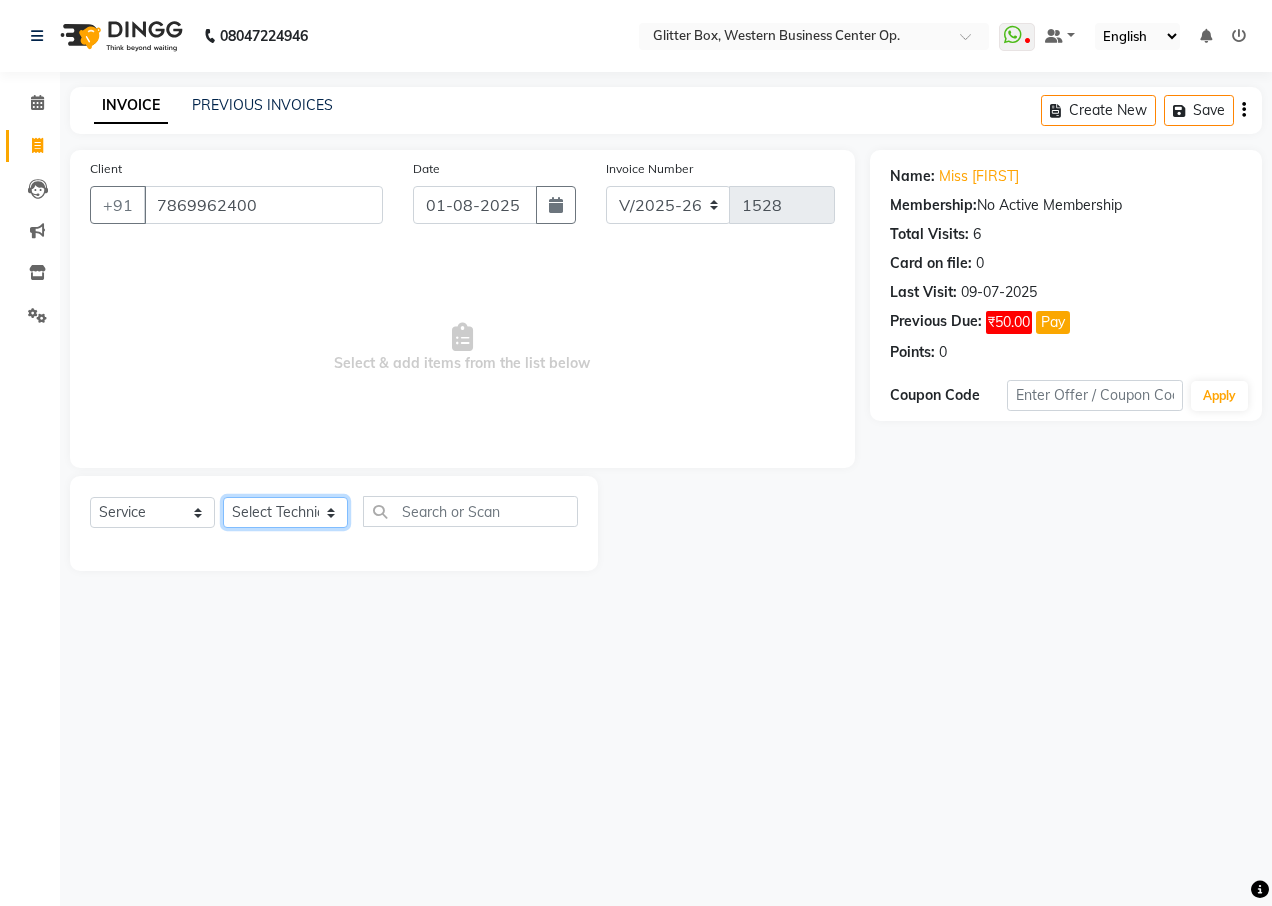 click on "Select Technician Ankita Yadav Ankit Tiwari bharat DEBNATH Govind Rana hema john Kajal Rana Kajal Rathour Katick Das kelly Nairmal Das owner Pankaj Malayya pooja Preeti makore Rupa Chettri shalu shruti shubham Suraj" 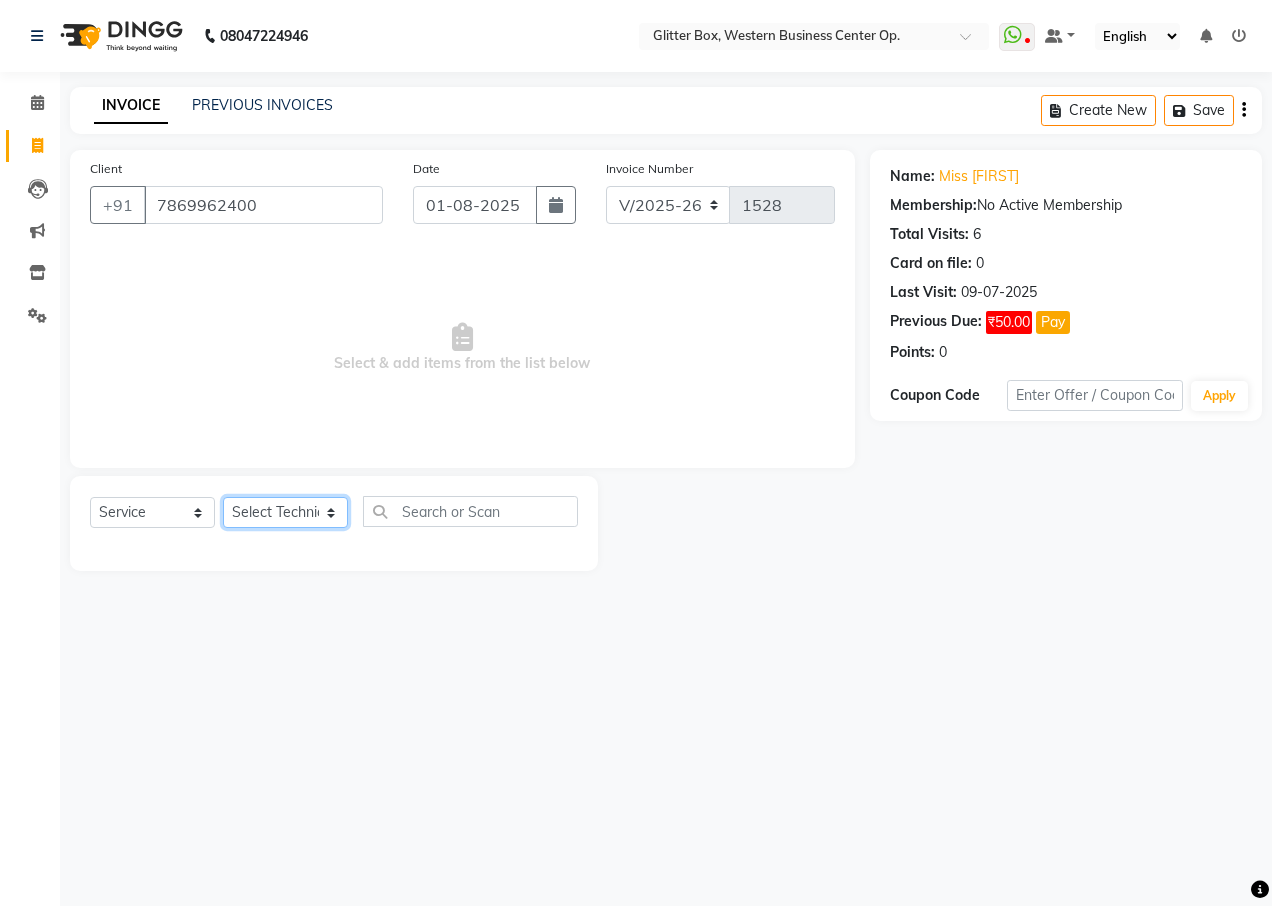 select on "71114" 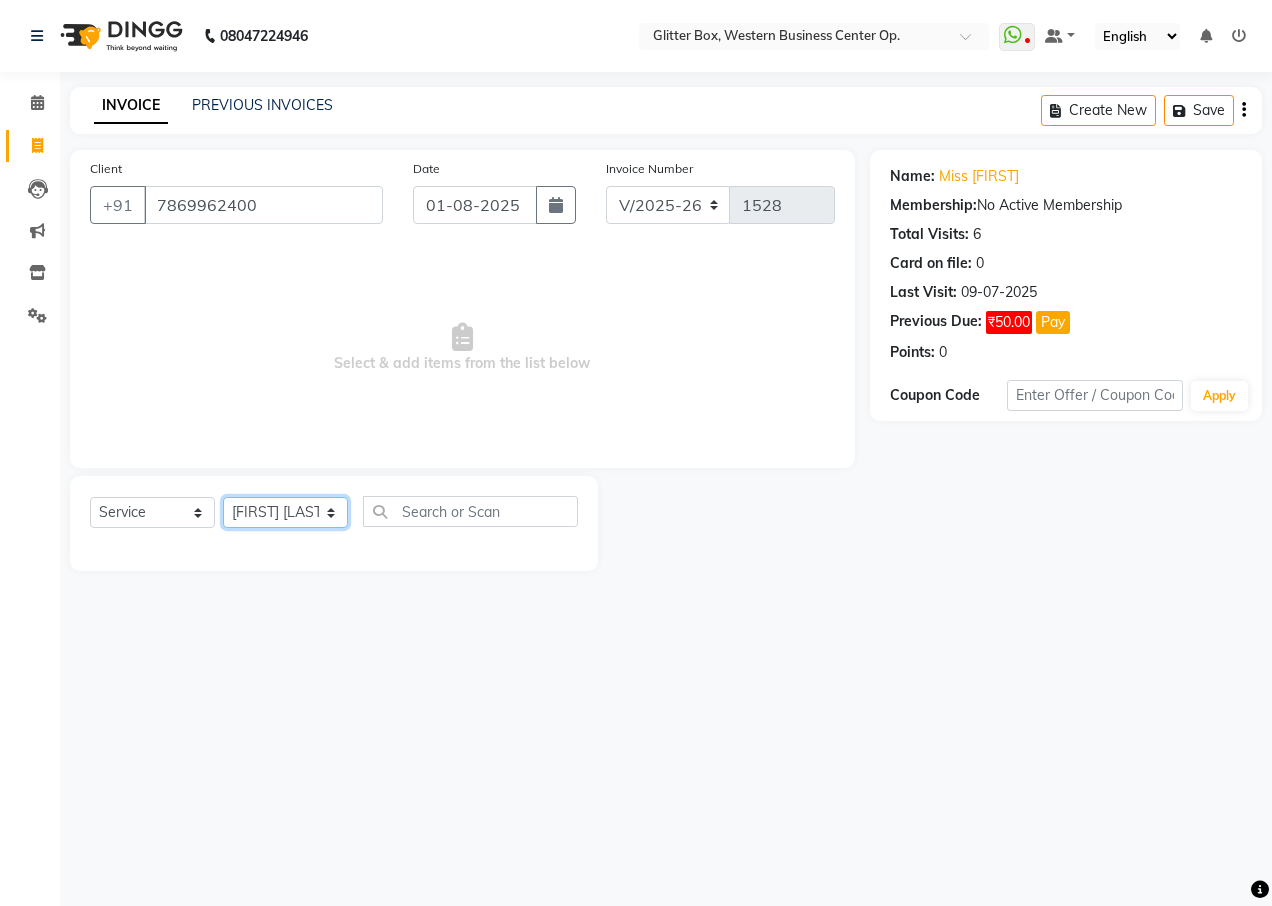 click on "Select Technician Ankita Yadav Ankit Tiwari bharat DEBNATH Govind Rana hema john Kajal Rana Kajal Rathour Katick Das kelly Nairmal Das owner Pankaj Malayya pooja Preeti makore Rupa Chettri shalu shruti shubham Suraj" 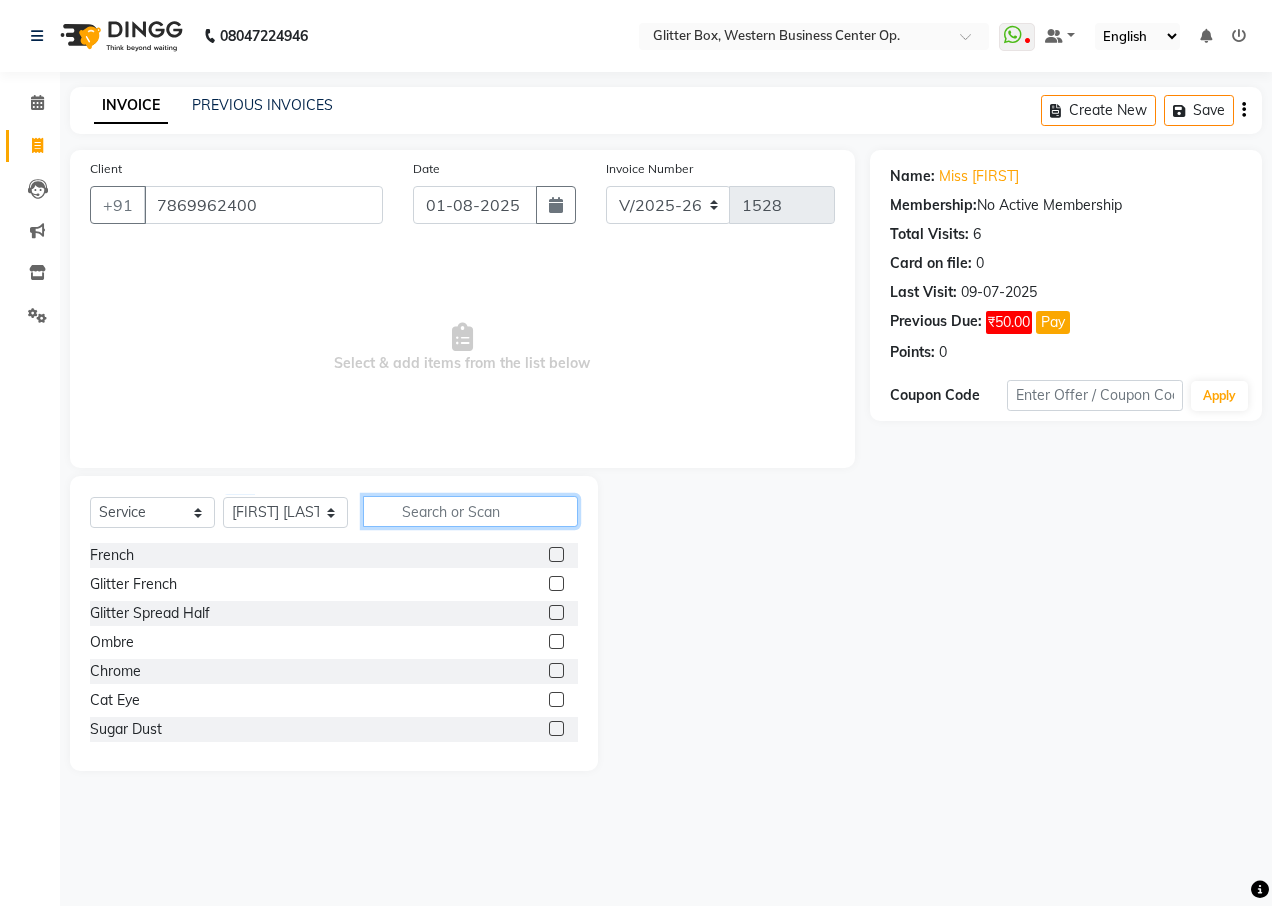 click 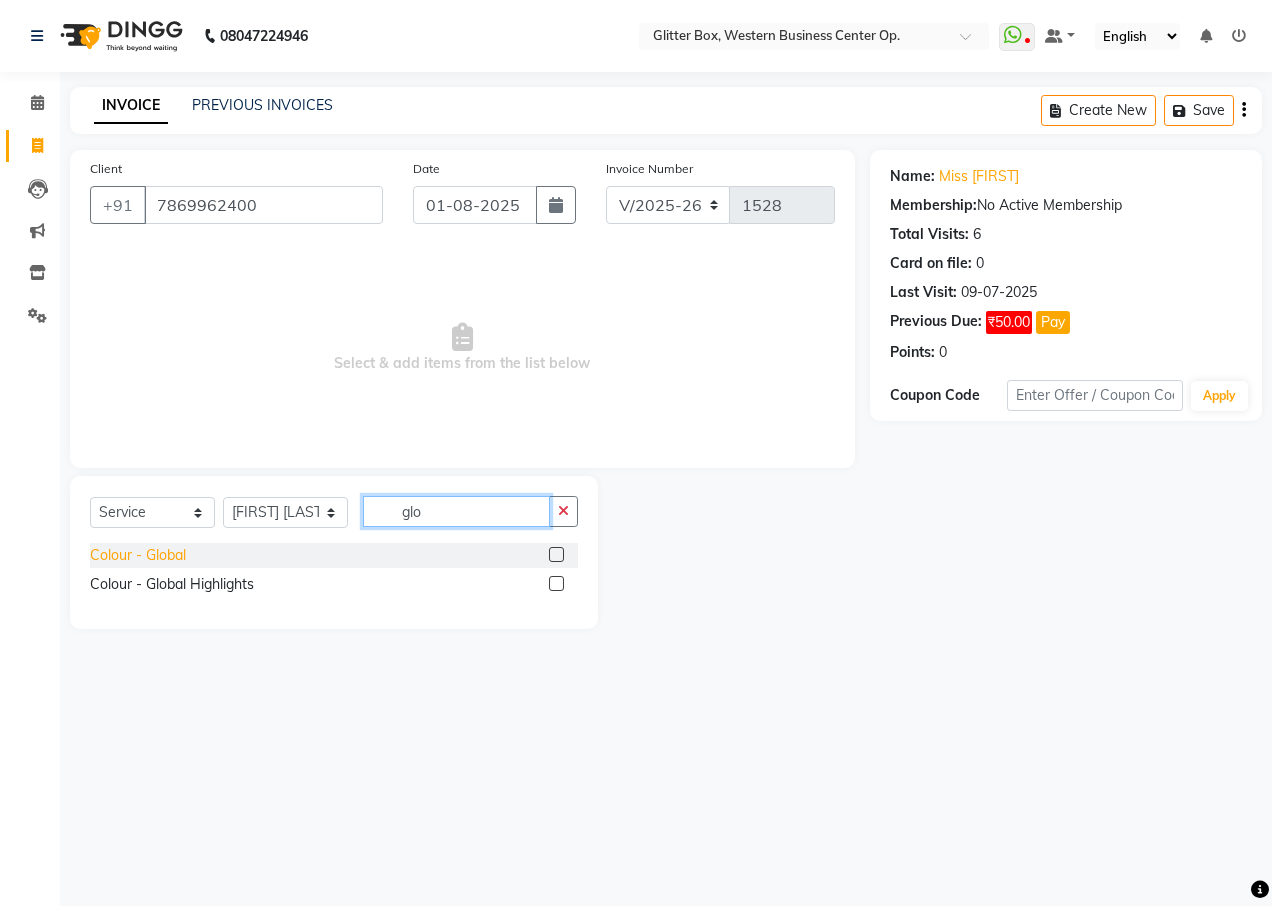 type on "glo" 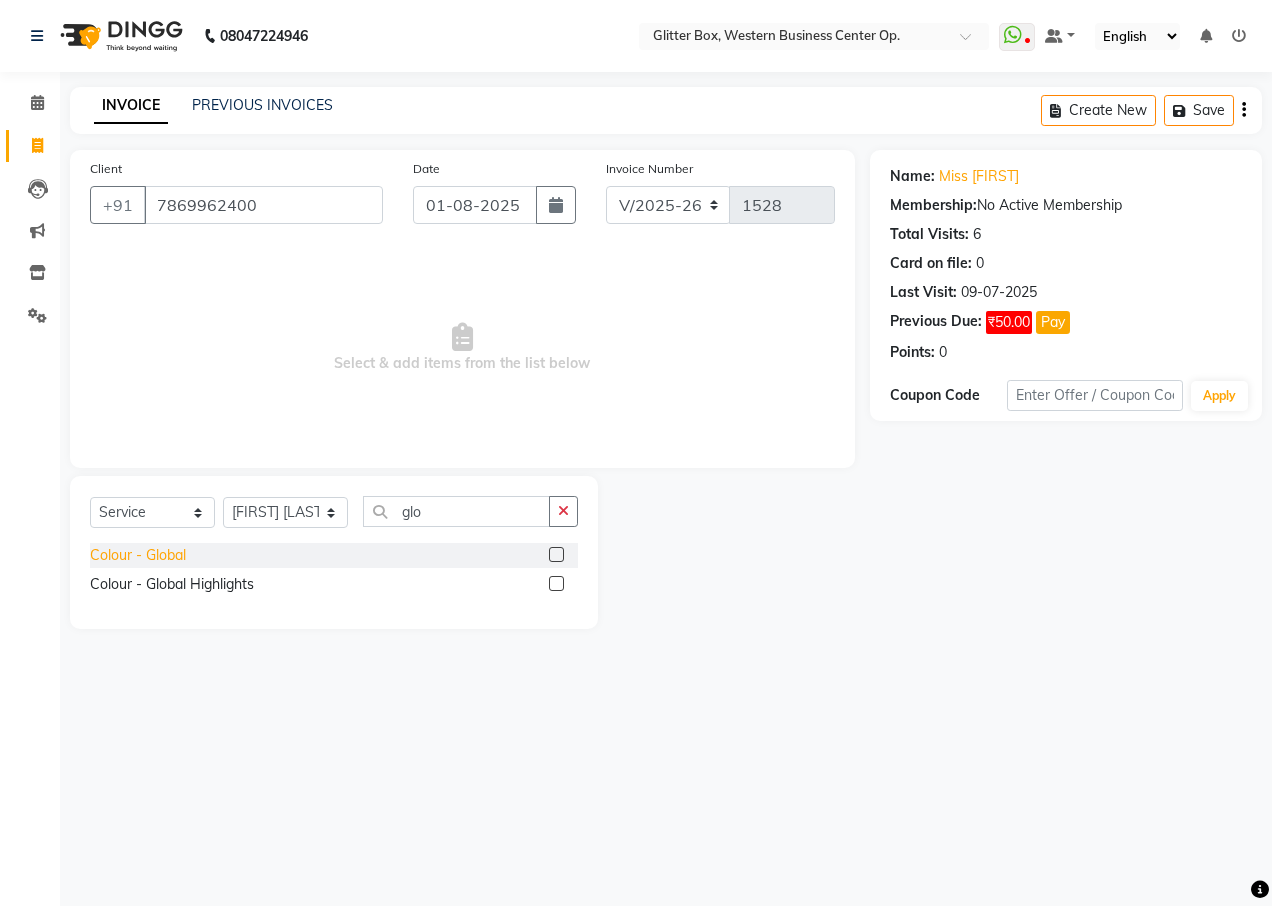 click on "Colour  - Global" 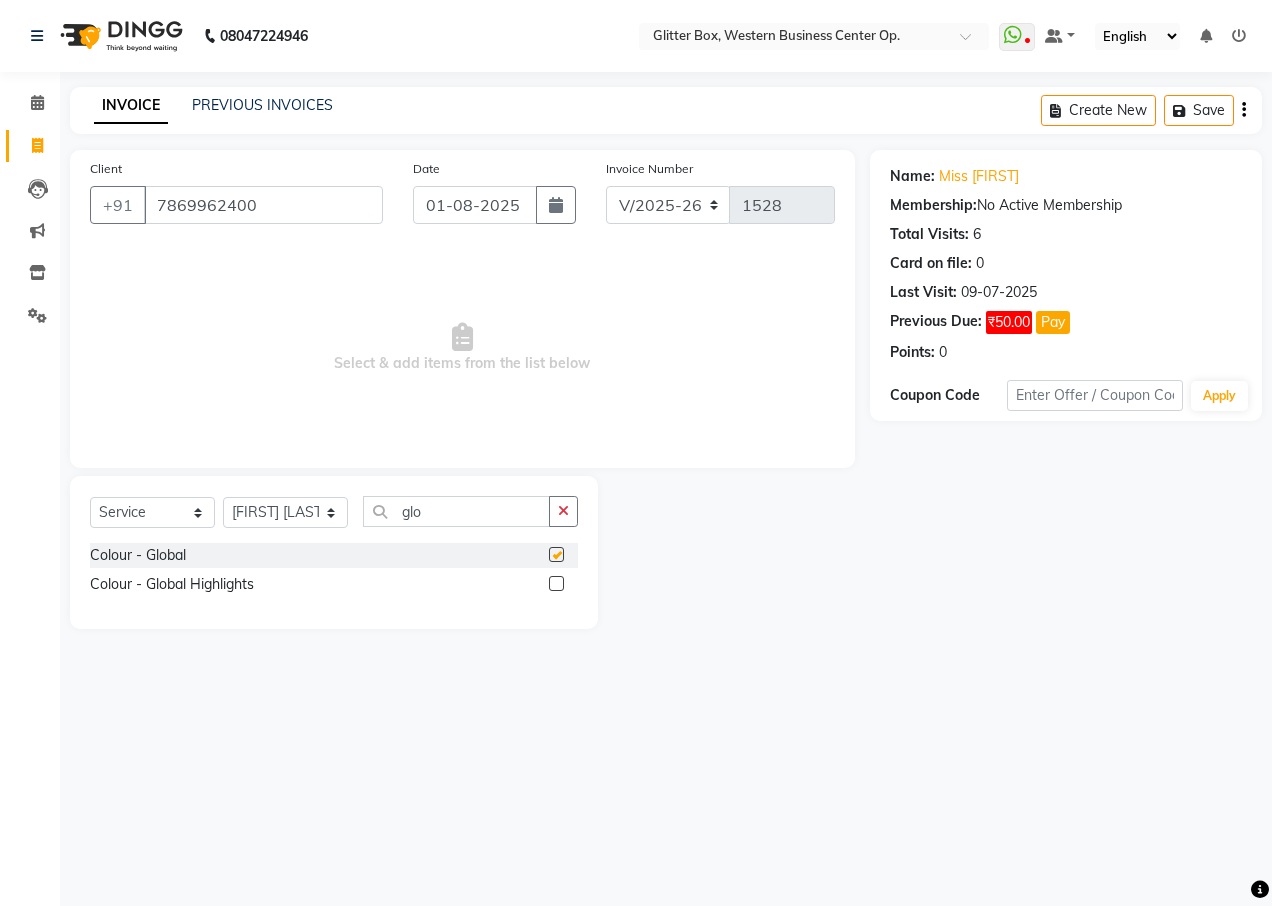 checkbox on "false" 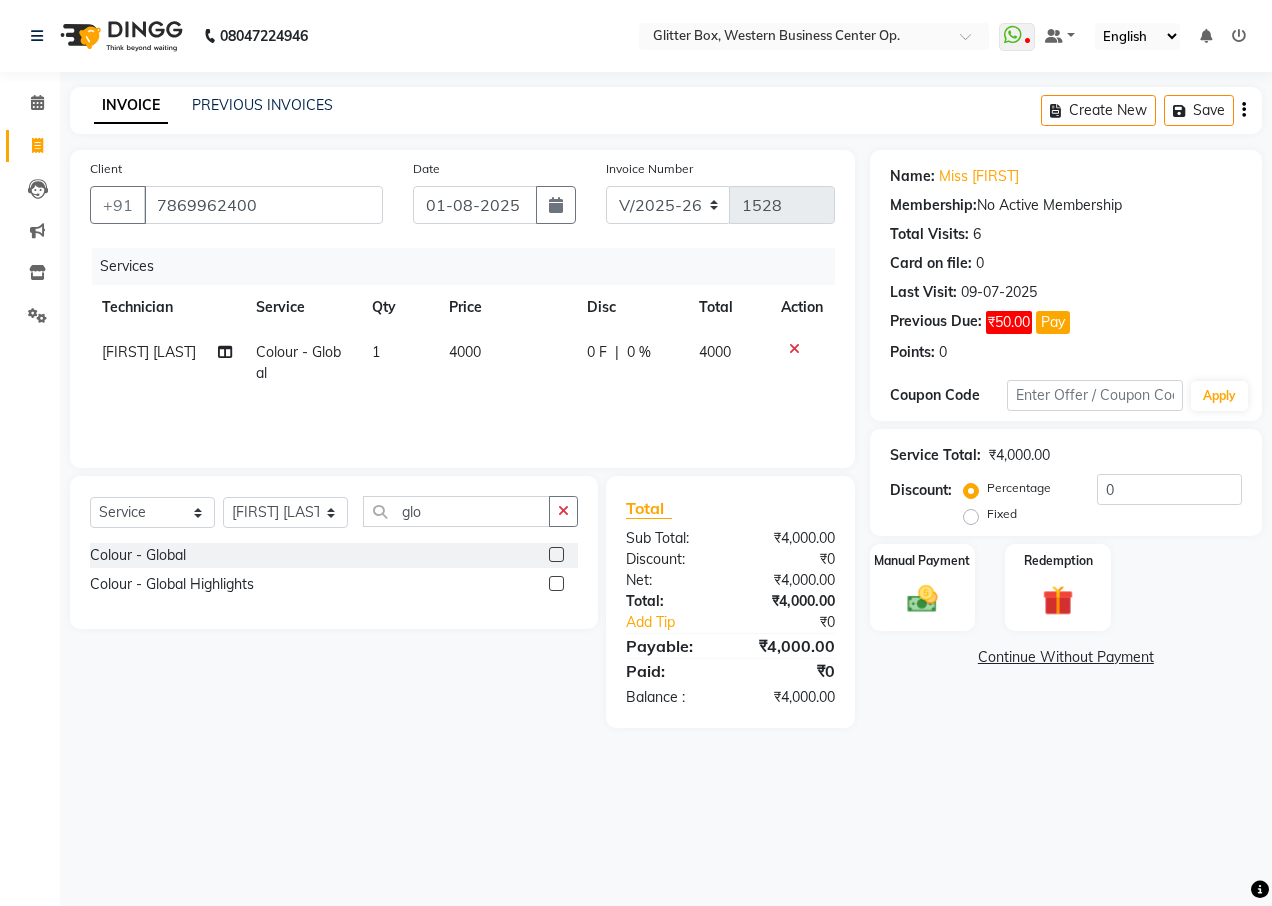 click on "4000" 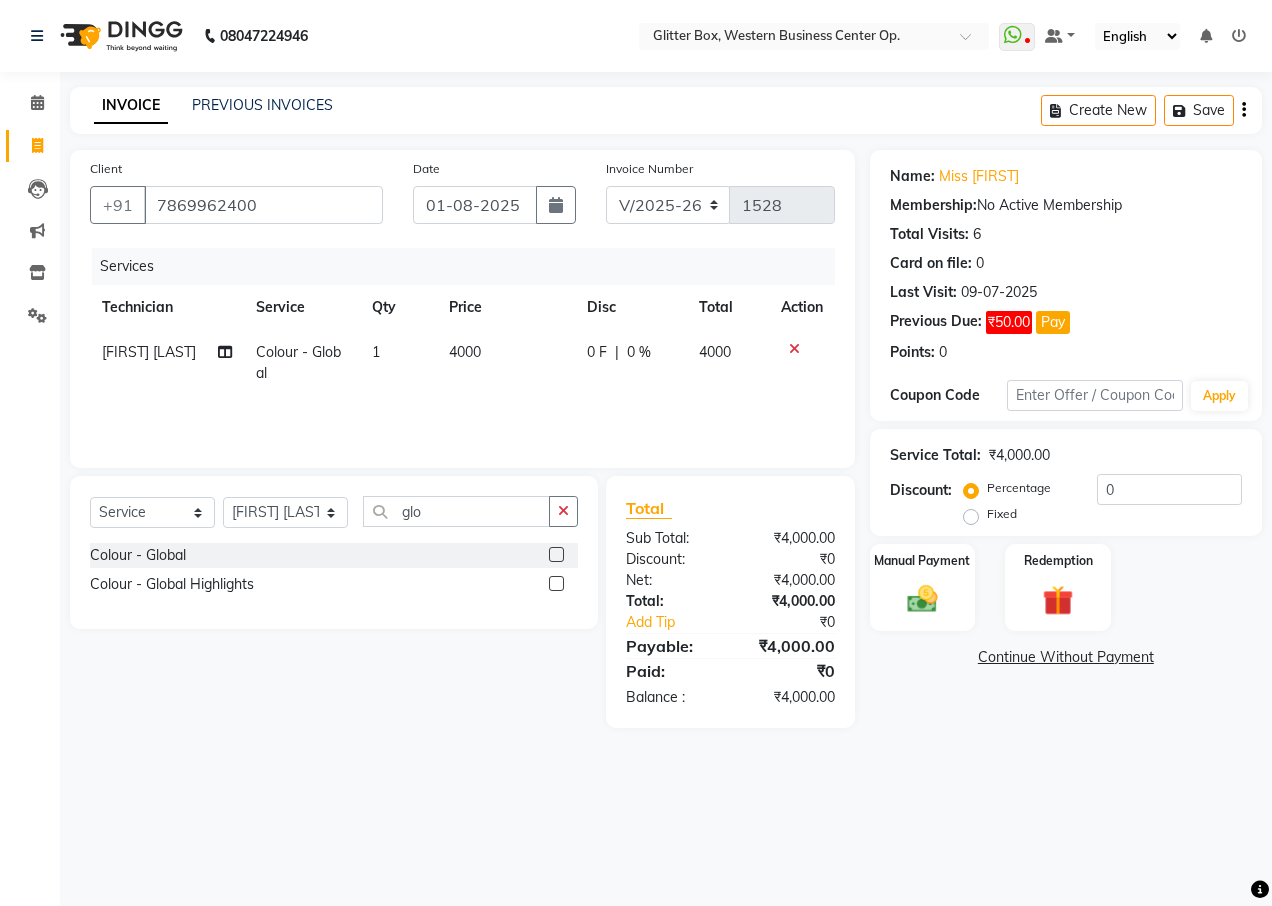 select on "71114" 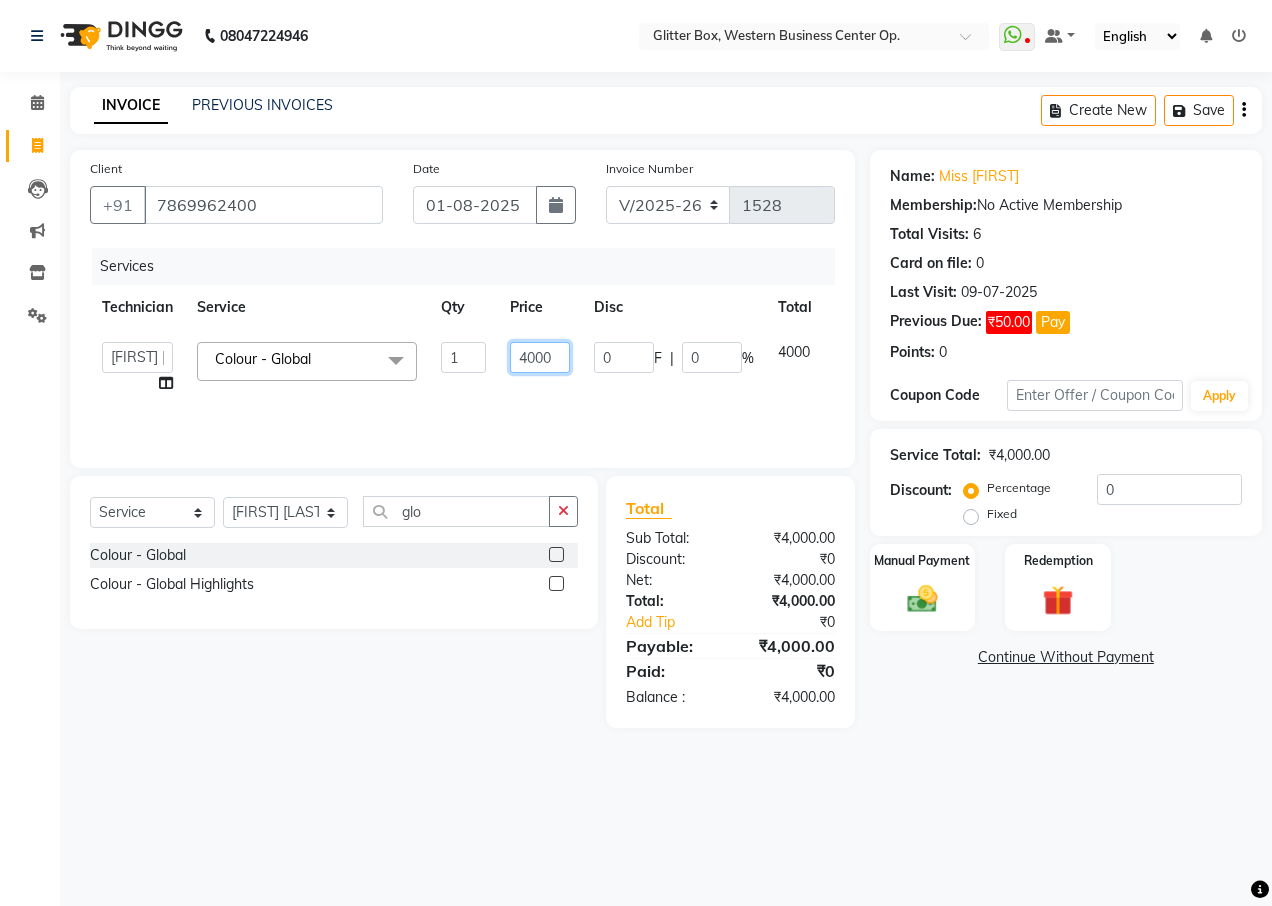 click on "4000" 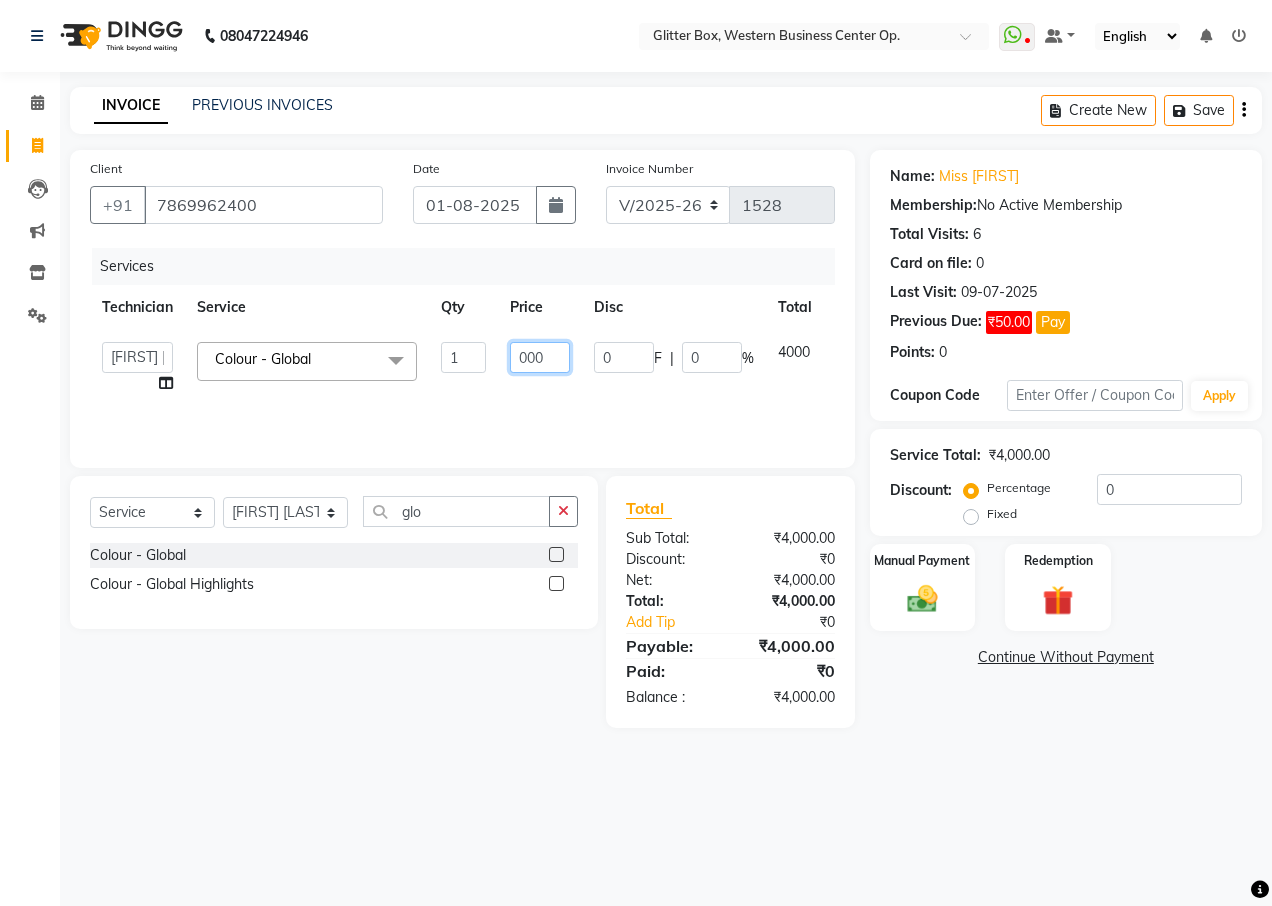 type on "3000" 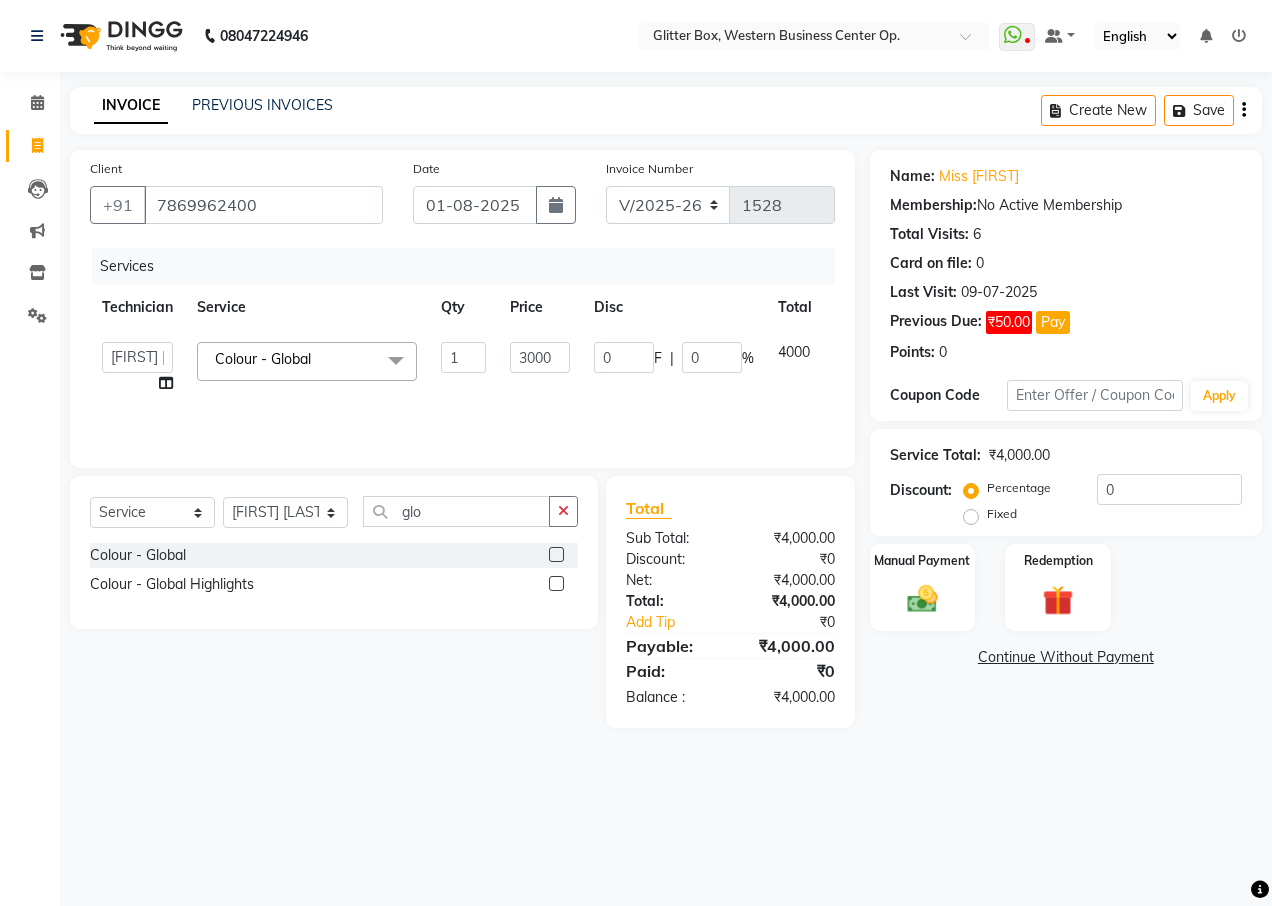 click on "Services Technician Service Qty Price Disc Total Action  [FIRST]   [FIRST]   bharat   DEBNATH   [FIRST] [LAST]   hema   john   [FIRST] [LAST]   [FIRST] [LAST]   [FIRST] [LAST]   kelly   [LAST] [LAST]   owner   [FIRST] [LAST]   pooja   [FIRST] [LAST]   [FIRST] [LAST]   shalu   shruti   shubham   Suraj  Colour  - Global  x French Glitter French Glitter Spread Half Ombre Chrome Cat Eye Sugar Dust Art sticker Cuticle Oil Professional Nail course 1 Finger refil Advance Course glitter coat personal course OLAPLEX TREATMENT BASIC HAIR WASH accessories shea spa treatment PARTY MAKEUP Temporary Extension Gel Extension Acrylic Extension Polygel Extension Sculpting Extension 1 finger ac ext 1 FINGER GEL EXT 1 FINGER TEMPORARY 1 hand acrylic extension 1 hand gel extension 1 hand polygel extension 1 finger polygel ext nail preping nail fixing Extension Removal Gel polish Removal 1 finger removal Gel Paint  - Gel Polish Gel Paint  - Gel French Gel Paint  - Glitter Polish Gel Paint  - Chrome Nails Gel Paint  - Matte Coat face wax" 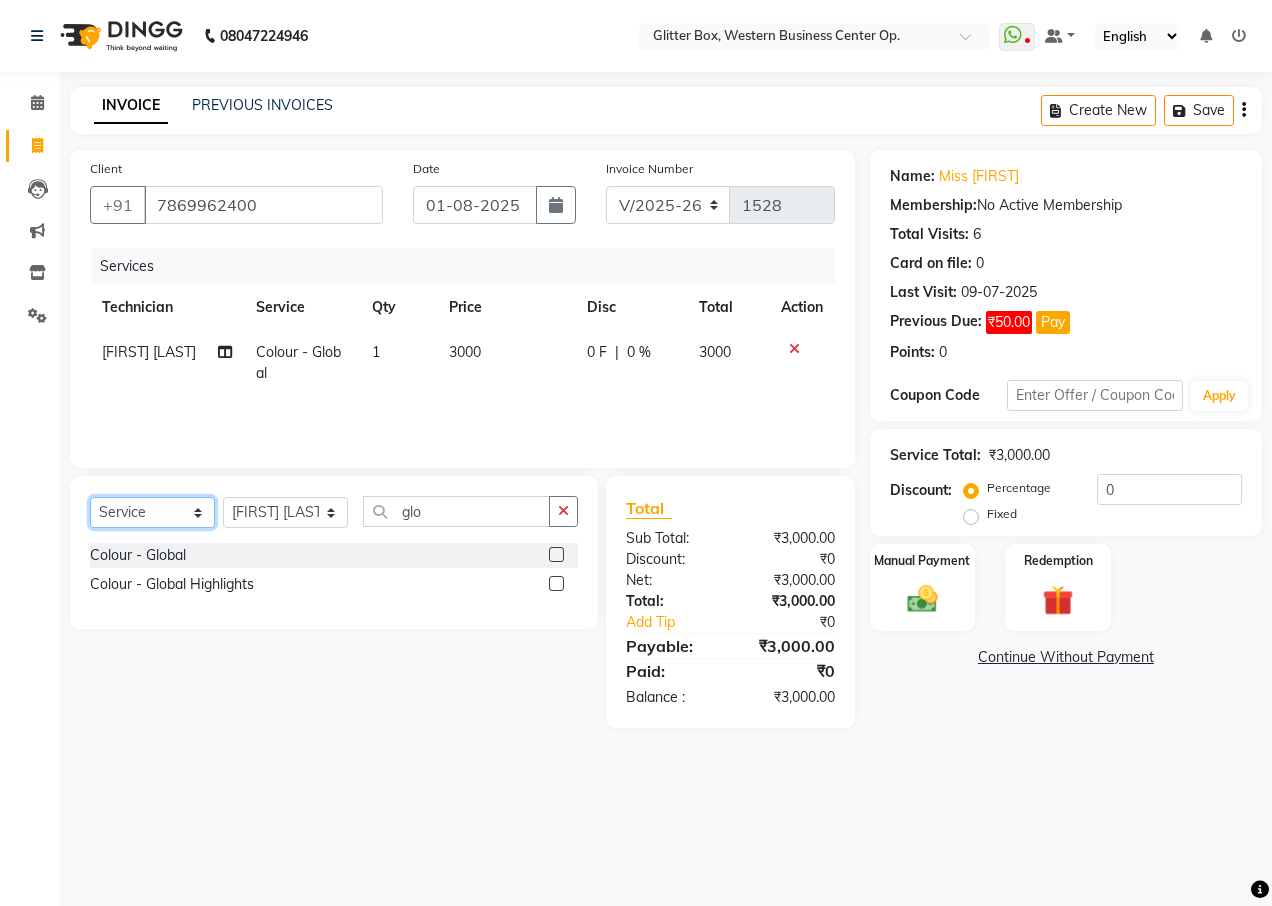 click on "Select  Service  Product  Membership  Package Voucher Prepaid Gift Card" 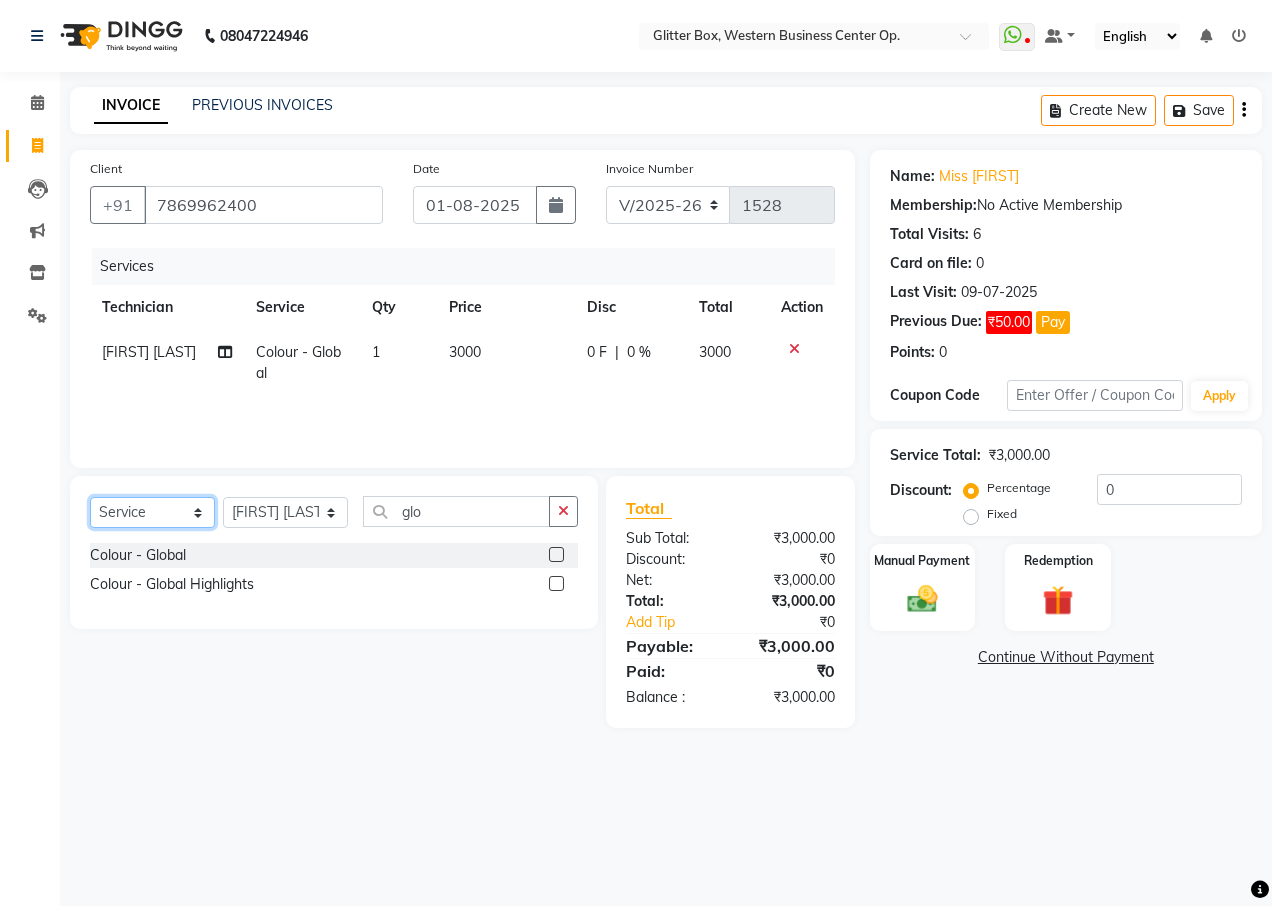 select on "product" 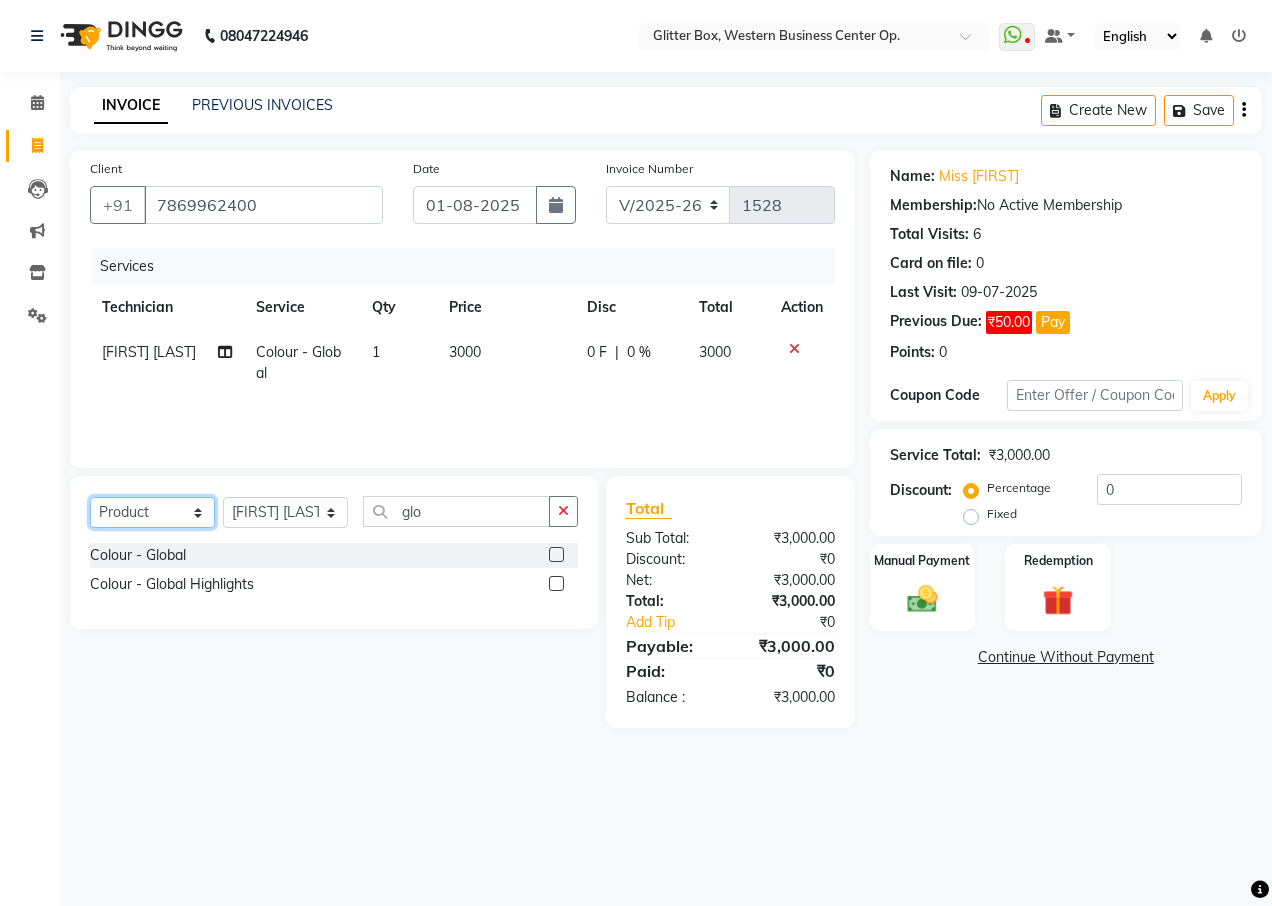click on "Select  Service  Product  Membership  Package Voucher Prepaid Gift Card" 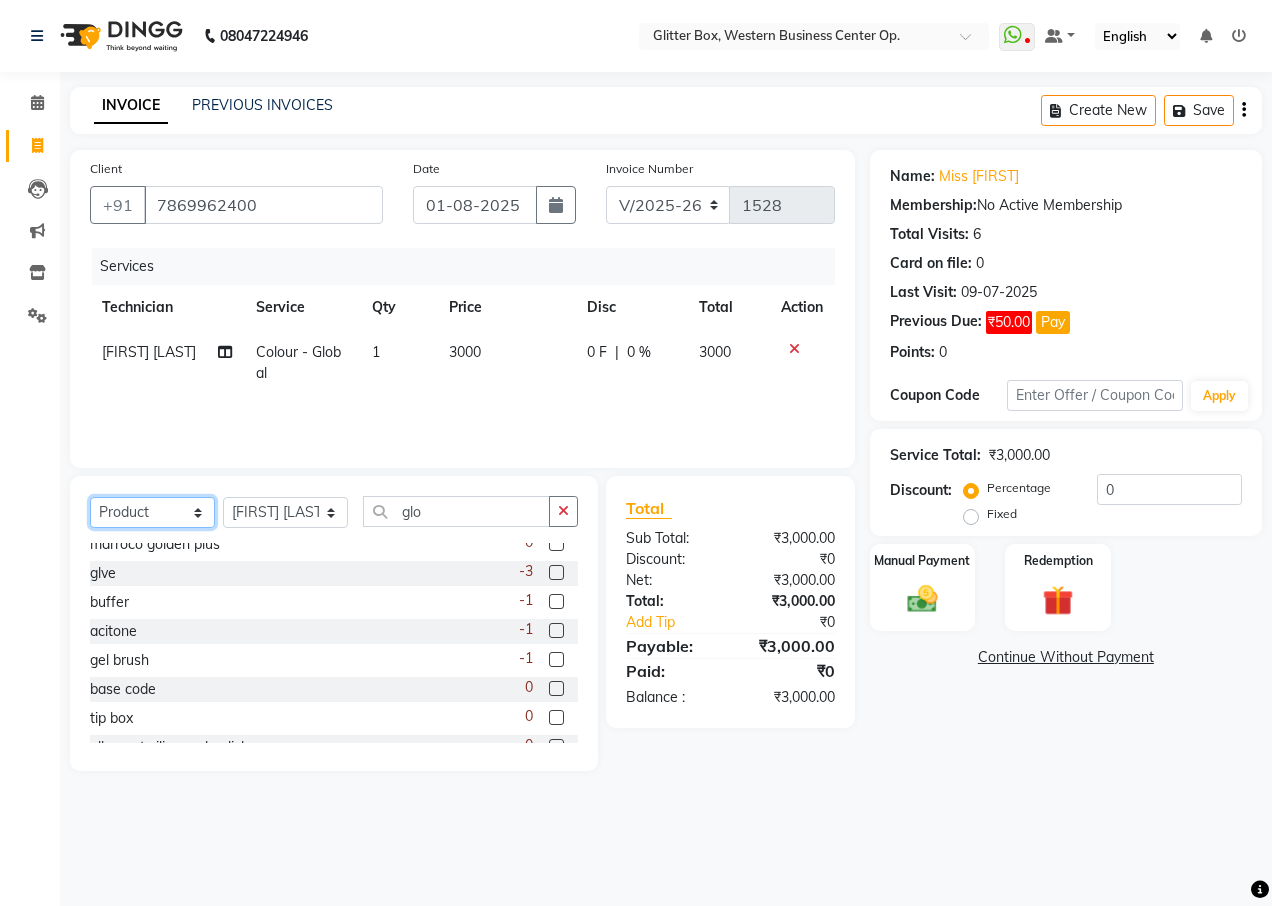 scroll, scrollTop: 80, scrollLeft: 0, axis: vertical 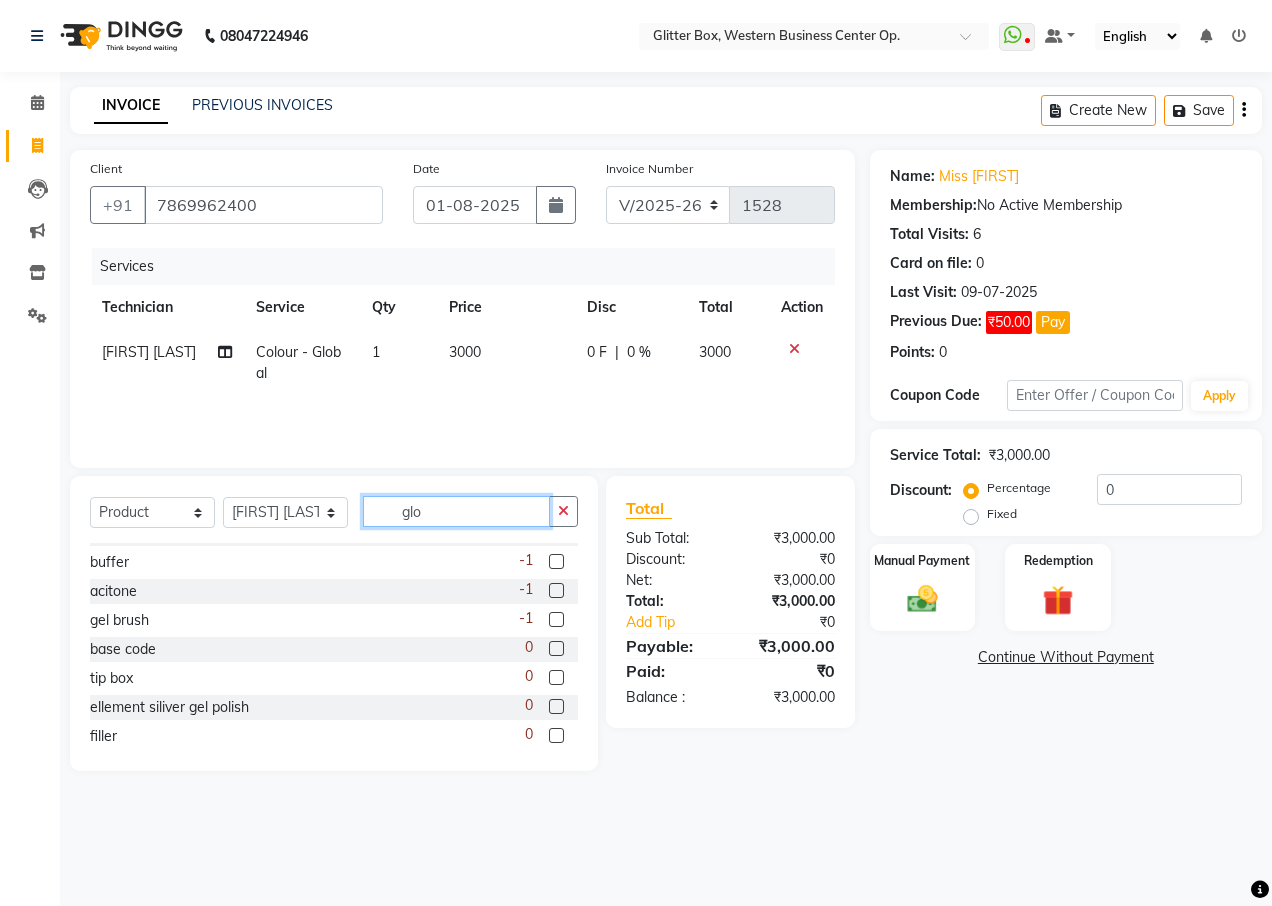 click on "glo" 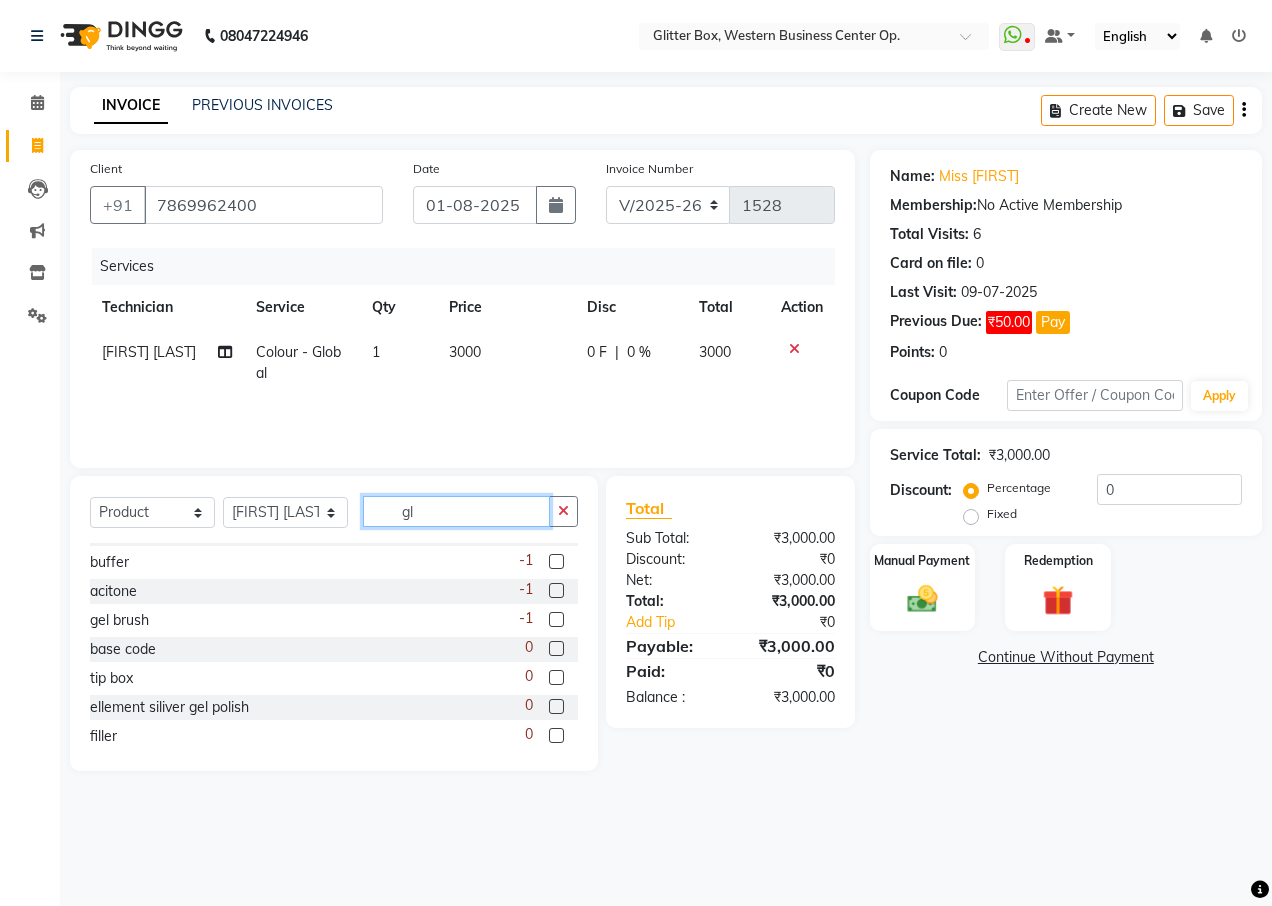 type on "g" 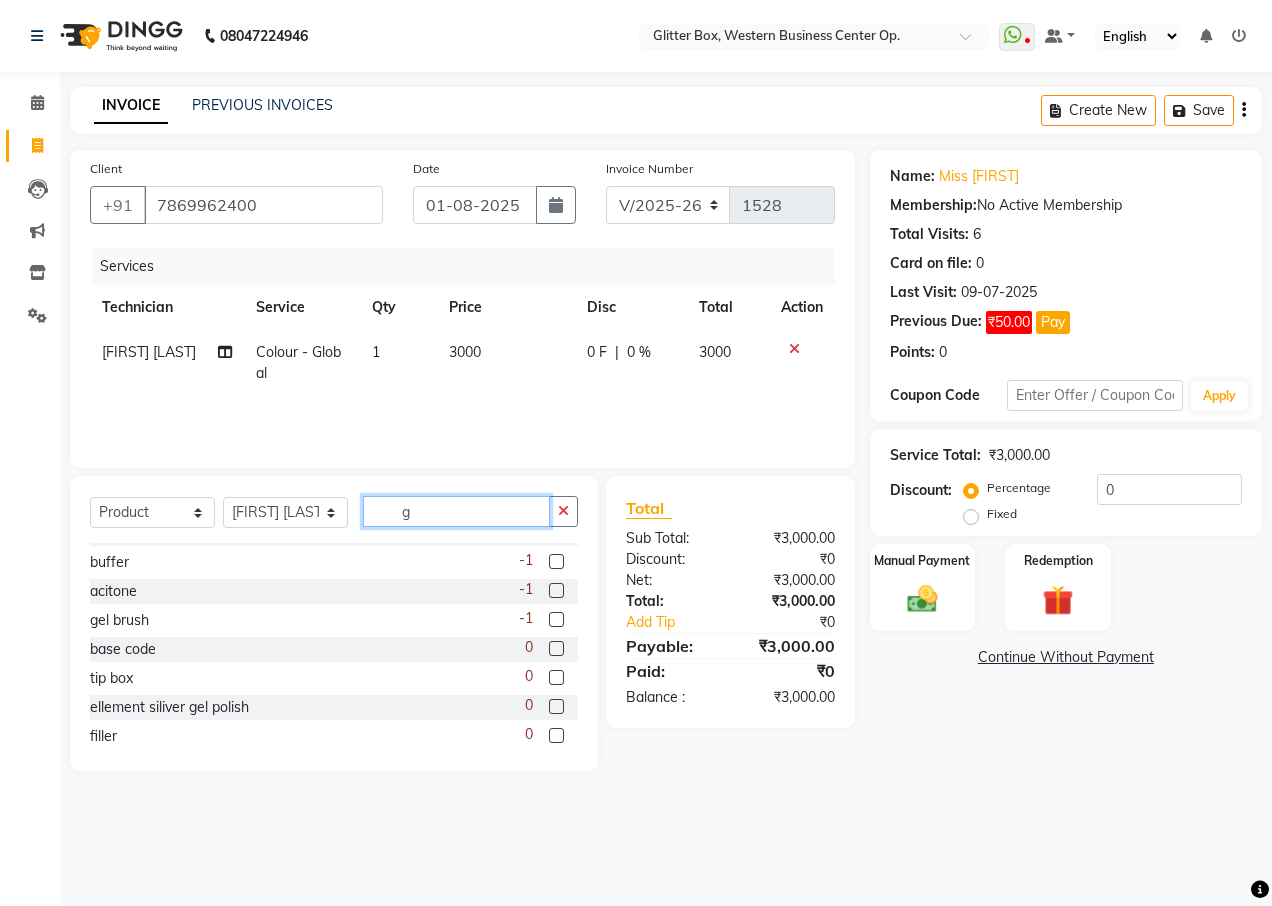 scroll, scrollTop: 0, scrollLeft: 0, axis: both 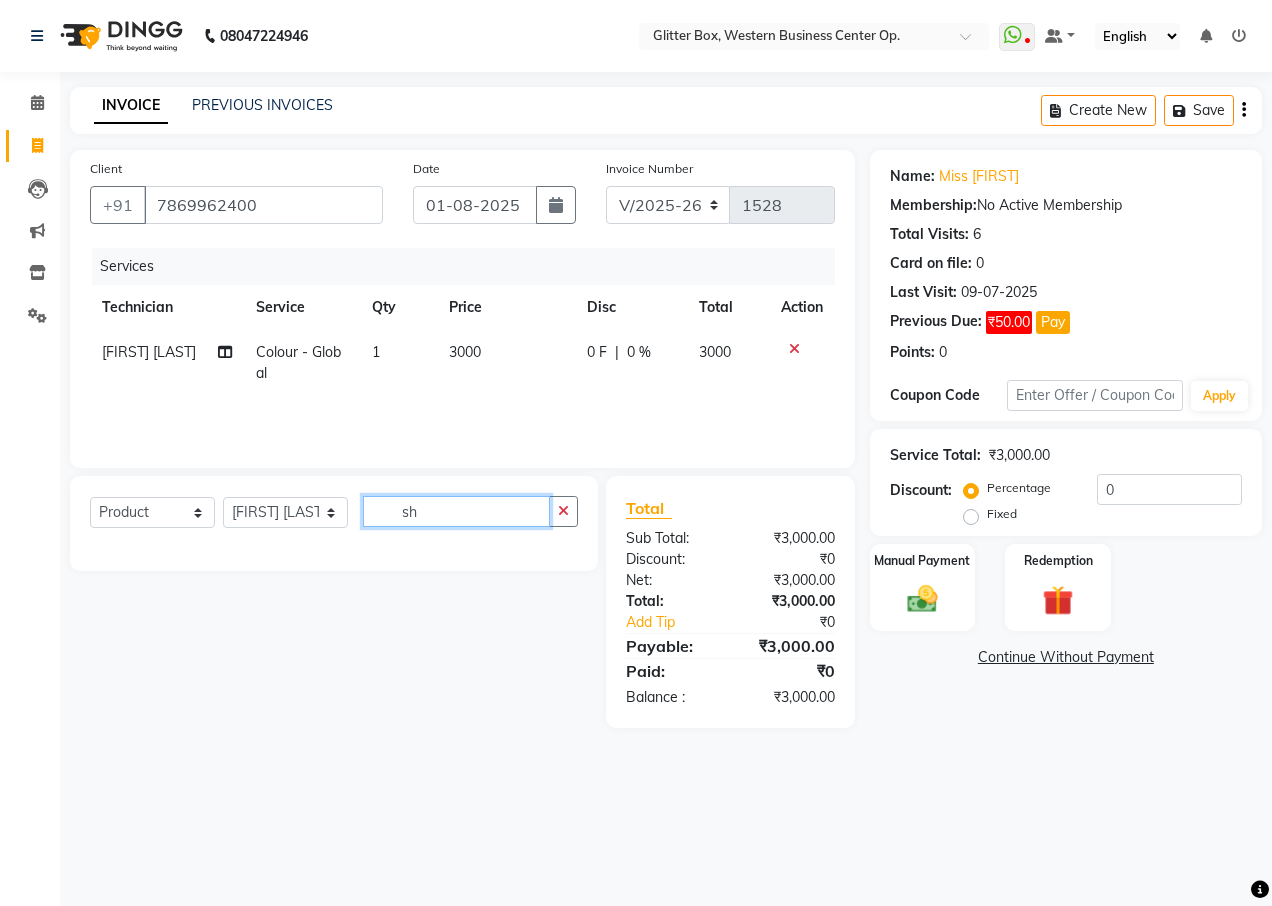 type on "s" 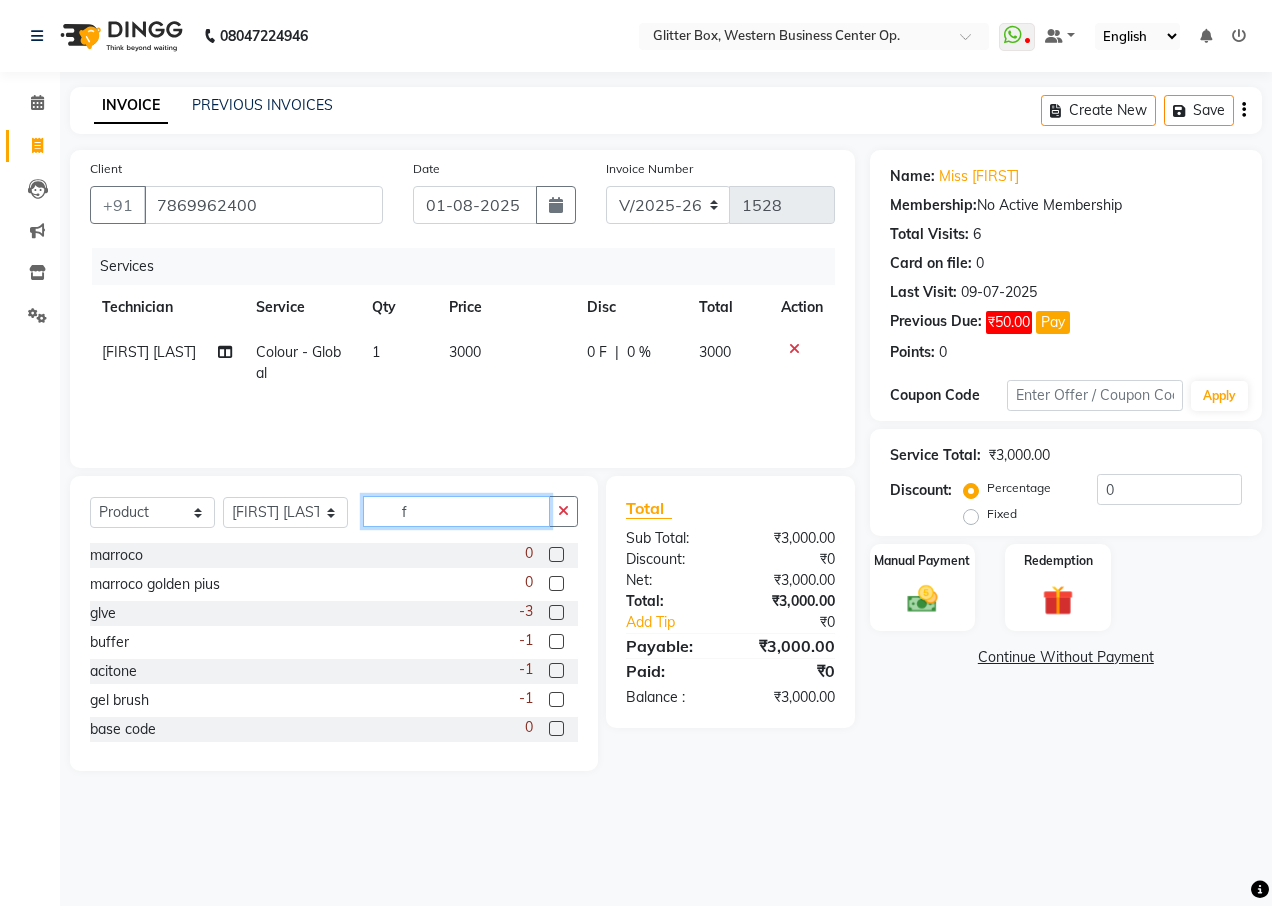 type on "f" 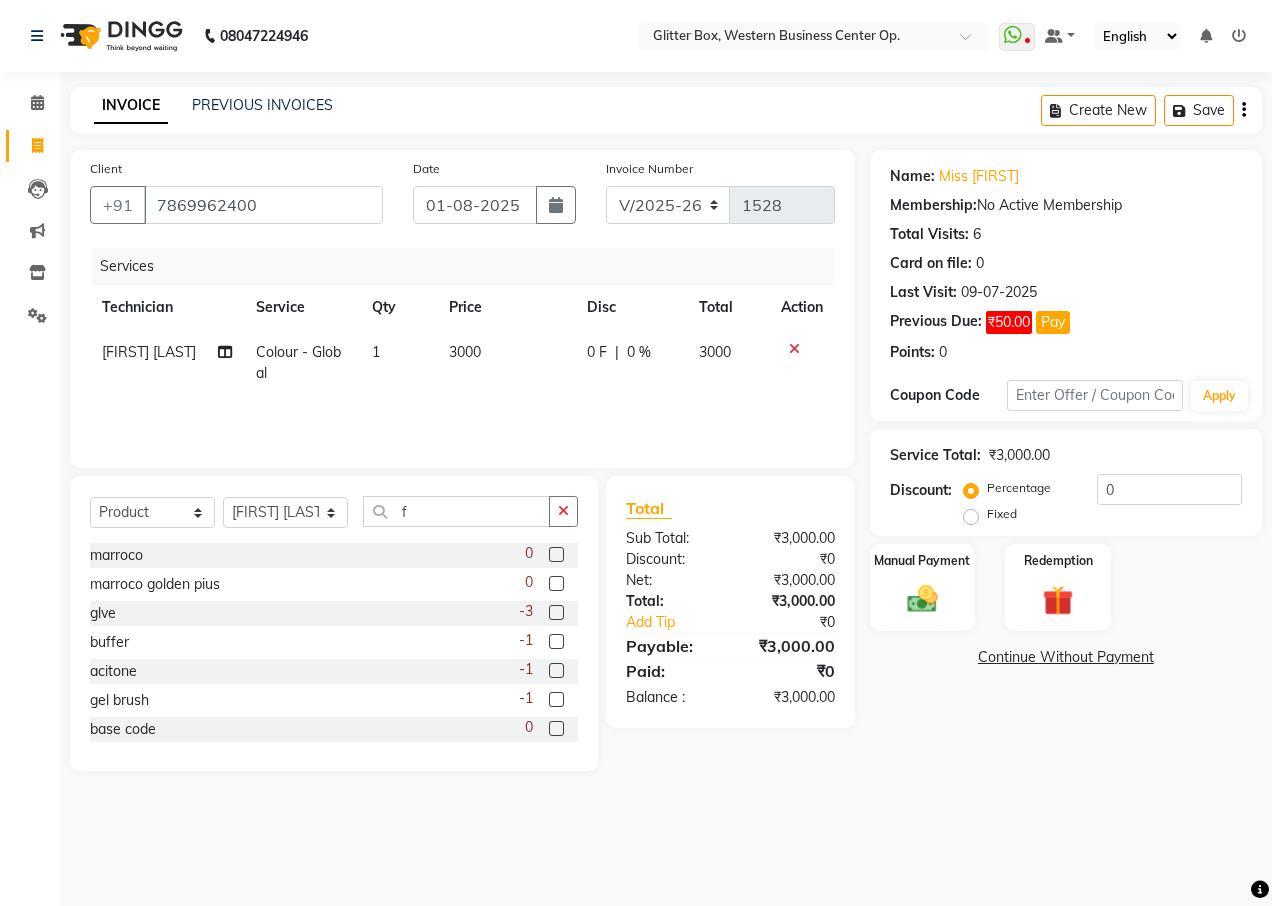 click on "Select  Service  Product  Membership  Package Voucher Prepaid Gift Card  Select Technician [FIRST] [LAST] [FIRST] [LAST] bharat DEBNATH [FIRST] [LAST] hema john [FIRST] [LAST] [FIRST] [LAST] [FIRST] [LAST] kelly [LAST] [LAST] owner [FIRST] [LAST] pooja [FIRST] [LAST] [FIRST] [LAST] shalu shruti shubham Suraj f marroco  0 marroco golden pius  0 glve  -3 buffer  -1 acitone  -1 gel brush  -1 base code  0 tip box  0 ellement siliver gel polish  0 filler  0 puffi brush  0 top coat  0 matte coat  0 belle gold gel polish  0 press on tip box  0 baesic gel polish  0 phpen  0 MARROCO CONDITIONER  2 MARROCO  2 Dummy Product  9" 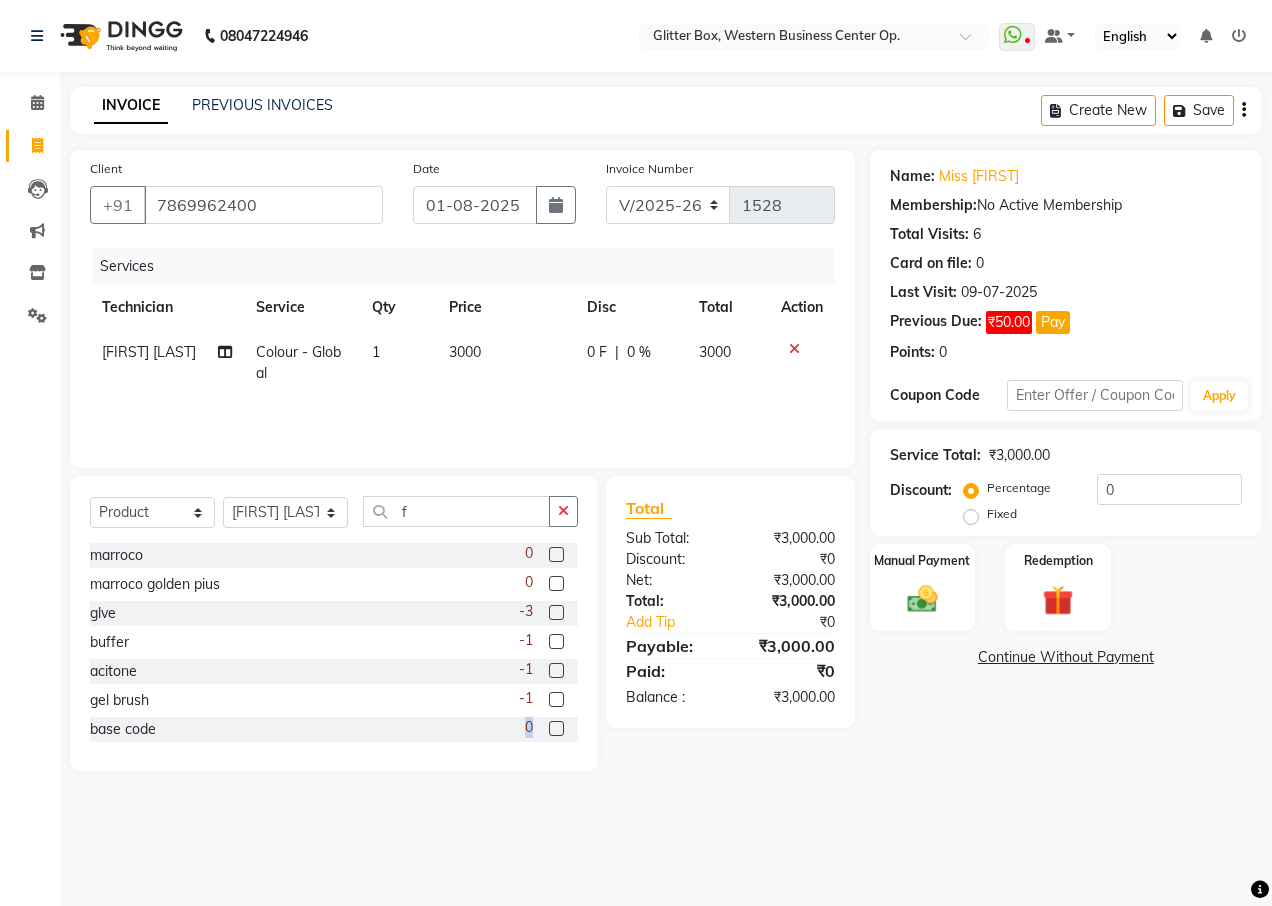 click on "Select  Service  Product  Membership  Package Voucher Prepaid Gift Card  Select Technician [FIRST] [LAST] [FIRST] [LAST] bharat DEBNATH [FIRST] [LAST] hema john [FIRST] [LAST] [FIRST] [LAST] [FIRST] [LAST] kelly [LAST] [LAST] owner [FIRST] [LAST] pooja [FIRST] [LAST] [FIRST] [LAST] shalu shruti shubham Suraj f marroco  0 marroco golden pius  0 glve  -3 buffer  -1 acitone  -1 gel brush  -1 base code  0 tip box  0 ellement siliver gel polish  0 filler  0 puffi brush  0 top coat  0 matte coat  0 belle gold gel polish  0 press on tip box  0 baesic gel polish  0 phpen  0 MARROCO CONDITIONER  2 MARROCO  2 Dummy Product  9" 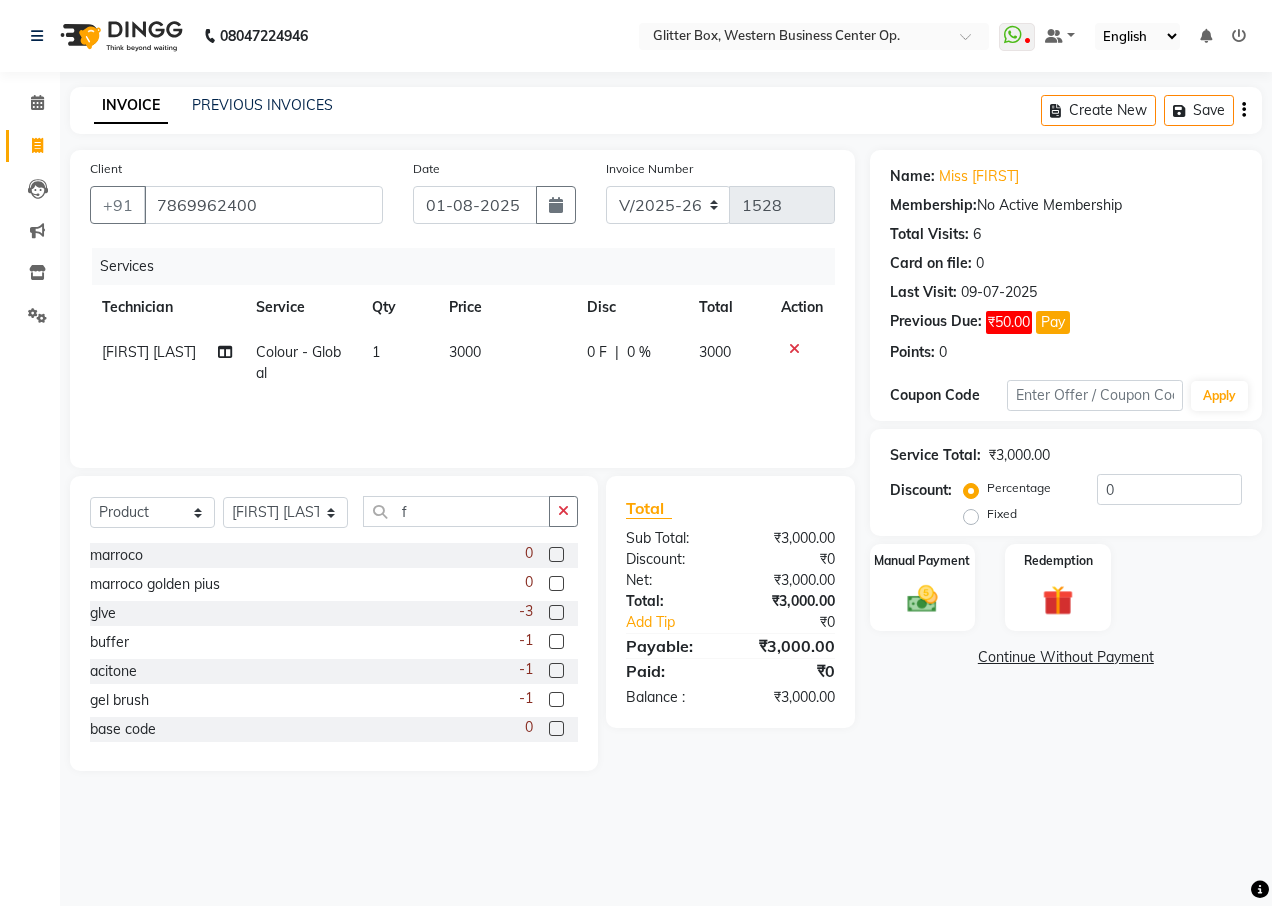 drag, startPoint x: 579, startPoint y: 728, endPoint x: 557, endPoint y: 726, distance: 22.090721 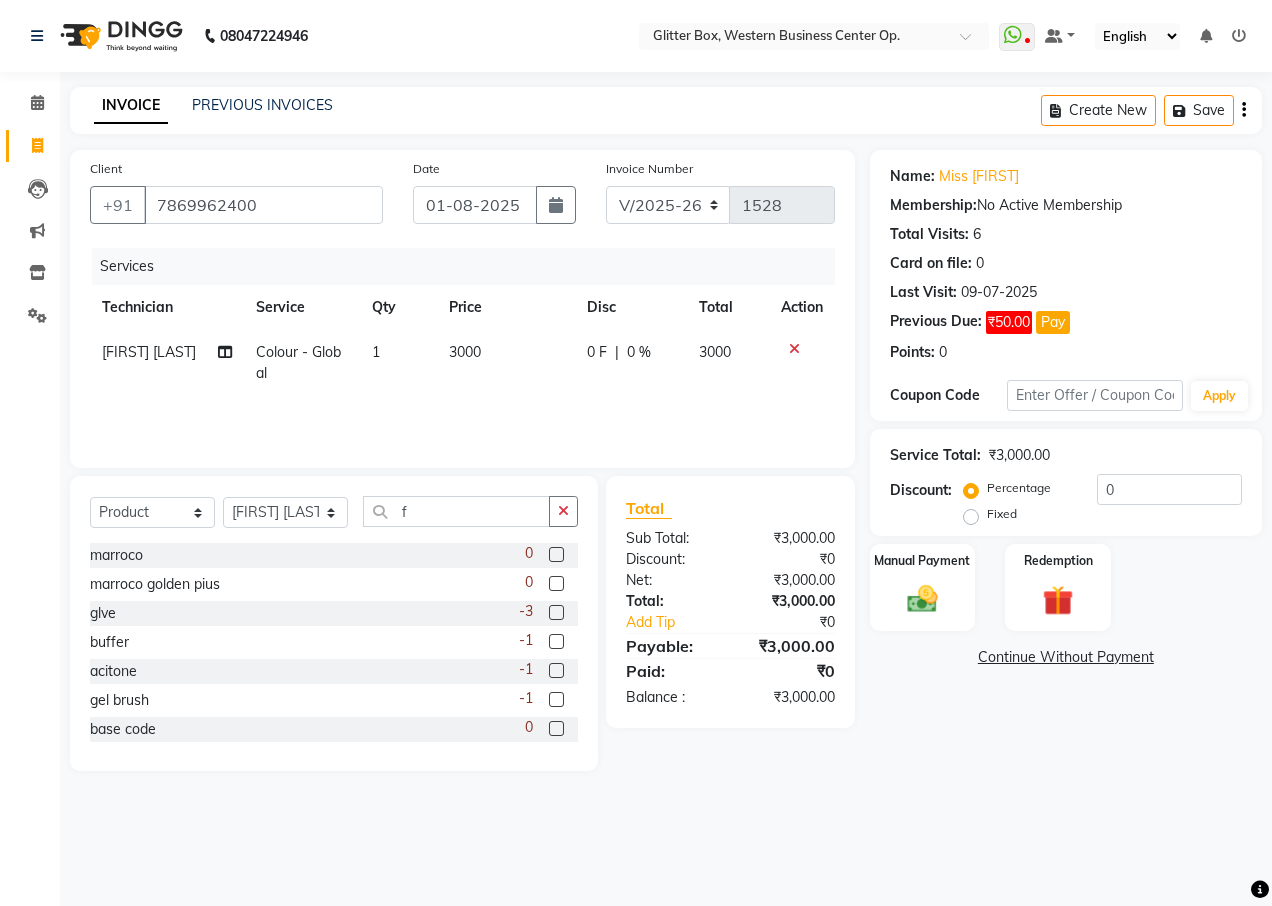 click on "0" 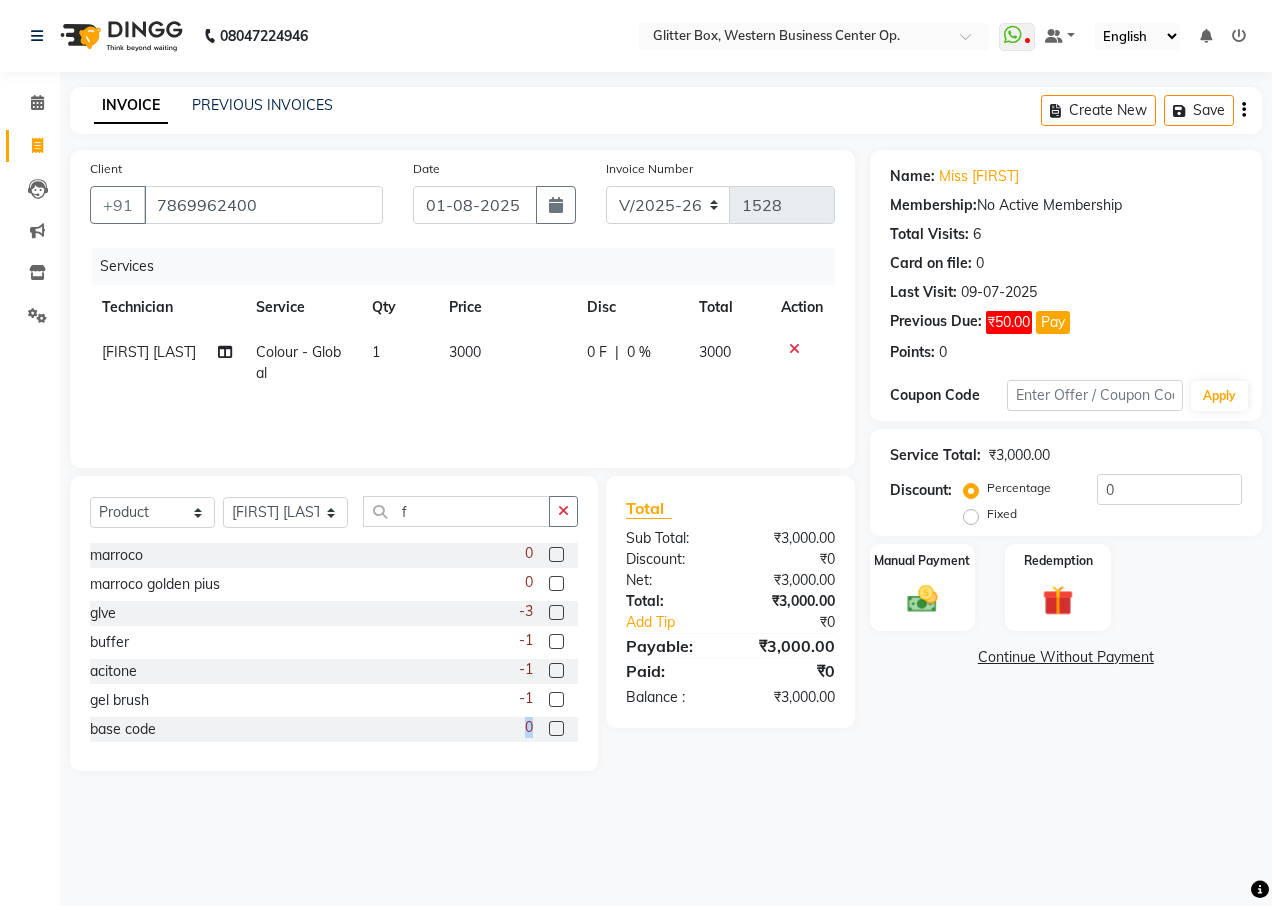 click on "0" 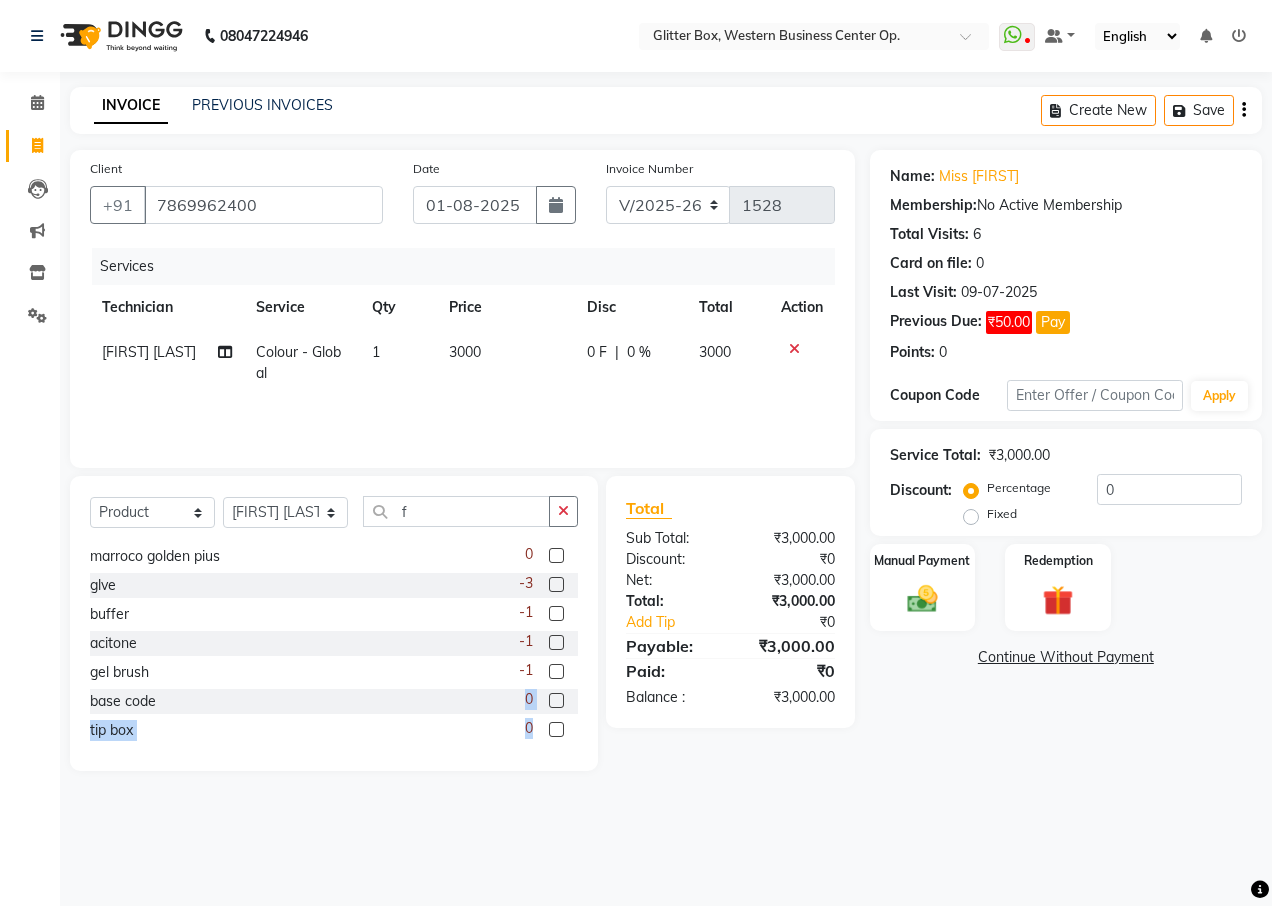 click on "Select  Service  Product  Membership  Package Voucher Prepaid Gift Card  Select Technician [FIRST] [LAST] [FIRST] [LAST] bharat DEBNATH [FIRST] [LAST] hema john [FIRST] [LAST] [FIRST] [LAST] [FIRST] [LAST] kelly [LAST] [LAST] owner [FIRST] [LAST] pooja [FIRST] [LAST] [FIRST] [LAST] shalu shruti shubham Suraj f marroco  0 marroco golden pius  0 glve  -3 buffer  -1 acitone  -1 gel brush  -1 base code  0 tip box  0 ellement siliver gel polish  0 filler  0 puffi brush  0 top coat  0 matte coat  0 belle gold gel polish  0 press on tip box  0 baesic gel polish  0 phpen  0 MARROCO CONDITIONER  2 MARROCO  2 Dummy Product  9" 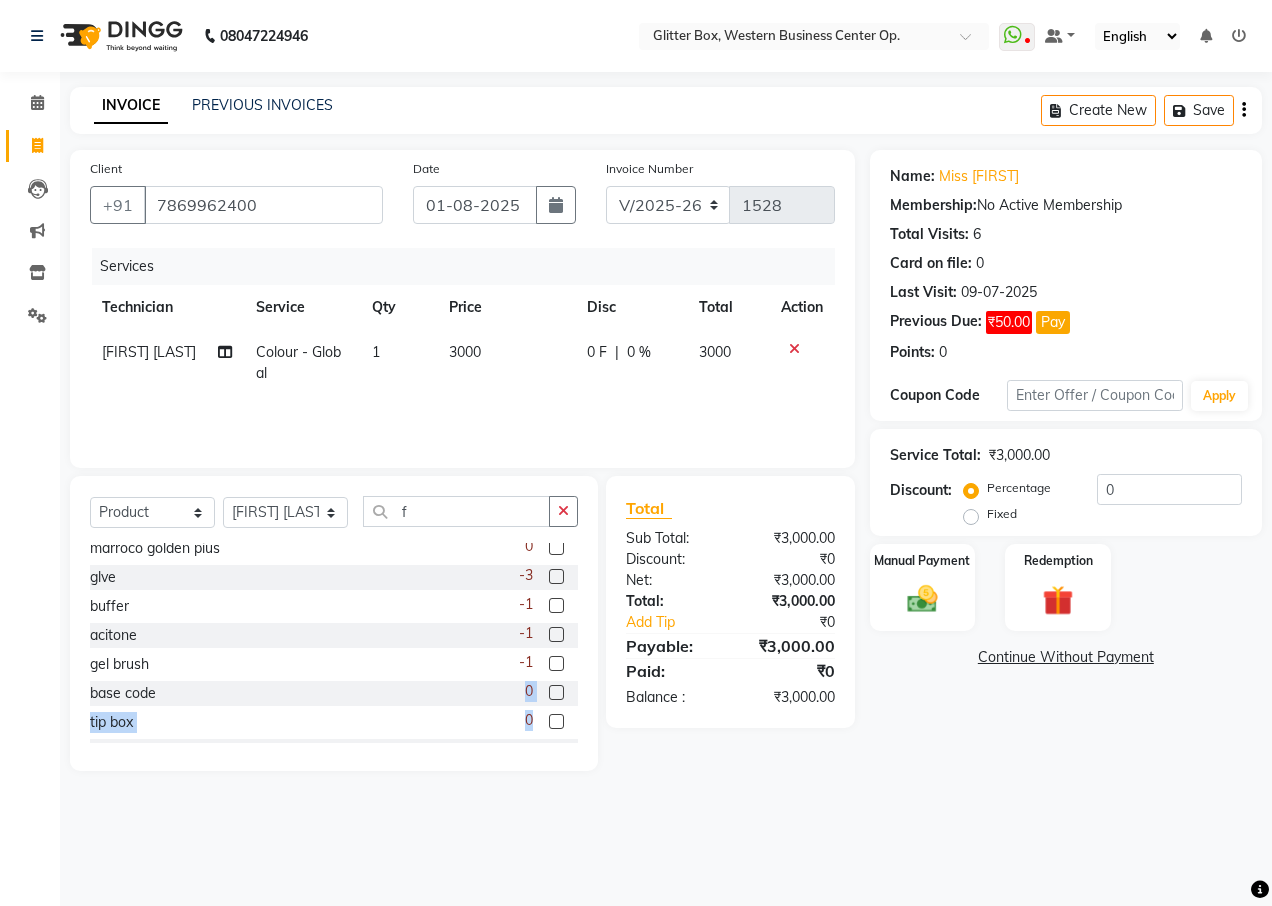 scroll, scrollTop: 76, scrollLeft: 0, axis: vertical 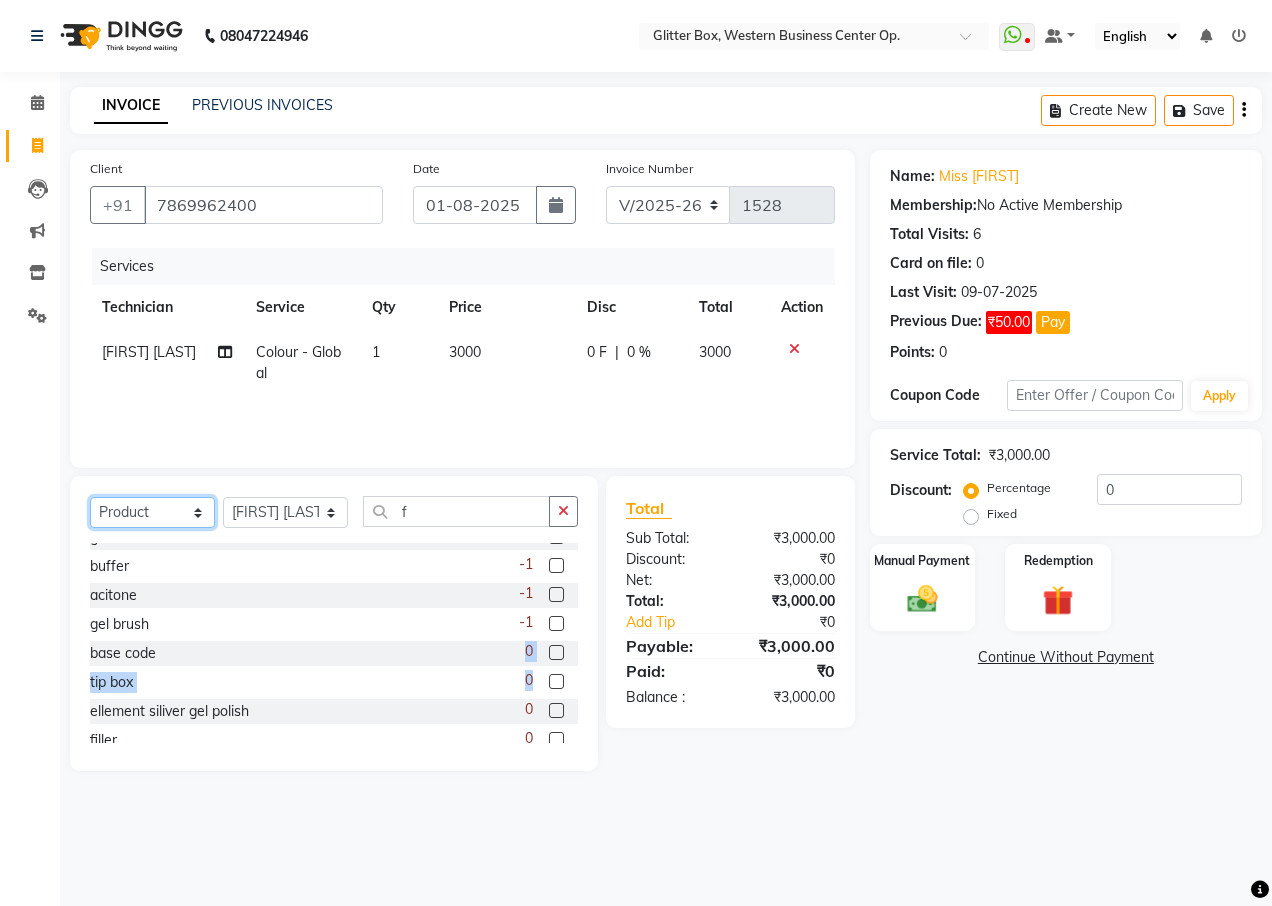 click on "Select  Service  Product  Membership  Package Voucher Prepaid Gift Card" 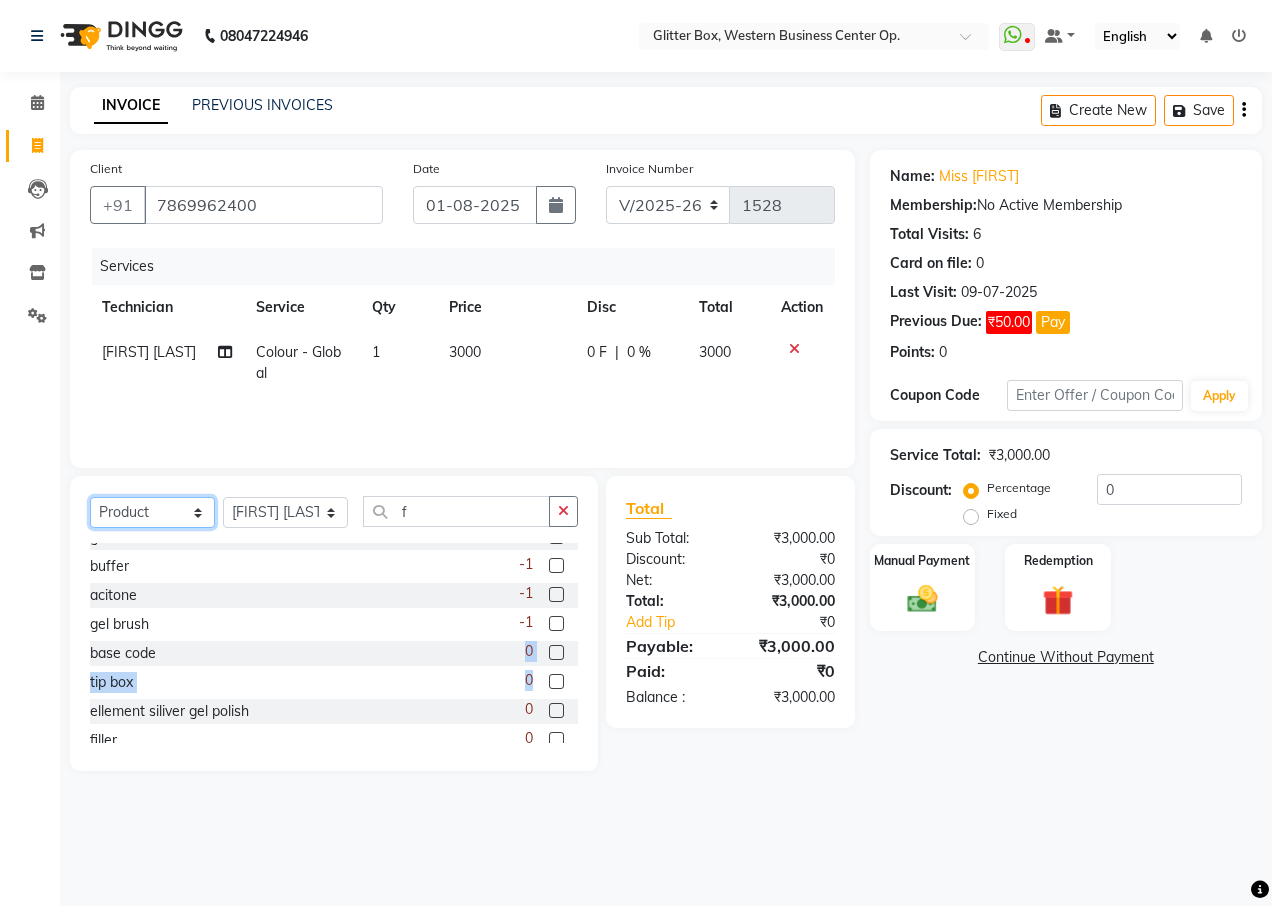 click on "Select  Service  Product  Membership  Package Voucher Prepaid Gift Card" 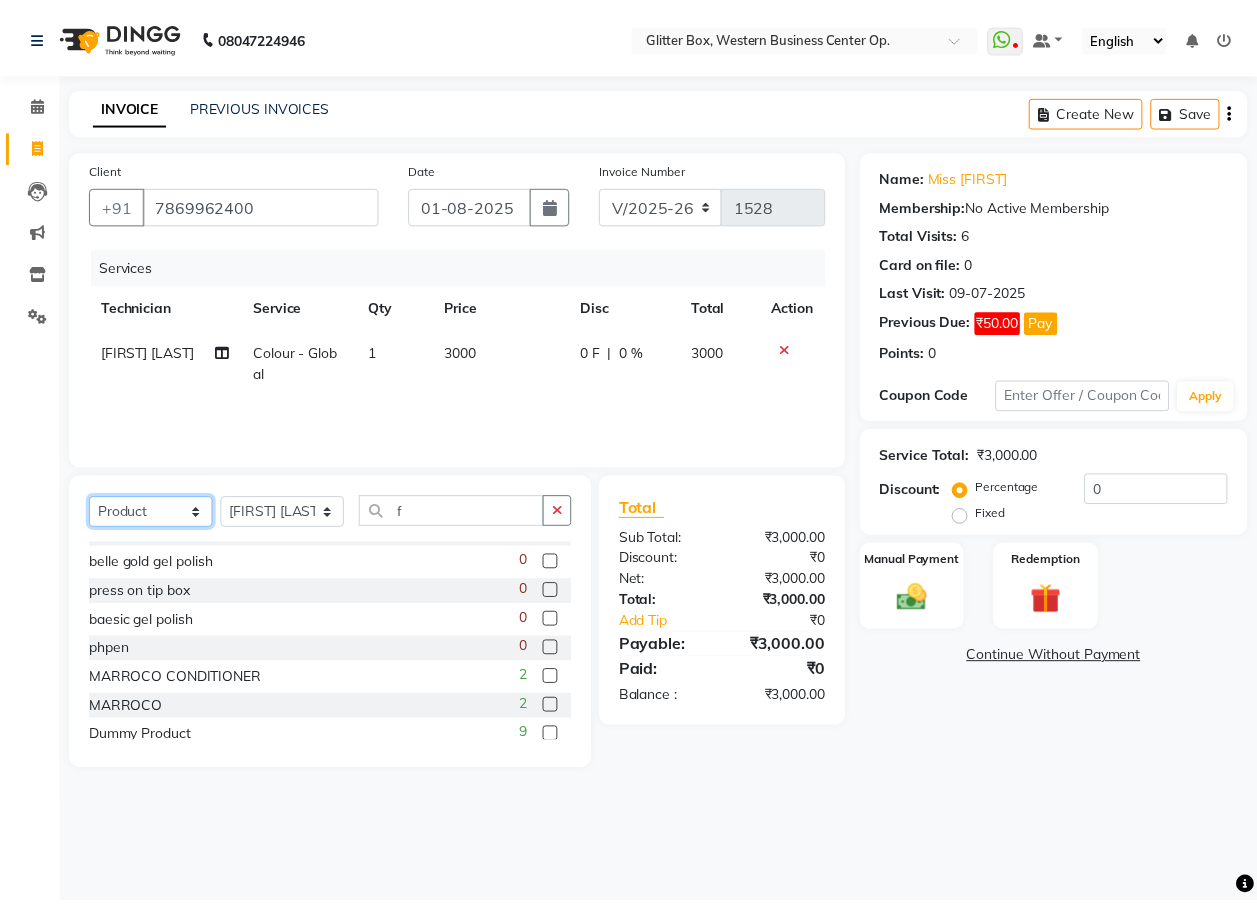 scroll, scrollTop: 380, scrollLeft: 0, axis: vertical 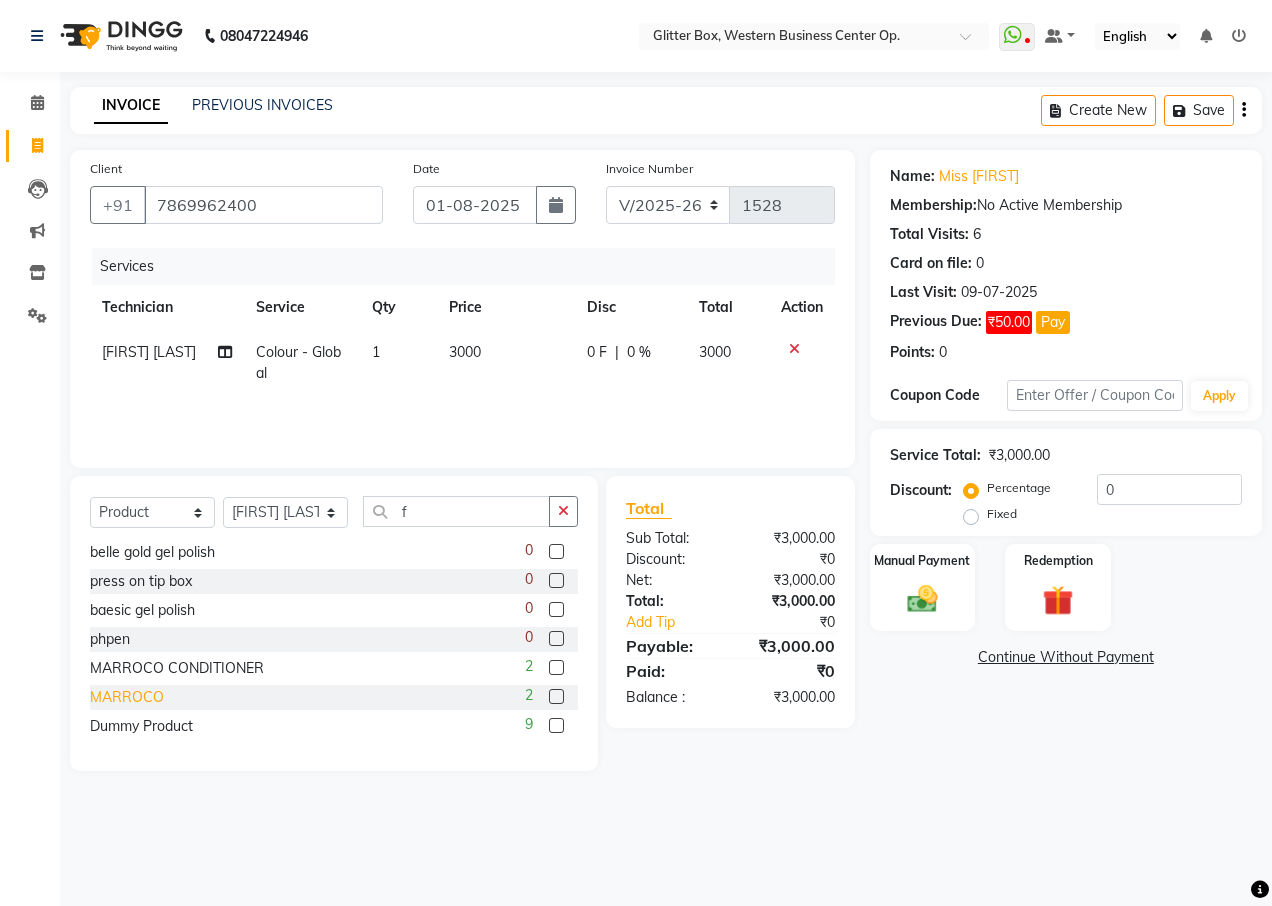 click on "MARROCO" 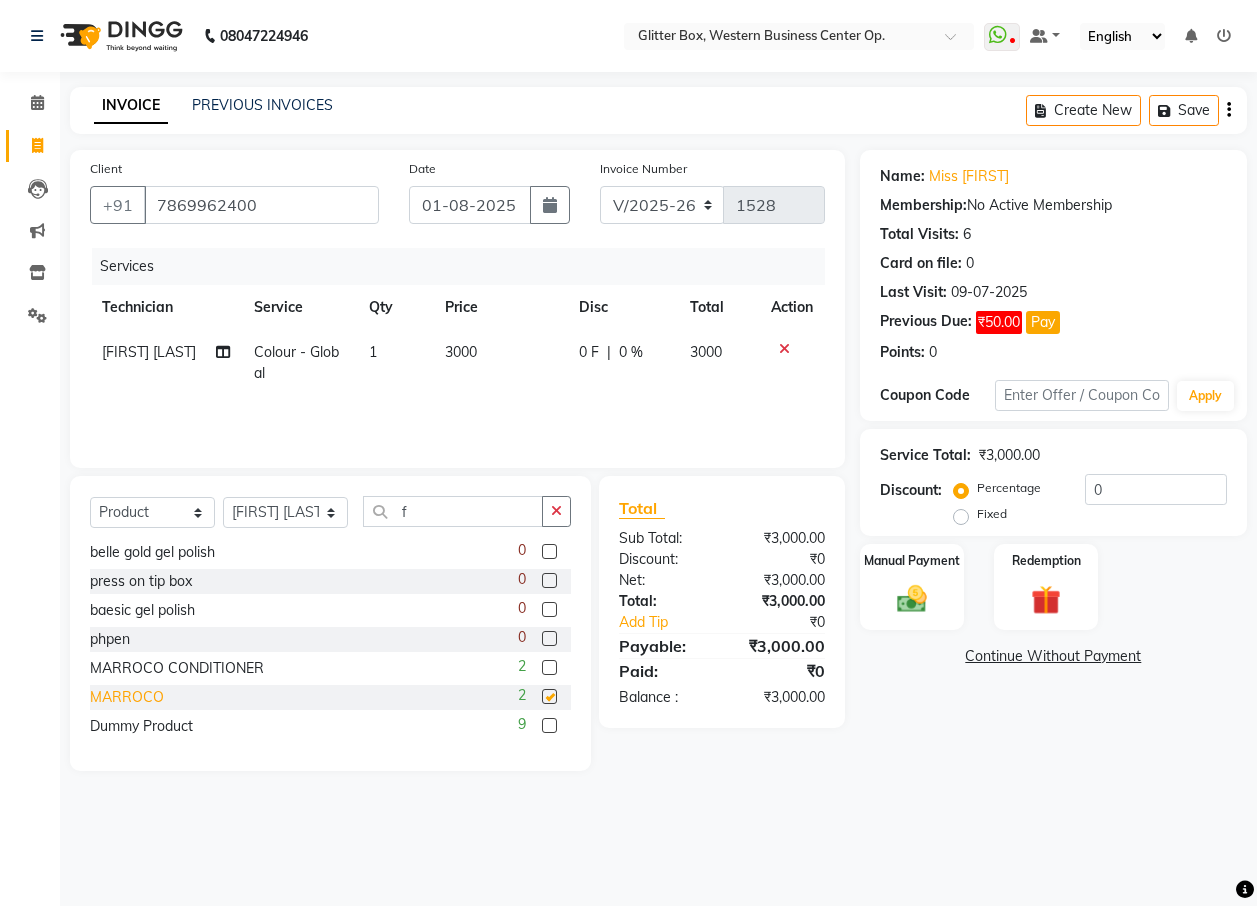 checkbox on "false" 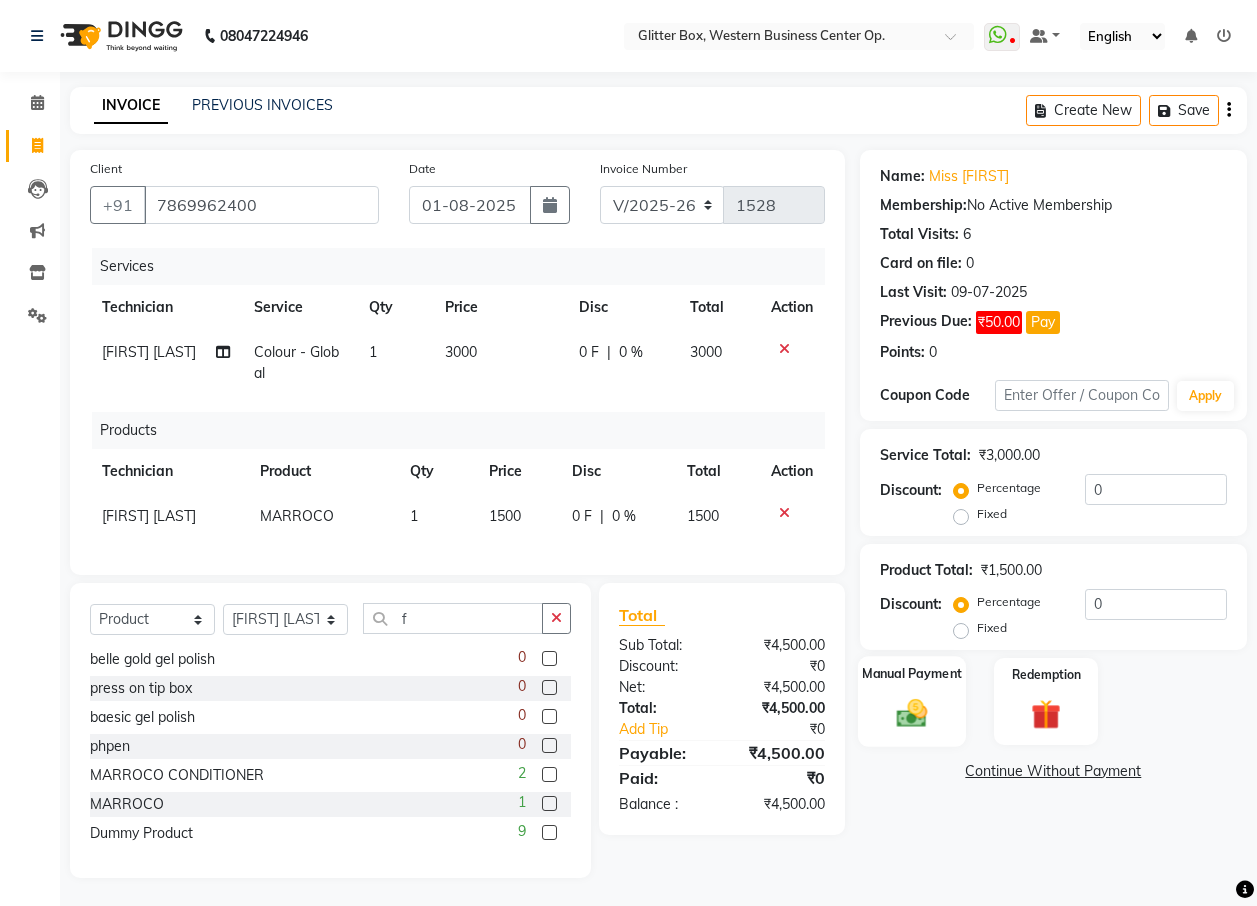 click on "Manual Payment" 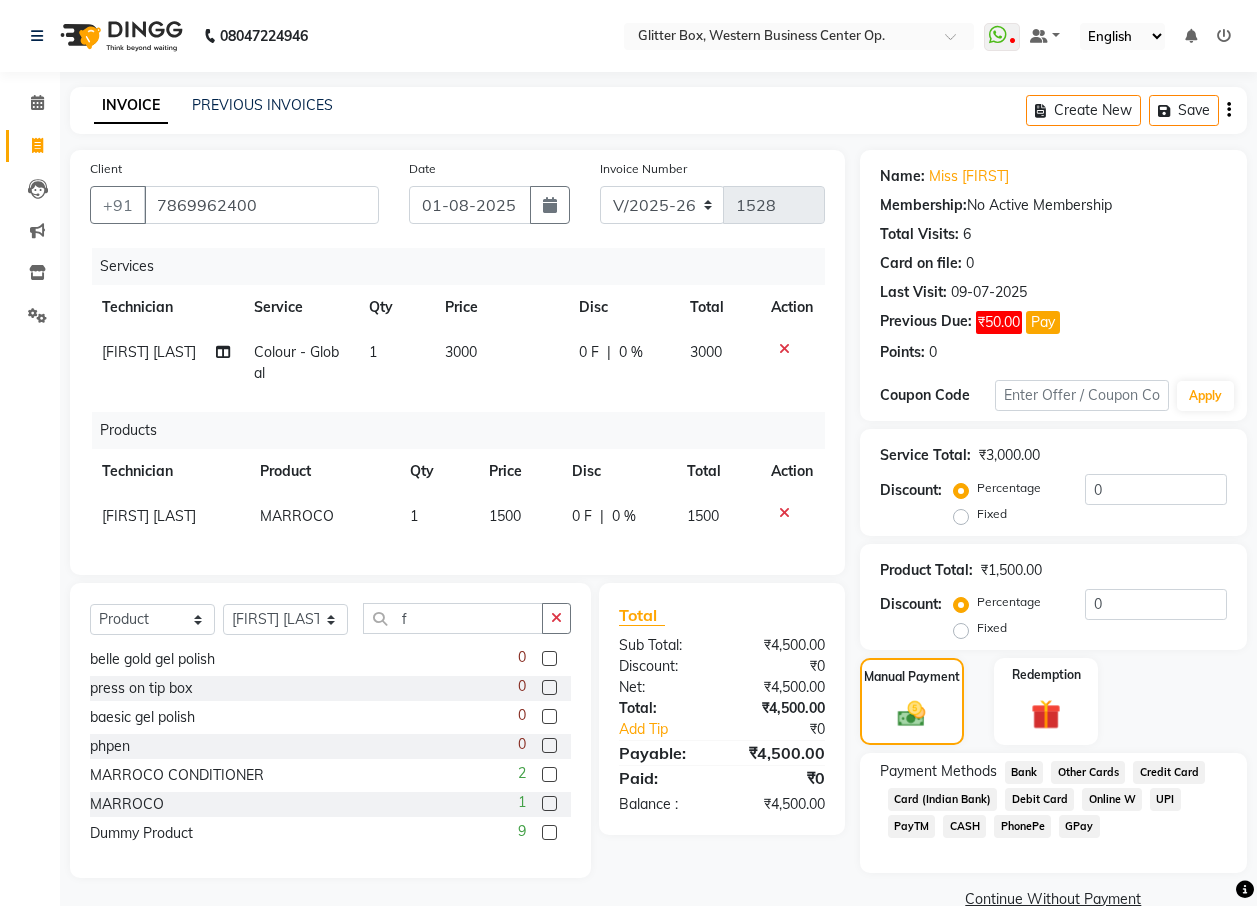 click on "CASH" 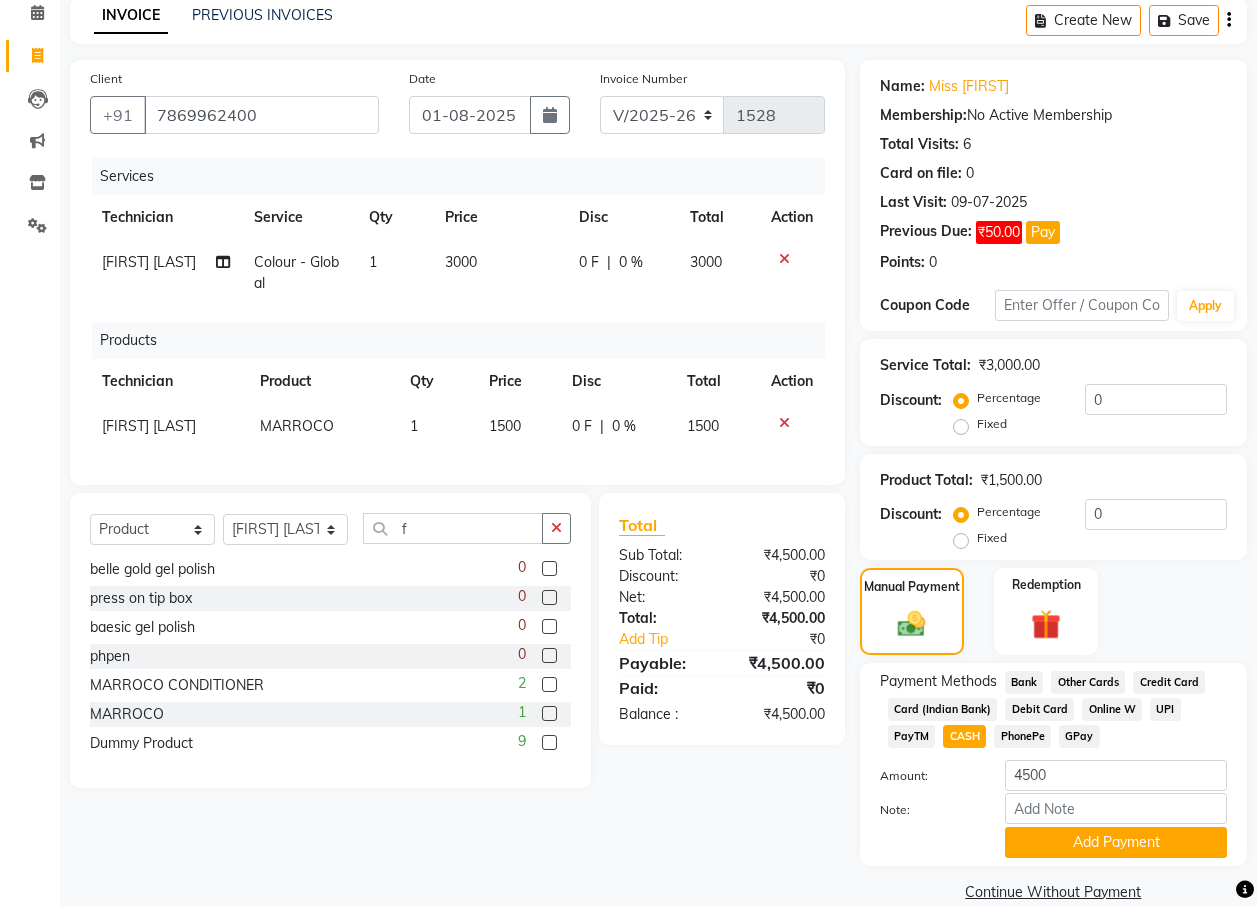 scroll, scrollTop: 120, scrollLeft: 0, axis: vertical 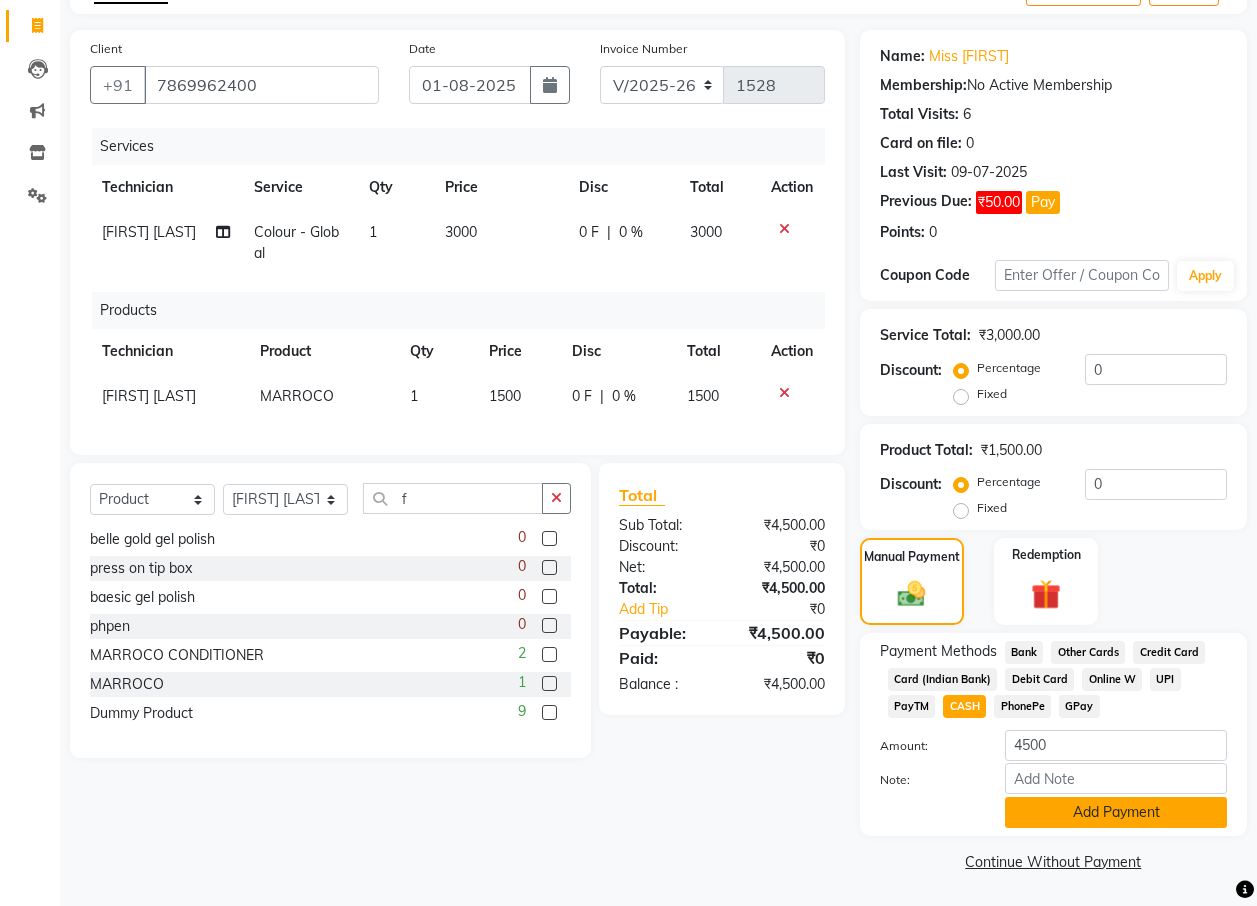 click on "Add Payment" 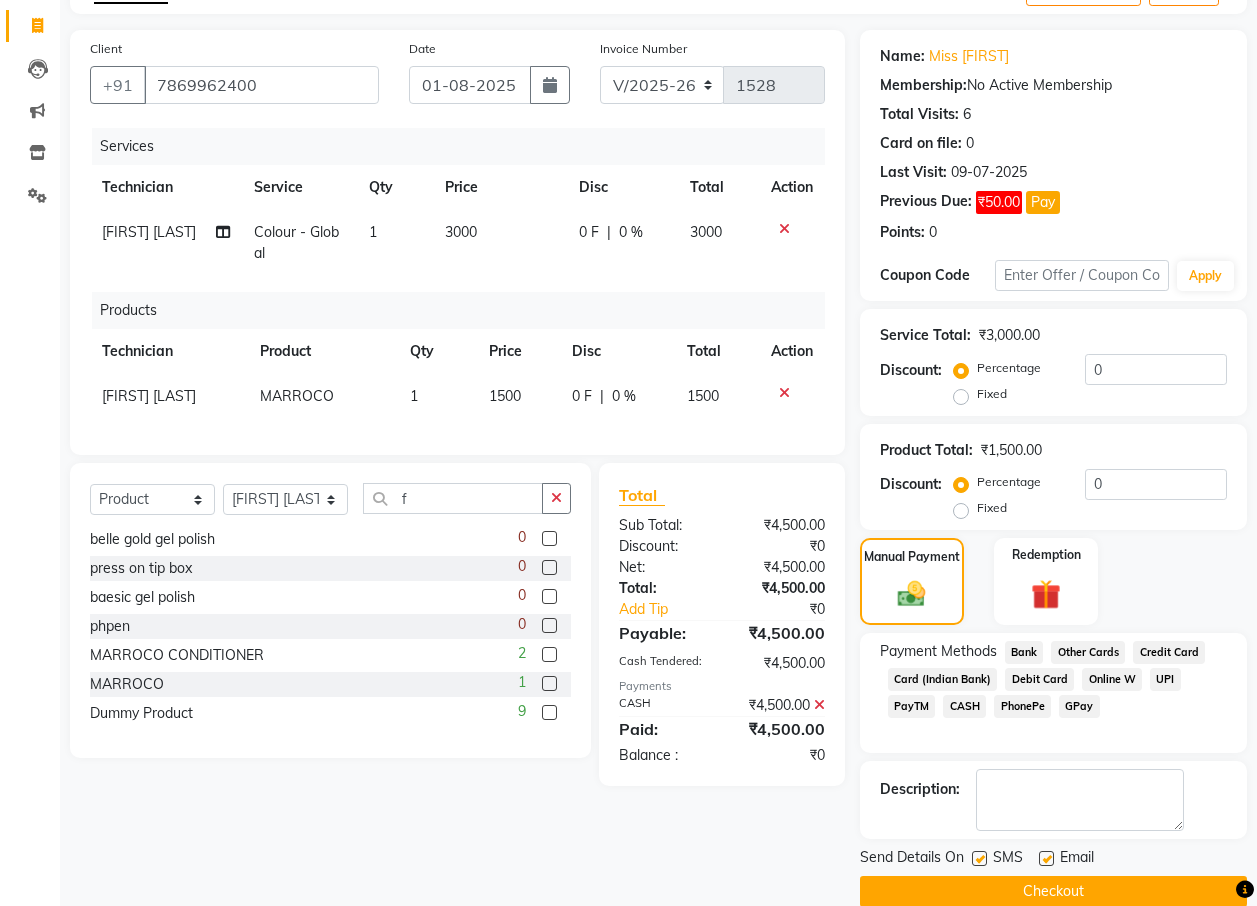 click on "Checkout" 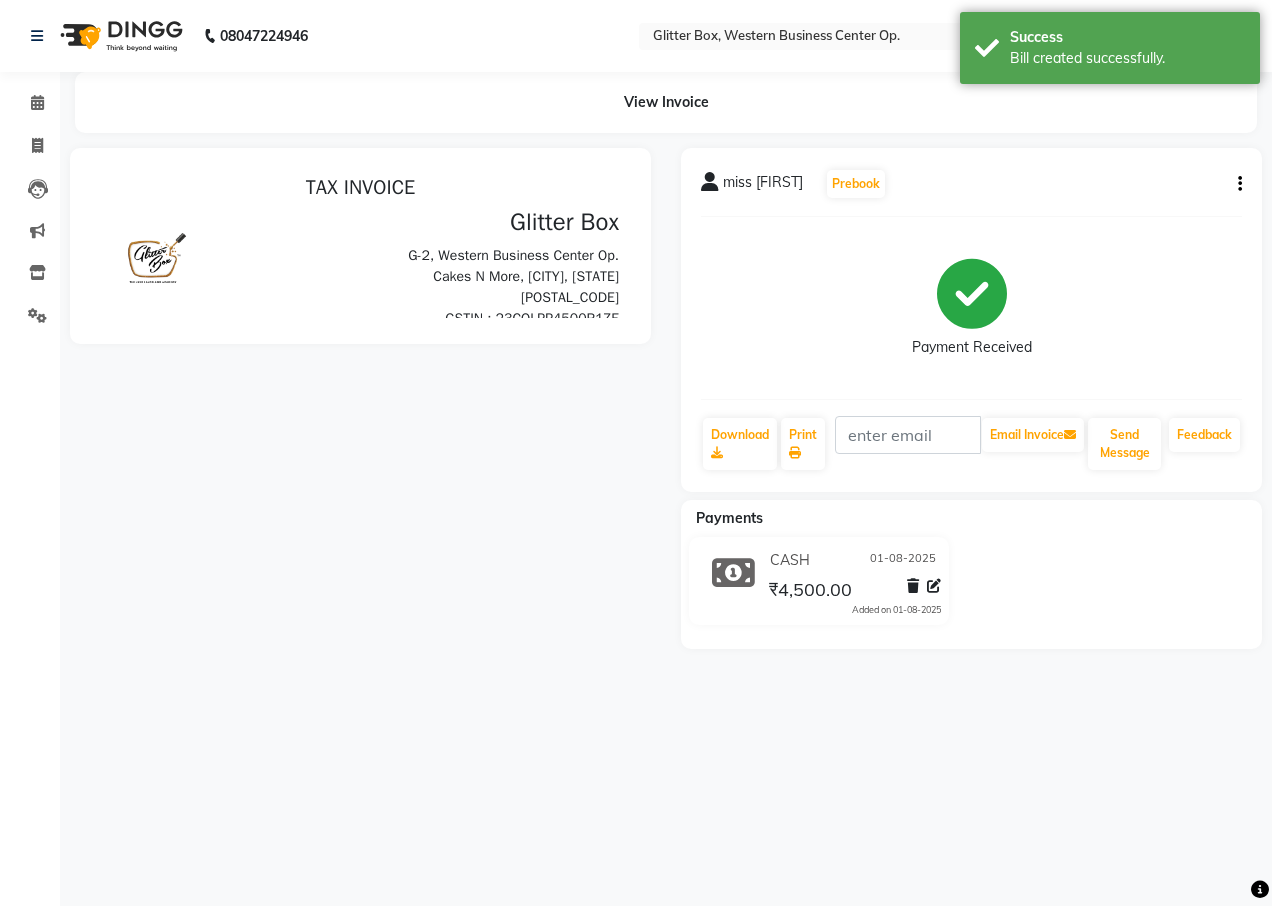 scroll, scrollTop: 0, scrollLeft: 0, axis: both 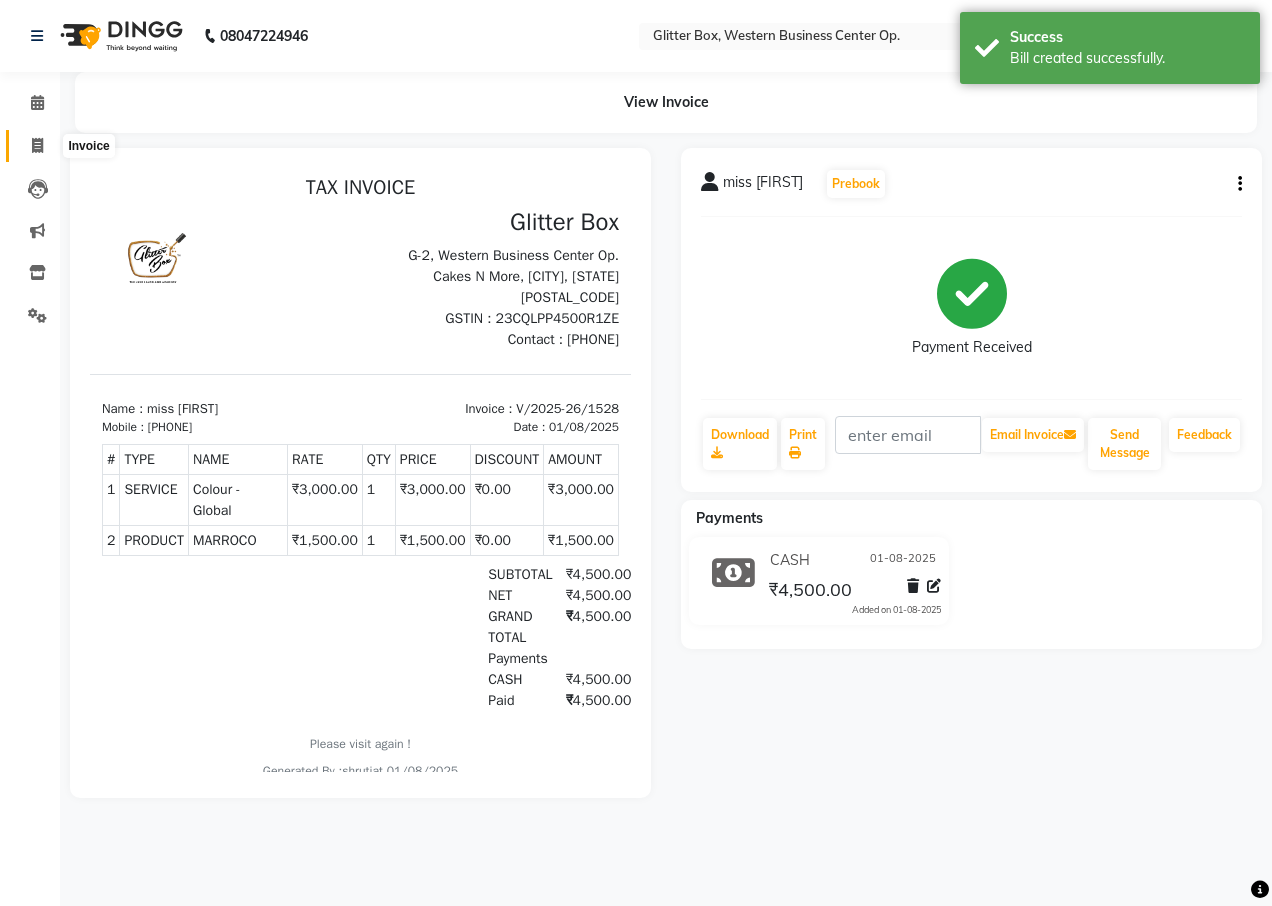 click 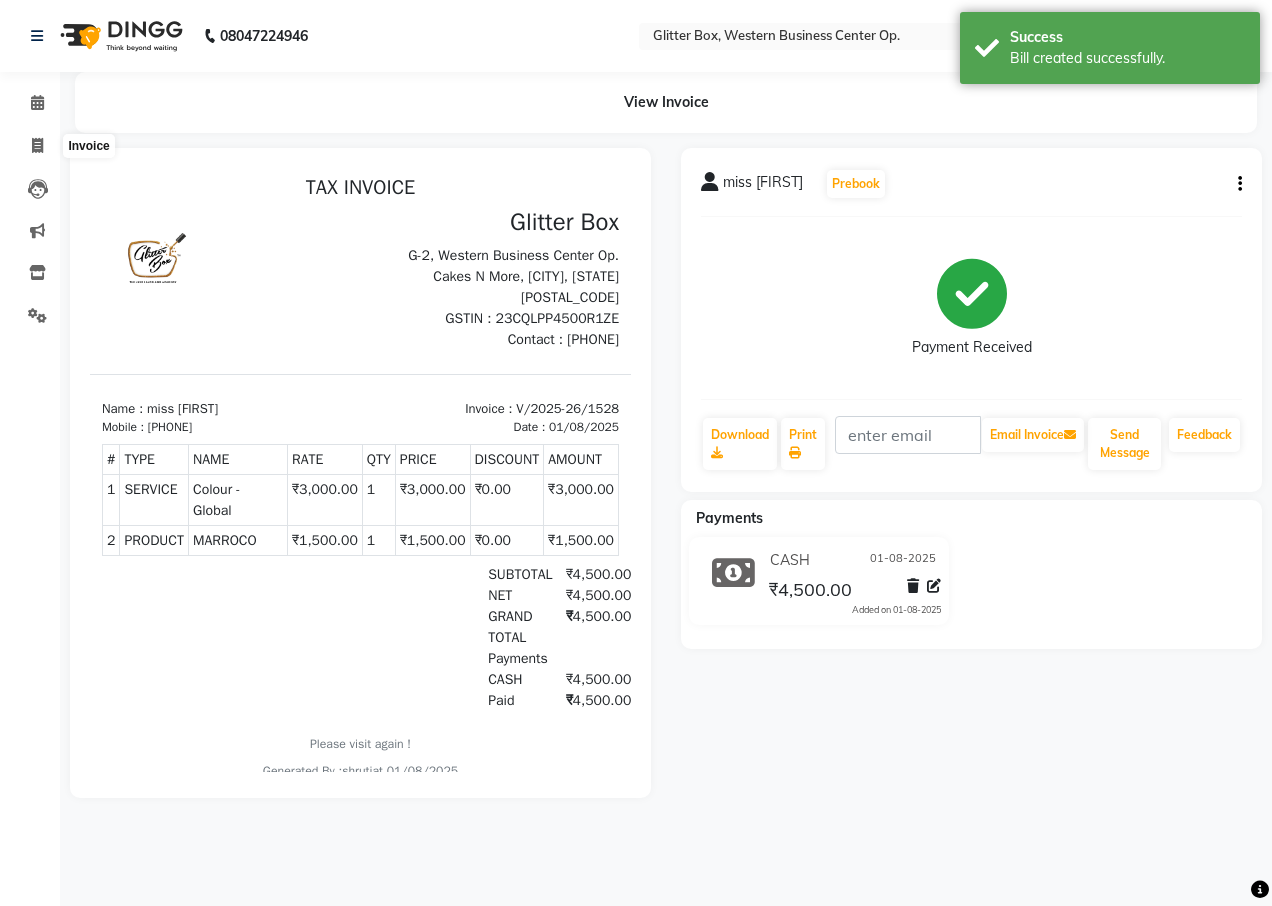 select on "5563" 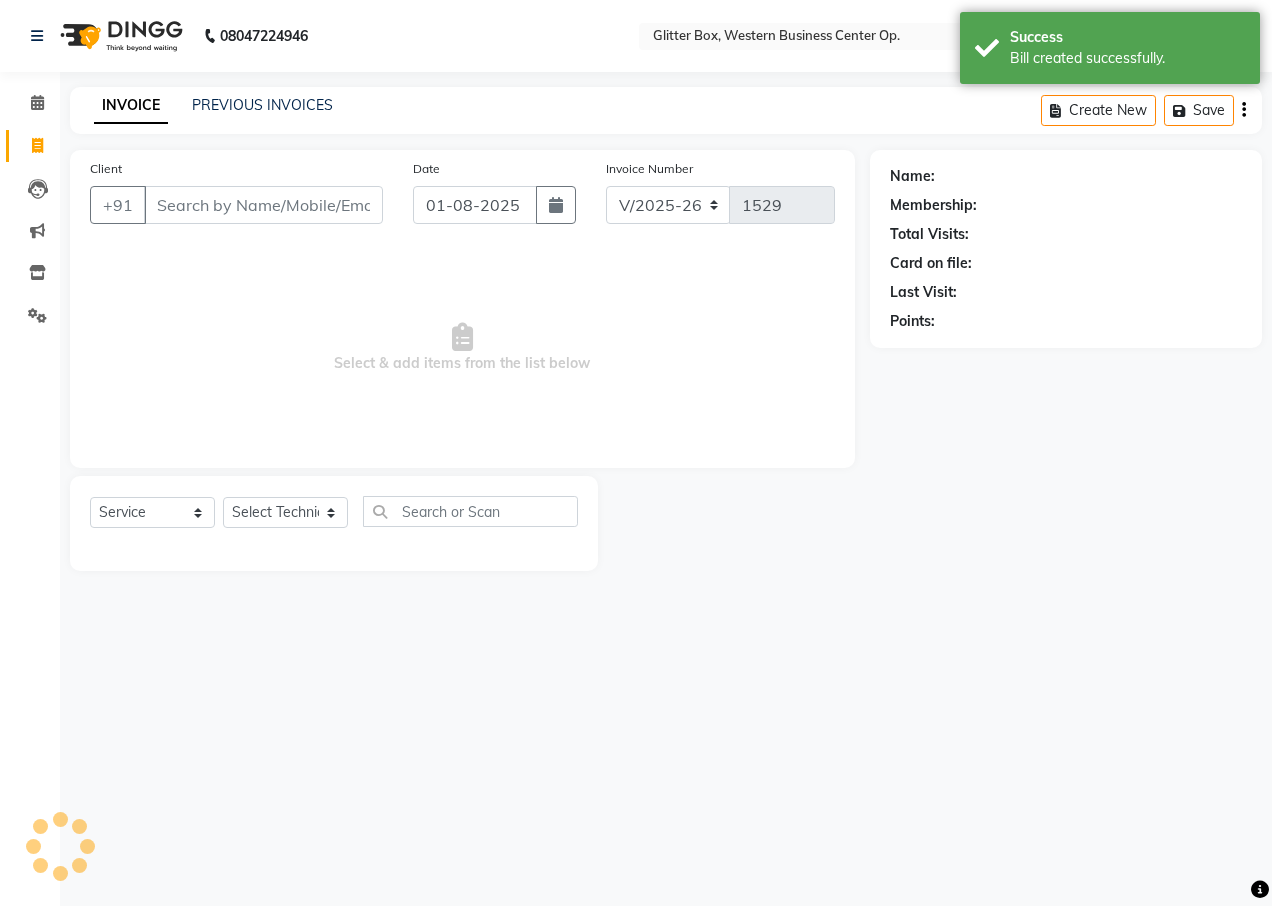 click on "Client" at bounding box center (263, 205) 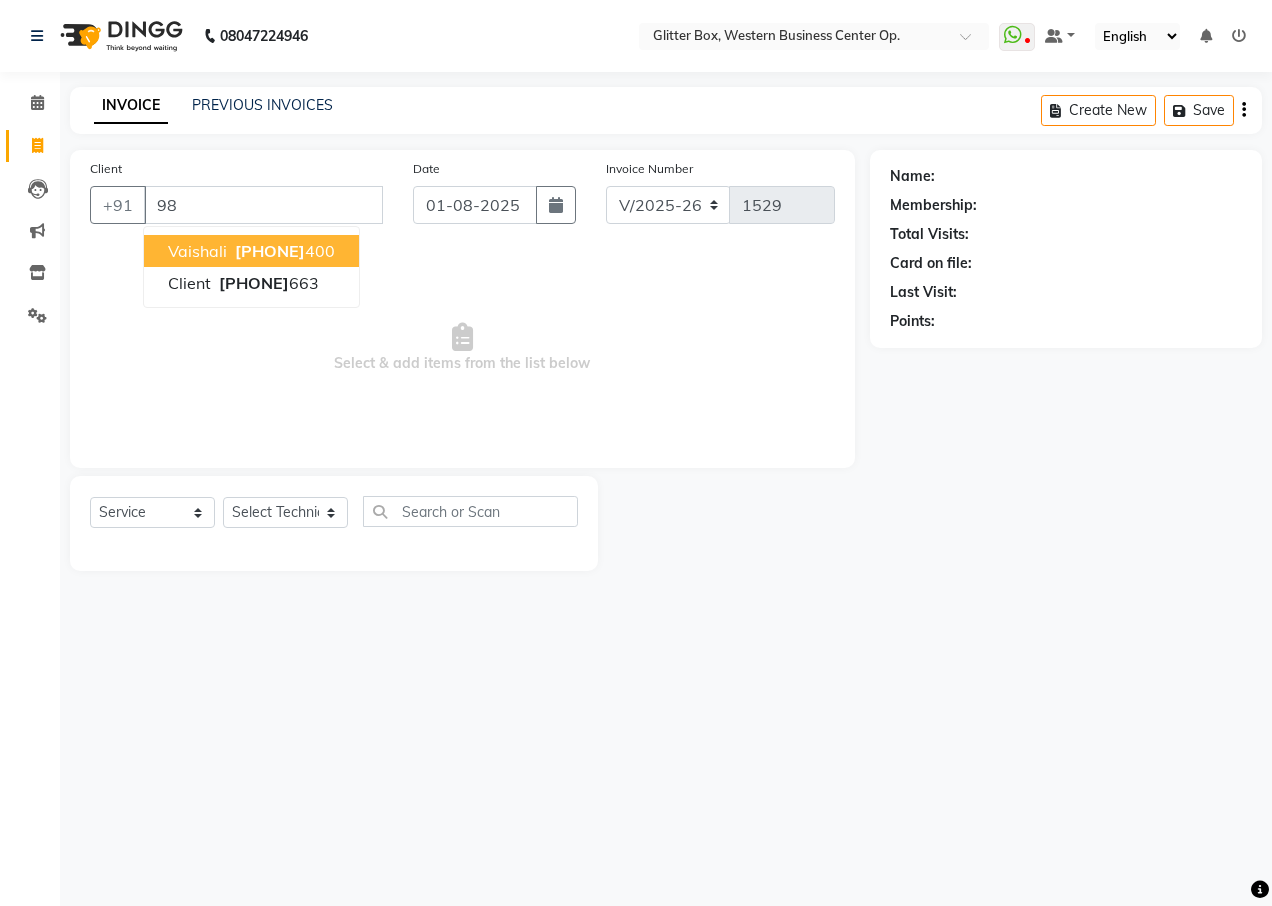 type on "9" 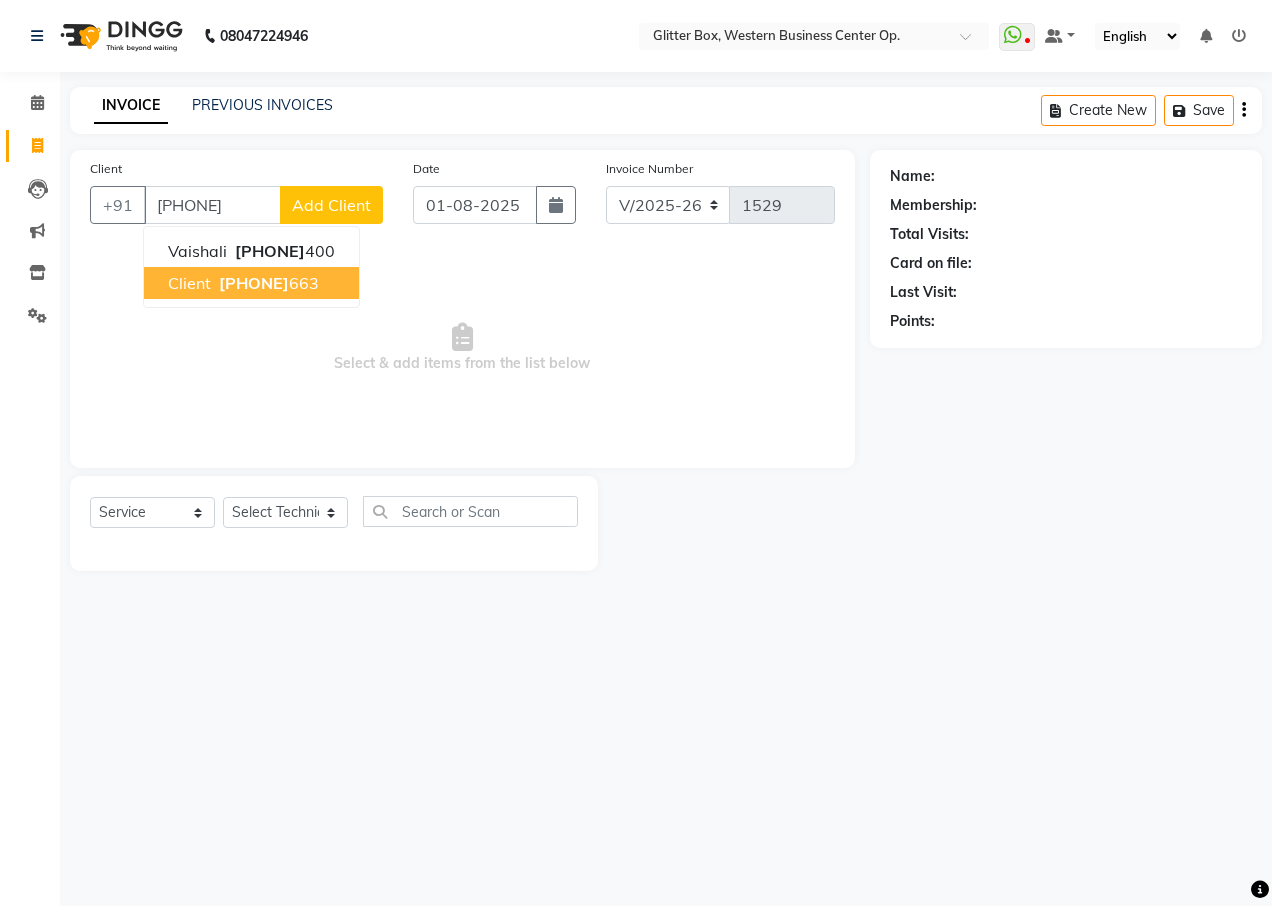 drag, startPoint x: 194, startPoint y: 278, endPoint x: 228, endPoint y: 504, distance: 228.54321 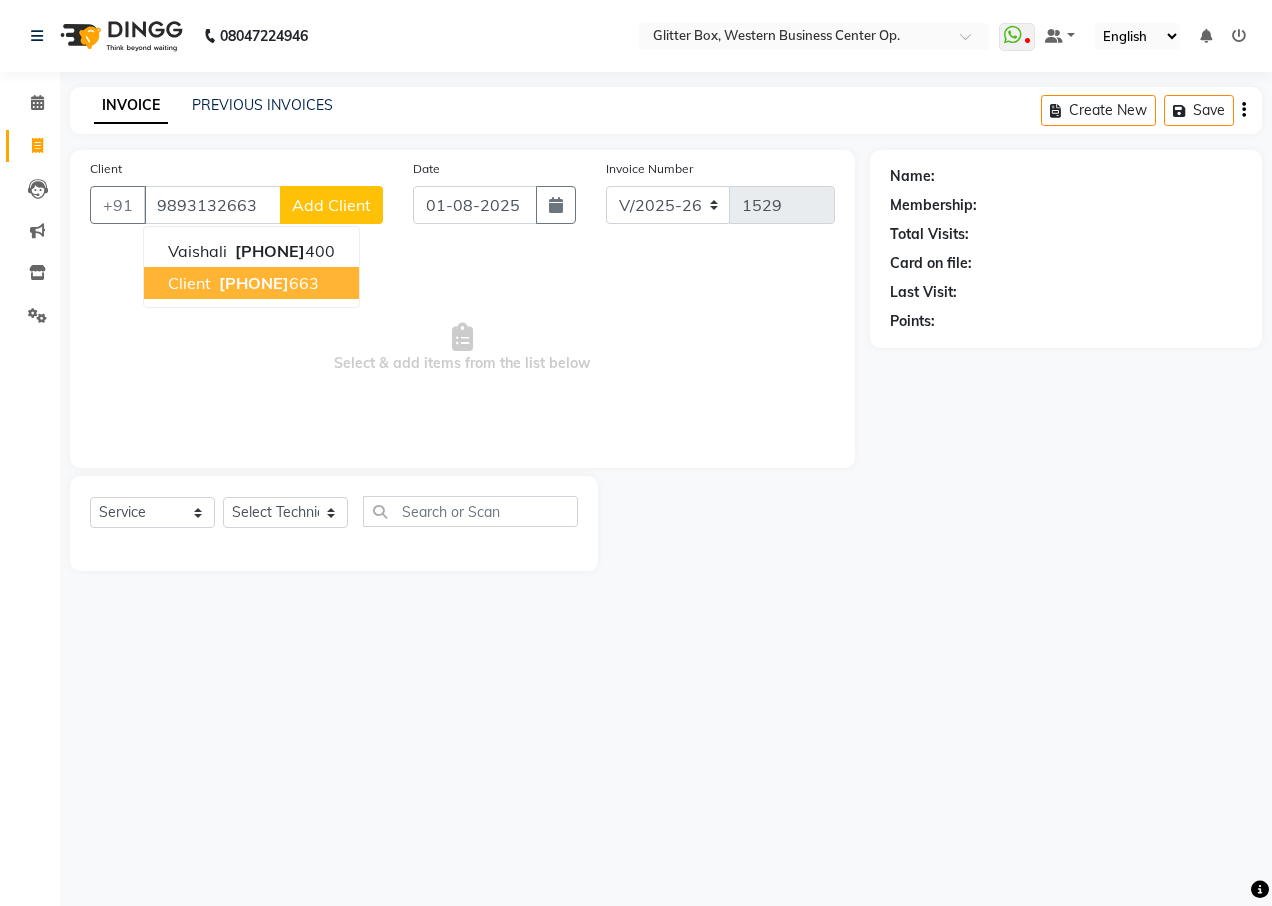 type on "9893132663" 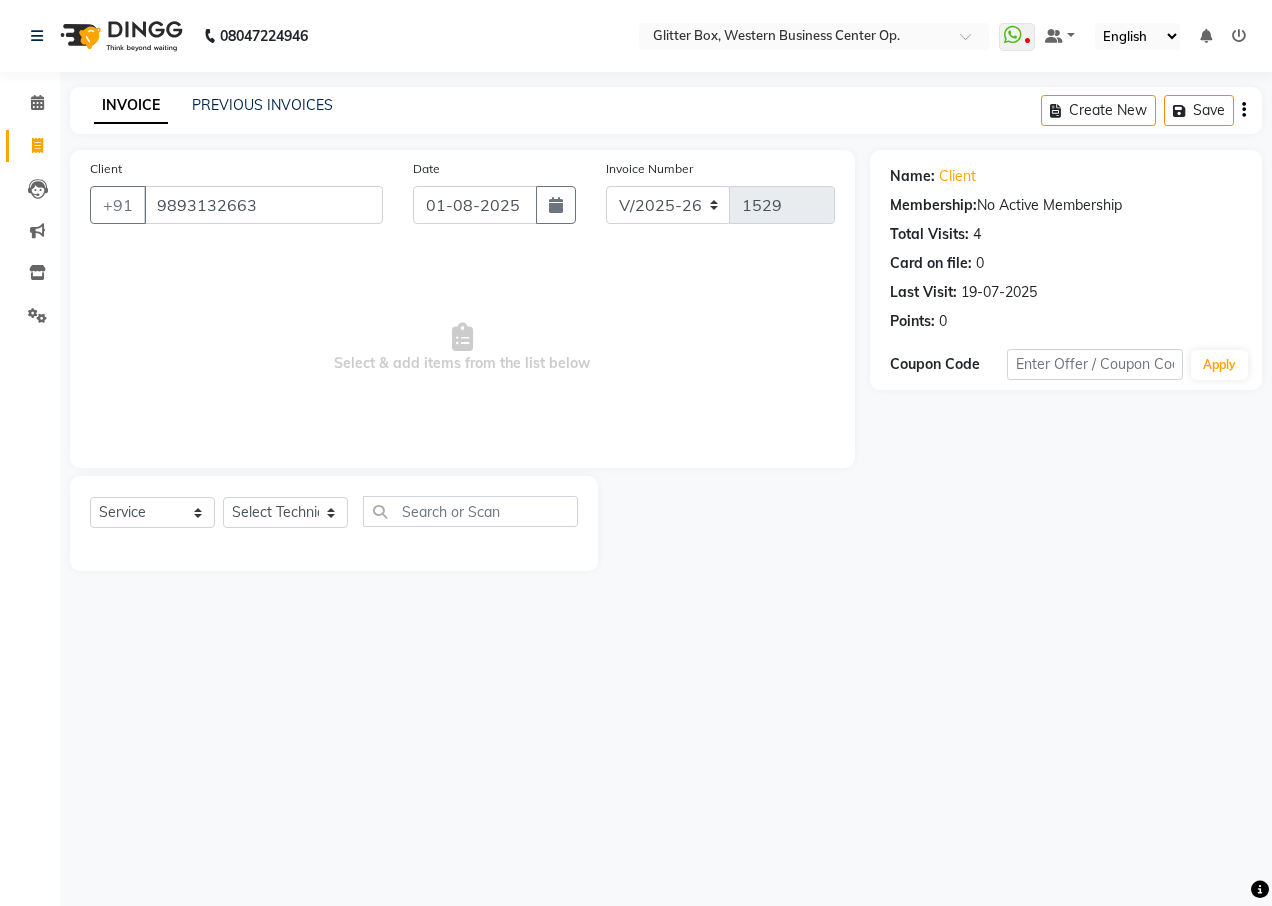 drag, startPoint x: 259, startPoint y: 496, endPoint x: 257, endPoint y: 507, distance: 11.18034 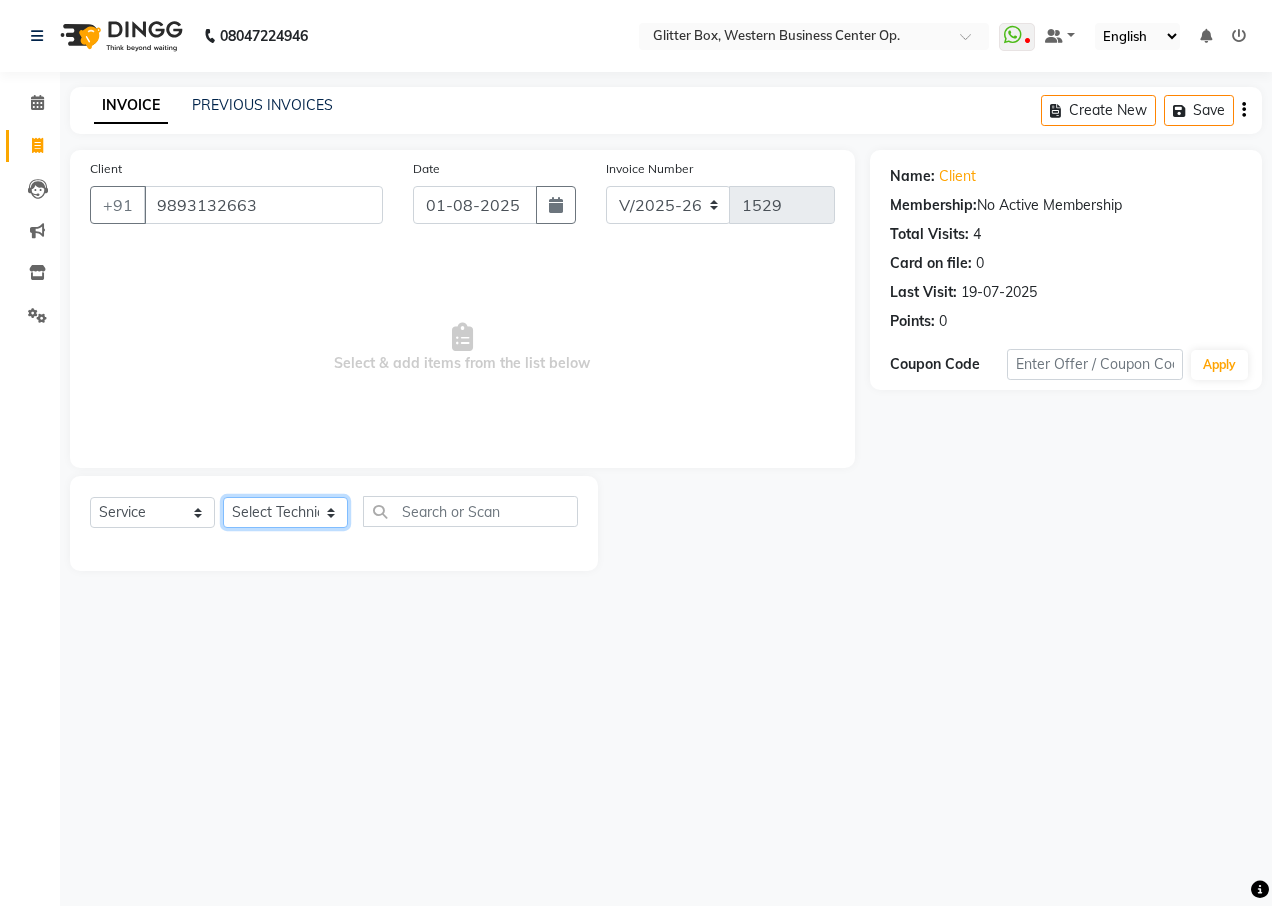 click on "Select Technician Ankita Yadav Ankit Tiwari bharat DEBNATH Govind Rana hema john Kajal Rana Kajal Rathour Katick Das kelly Nairmal Das owner Pankaj Malayya pooja Preeti makore Rupa Chettri shalu shruti shubham Suraj" 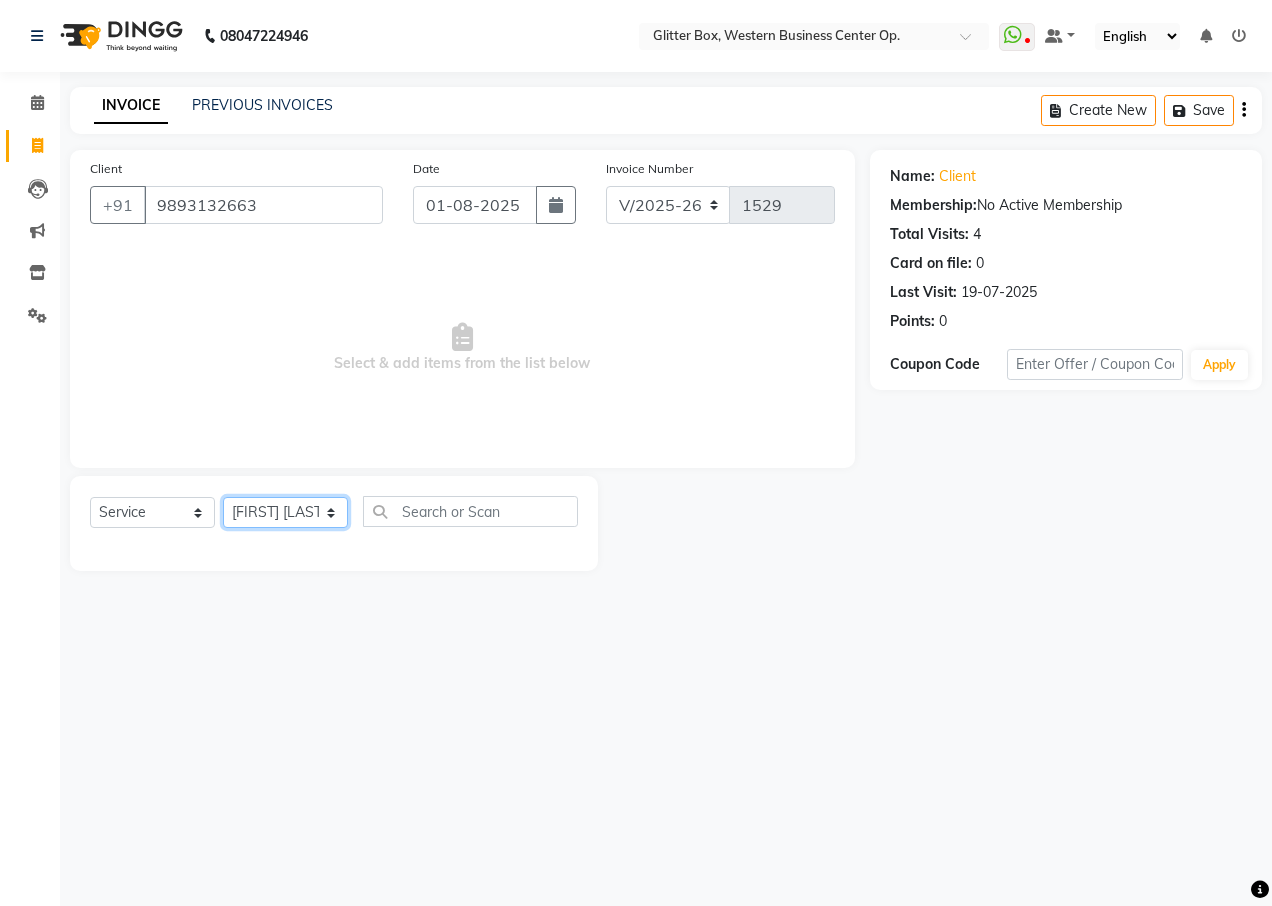 click on "Select Technician Ankita Yadav Ankit Tiwari bharat DEBNATH Govind Rana hema john Kajal Rana Kajal Rathour Katick Das kelly Nairmal Das owner Pankaj Malayya pooja Preeti makore Rupa Chettri shalu shruti shubham Suraj" 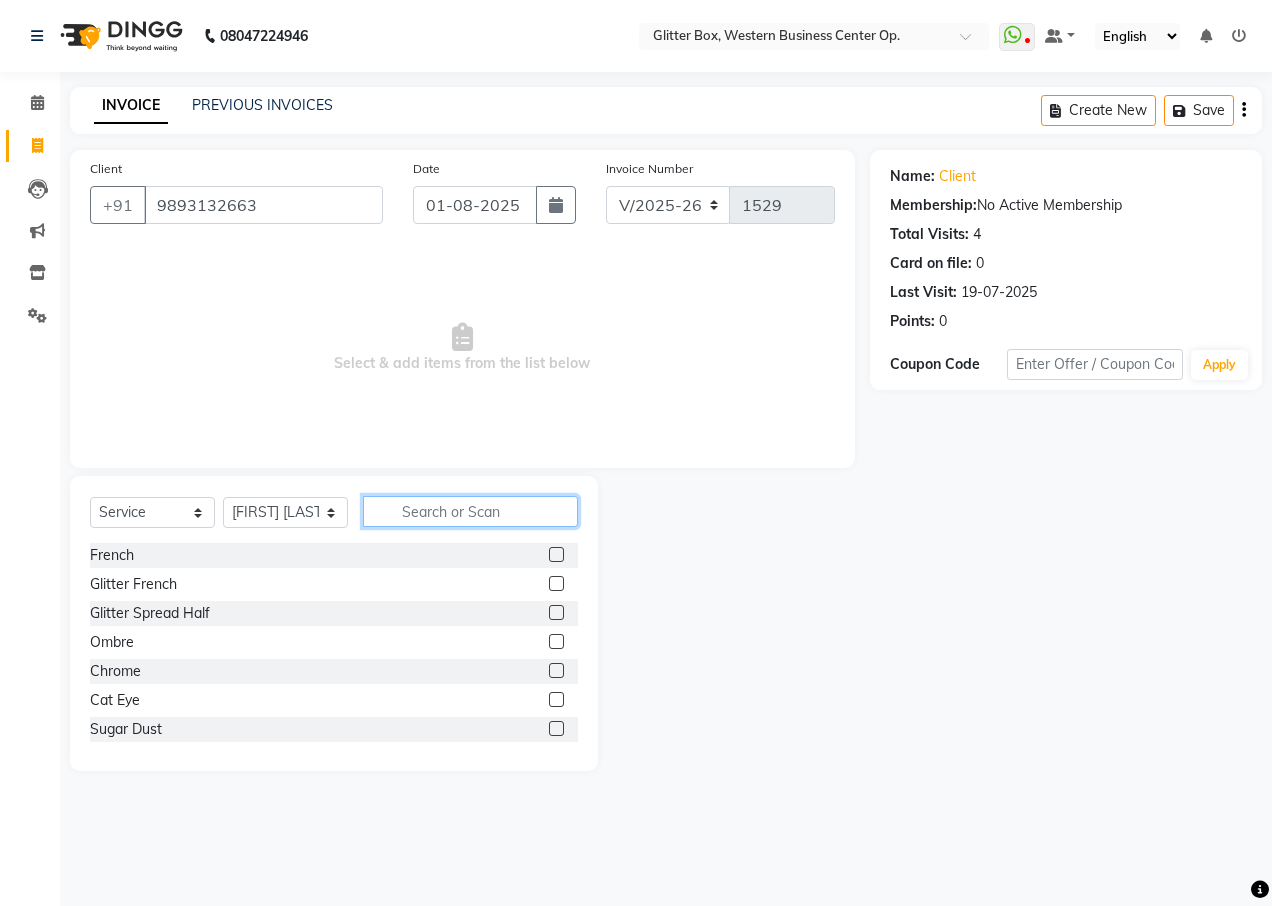 click 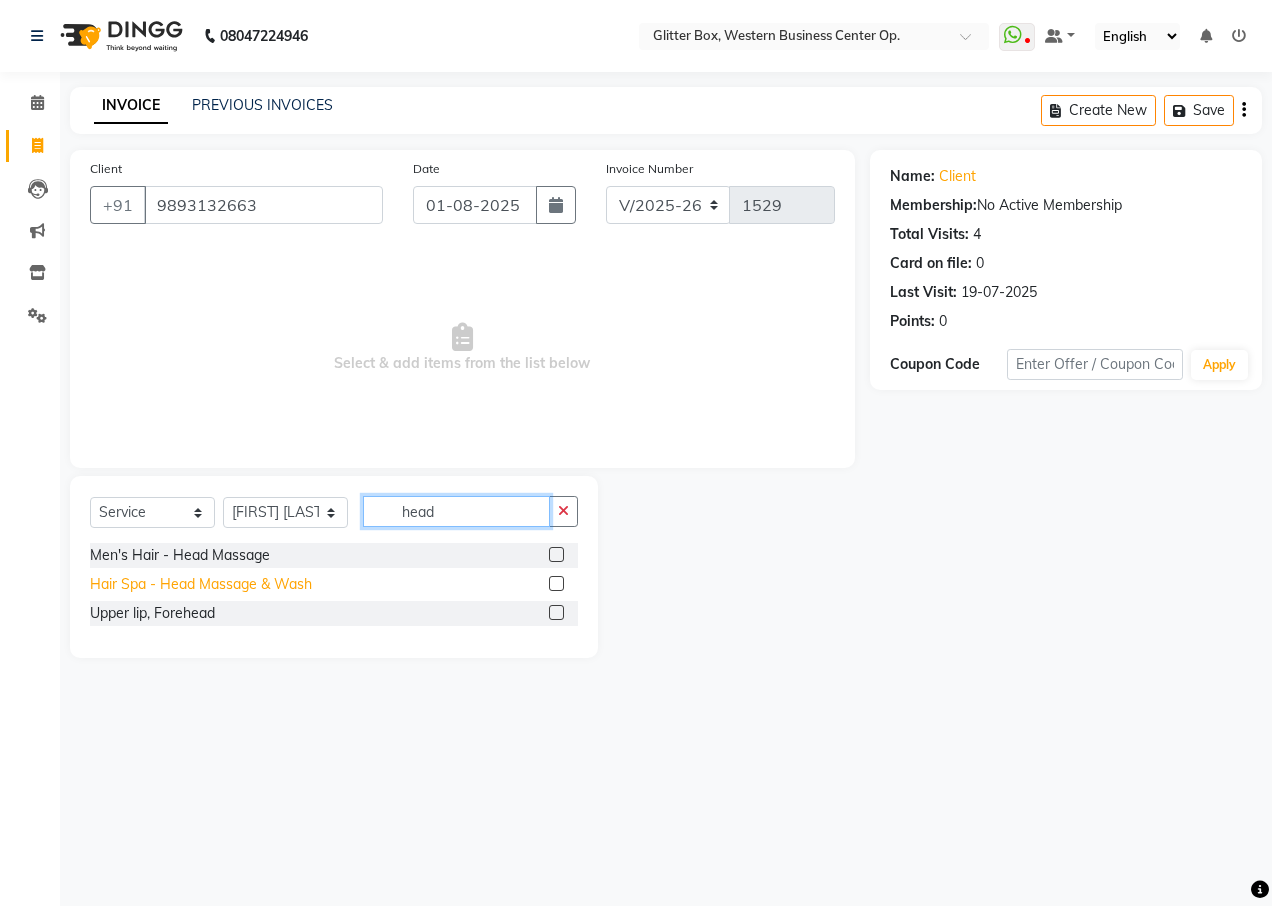 type on "head" 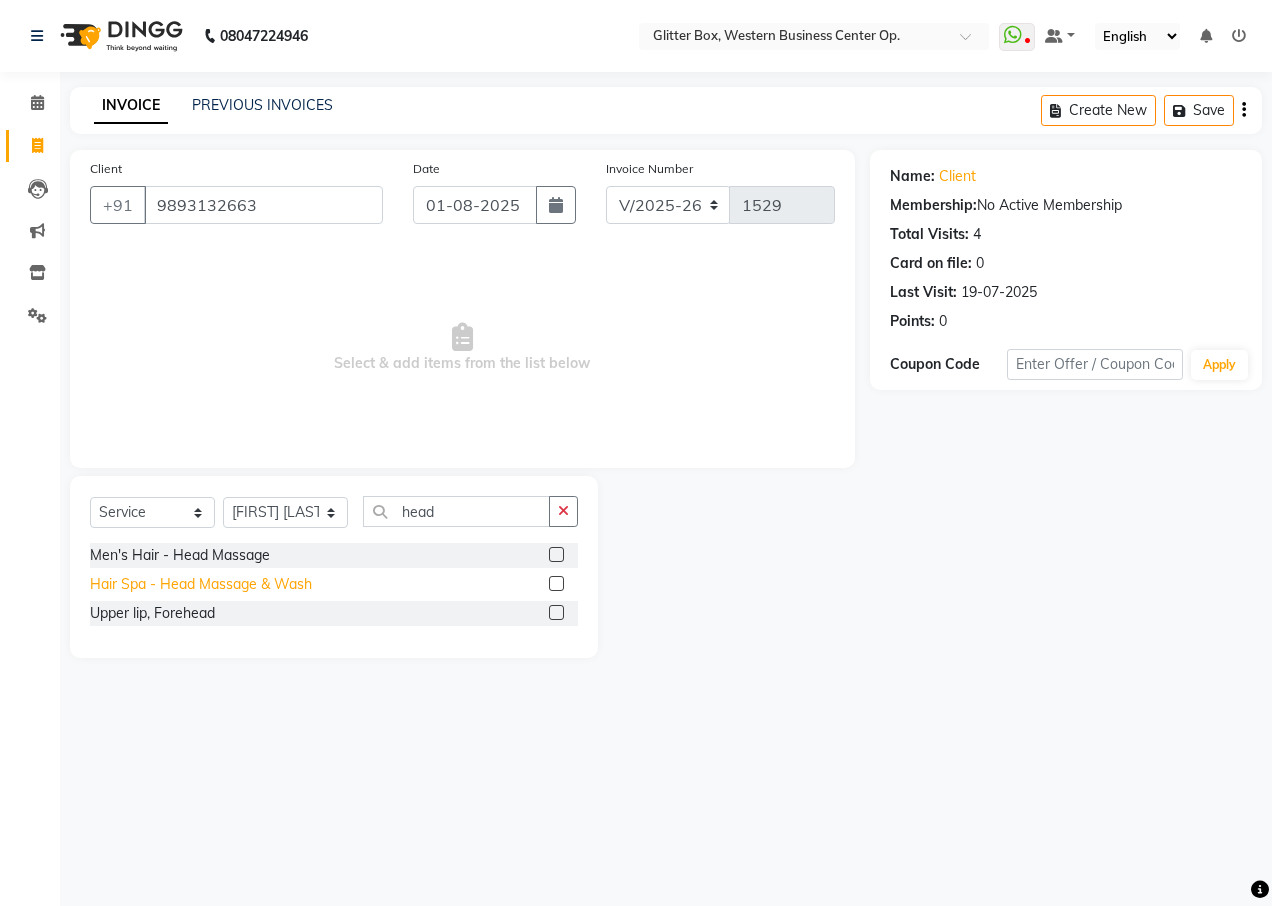 click on "Hair Spa  - Head Massage & Wash" 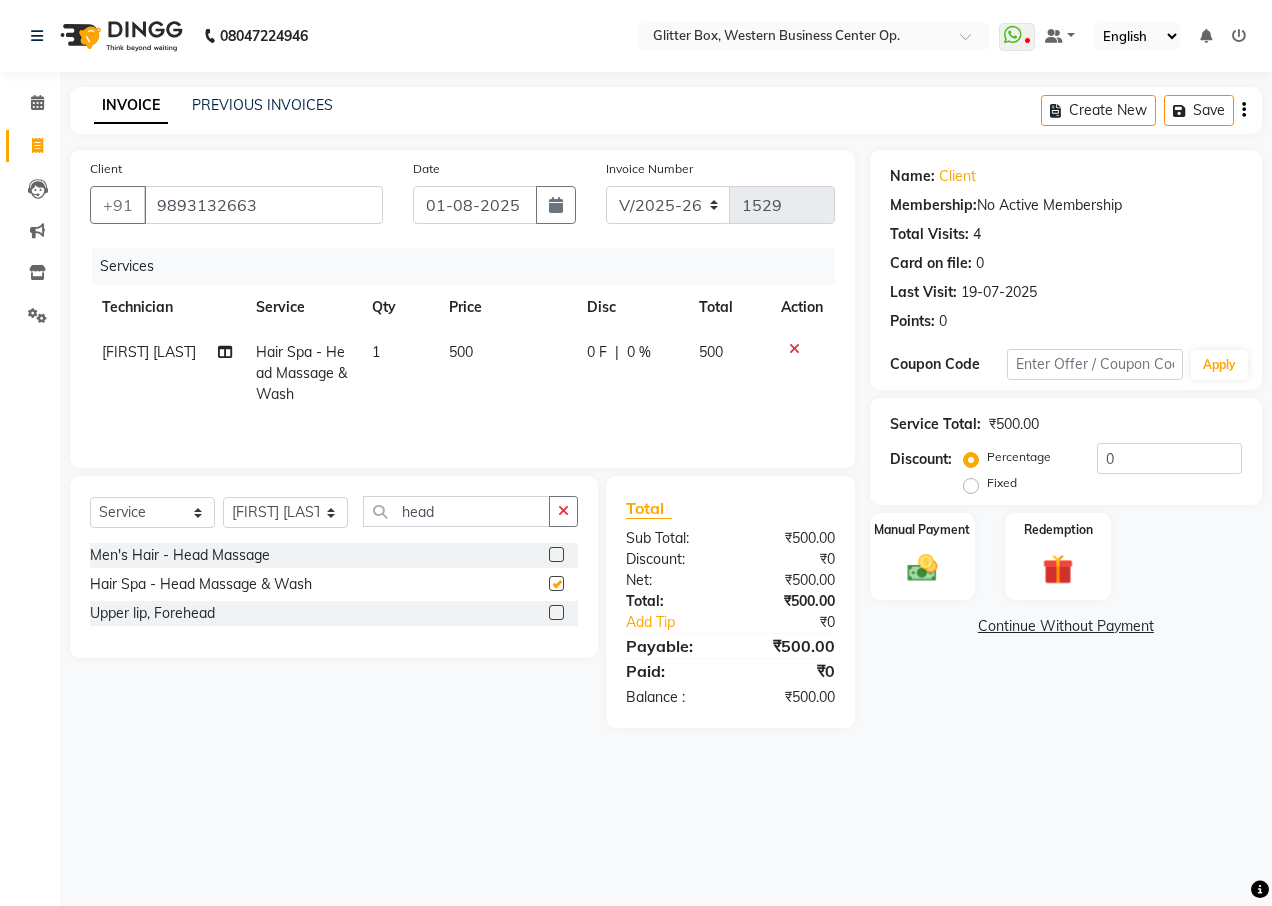 checkbox on "false" 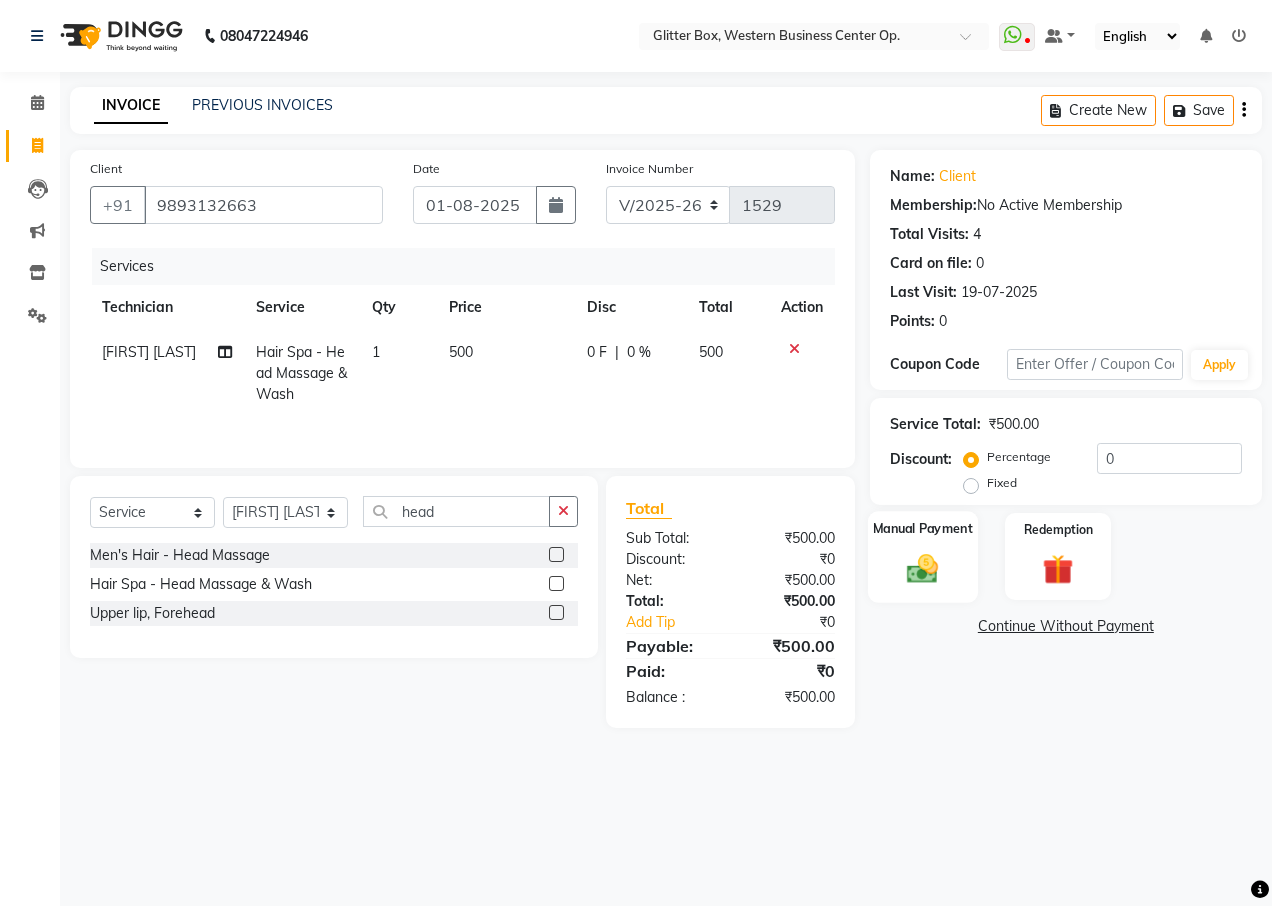 drag, startPoint x: 912, startPoint y: 535, endPoint x: 928, endPoint y: 573, distance: 41.231056 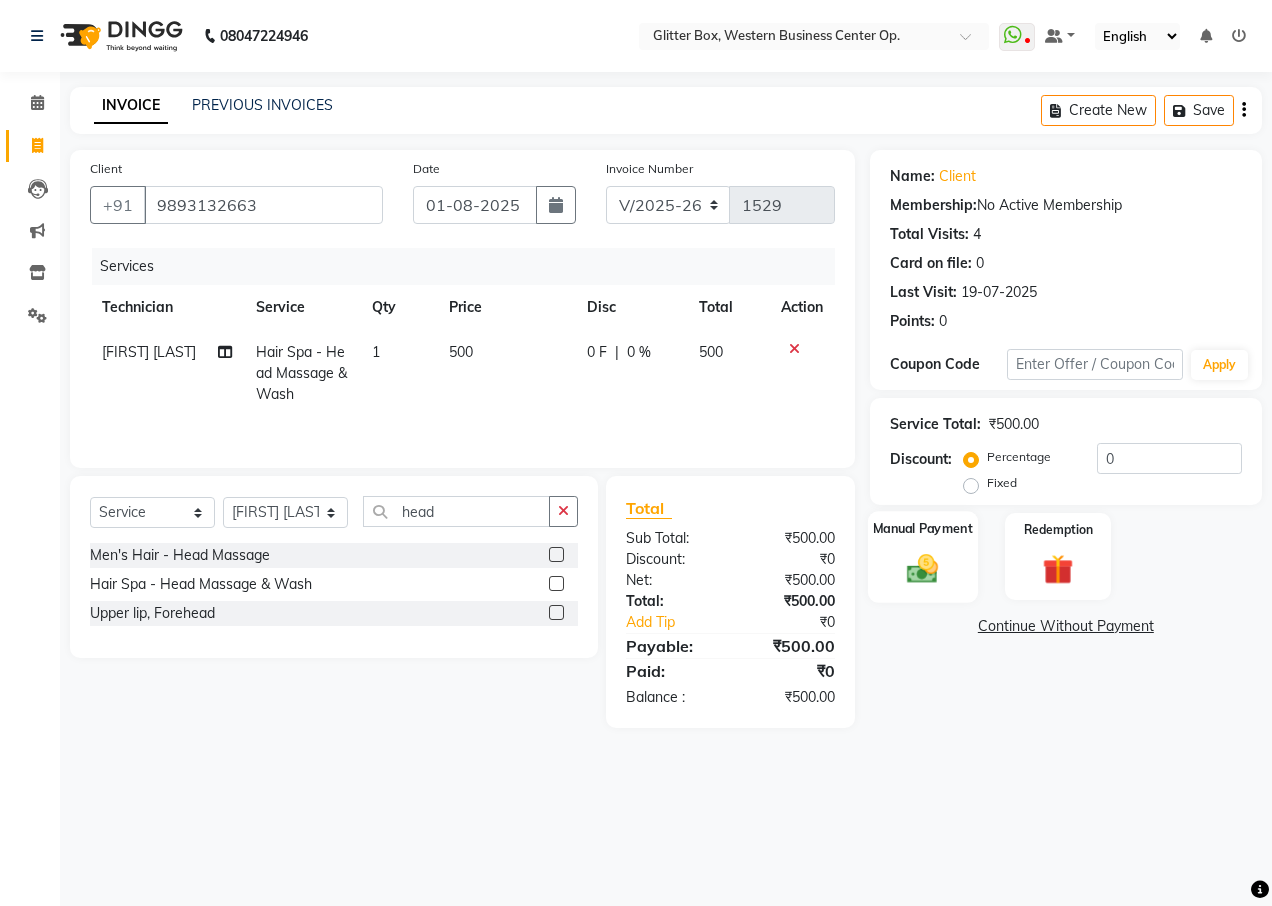 click on "Manual Payment" 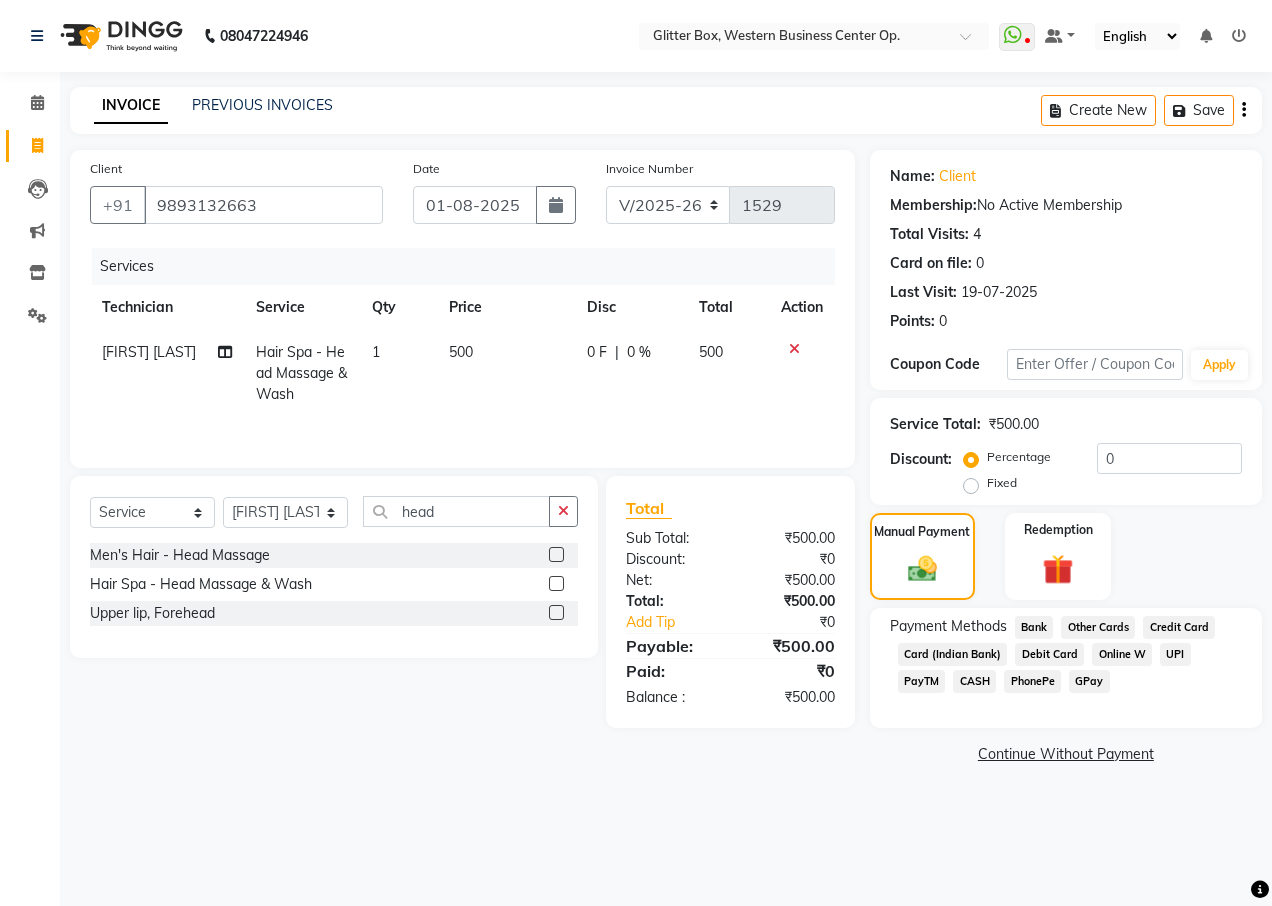 click on "UPI" 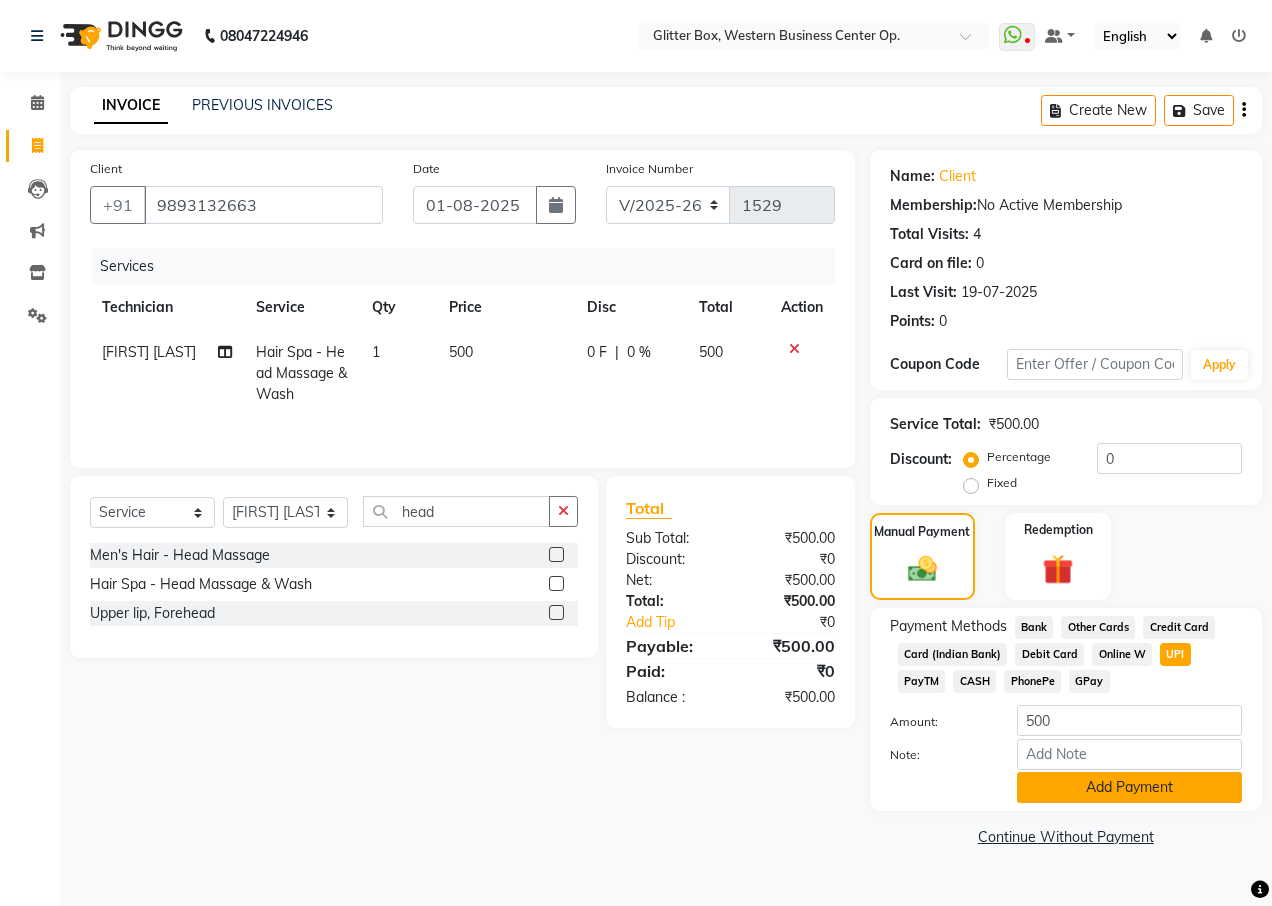 click on "Add Payment" 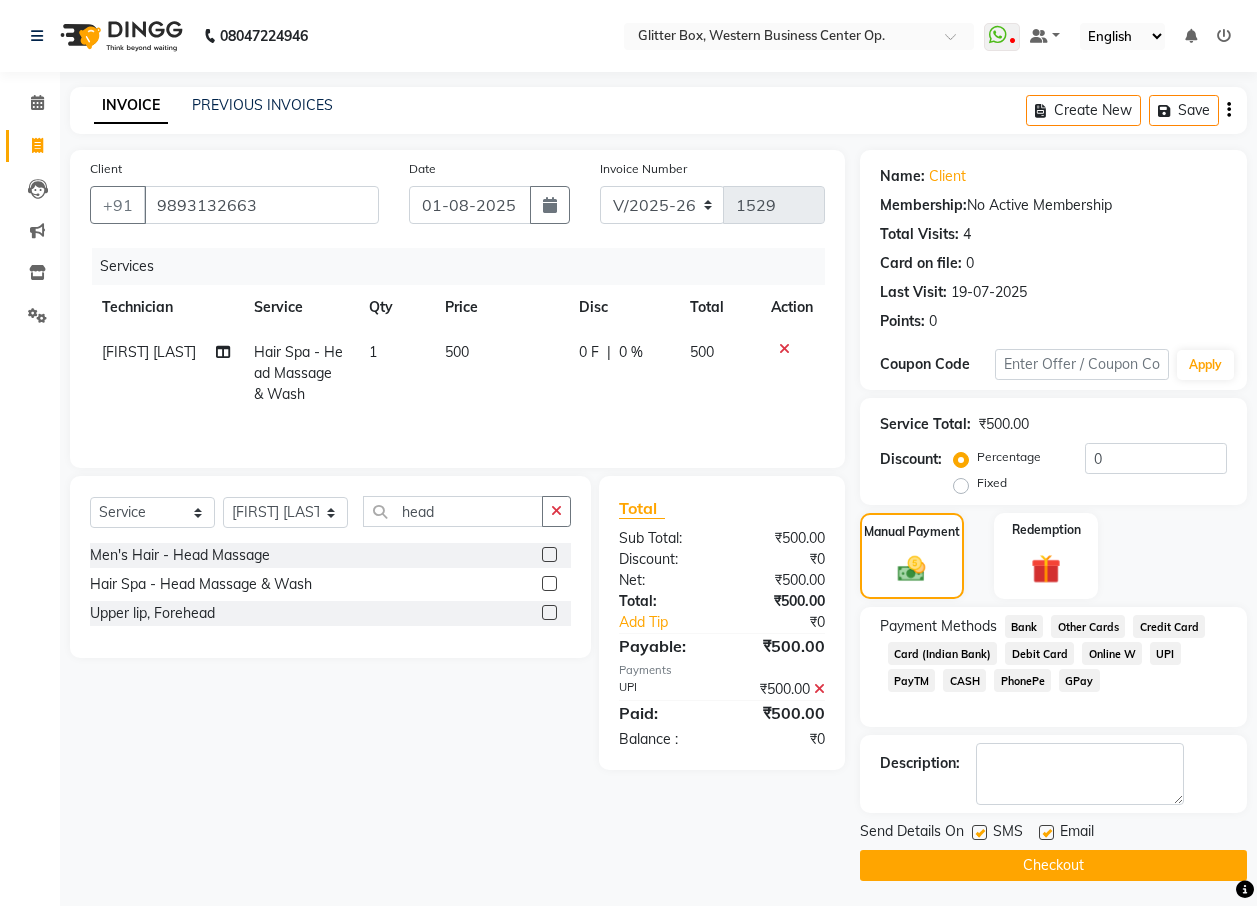 click on "Checkout" 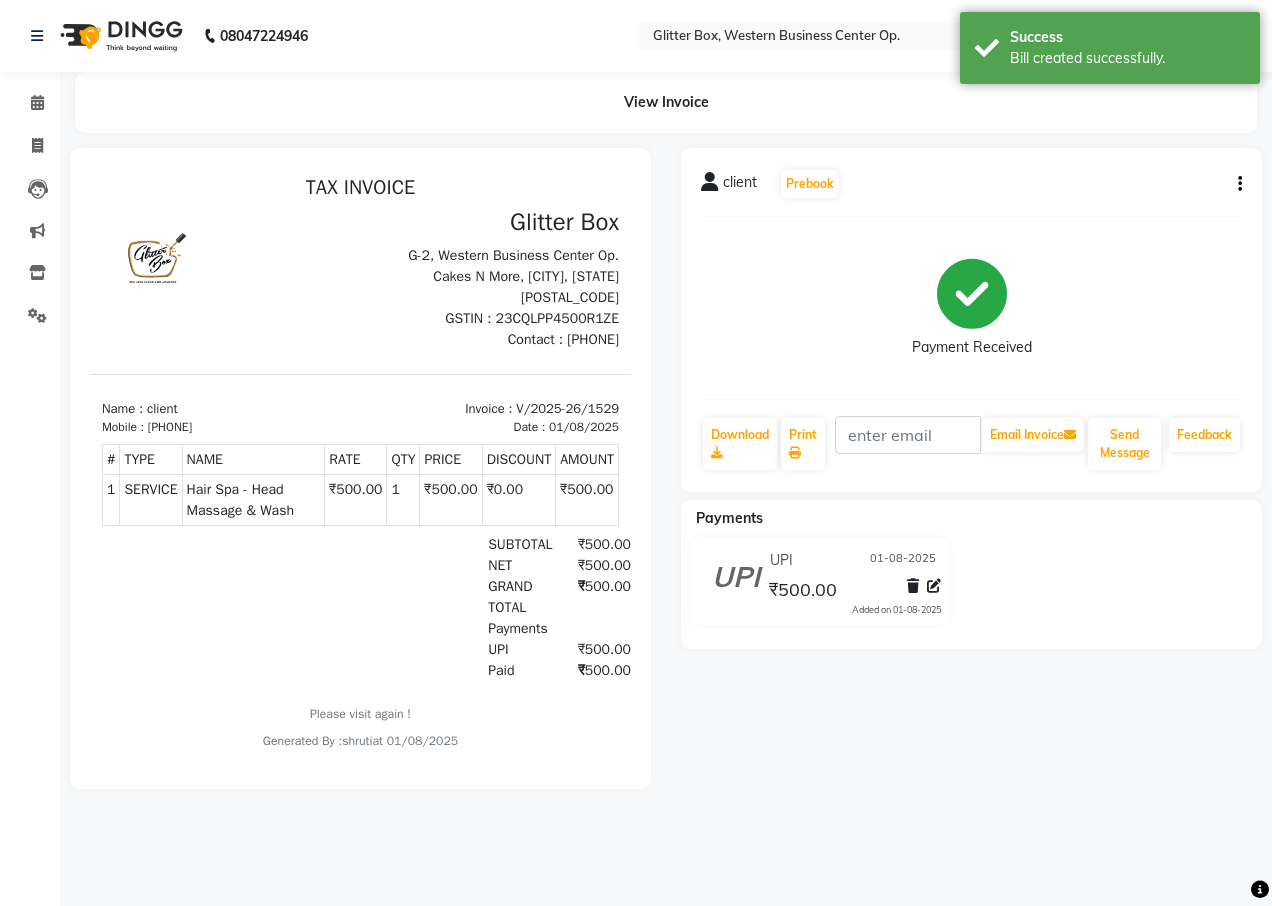 scroll, scrollTop: 0, scrollLeft: 0, axis: both 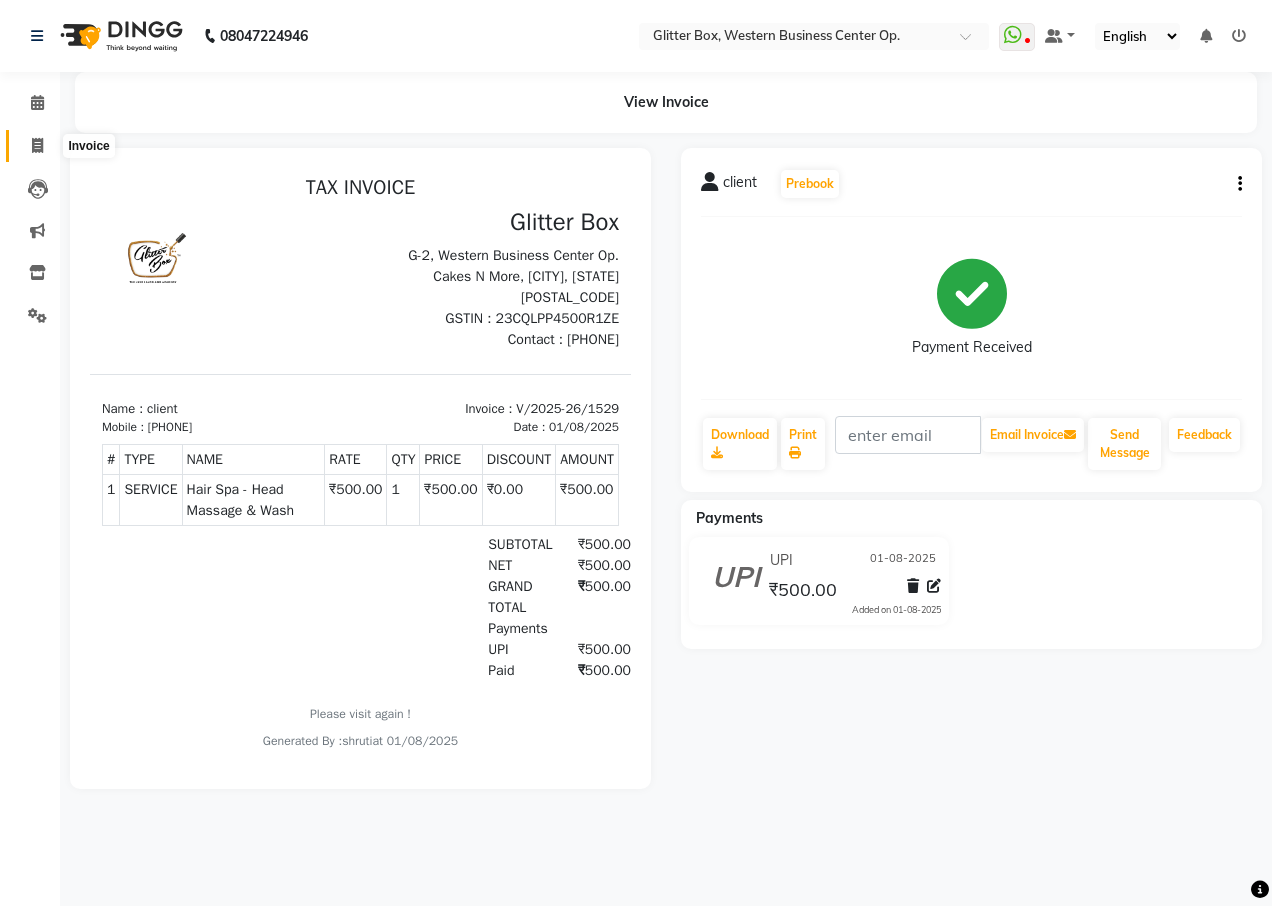 click 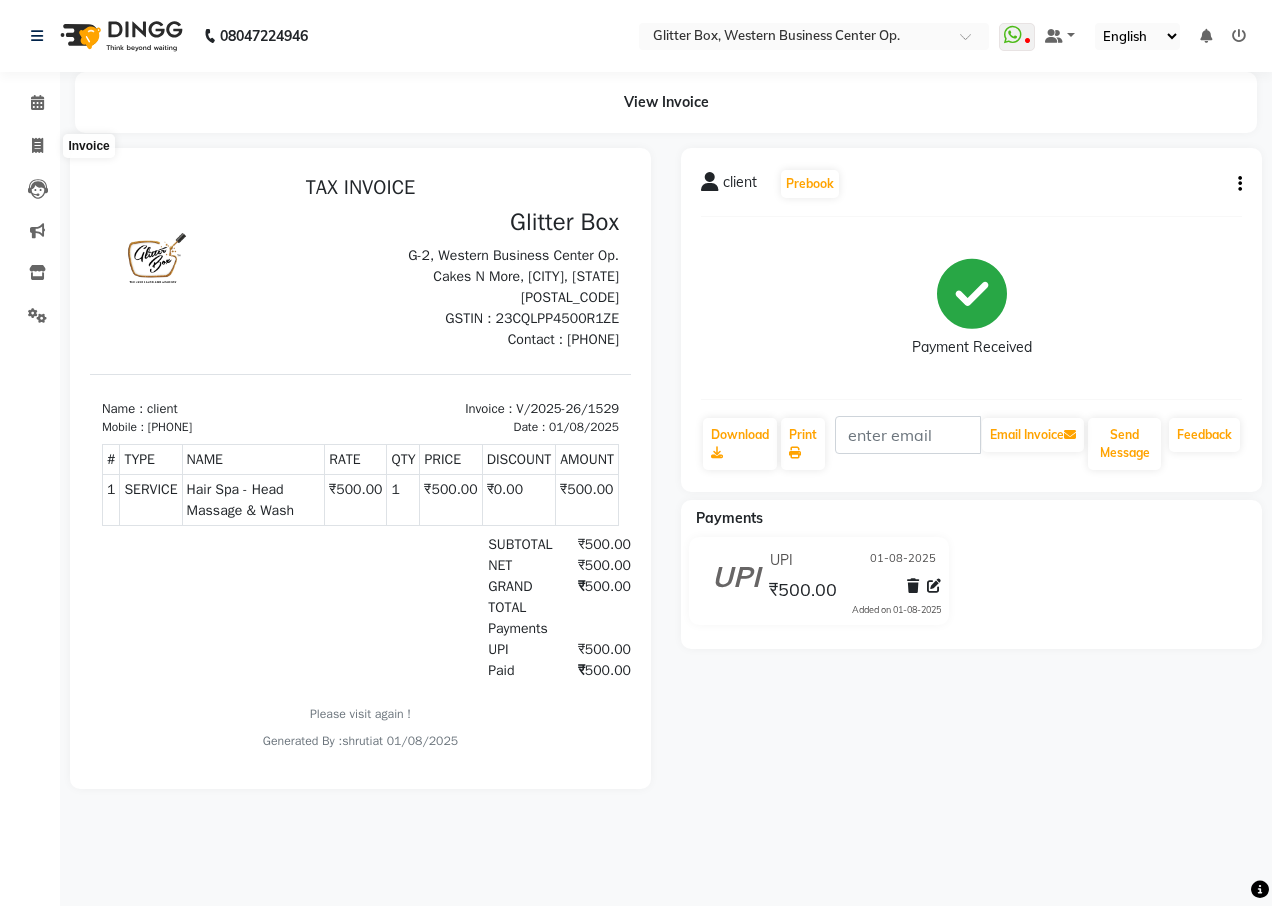 select on "service" 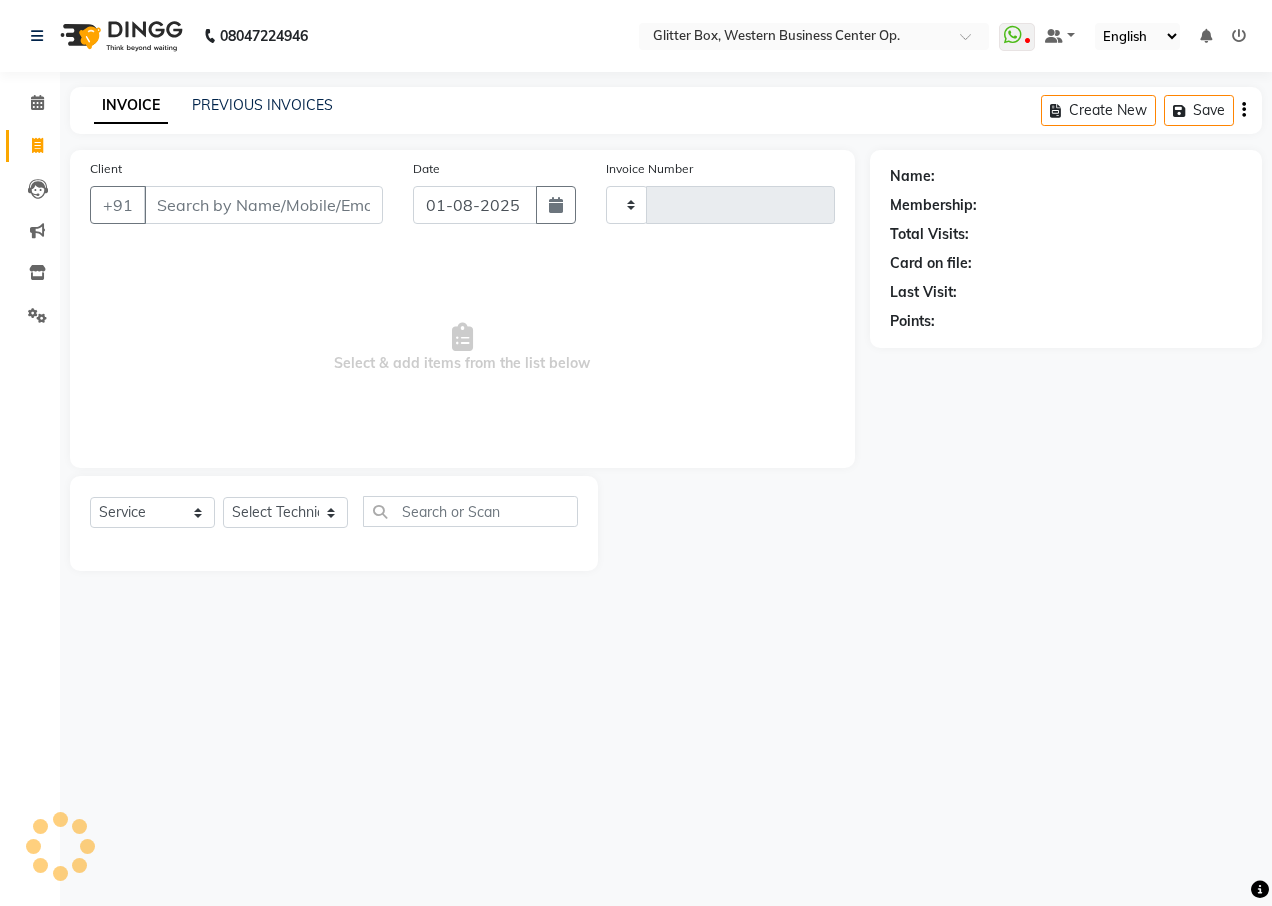 type on "1530" 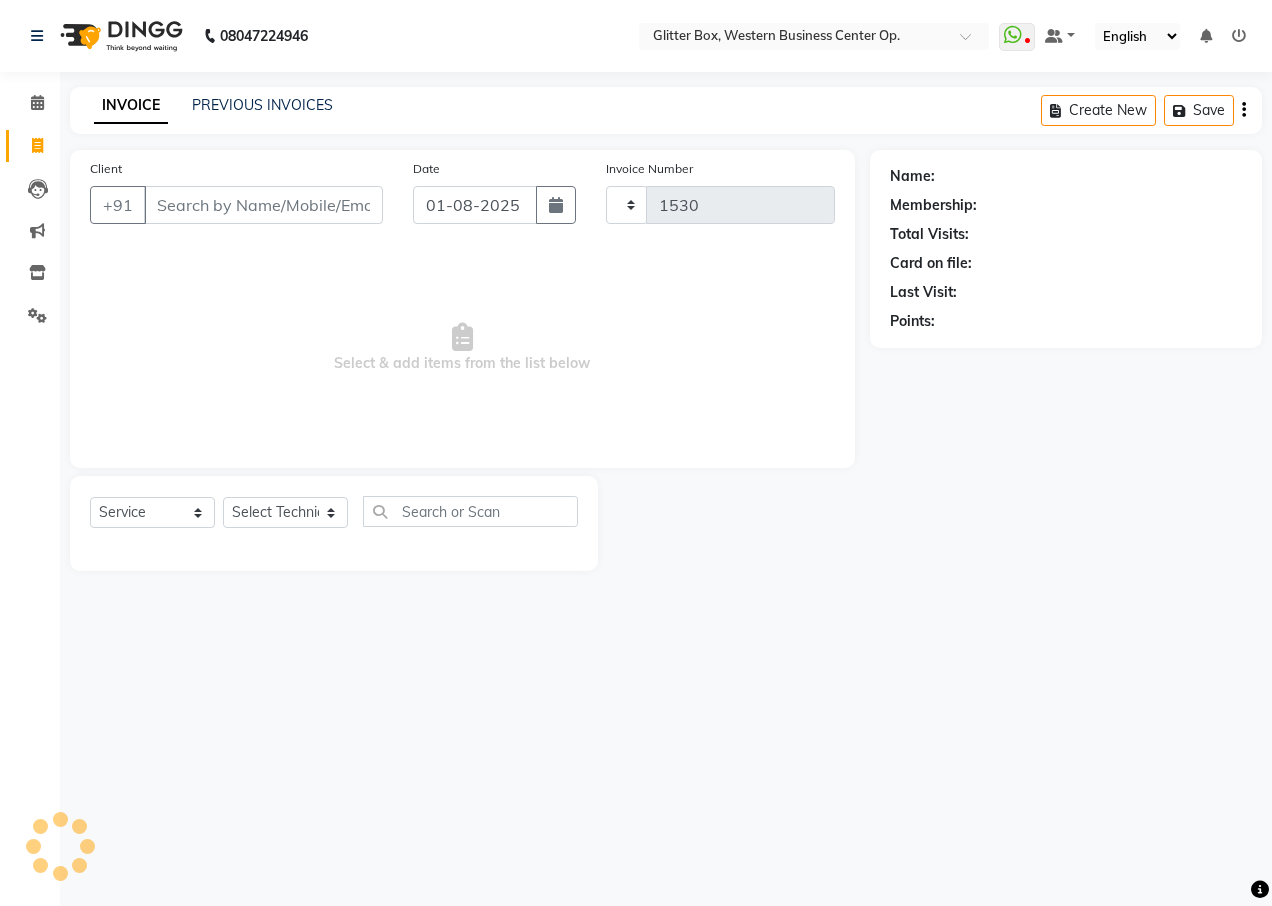 select on "5563" 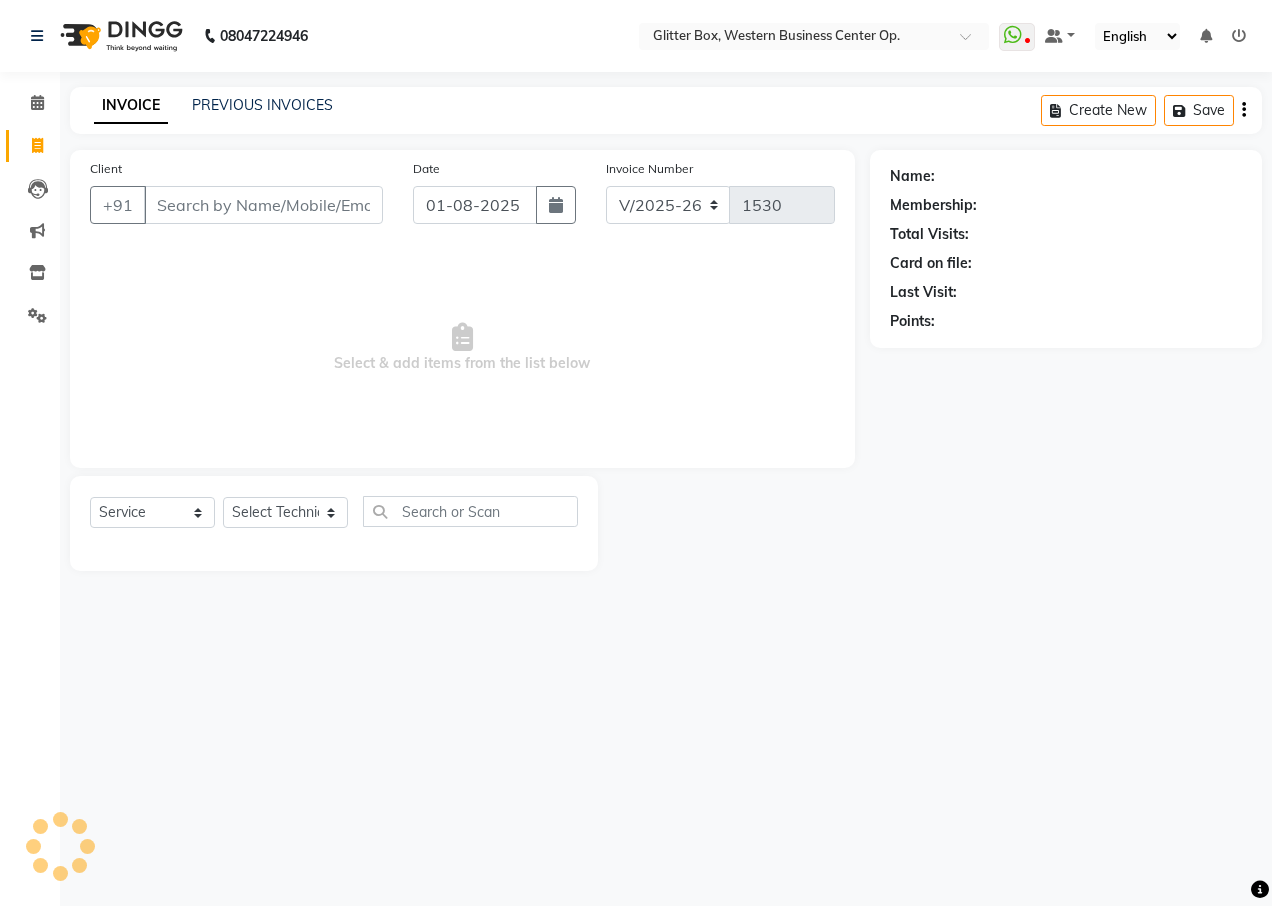 click on "Client" at bounding box center (263, 205) 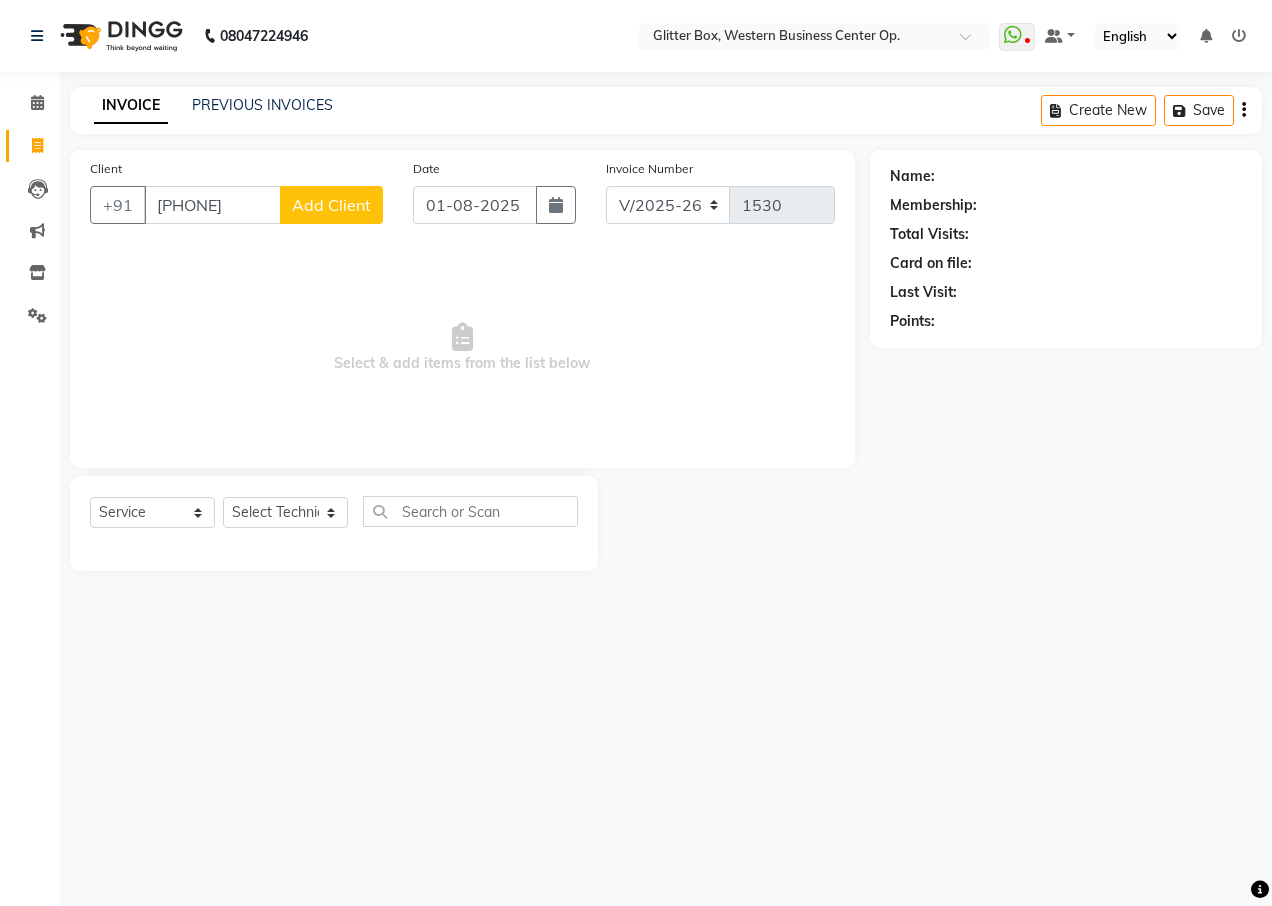 type on "[PHONE]" 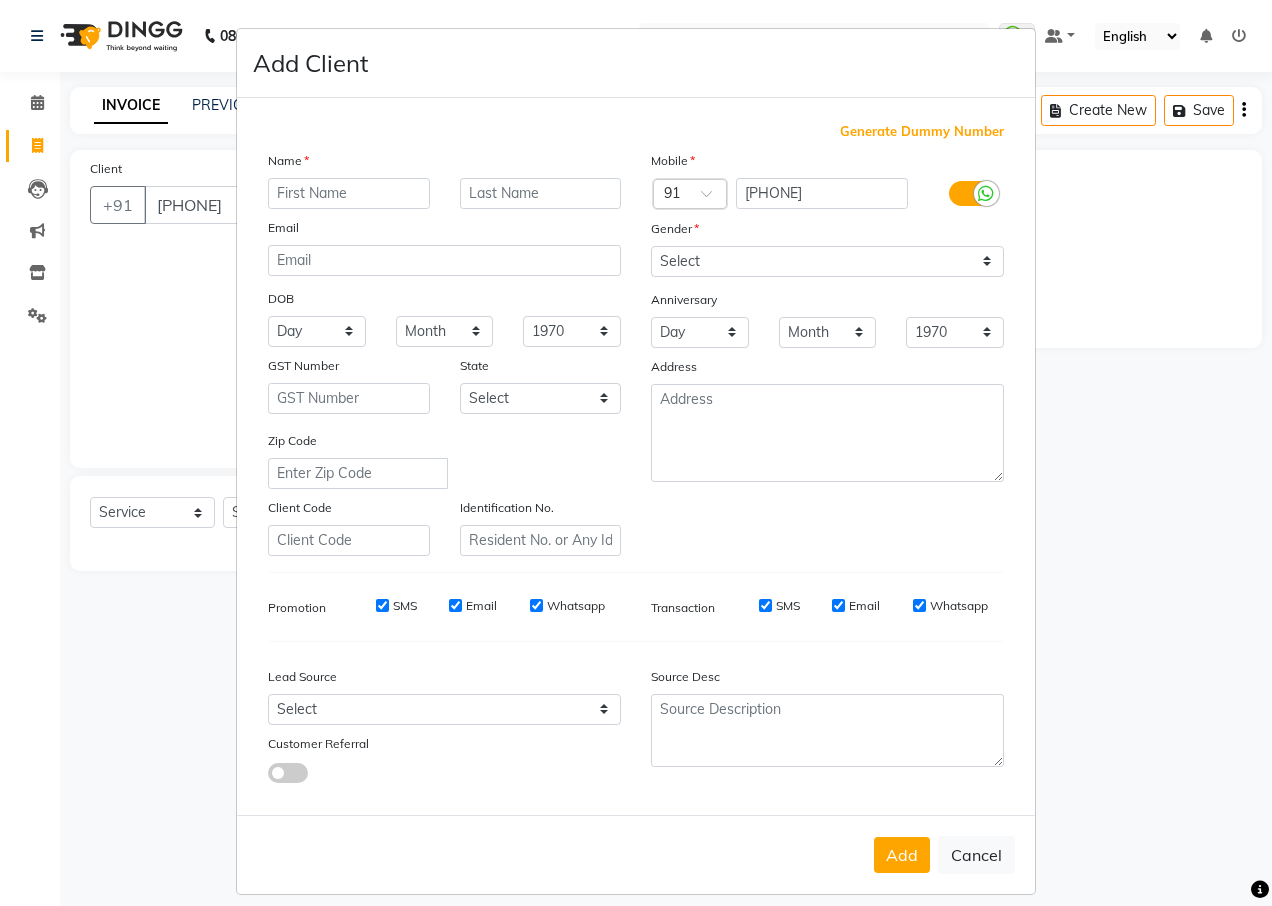 click at bounding box center (349, 193) 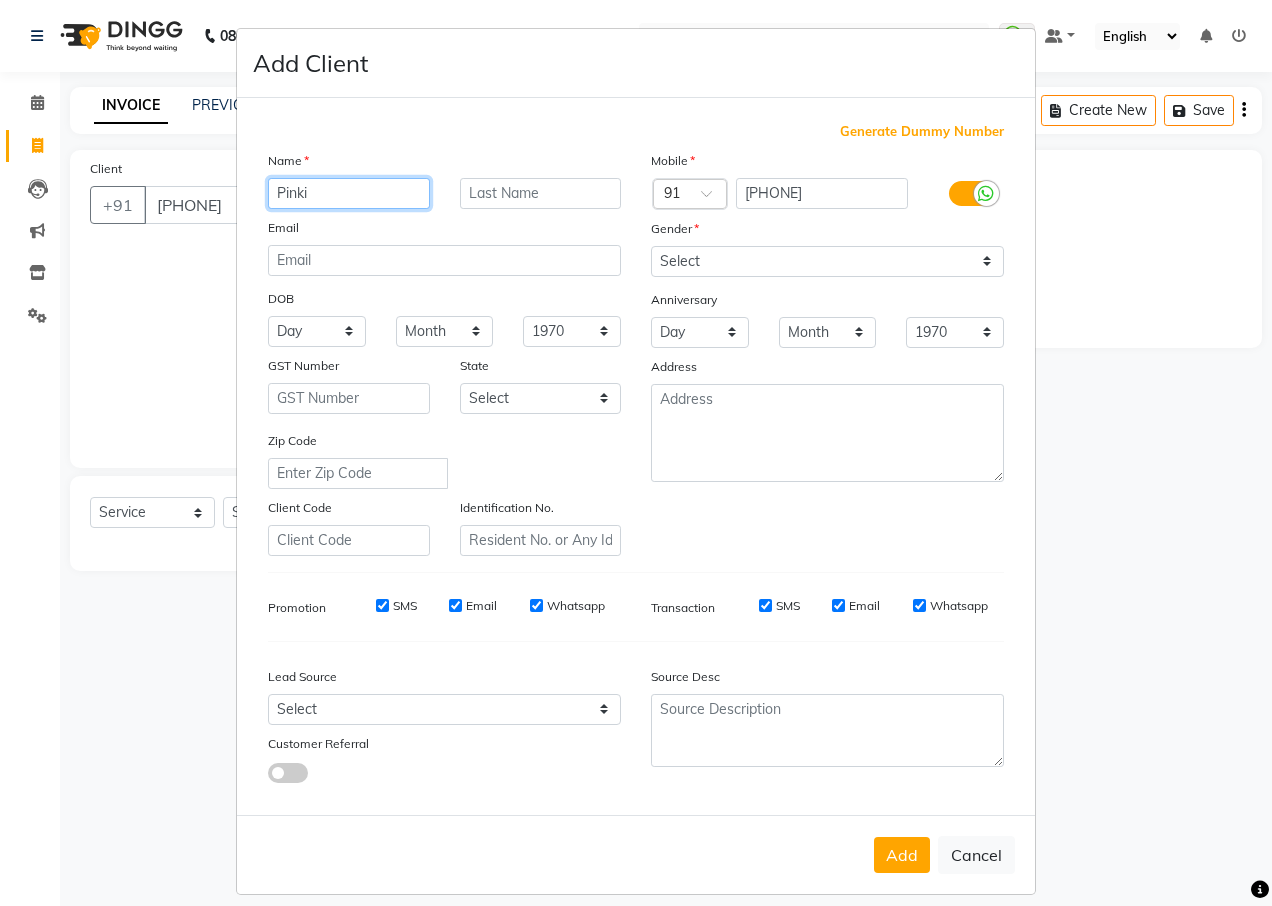 type on "Pinki" 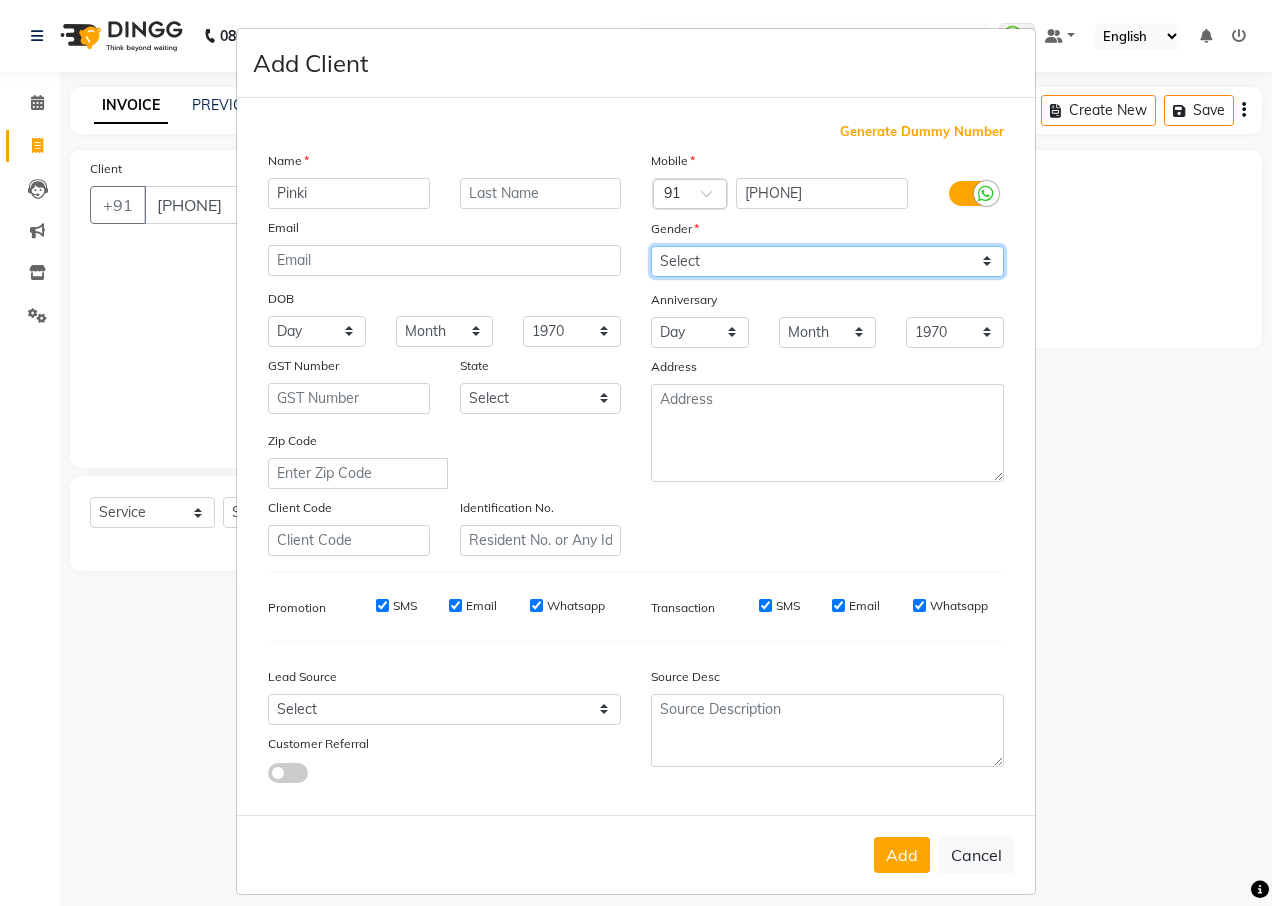 click on "Select Male Female Other Prefer Not To Say" at bounding box center (827, 261) 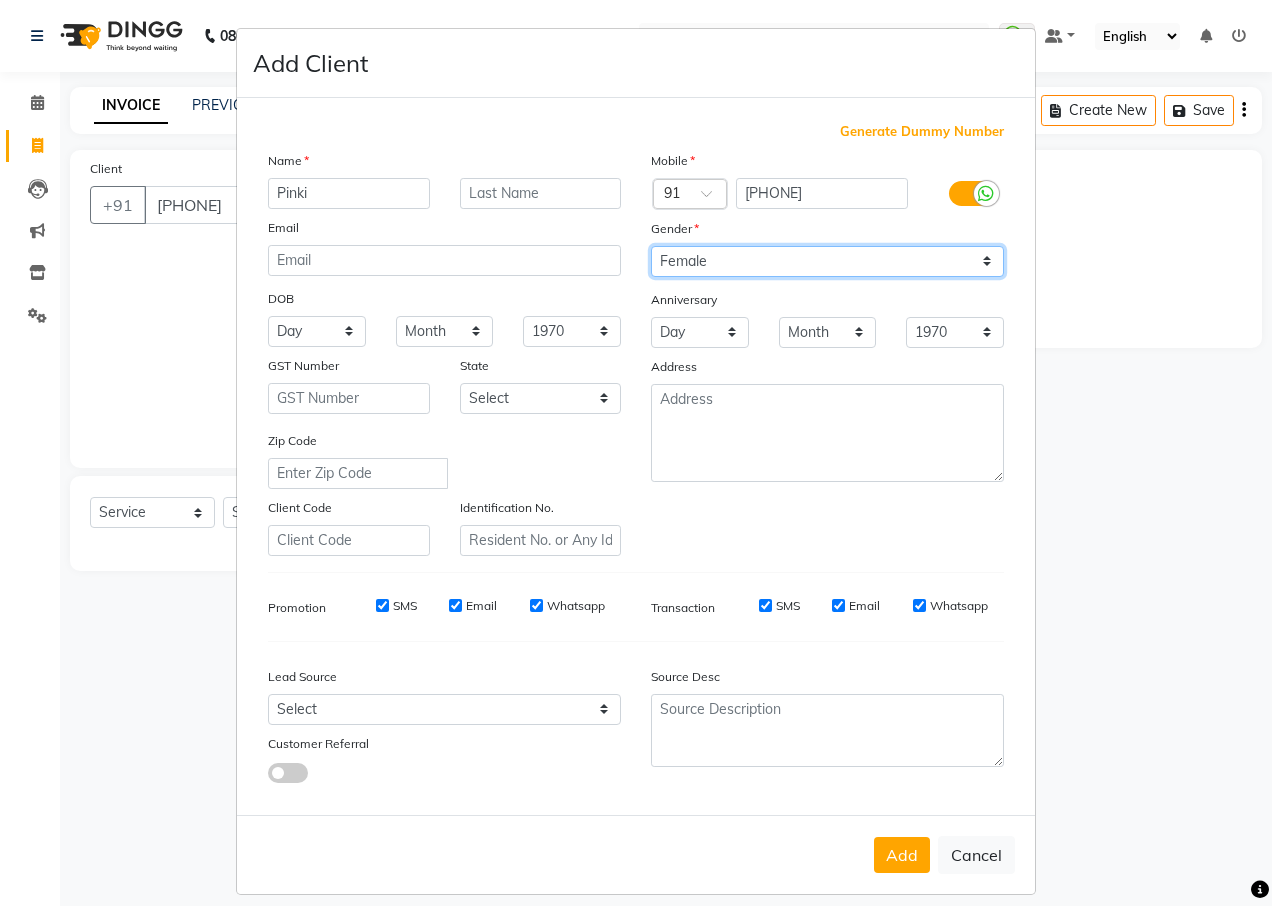click on "Select Male Female Other Prefer Not To Say" at bounding box center (827, 261) 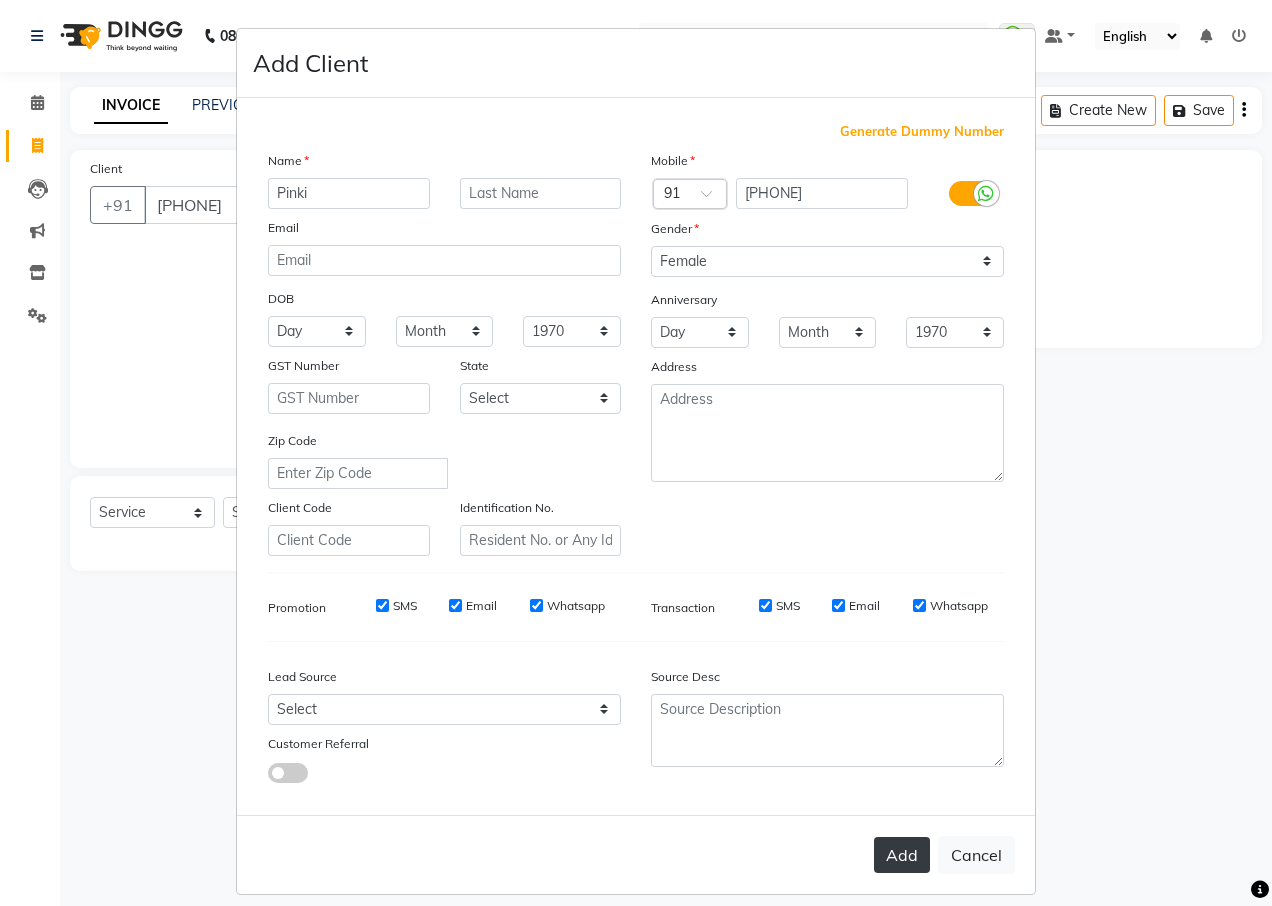 click on "Add" at bounding box center (902, 855) 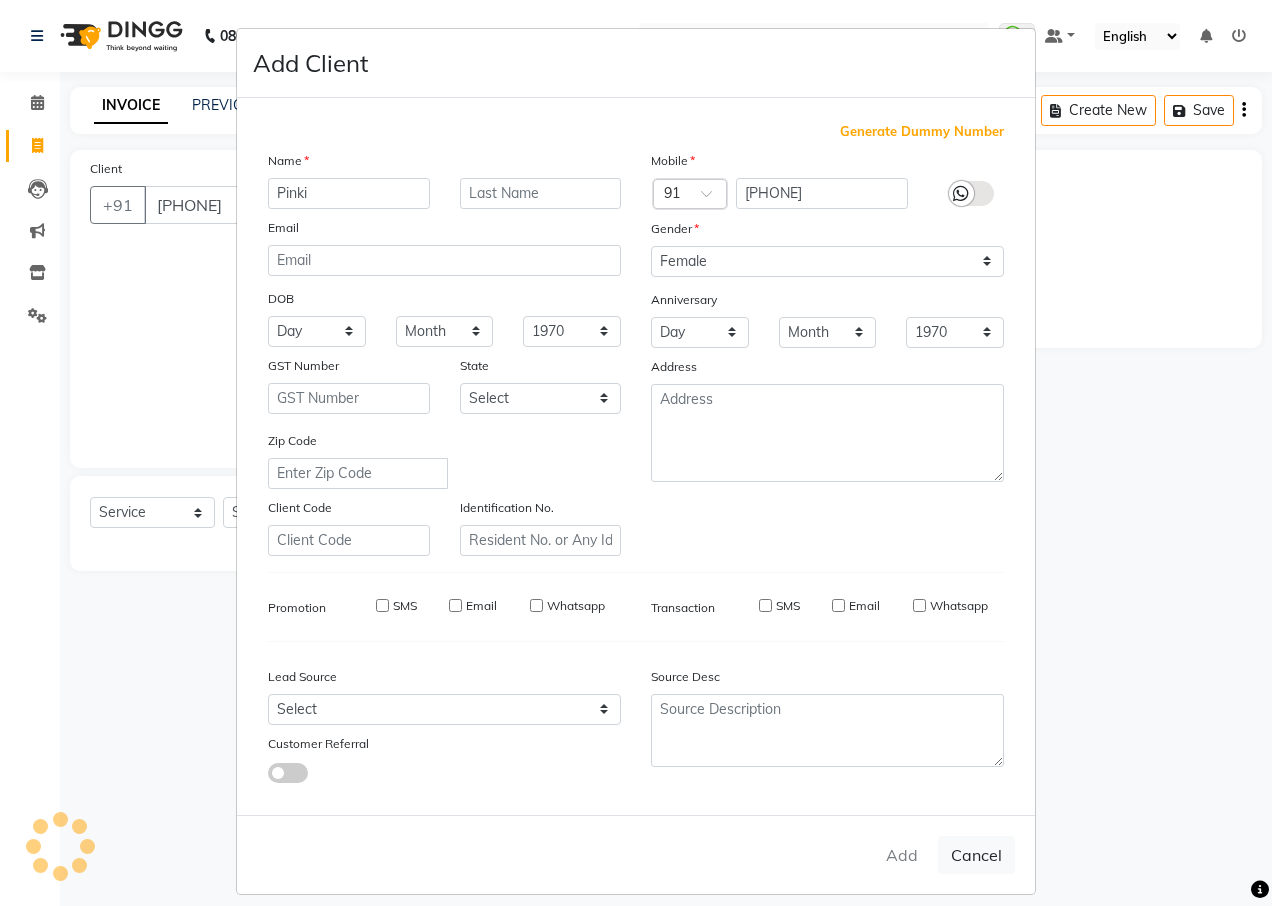 type 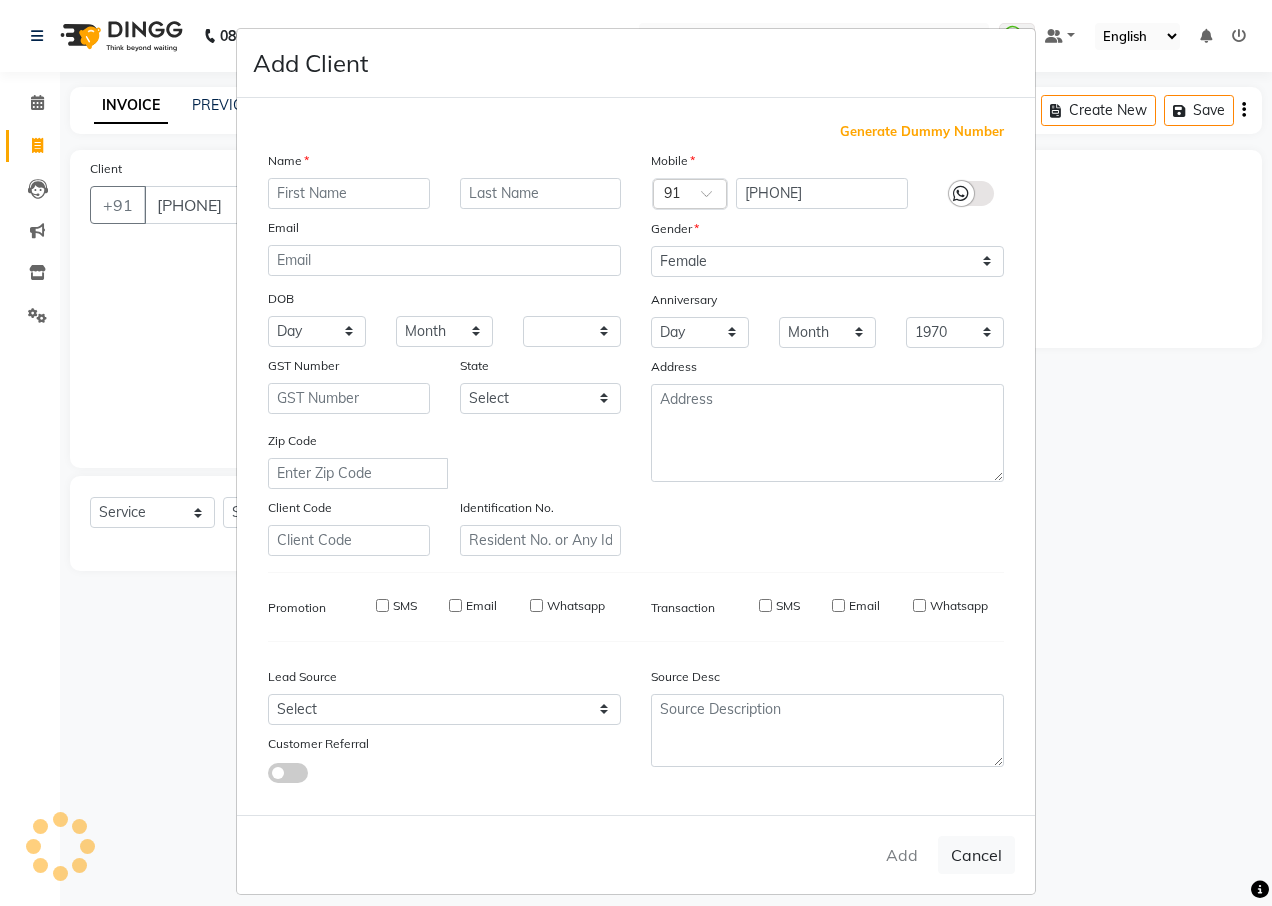 type 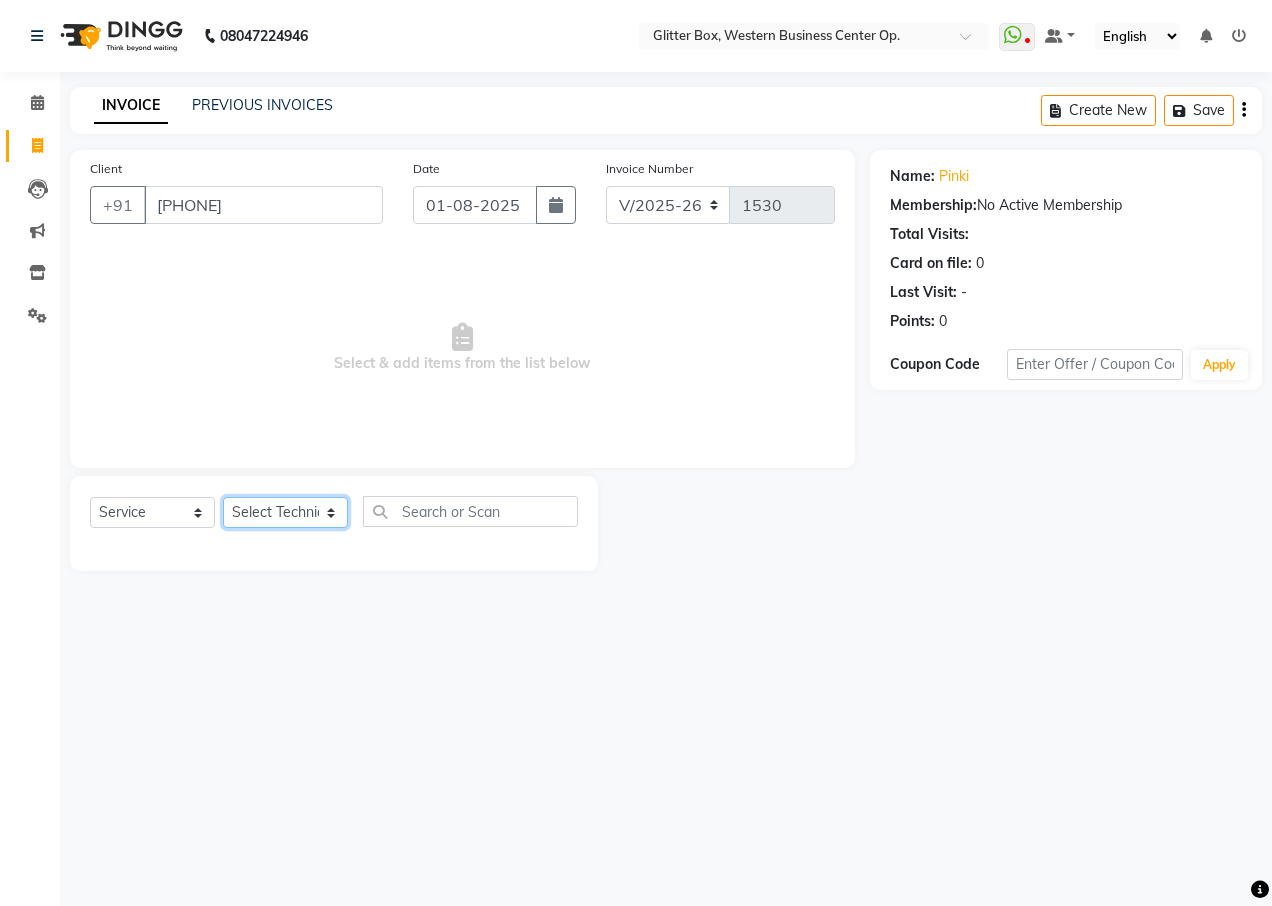 click on "Select Technician Ankita Yadav Ankit Tiwari bharat DEBNATH Govind Rana hema john Kajal Rana Kajal Rathour Katick Das kelly Nairmal Das owner Pankaj Malayya pooja Preeti makore Rupa Chettri shalu shruti shubham Suraj" 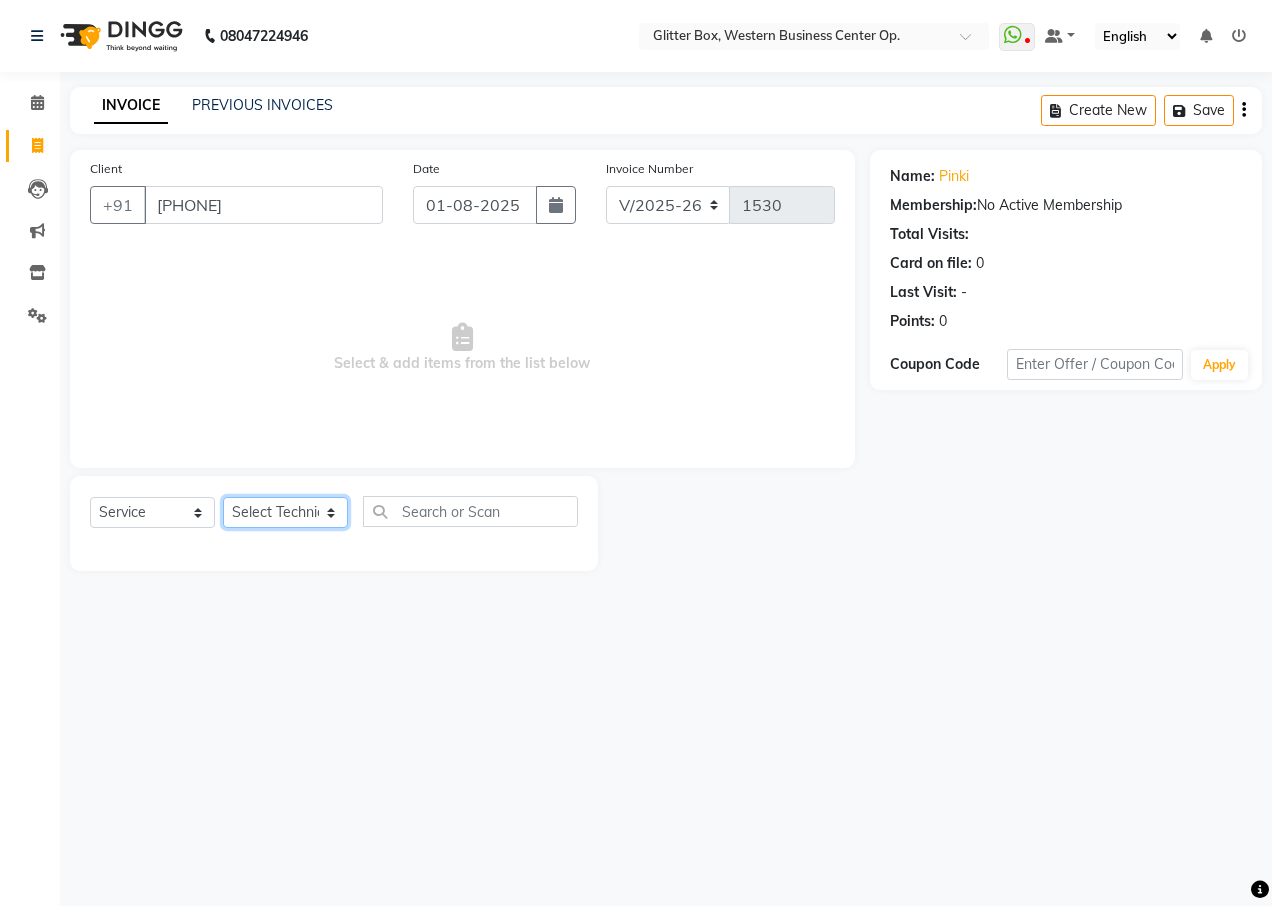select on "71114" 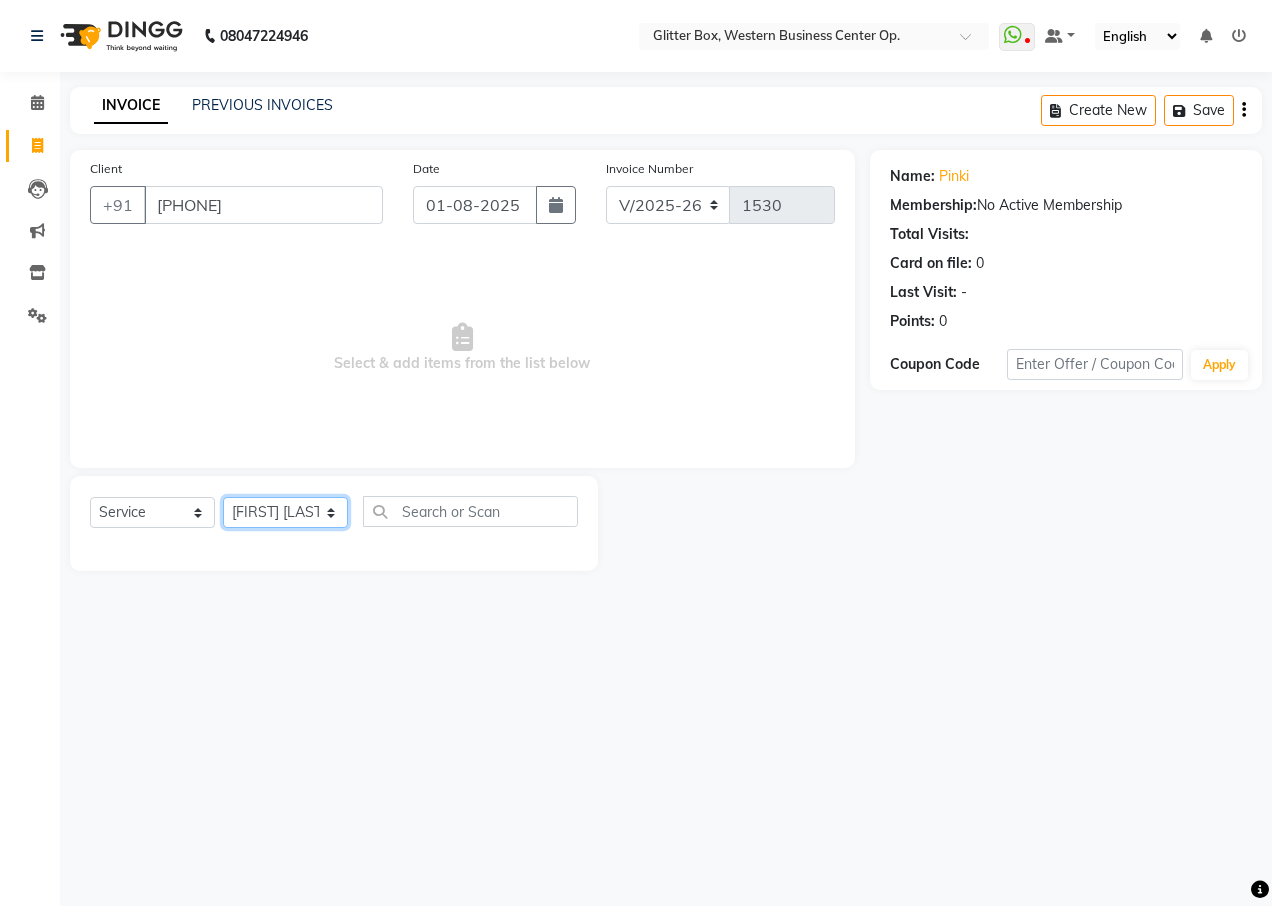 click on "Select Technician Ankita Yadav Ankit Tiwari bharat DEBNATH Govind Rana hema john Kajal Rana Kajal Rathour Katick Das kelly Nairmal Das owner Pankaj Malayya pooja Preeti makore Rupa Chettri shalu shruti shubham Suraj" 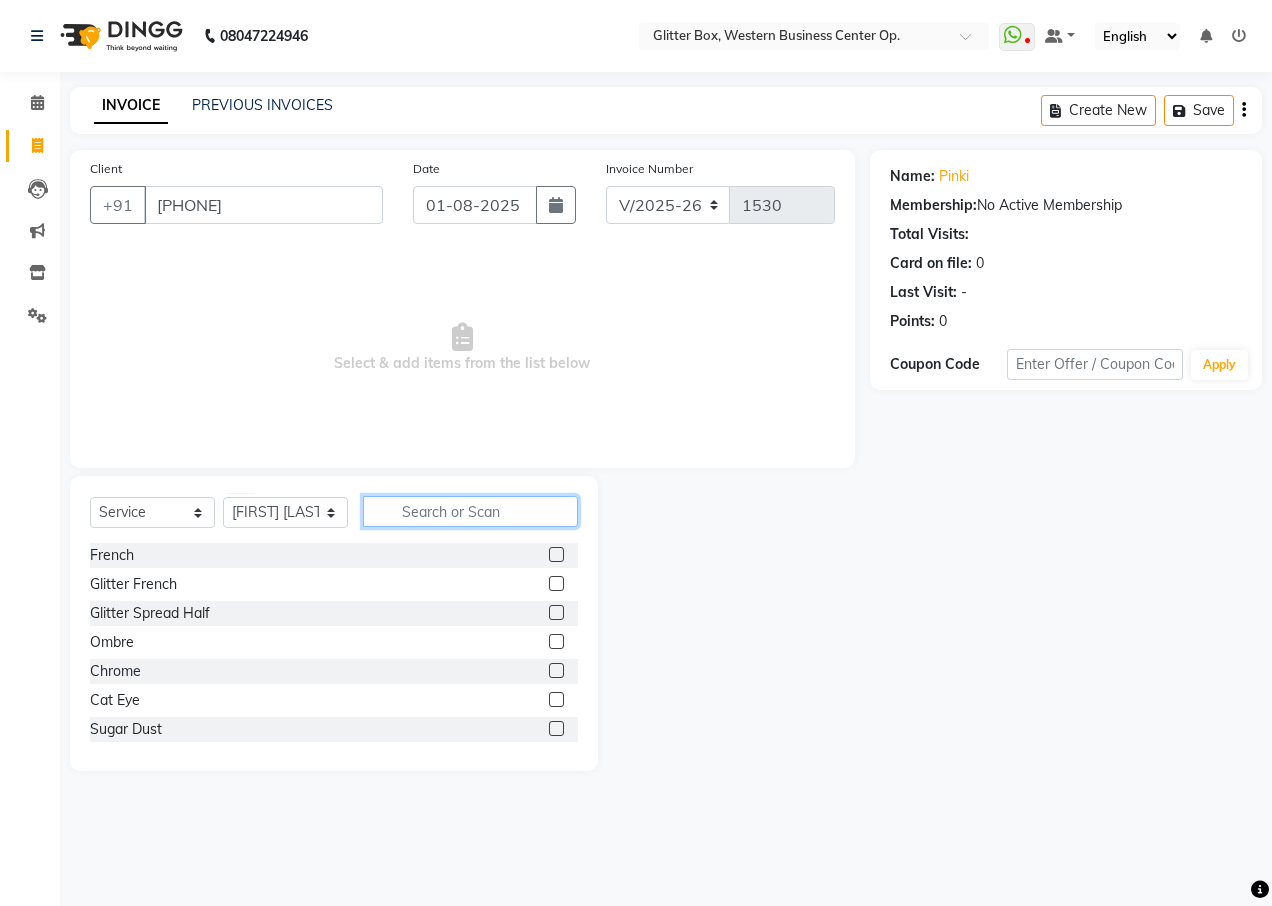 click 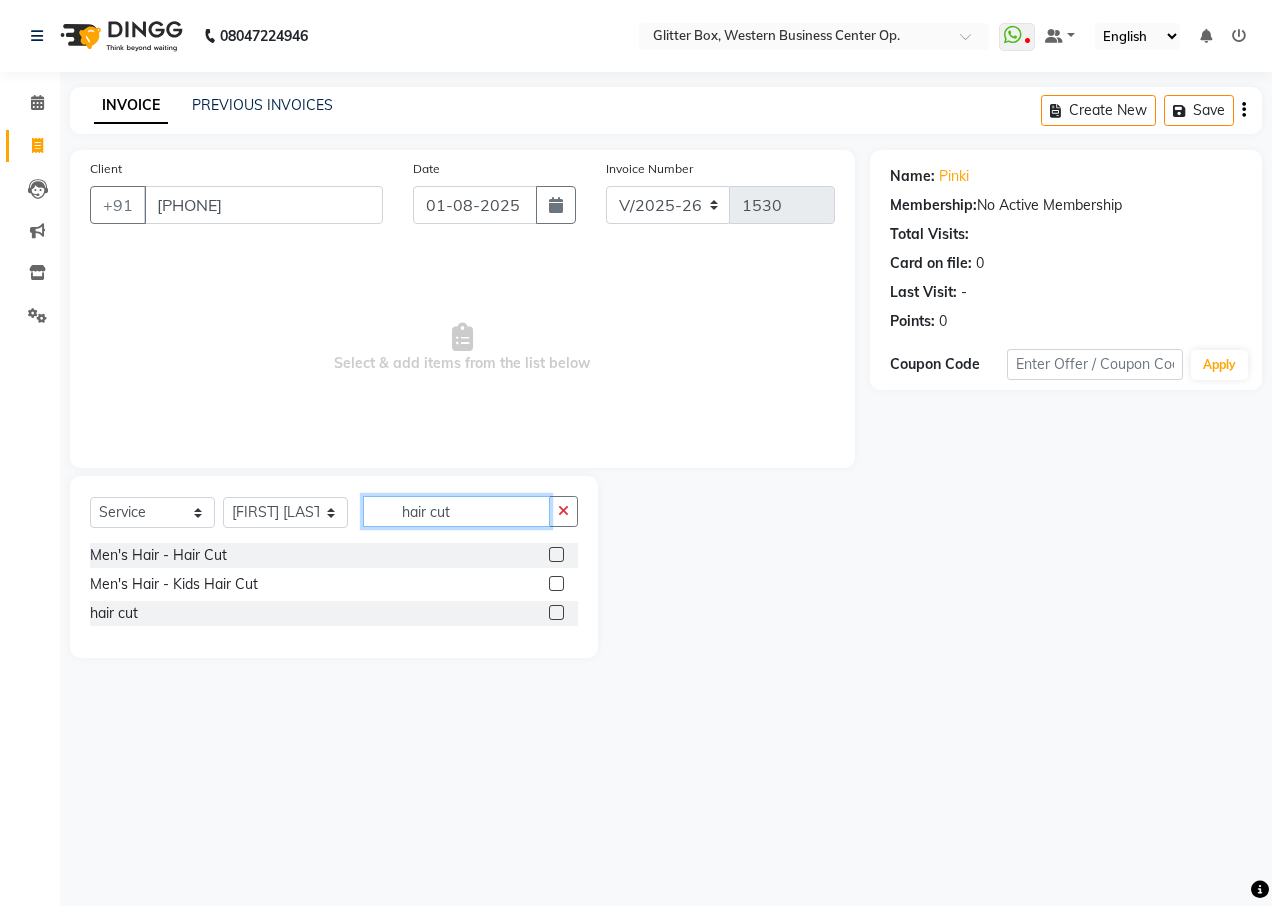 type on "hair cut" 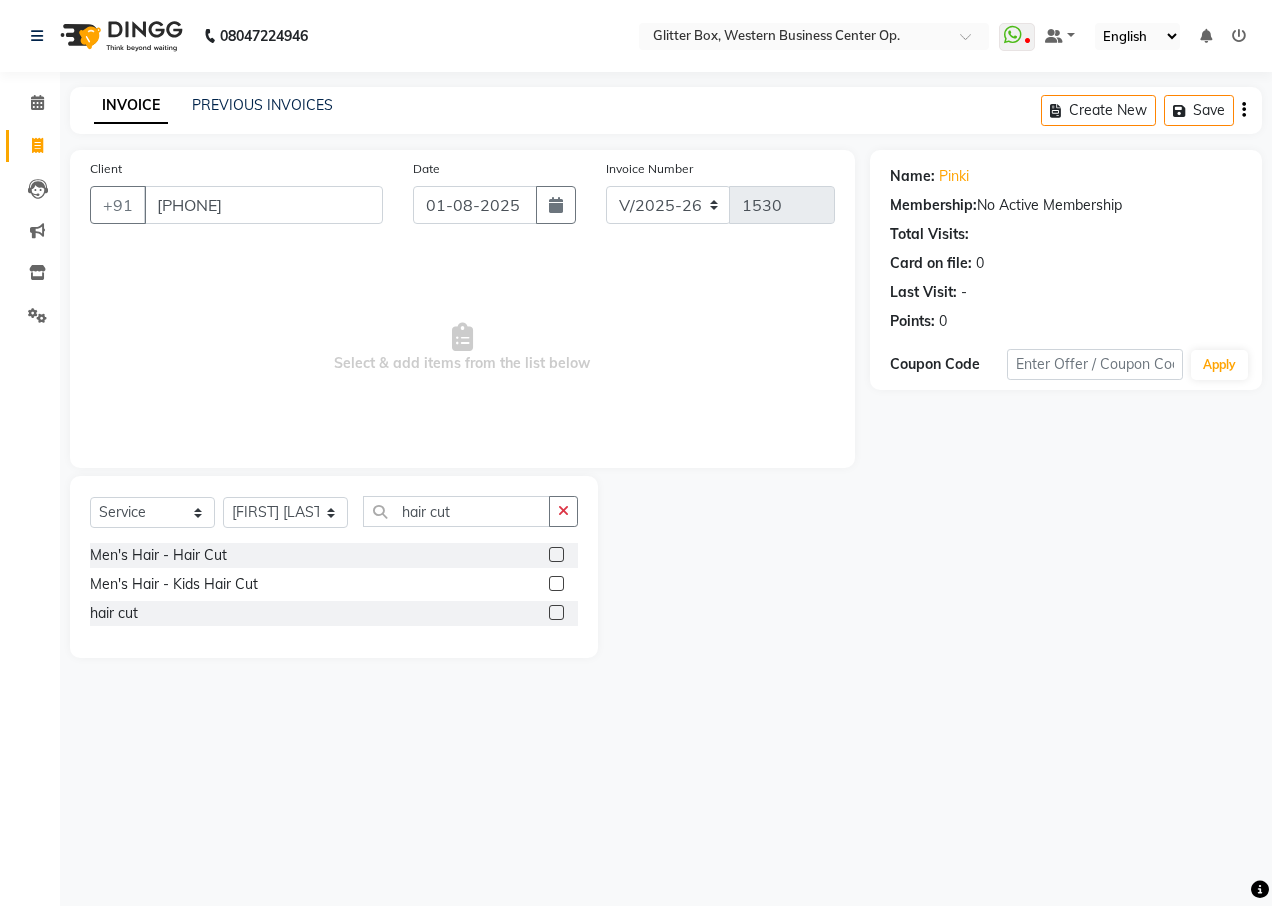 click 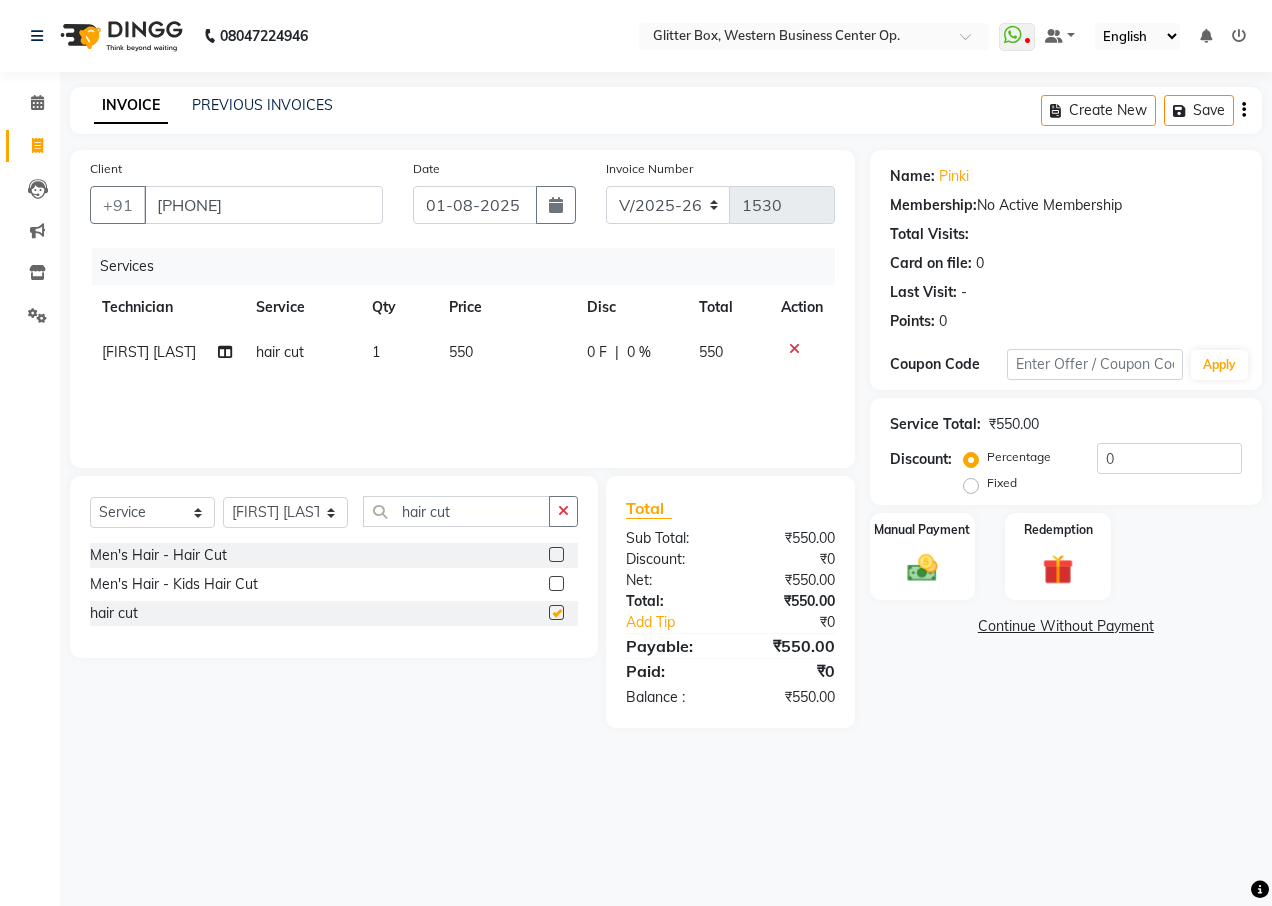 checkbox on "false" 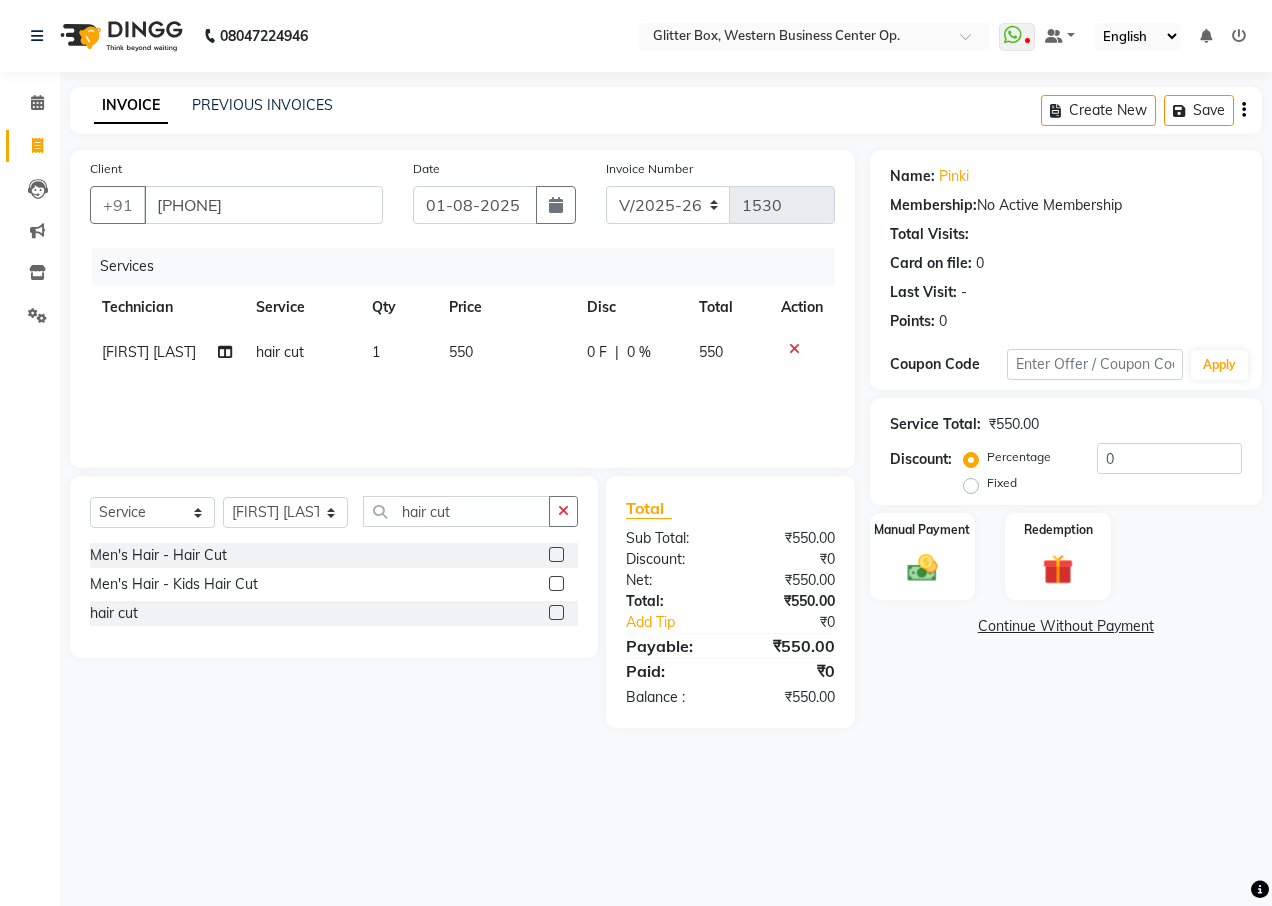 click on "550" 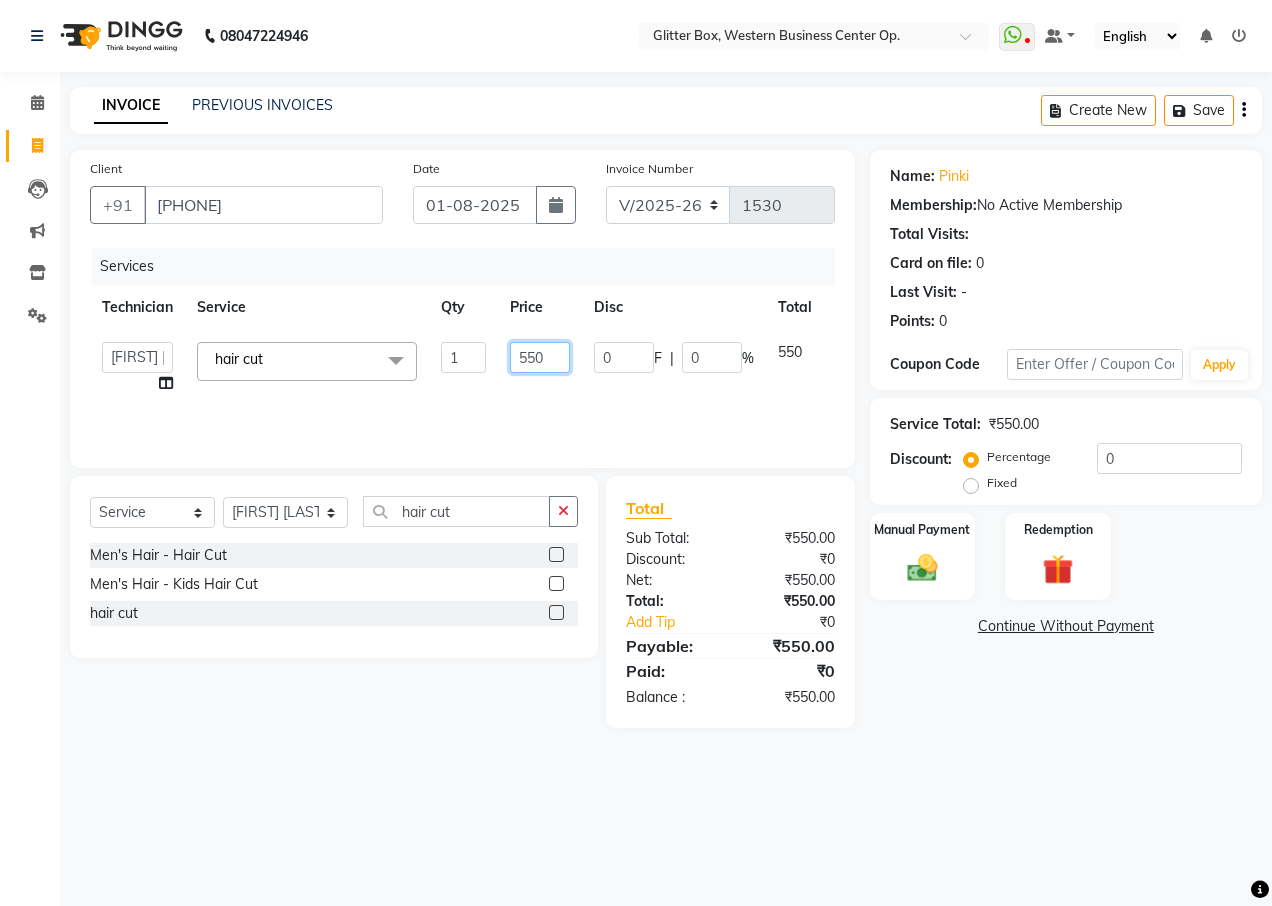 drag, startPoint x: 548, startPoint y: 356, endPoint x: 565, endPoint y: 366, distance: 19.723083 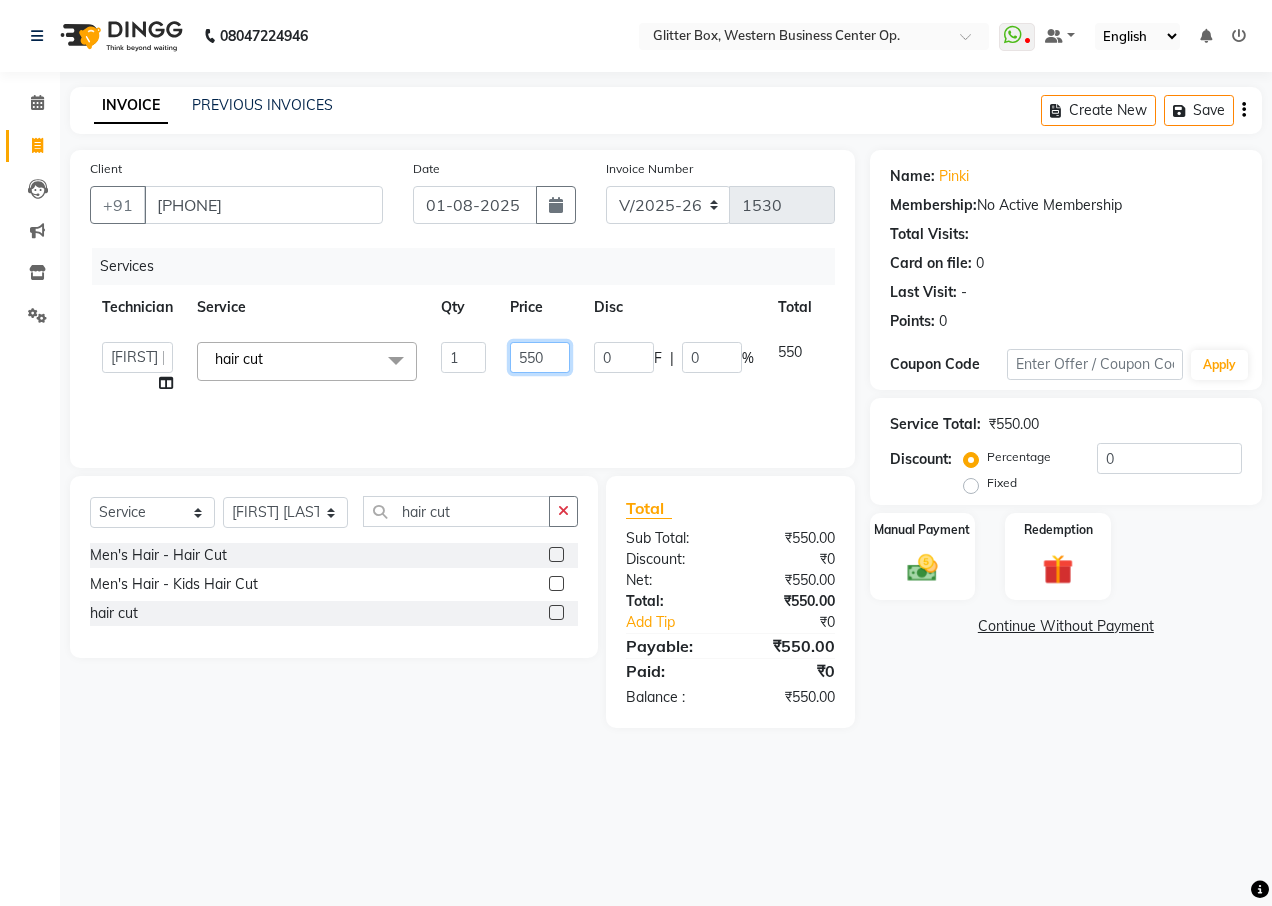 click on "550" 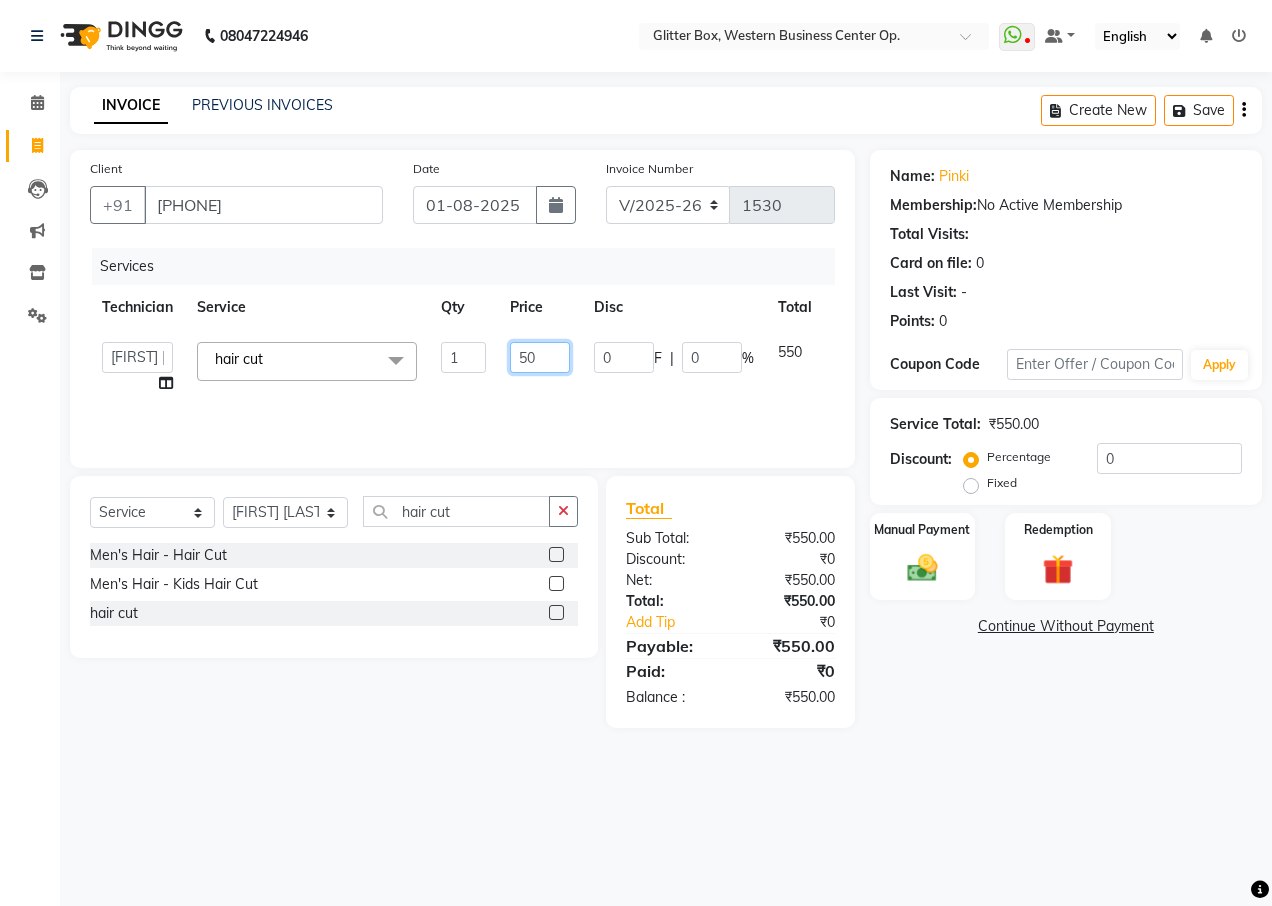 type on "500" 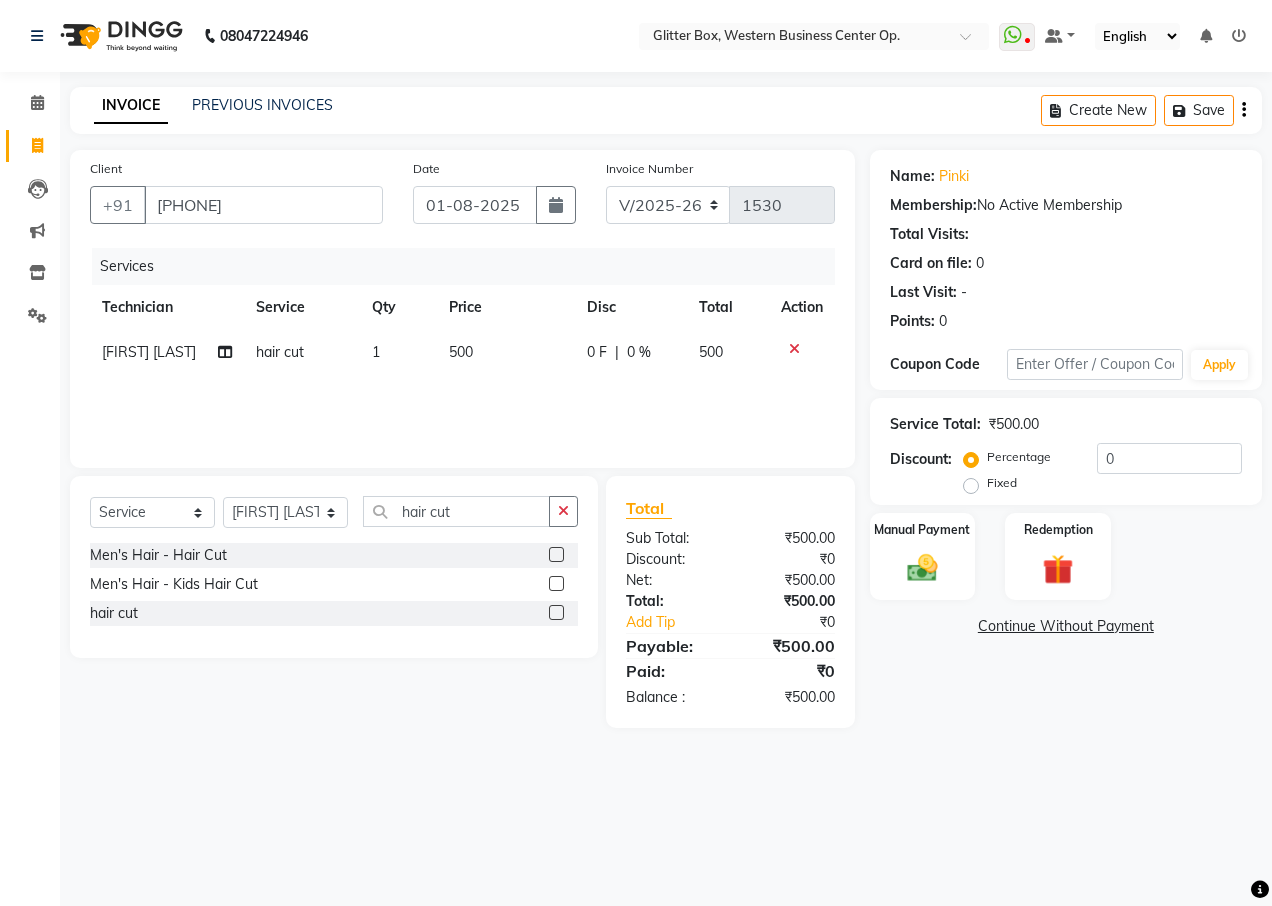 click on "Services Technician Service Qty Price Disc Total Action [FIRST] [LAST] hair cut 1 500 0 F | 0 % 500" 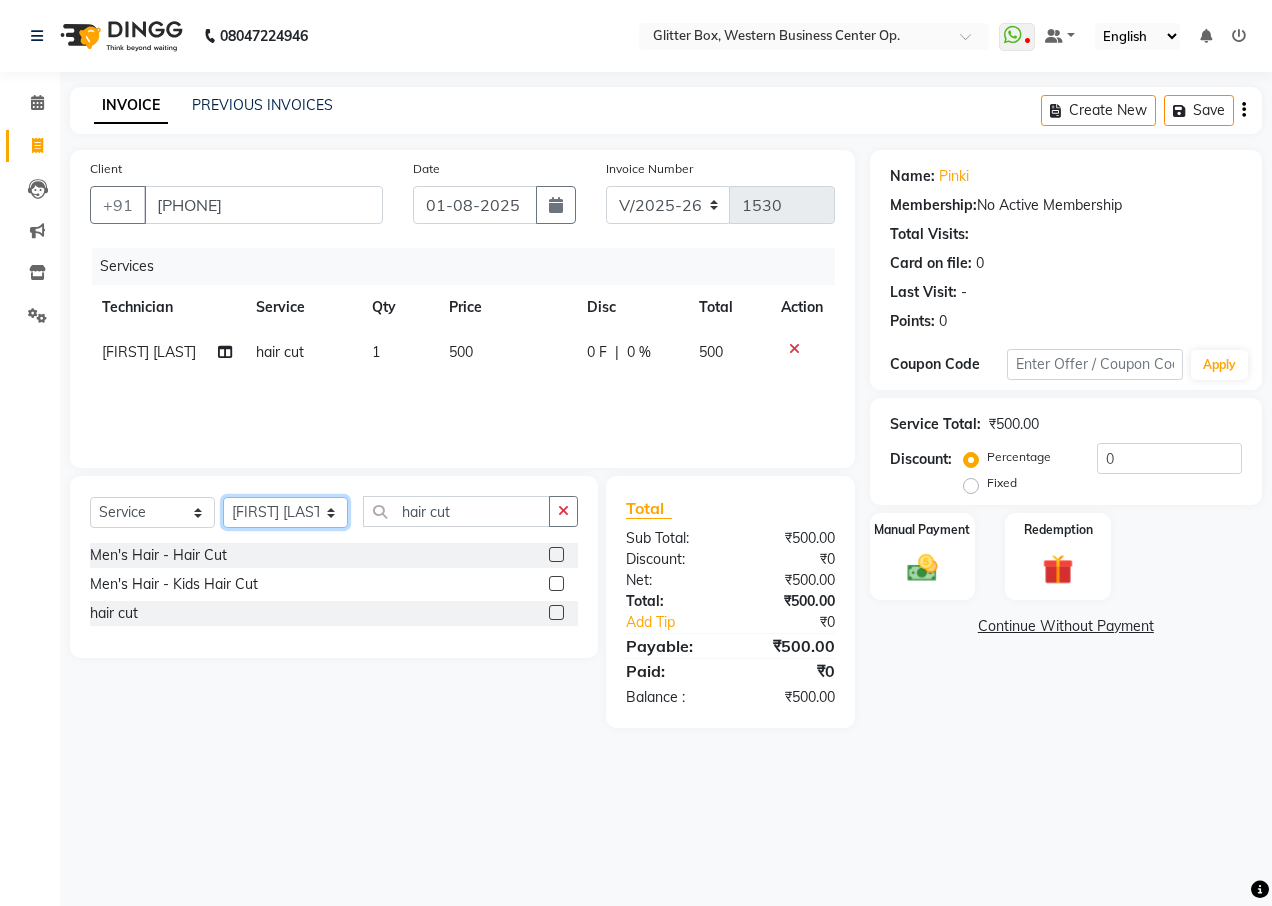 click on "Select Technician Ankita Yadav Ankit Tiwari bharat DEBNATH Govind Rana hema john Kajal Rana Kajal Rathour Katick Das kelly Nairmal Das owner Pankaj Malayya pooja Preeti makore Rupa Chettri shalu shruti shubham Suraj" 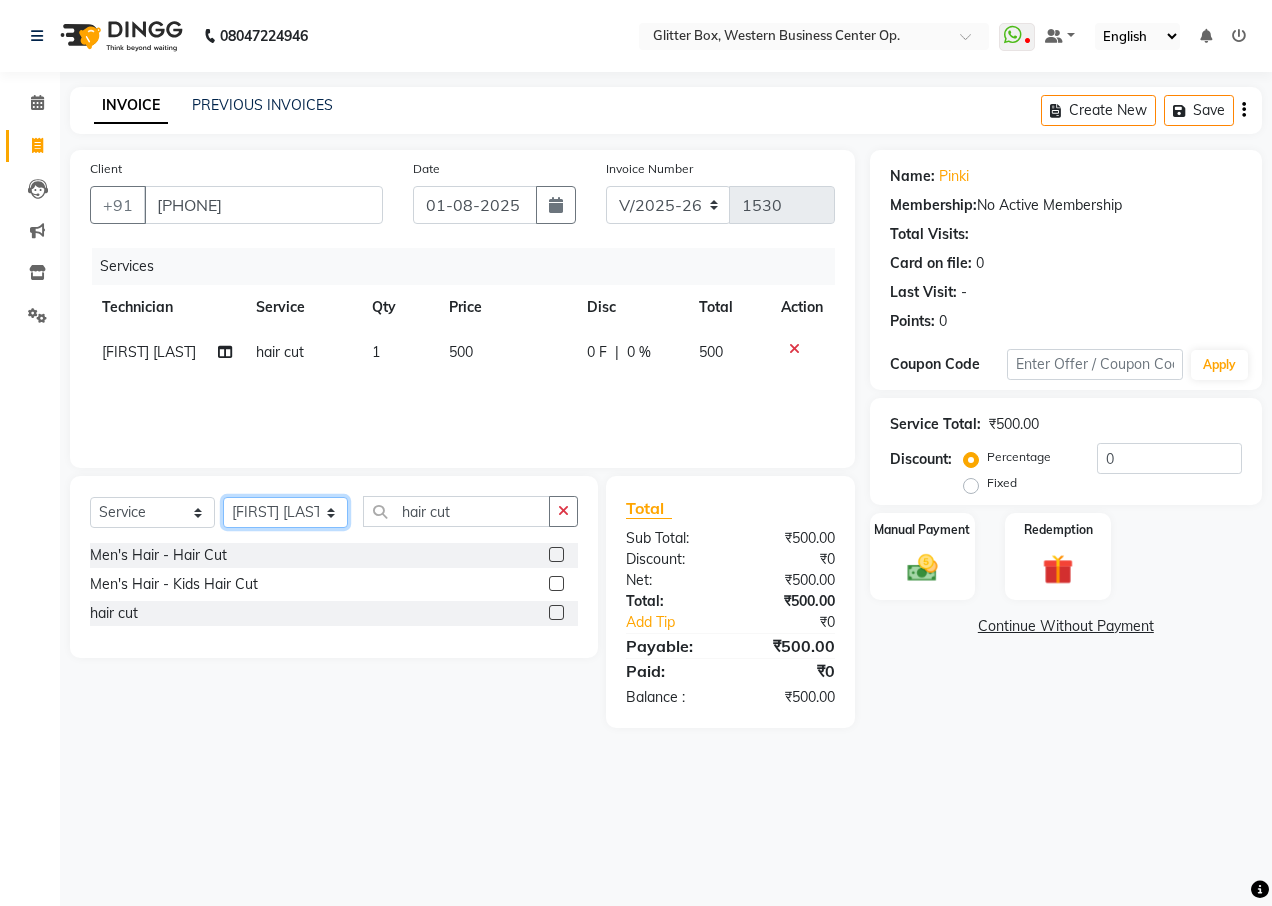select on "71116" 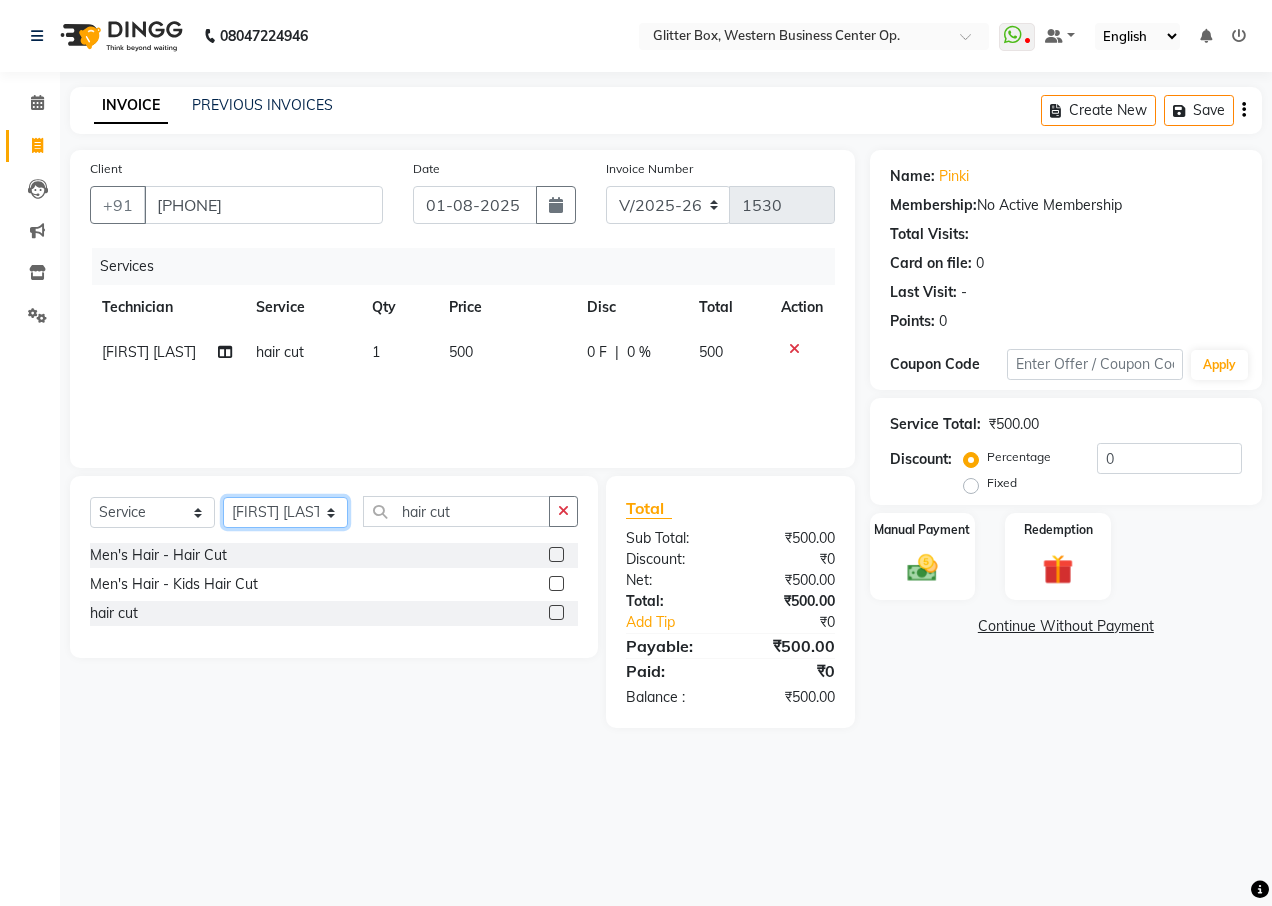click on "Select Technician Ankita Yadav Ankit Tiwari bharat DEBNATH Govind Rana hema john Kajal Rana Kajal Rathour Katick Das kelly Nairmal Das owner Pankaj Malayya pooja Preeti makore Rupa Chettri shalu shruti shubham Suraj" 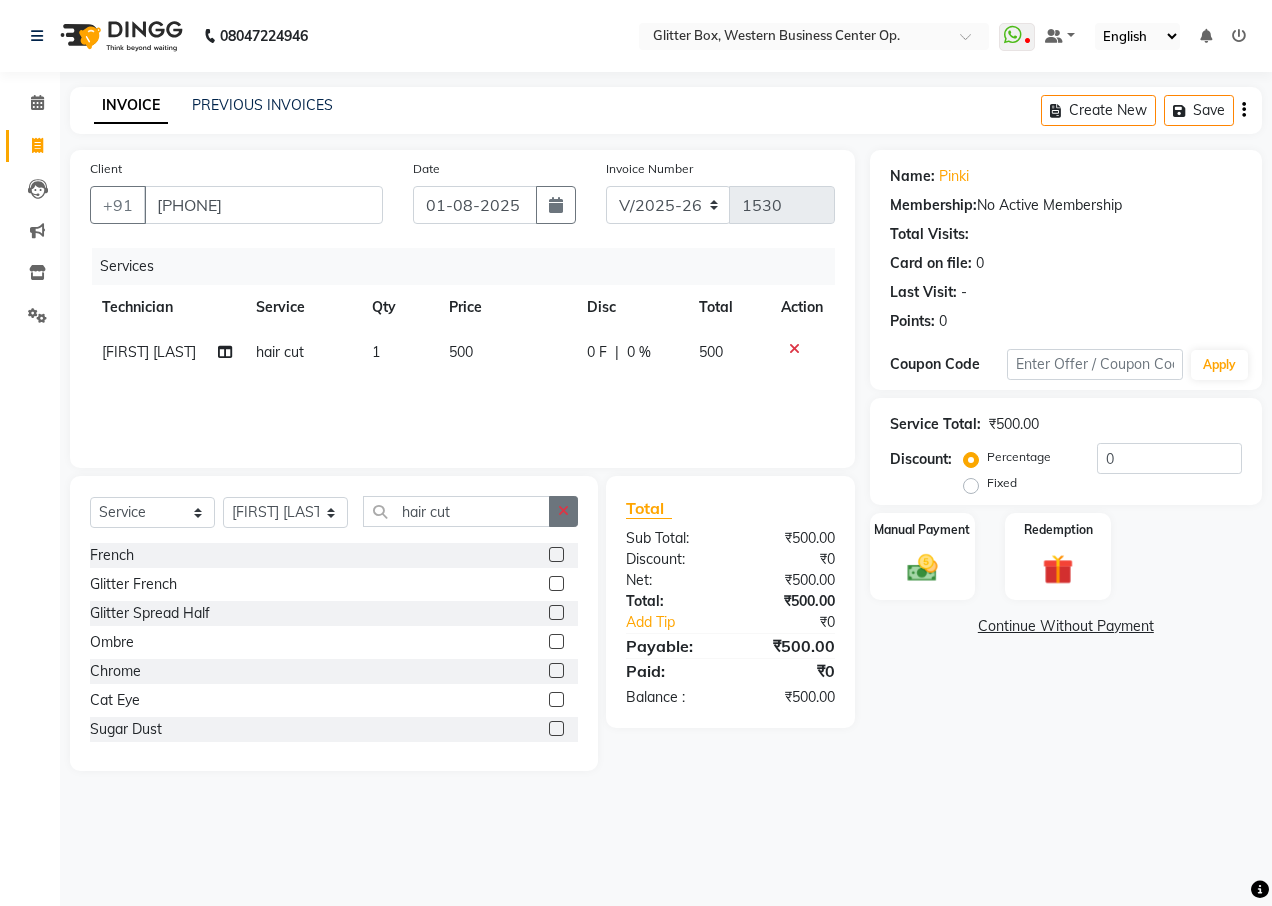 click 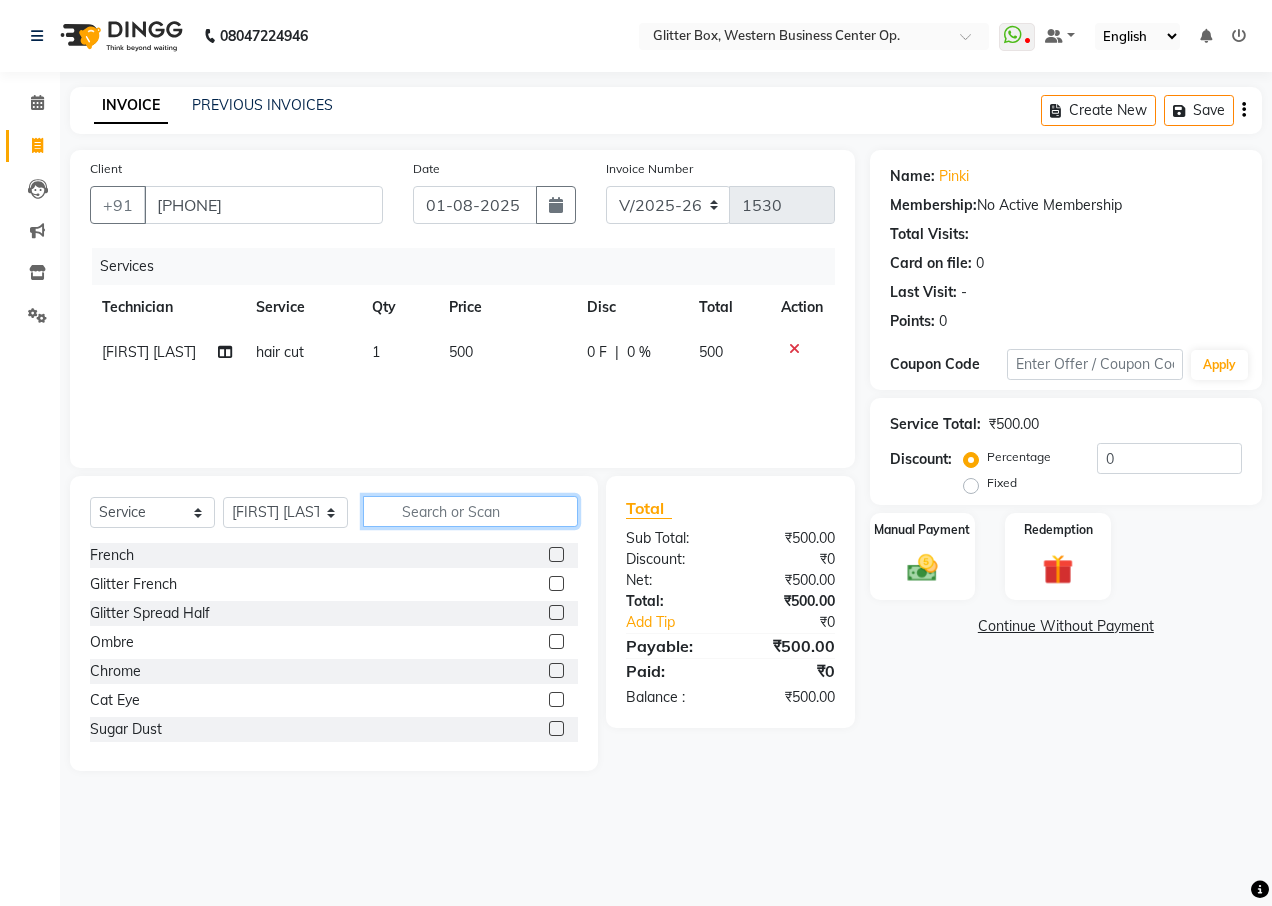 click 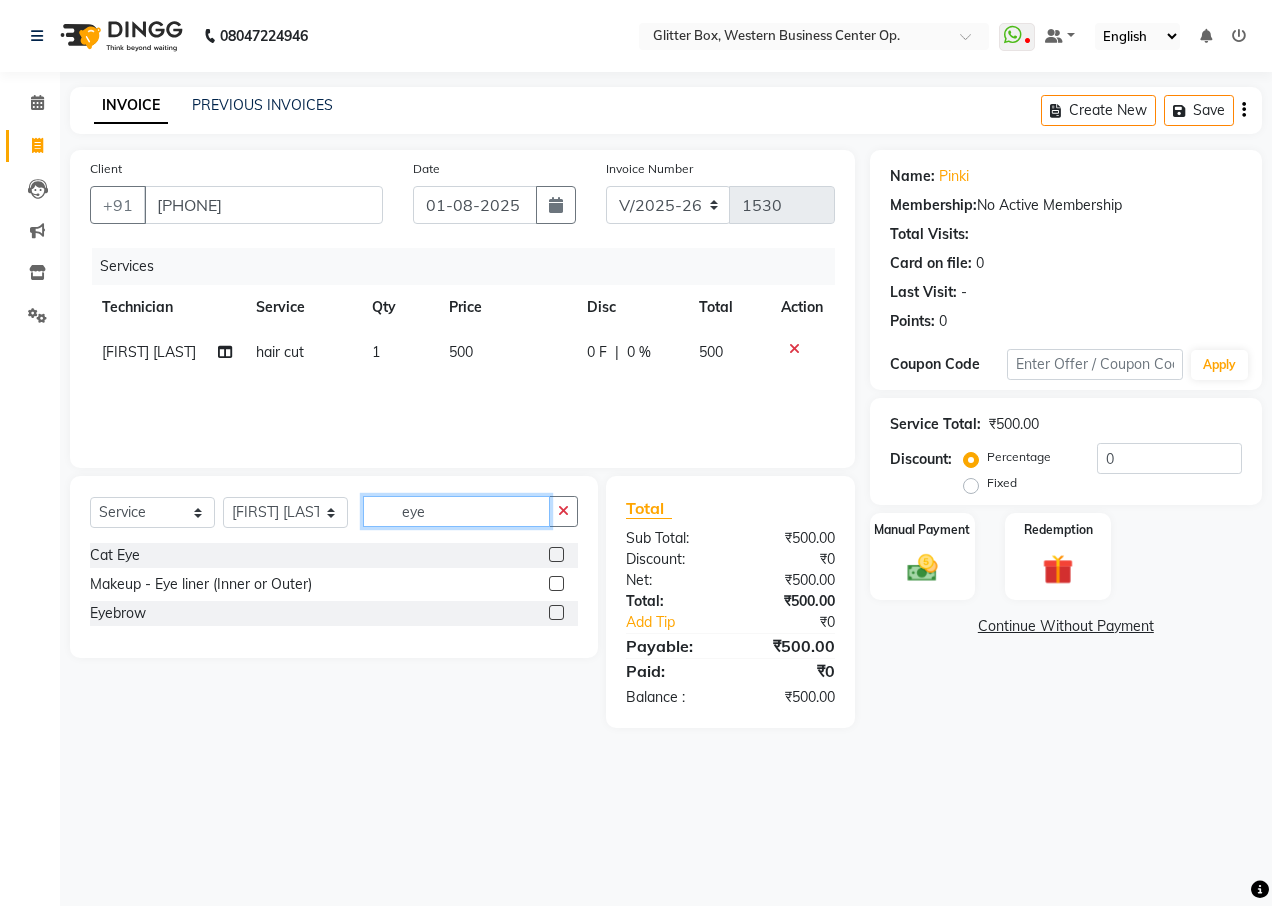 type on "eye" 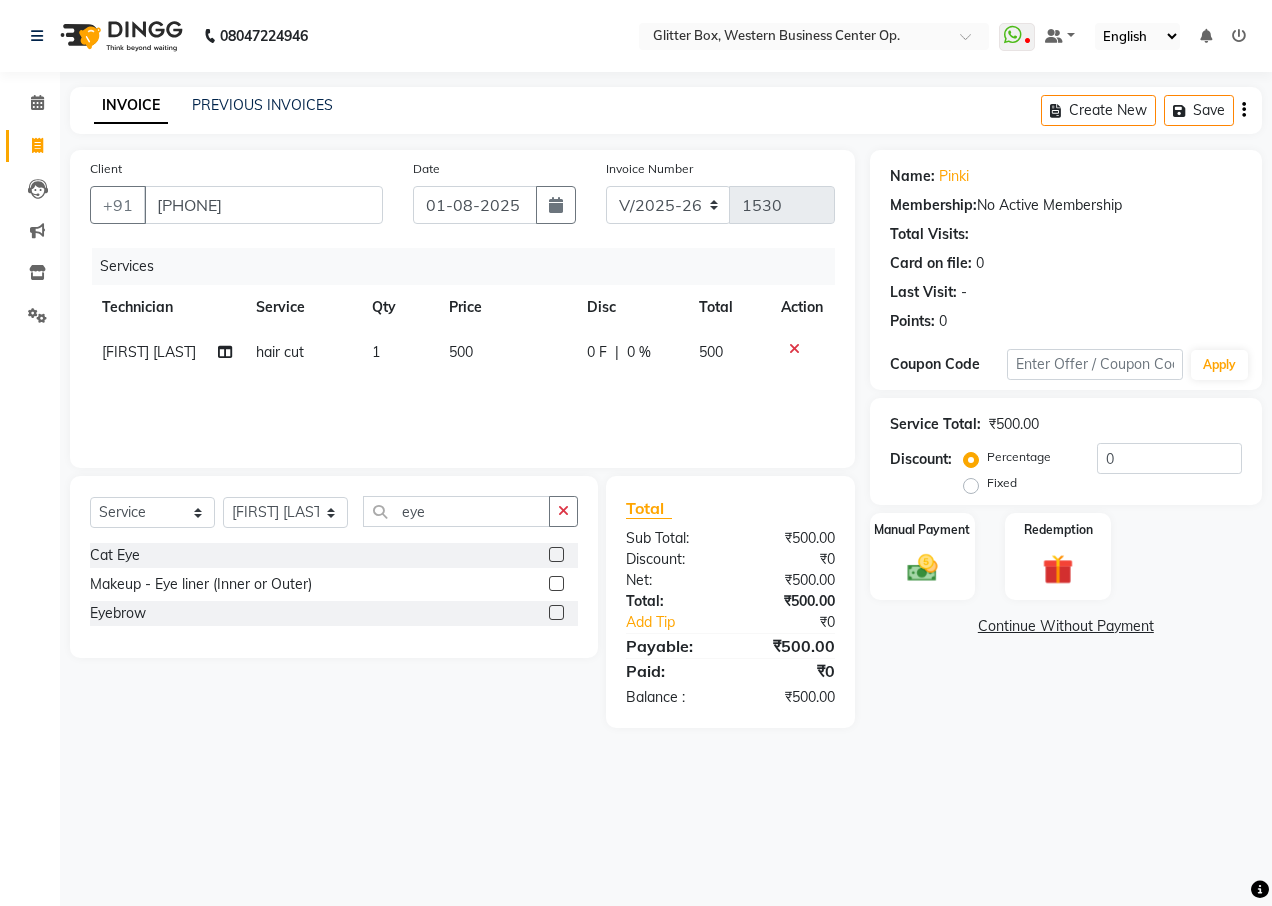 click 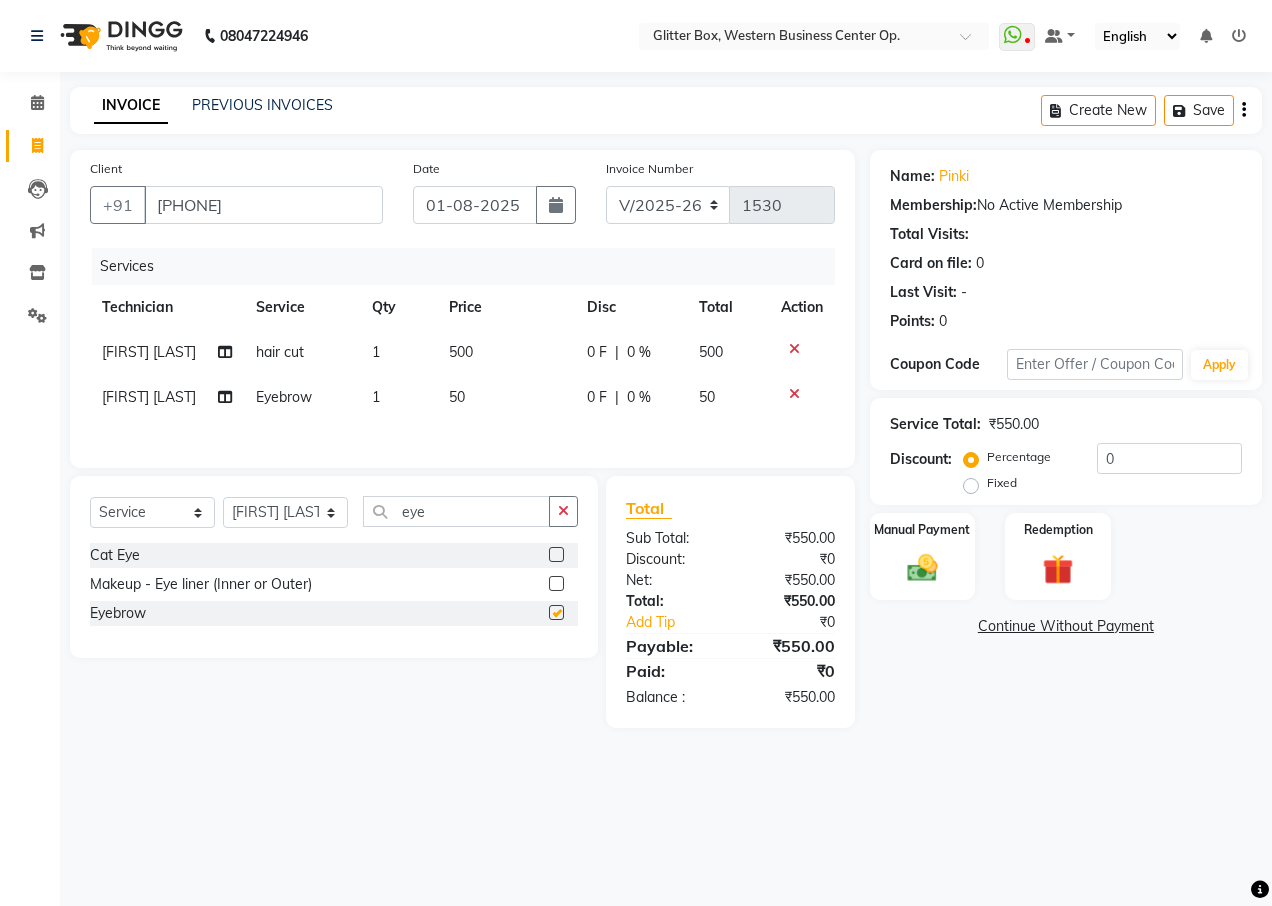 checkbox on "false" 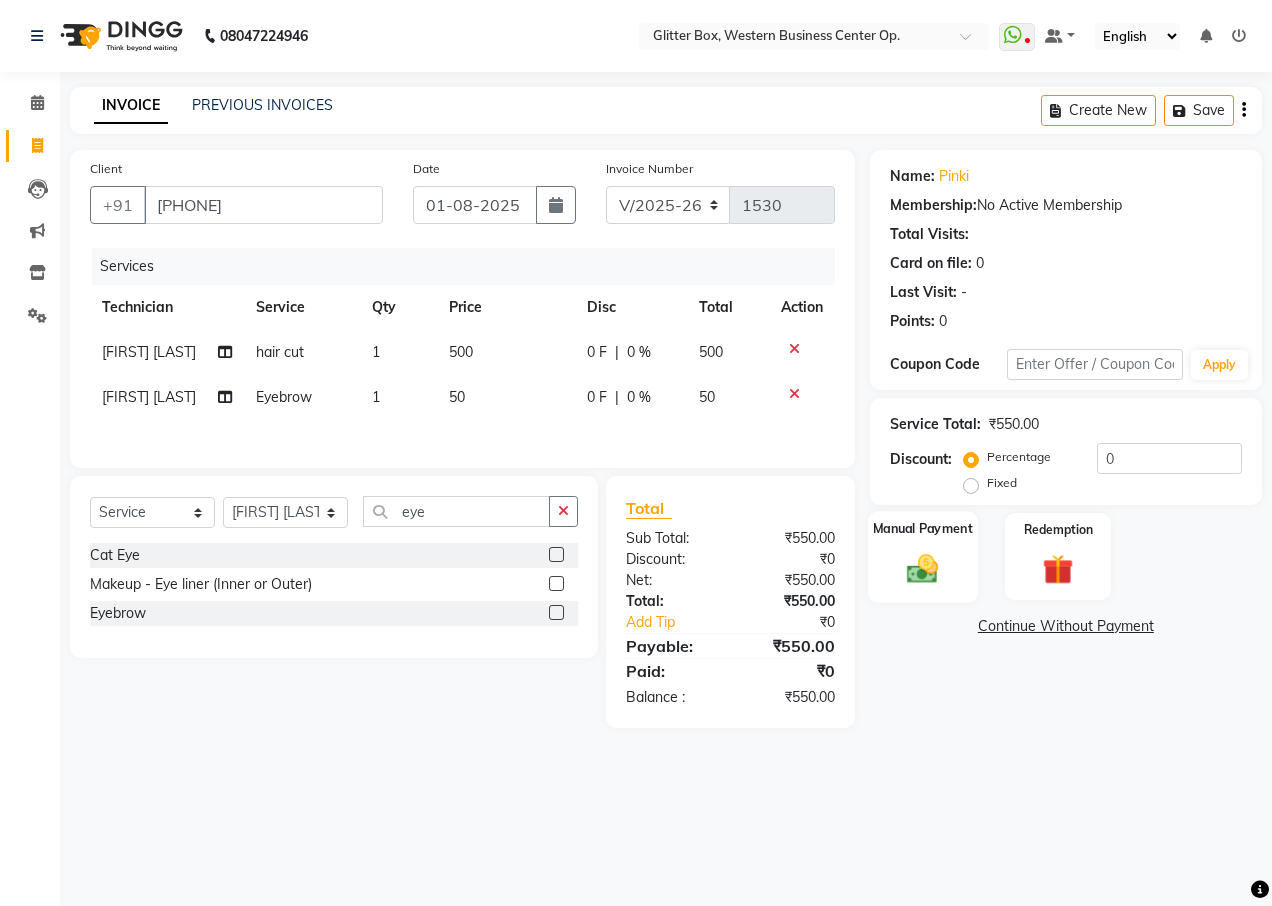 click 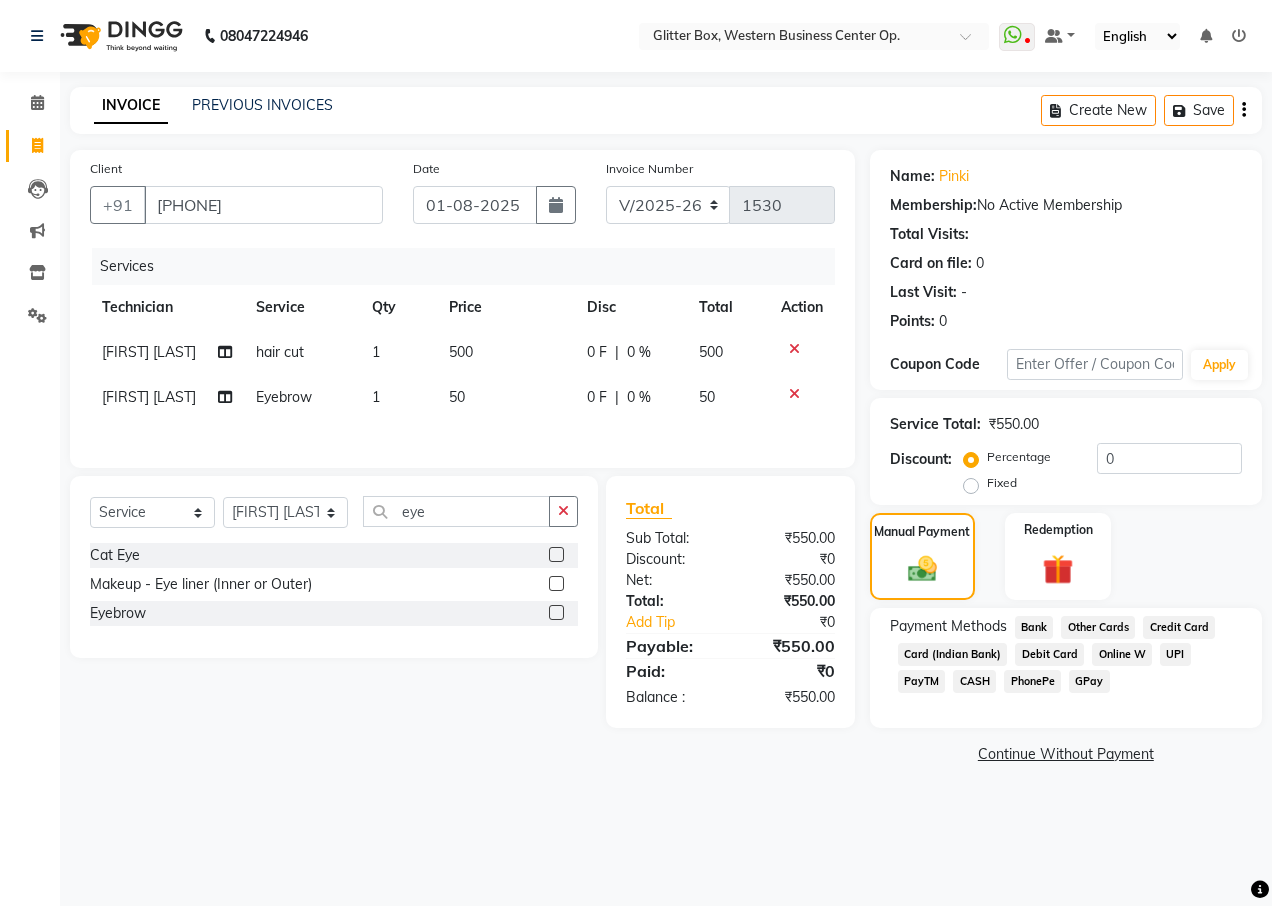 click on "CASH" 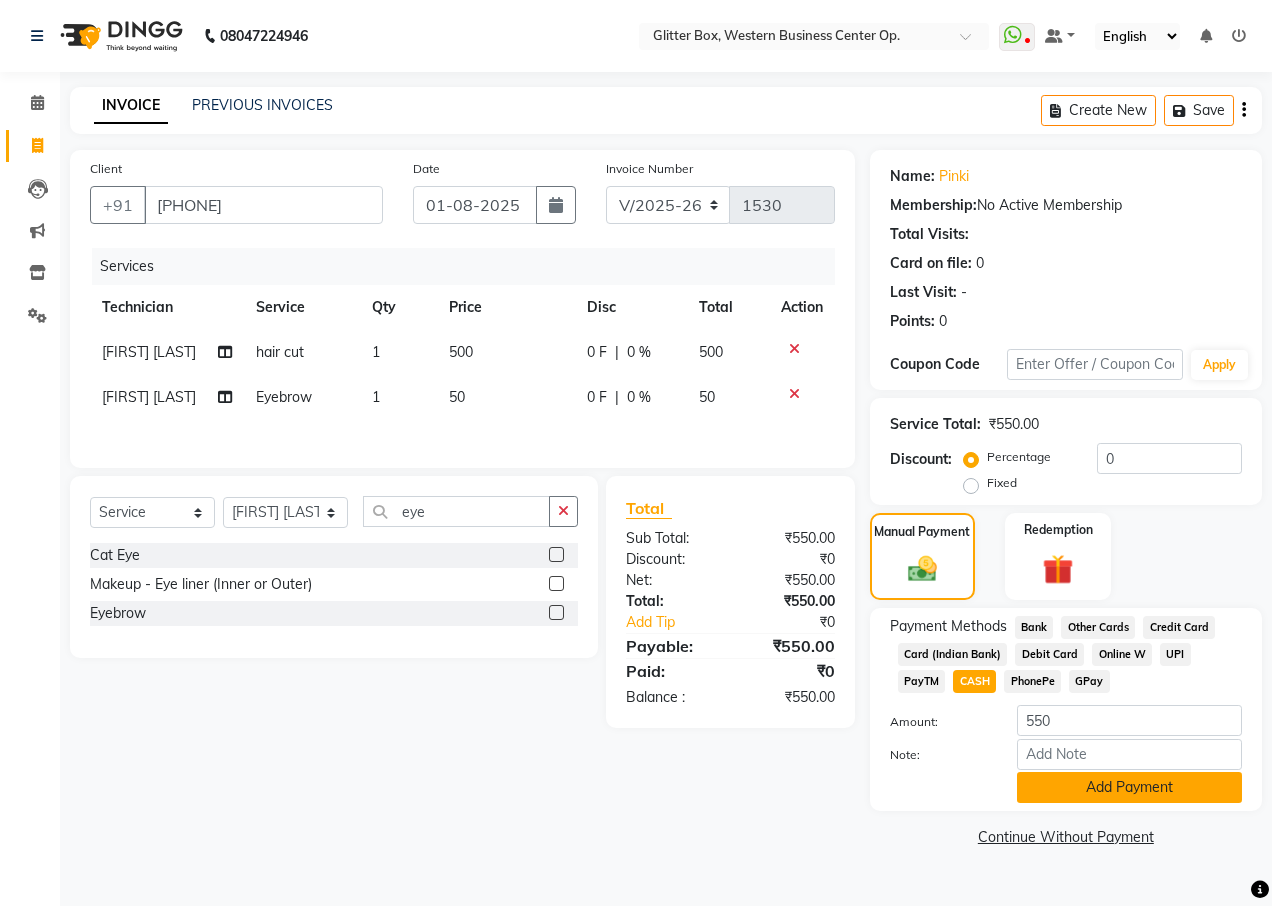 click on "Add Payment" 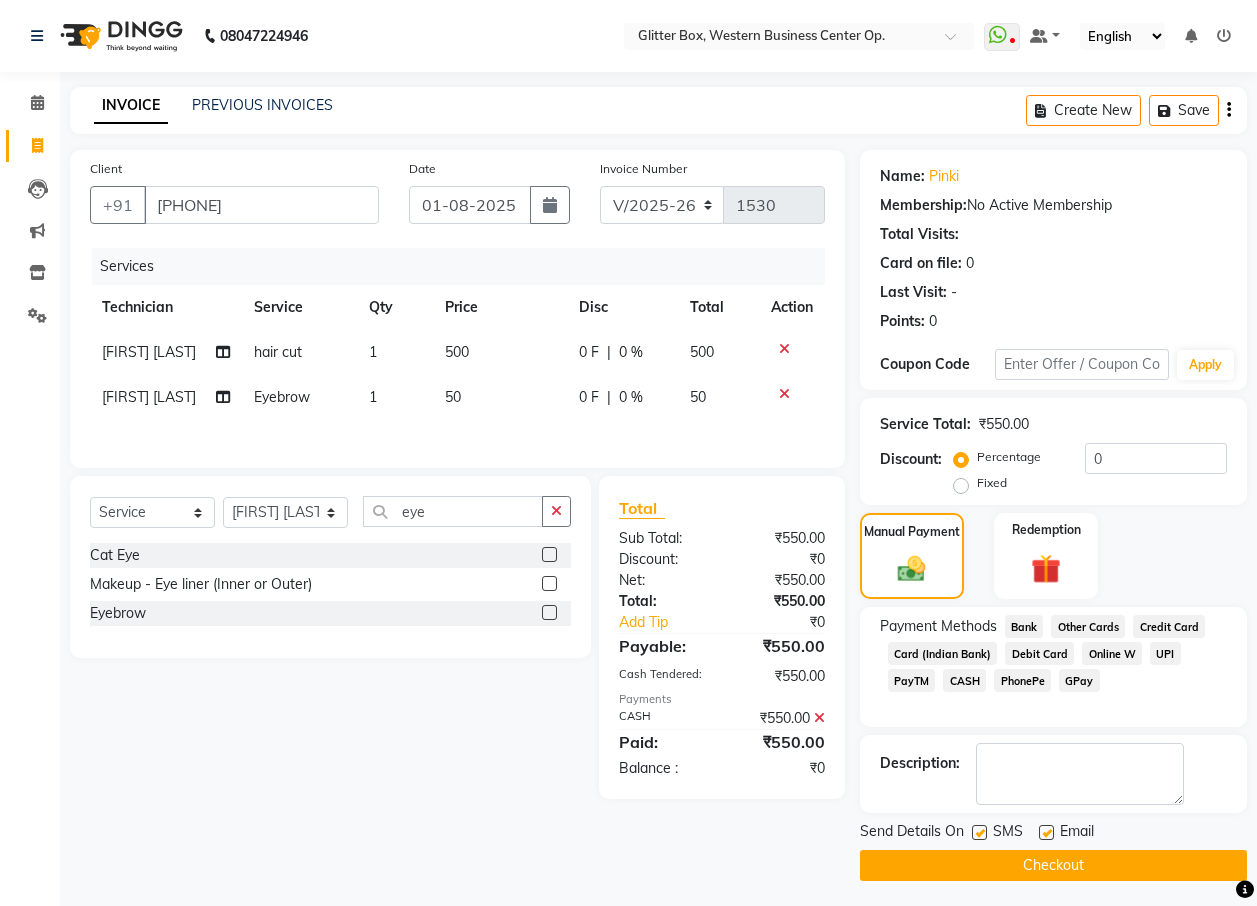 drag, startPoint x: 1044, startPoint y: 854, endPoint x: 1031, endPoint y: 819, distance: 37.336308 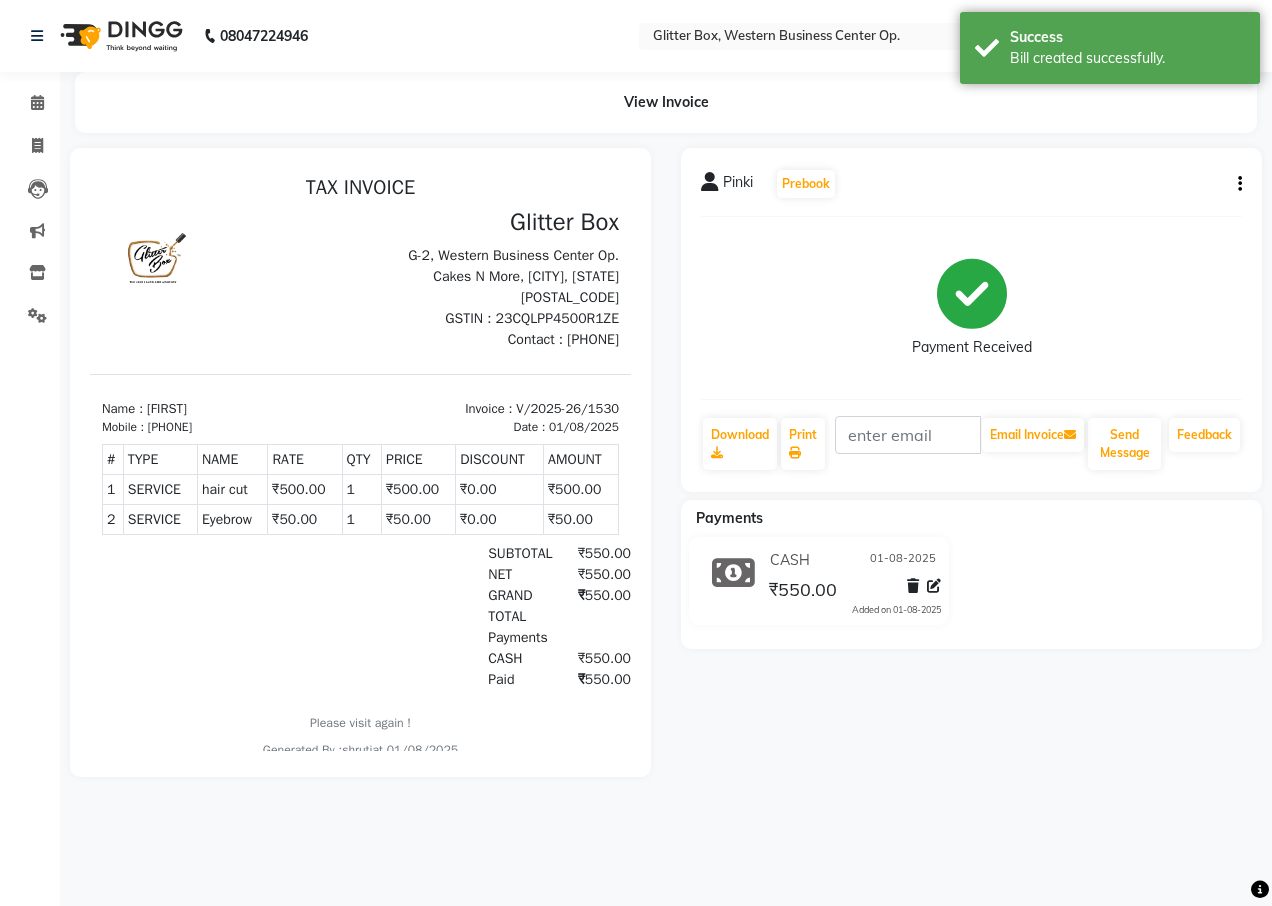 scroll, scrollTop: 0, scrollLeft: 0, axis: both 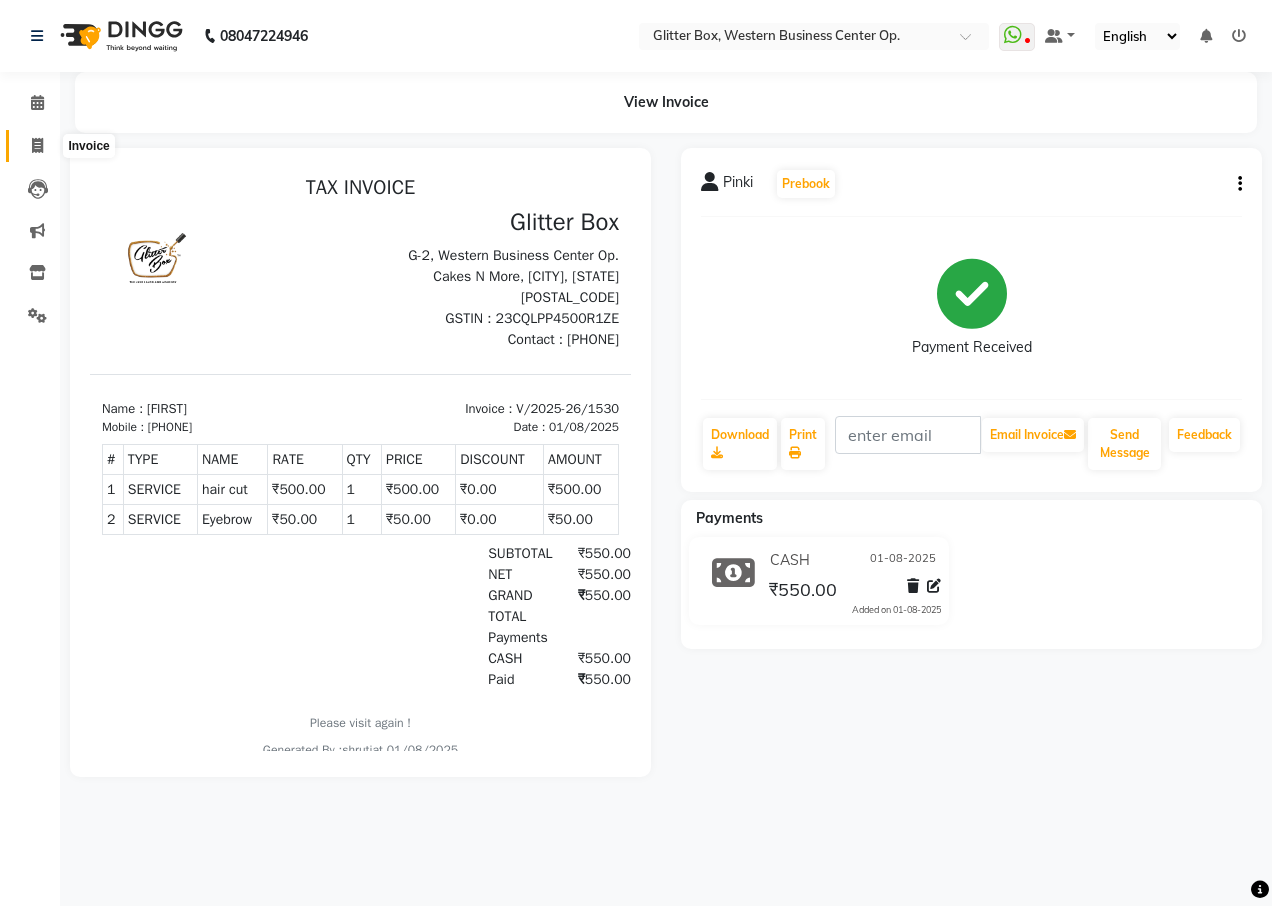 click 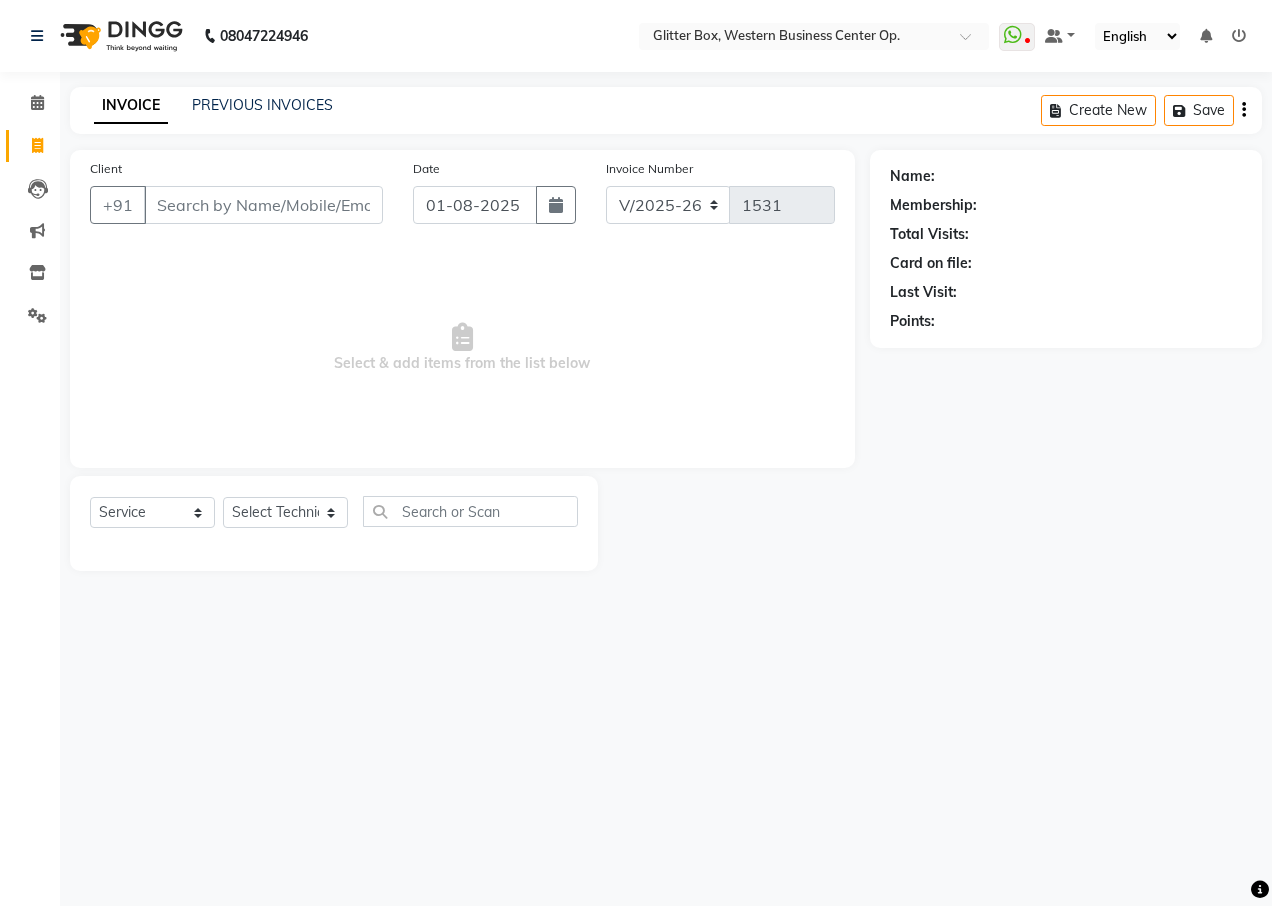 click on "Client" at bounding box center (263, 205) 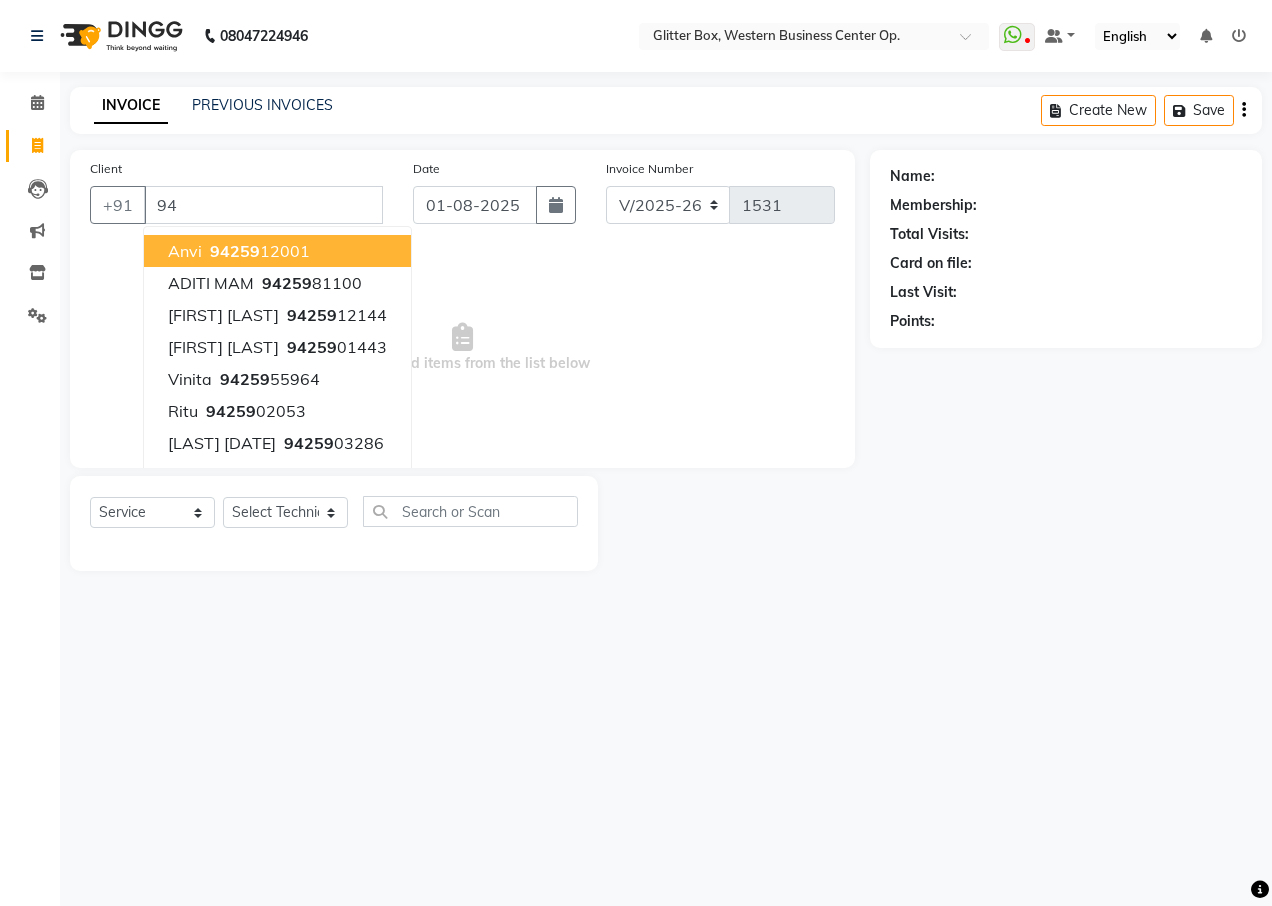 type on "9" 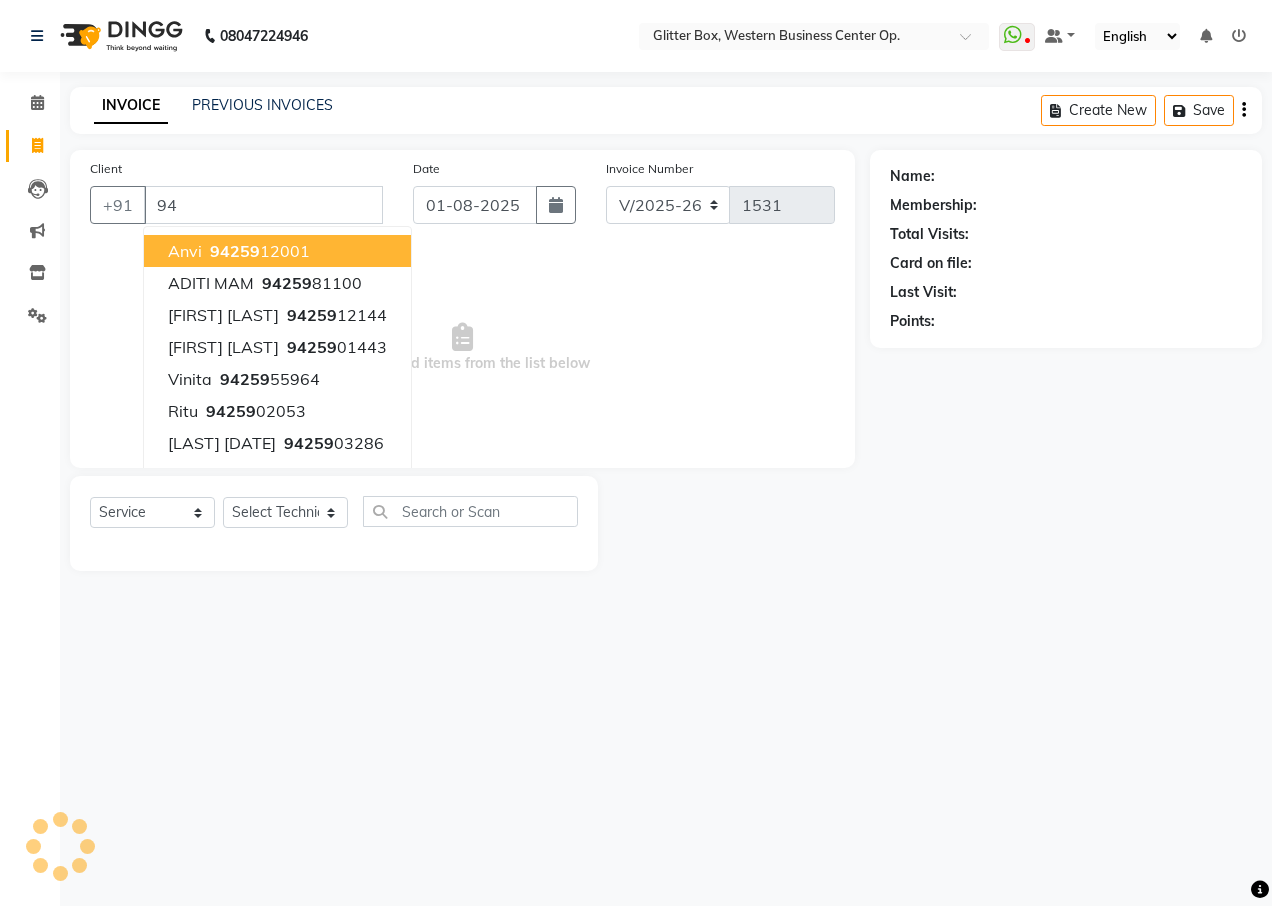 type on "9" 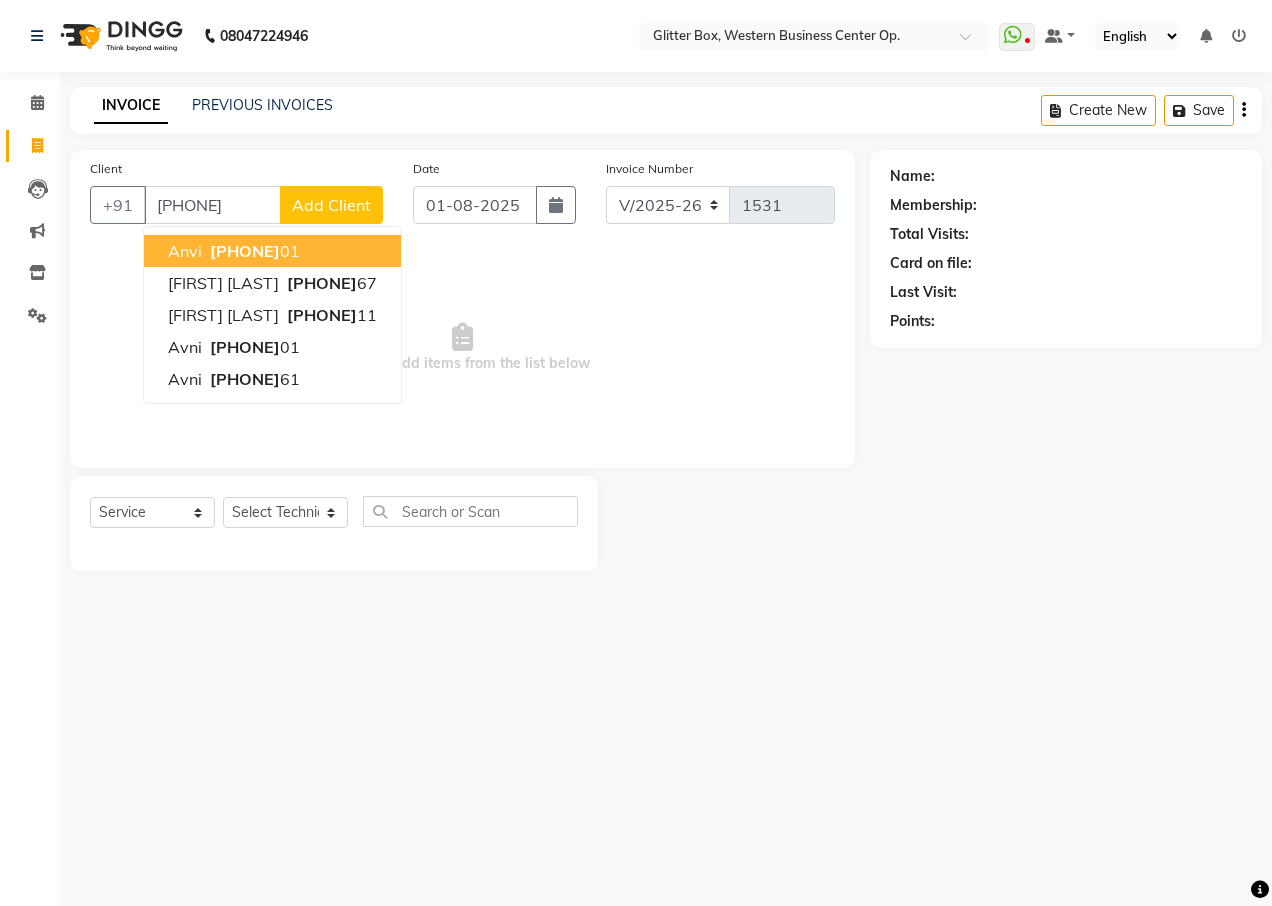 click on "anvi   [PHONE]" at bounding box center (272, 251) 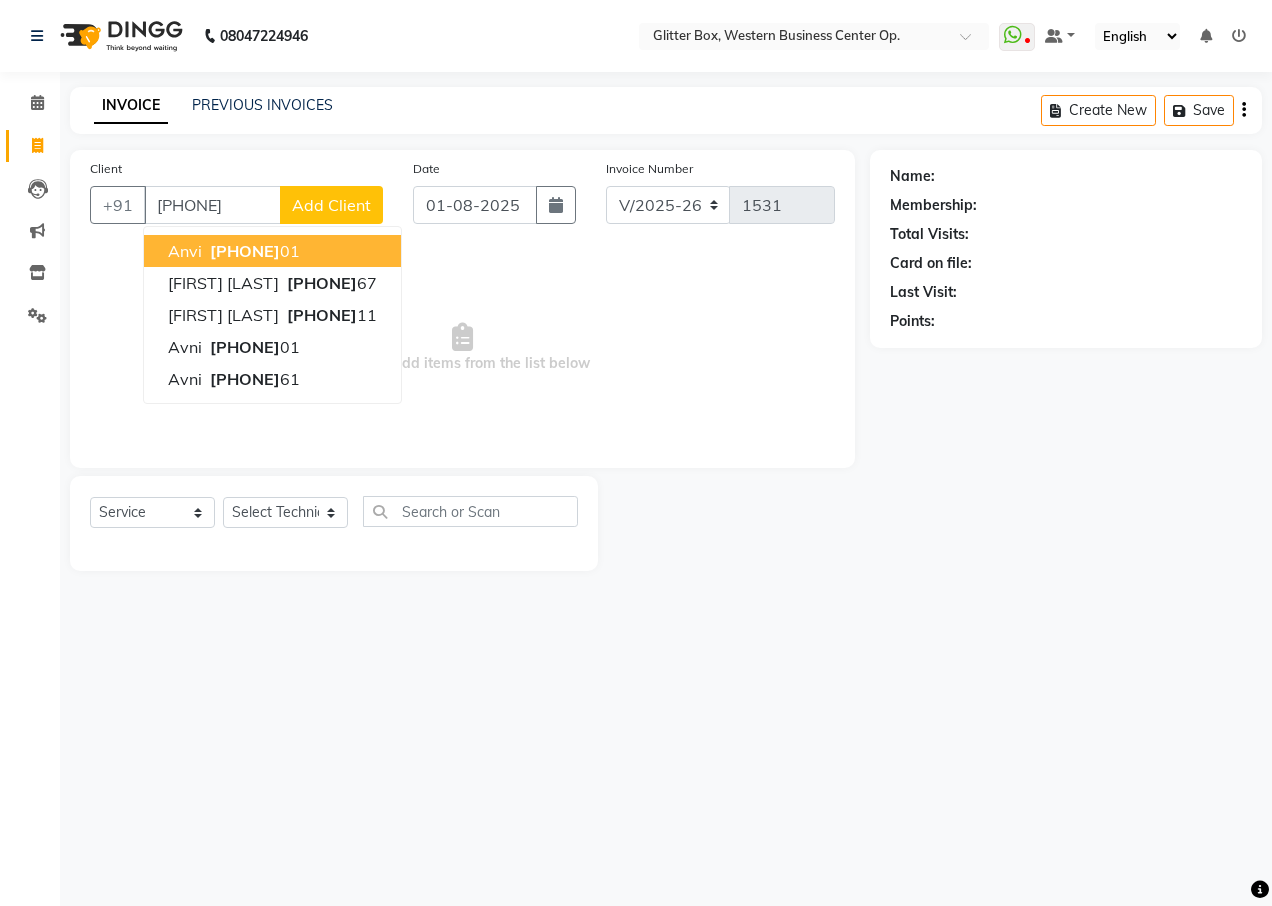 type on "[PHONE]" 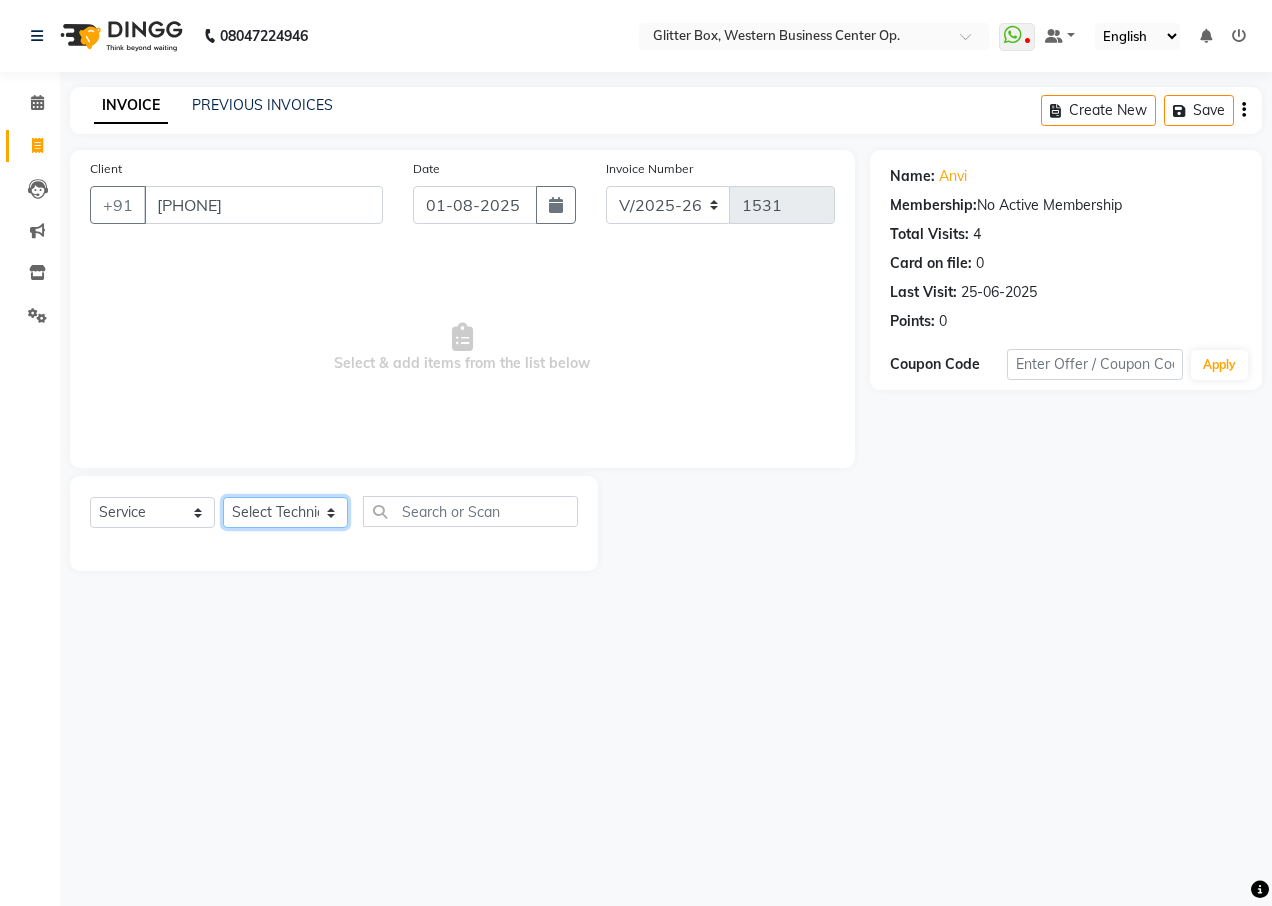 click on "Select Technician Ankita Yadav Ankit Tiwari bharat DEBNATH Govind Rana hema john Kajal Rana Kajal Rathour Katick Das kelly Nairmal Das owner Pankaj Malayya pooja Preeti makore Rupa Chettri shalu shruti shubham Suraj" 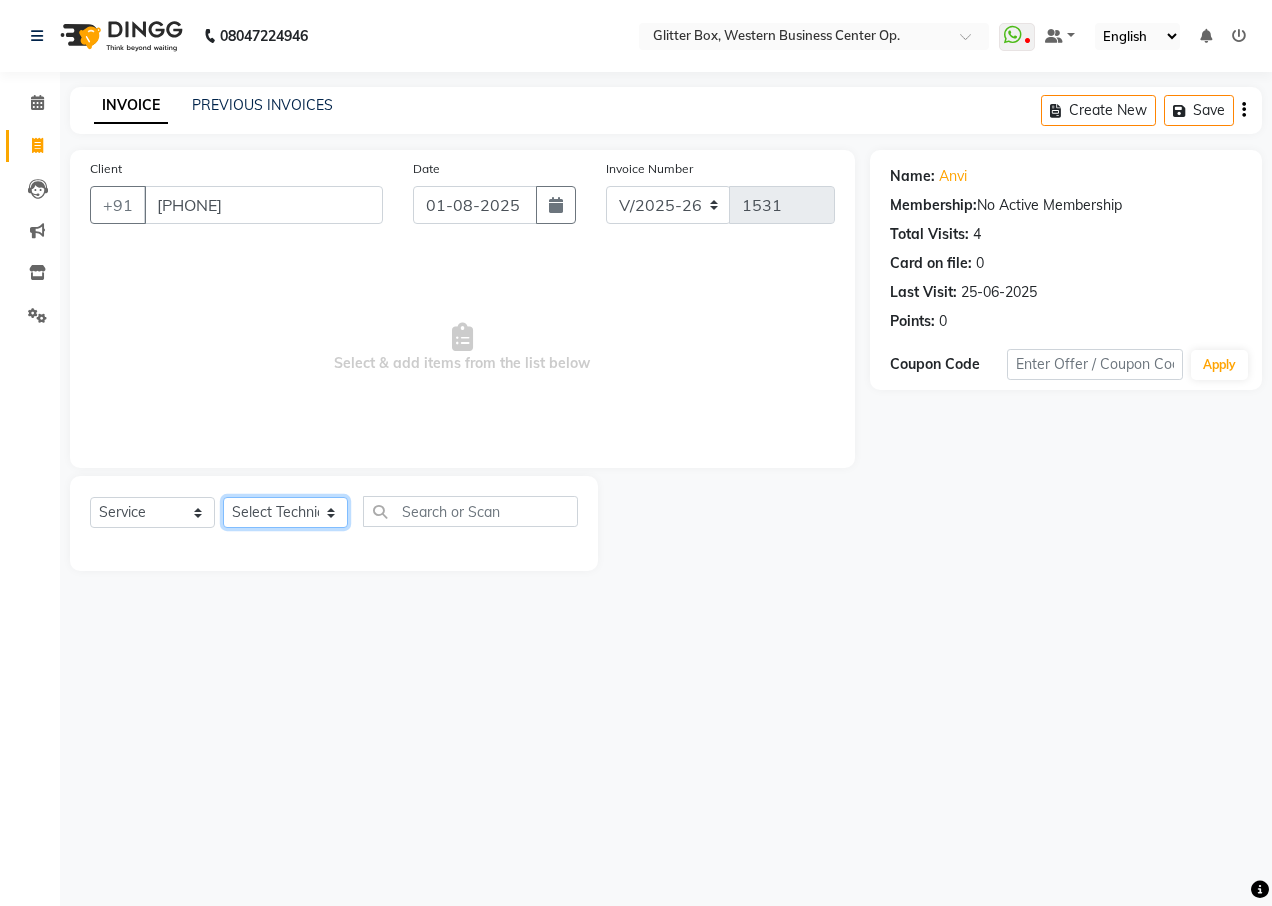 select on "71114" 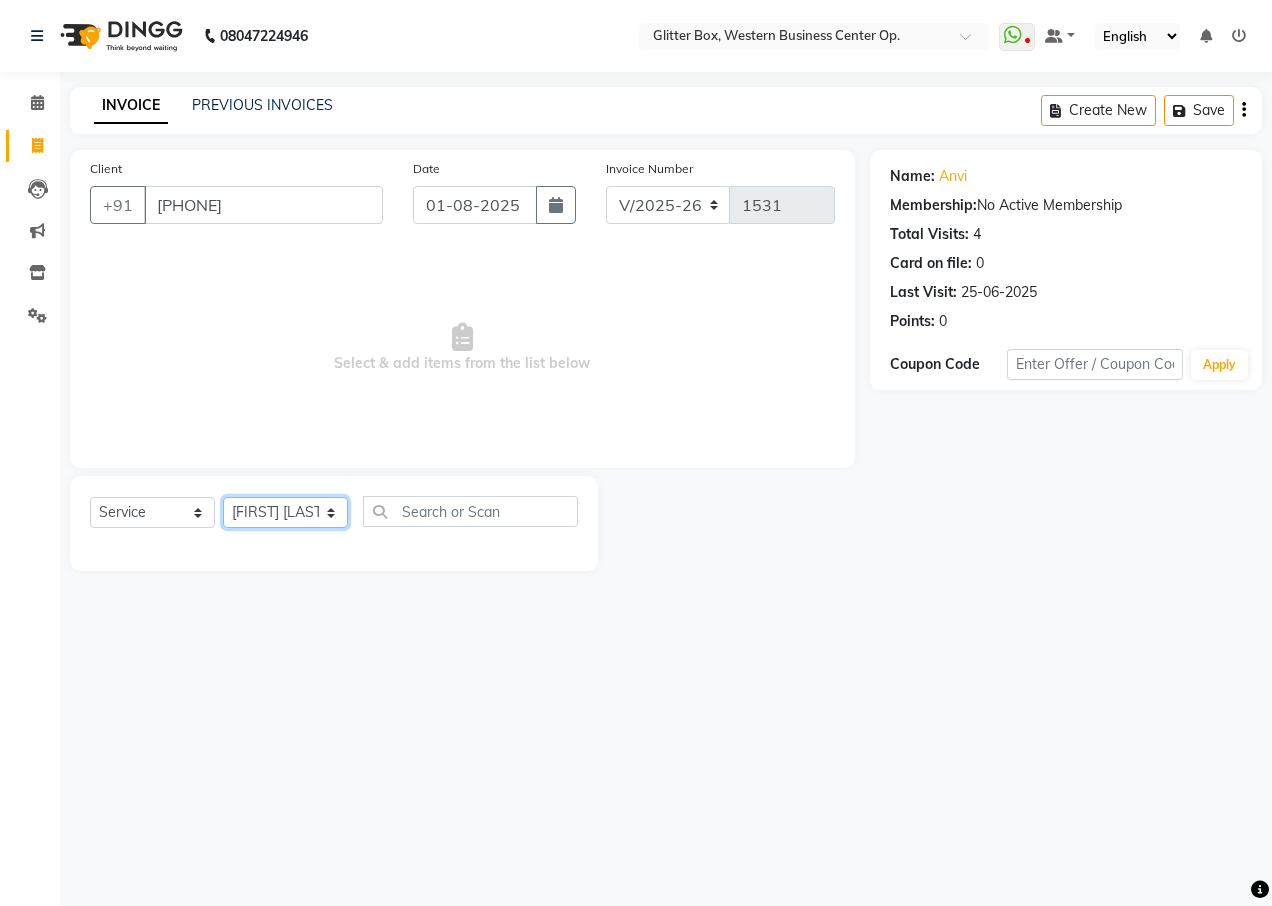 click on "Select Technician Ankita Yadav Ankit Tiwari bharat DEBNATH Govind Rana hema john Kajal Rana Kajal Rathour Katick Das kelly Nairmal Das owner Pankaj Malayya pooja Preeti makore Rupa Chettri shalu shruti shubham Suraj" 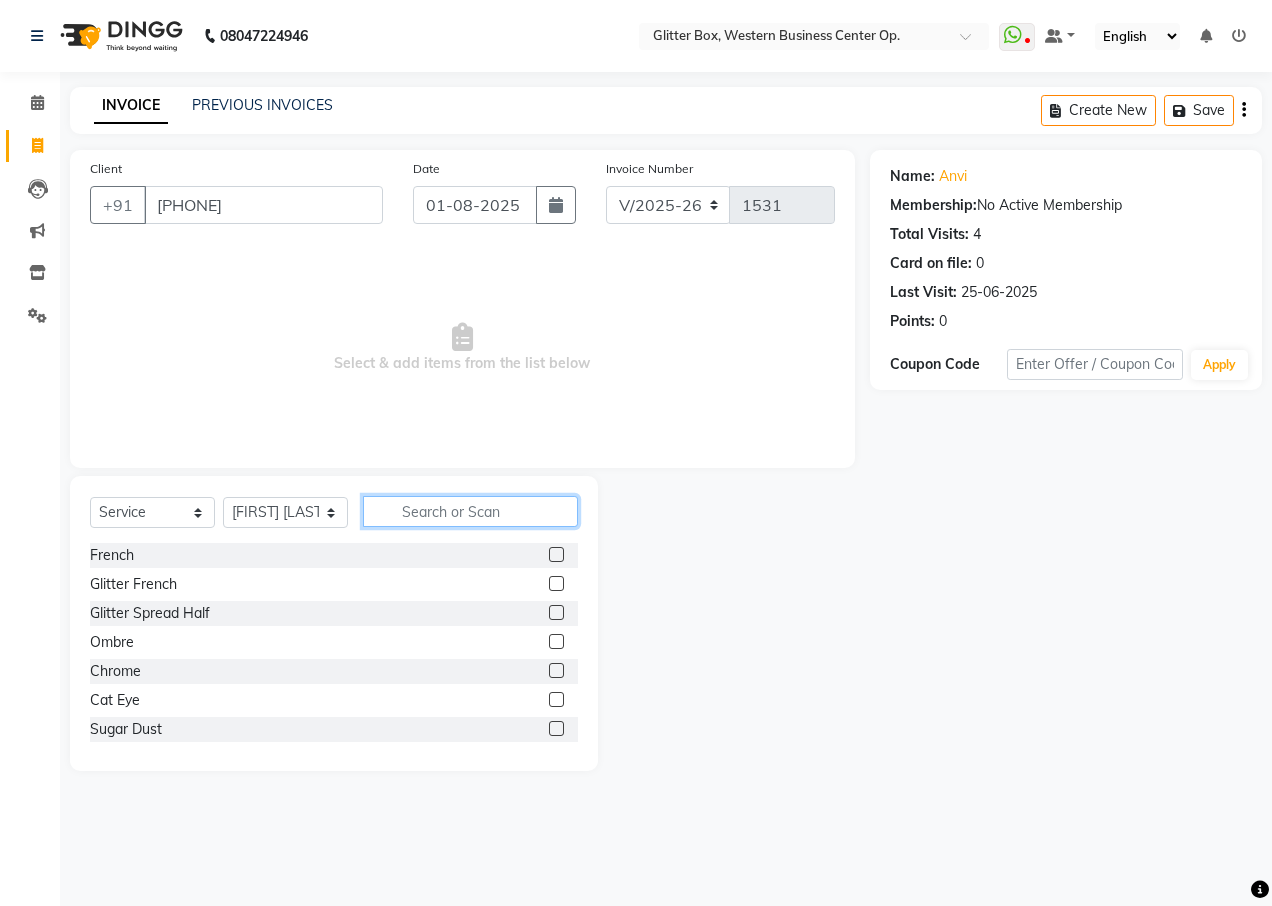 click 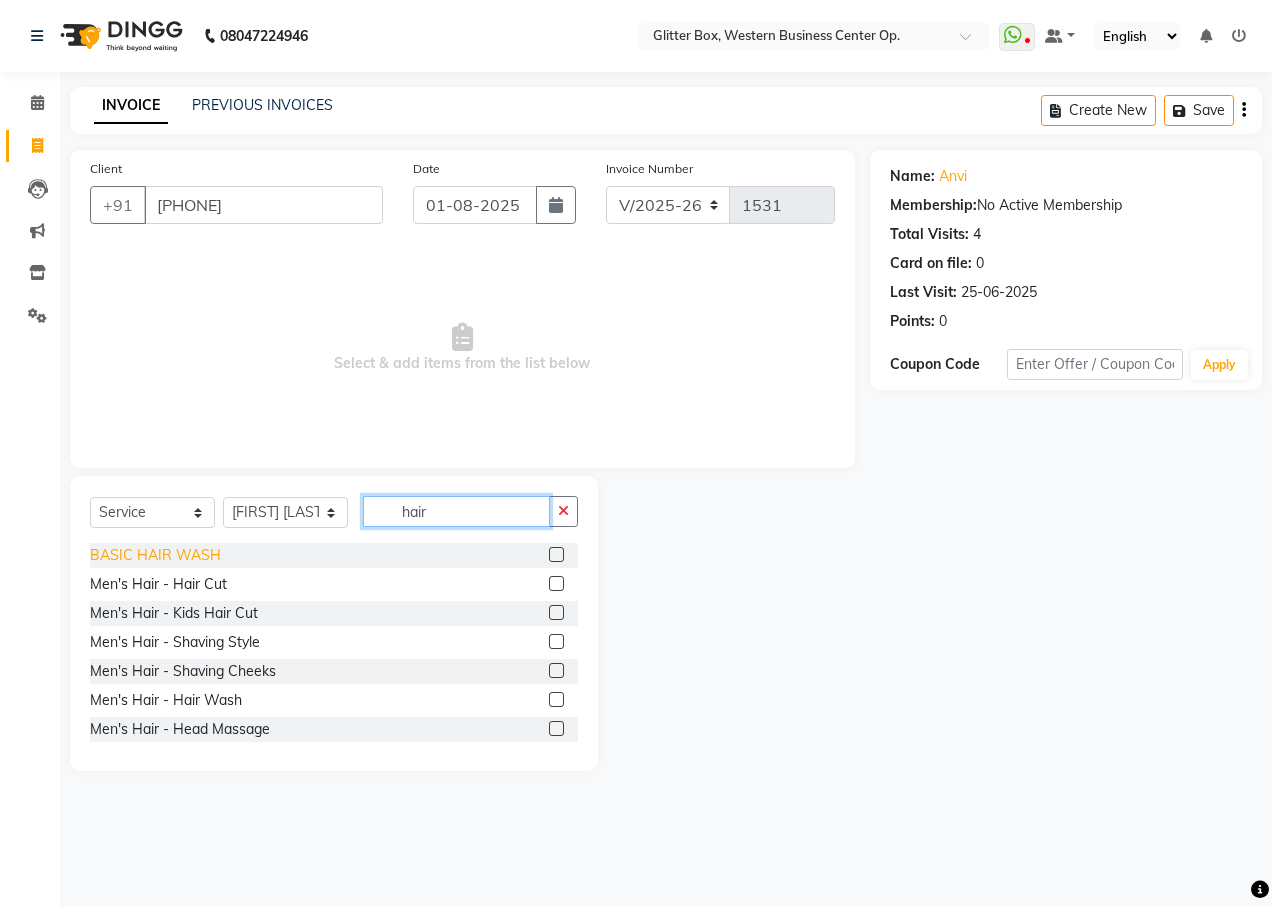 type on "hair" 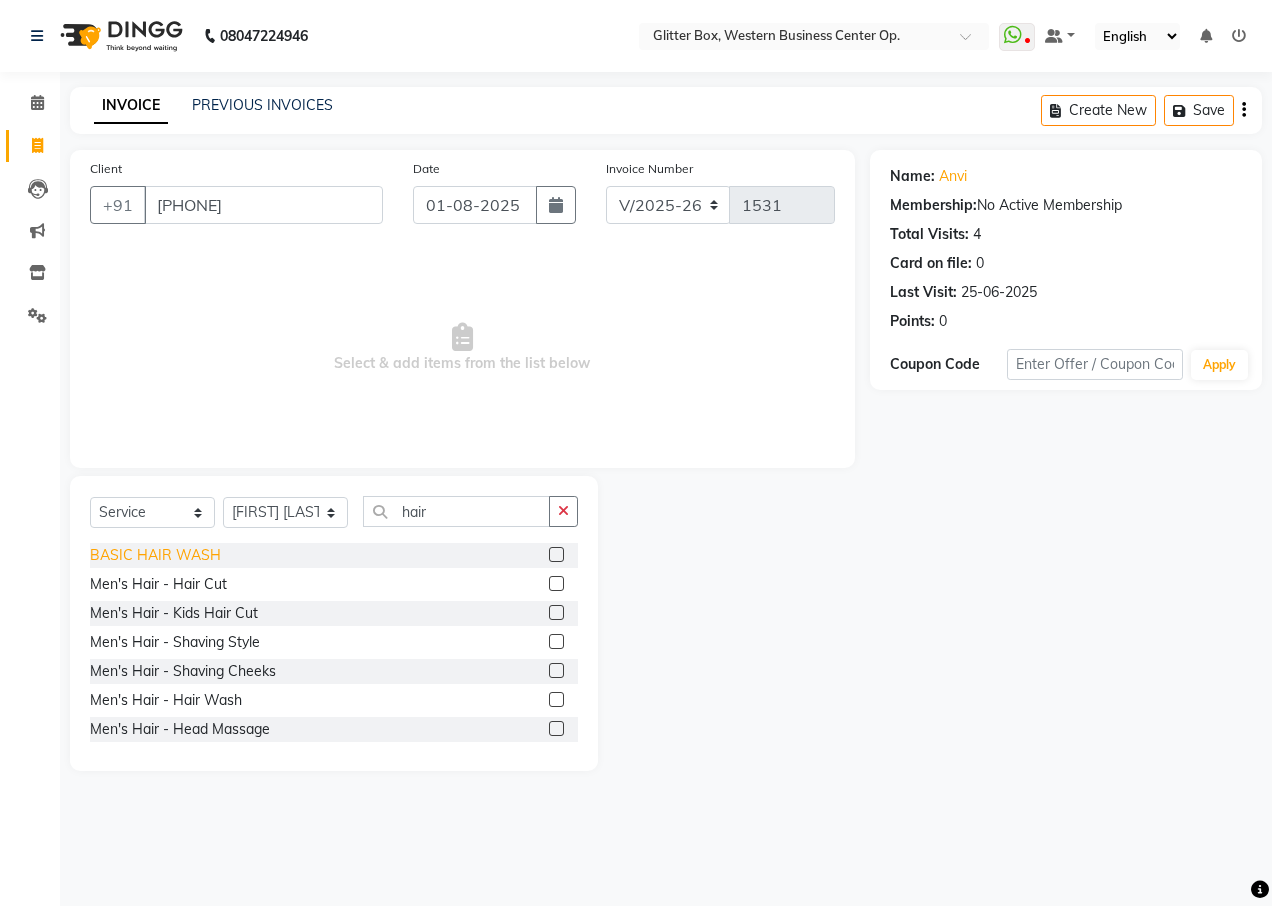 click on "BASIC HAIR WASH" 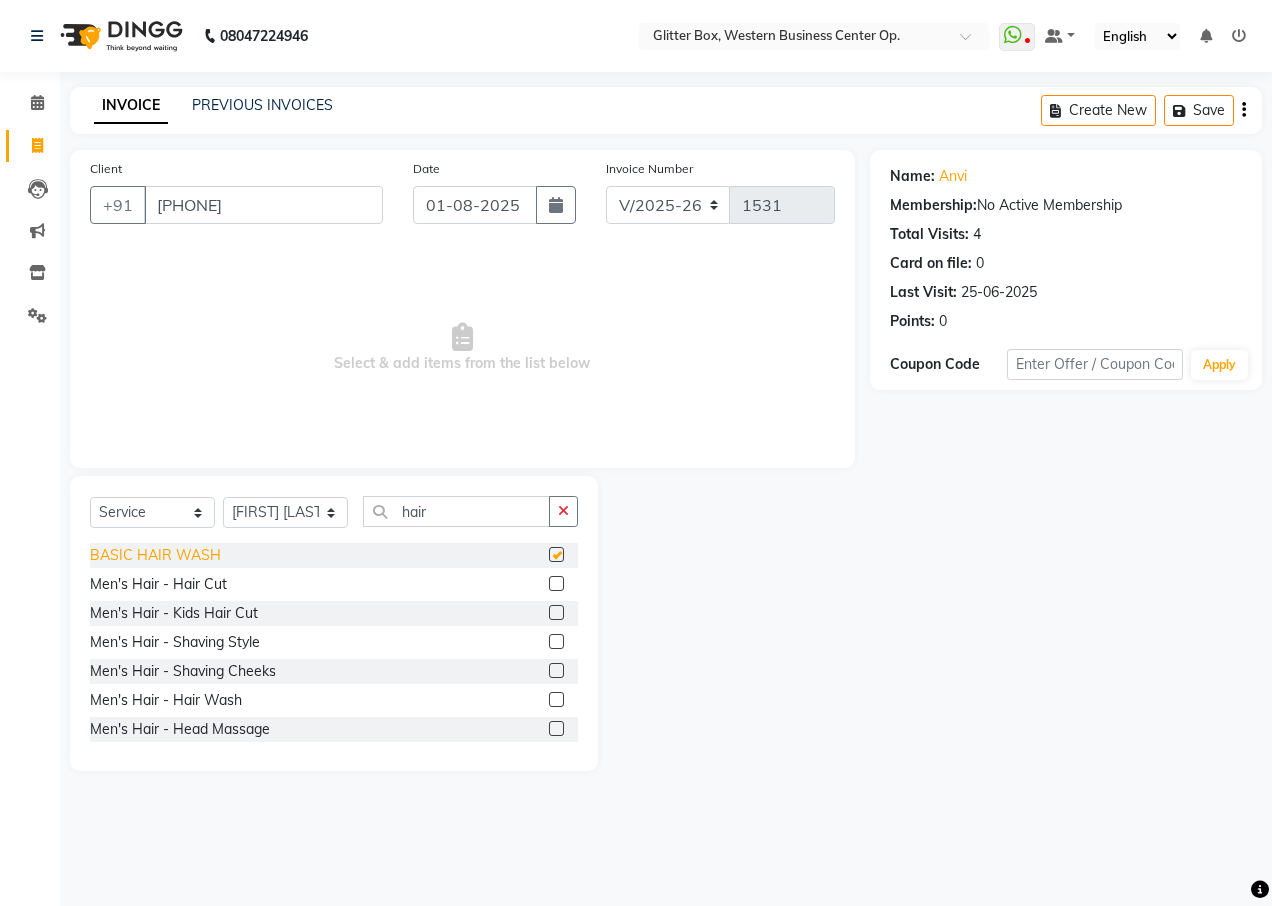 checkbox on "false" 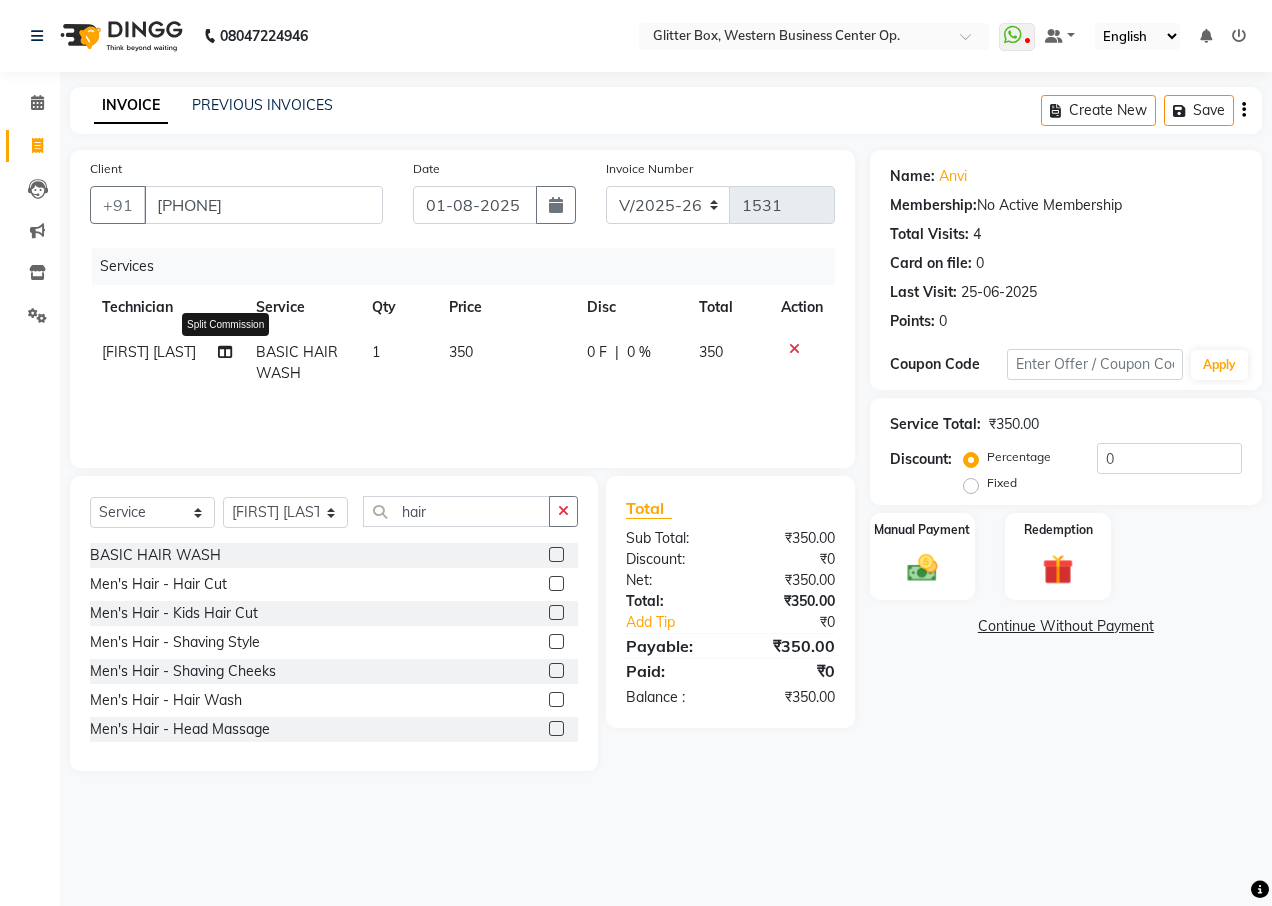 click 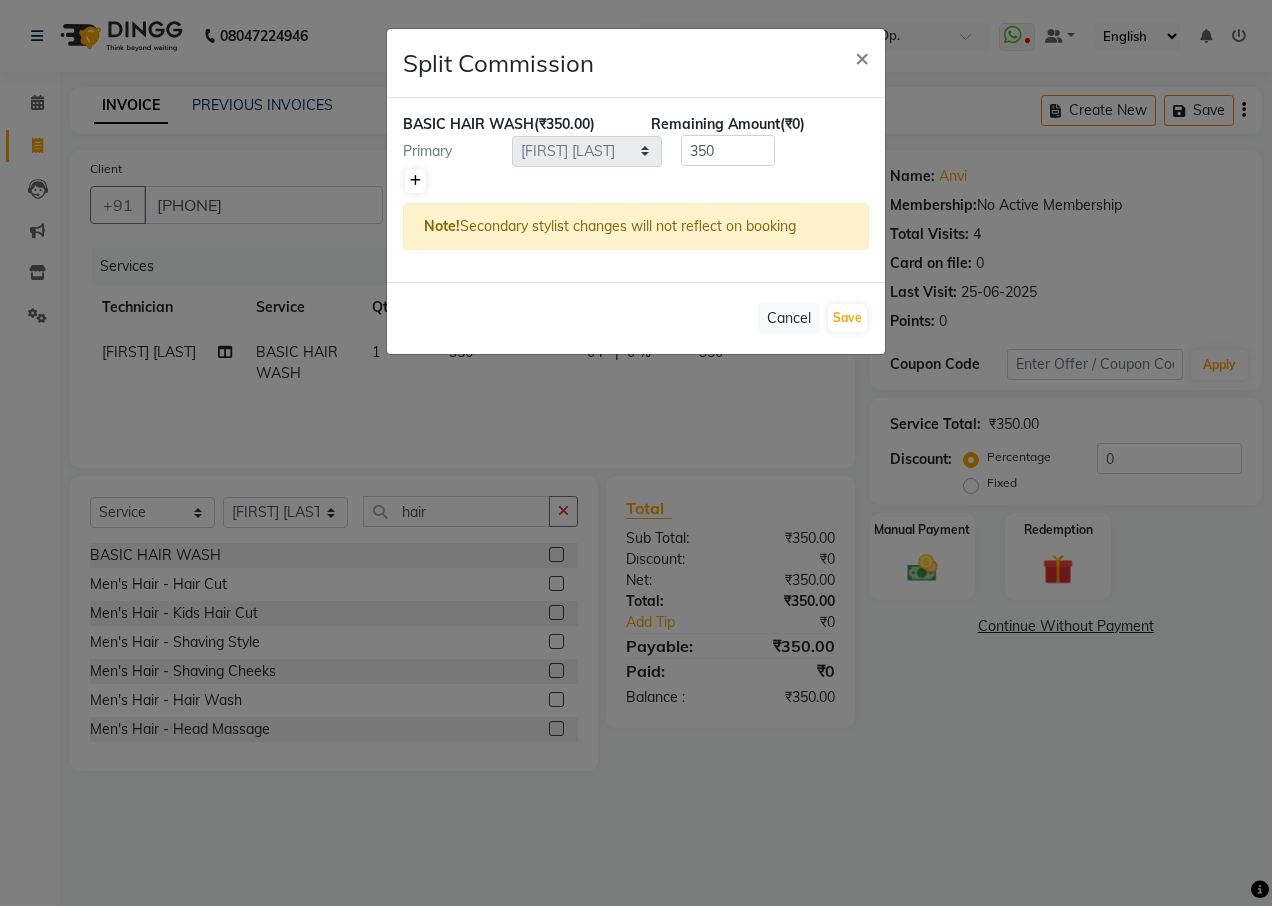 click 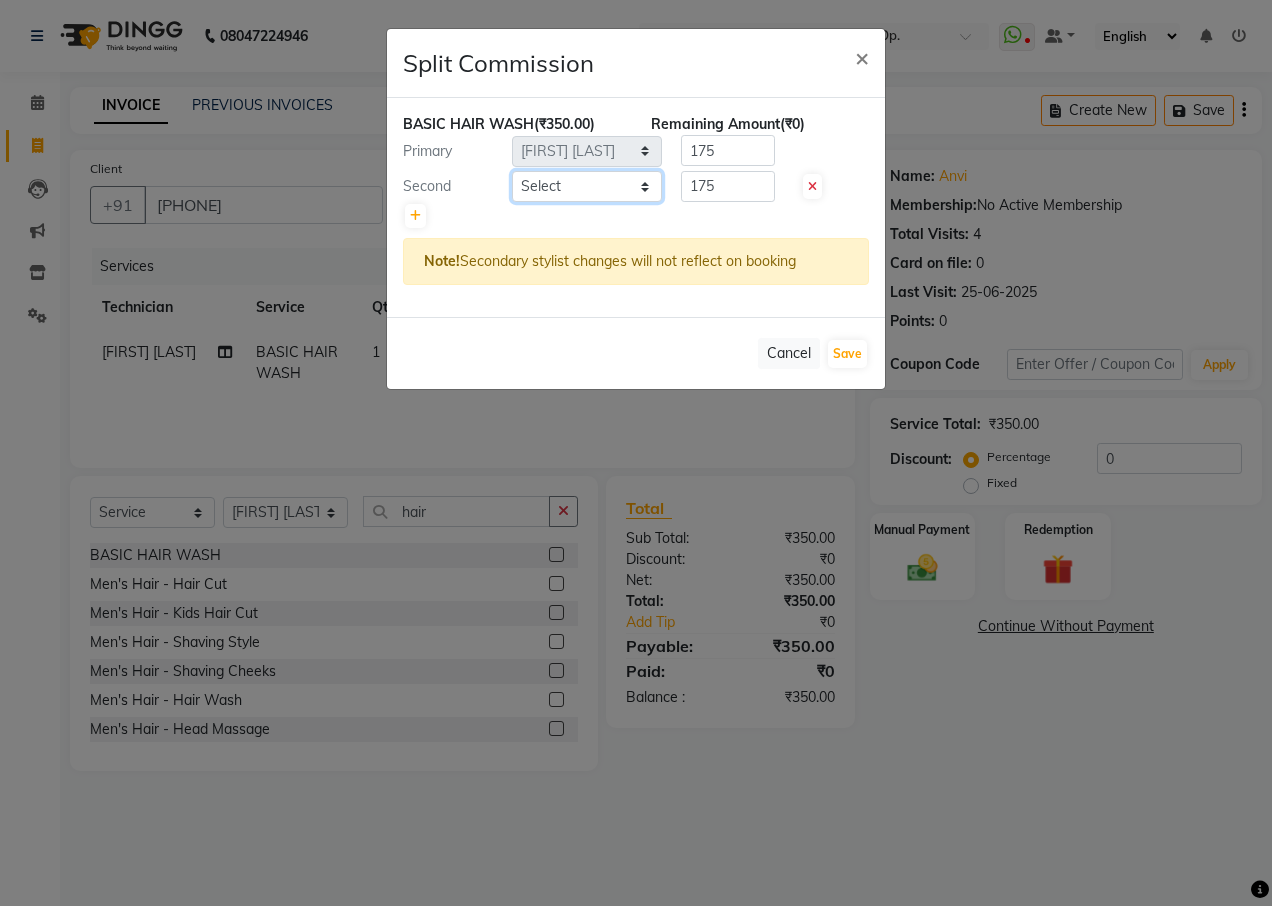 click on "Select  [FIRST]   [FIRST]   bharat   DEBNATH   [FIRST] [LAST]   hema   john   [FIRST] [LAST]   [FIRST] [LAST]   [FIRST] [LAST]   kelly   [LAST] [LAST]   owner   [FIRST] [LAST]   pooja   [FIRST] [LAST]   [FIRST] [LAST]   shalu   shruti   shubham   Suraj" 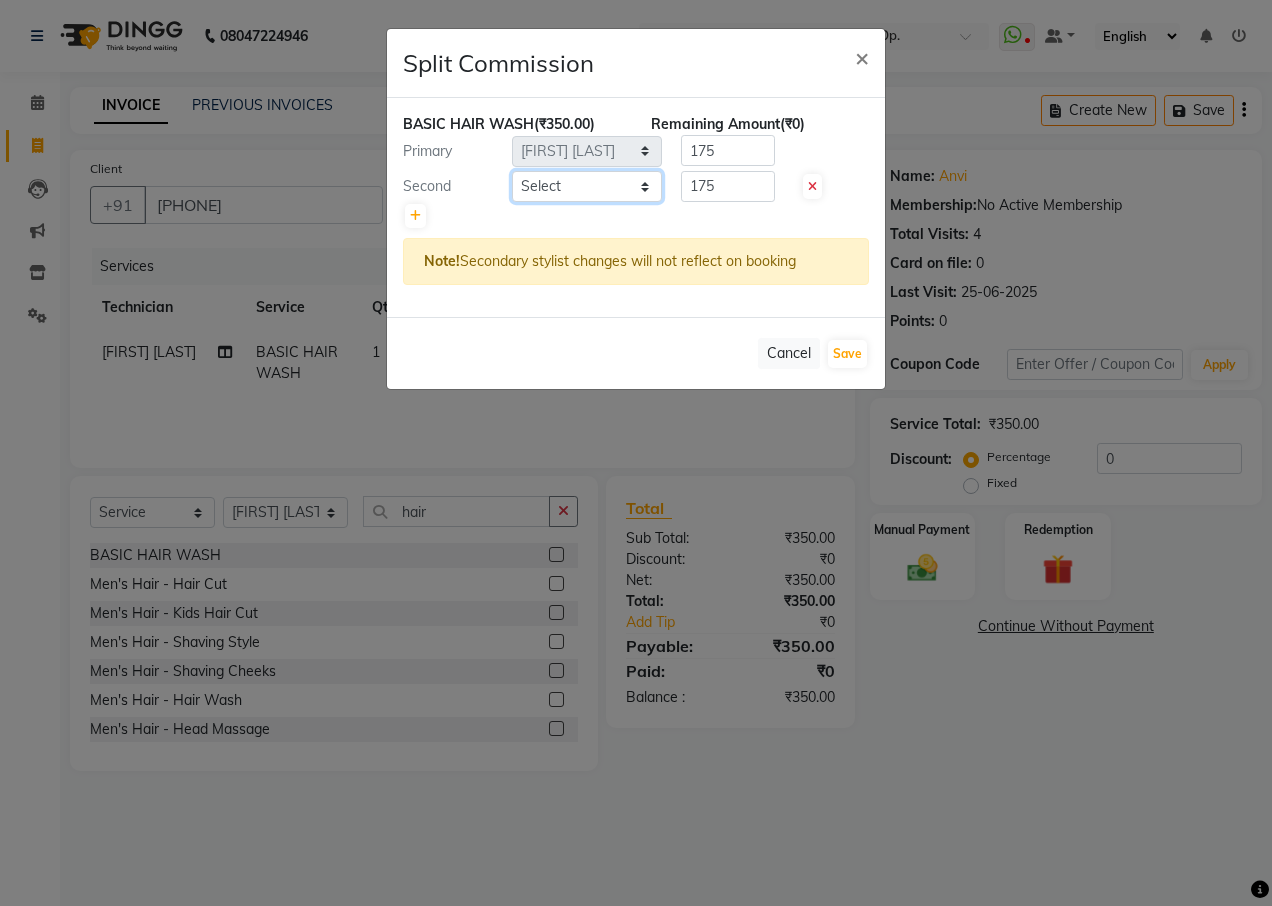 select on "38313" 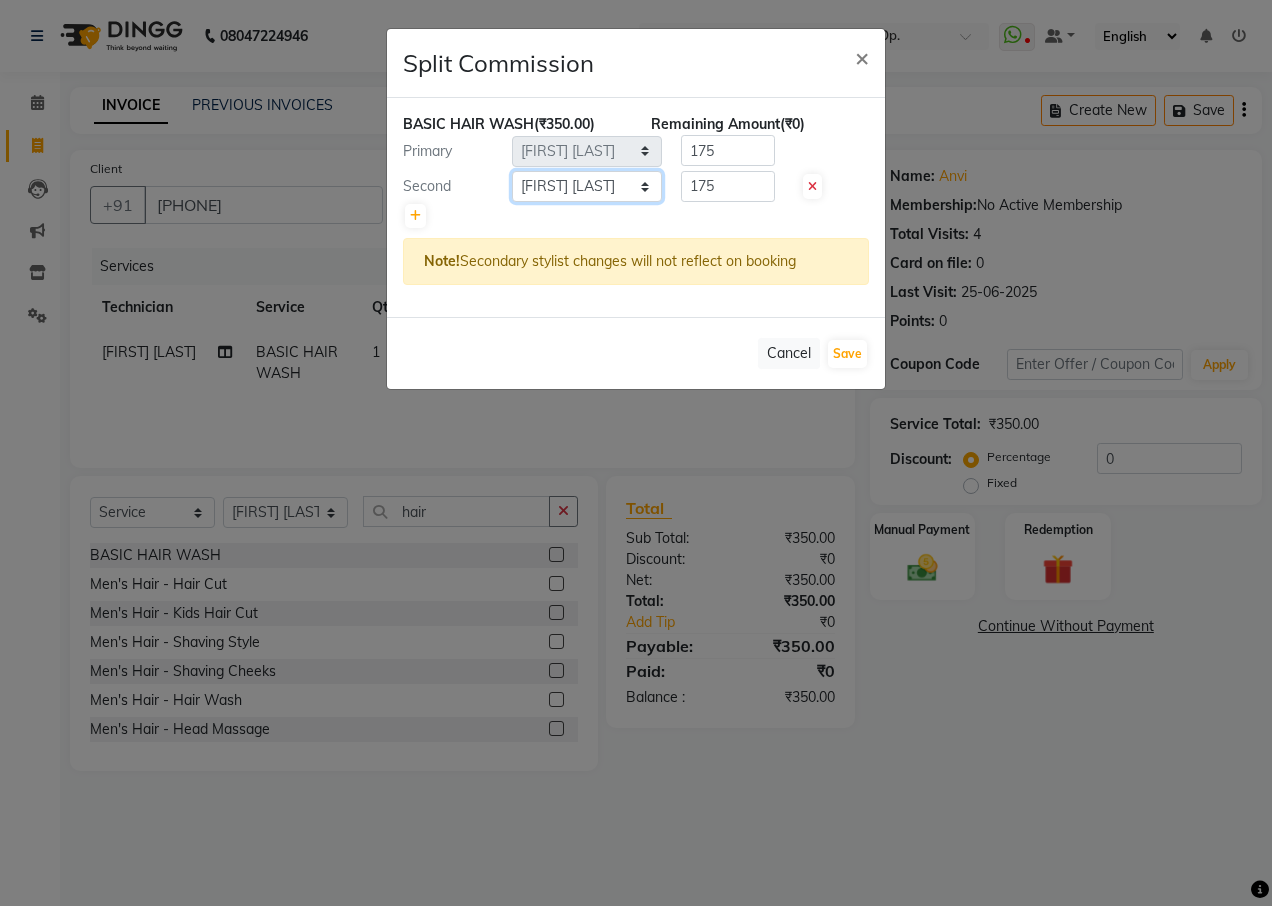 click on "Select  [FIRST]   [FIRST]   bharat   DEBNATH   [FIRST] [LAST]   hema   john   [FIRST] [LAST]   [FIRST] [LAST]   [FIRST] [LAST]   kelly   [LAST] [LAST]   owner   [FIRST] [LAST]   pooja   [FIRST] [LAST]   [FIRST] [LAST]   shalu   shruti   shubham   Suraj" 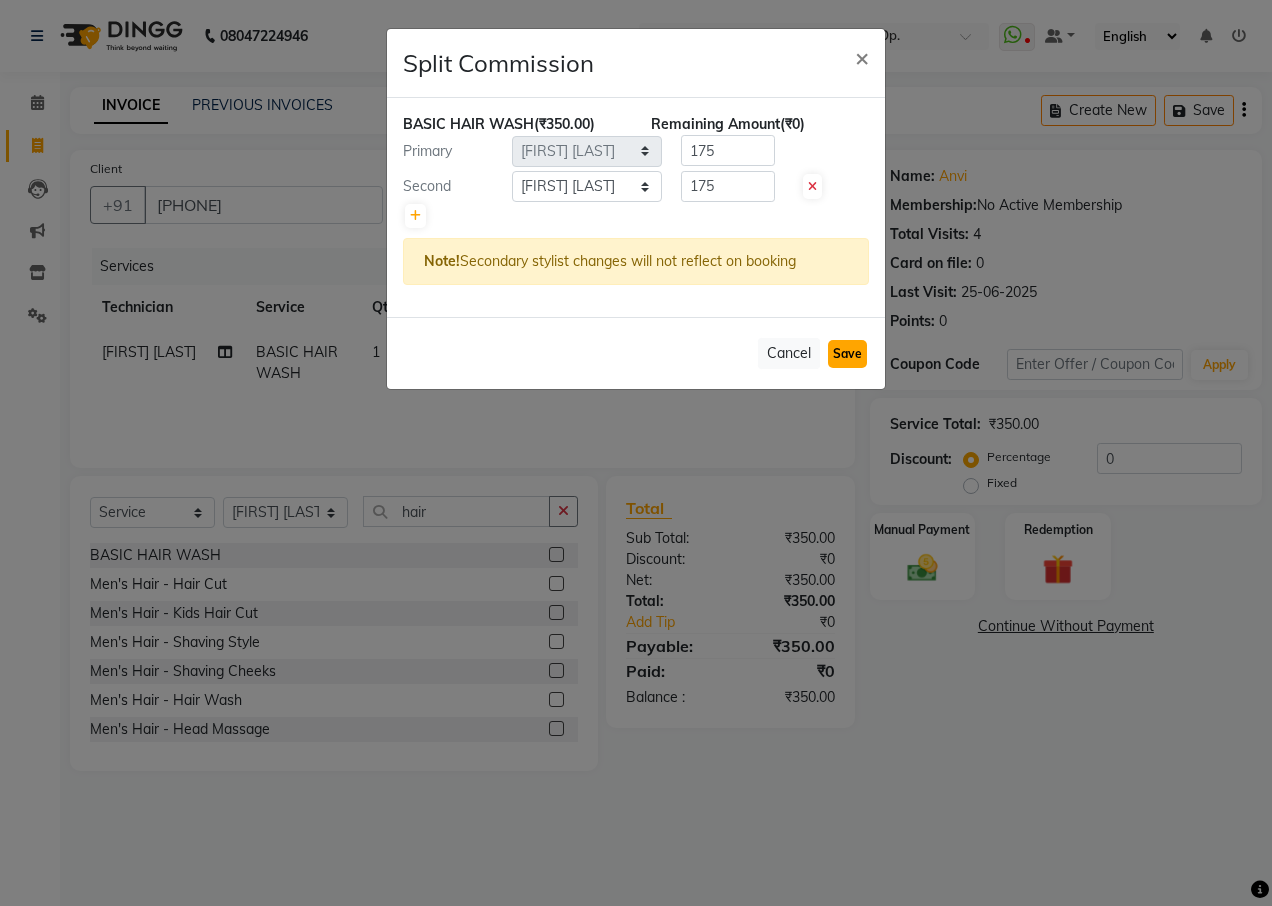 click on "Save" 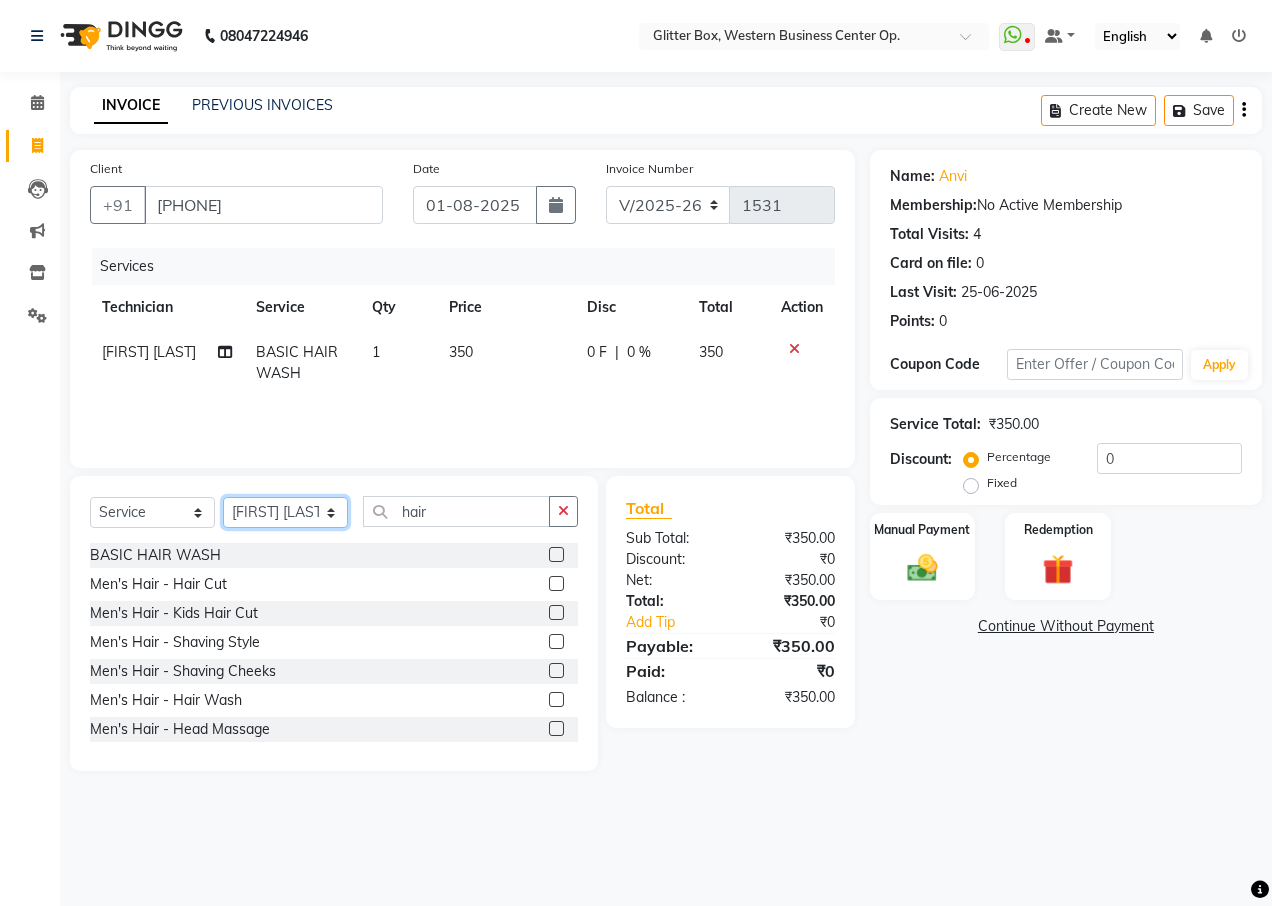 click on "Select Technician Ankita Yadav Ankit Tiwari bharat DEBNATH Govind Rana hema john Kajal Rana Kajal Rathour Katick Das kelly Nairmal Das owner Pankaj Malayya pooja Preeti makore Rupa Chettri shalu shruti shubham Suraj" 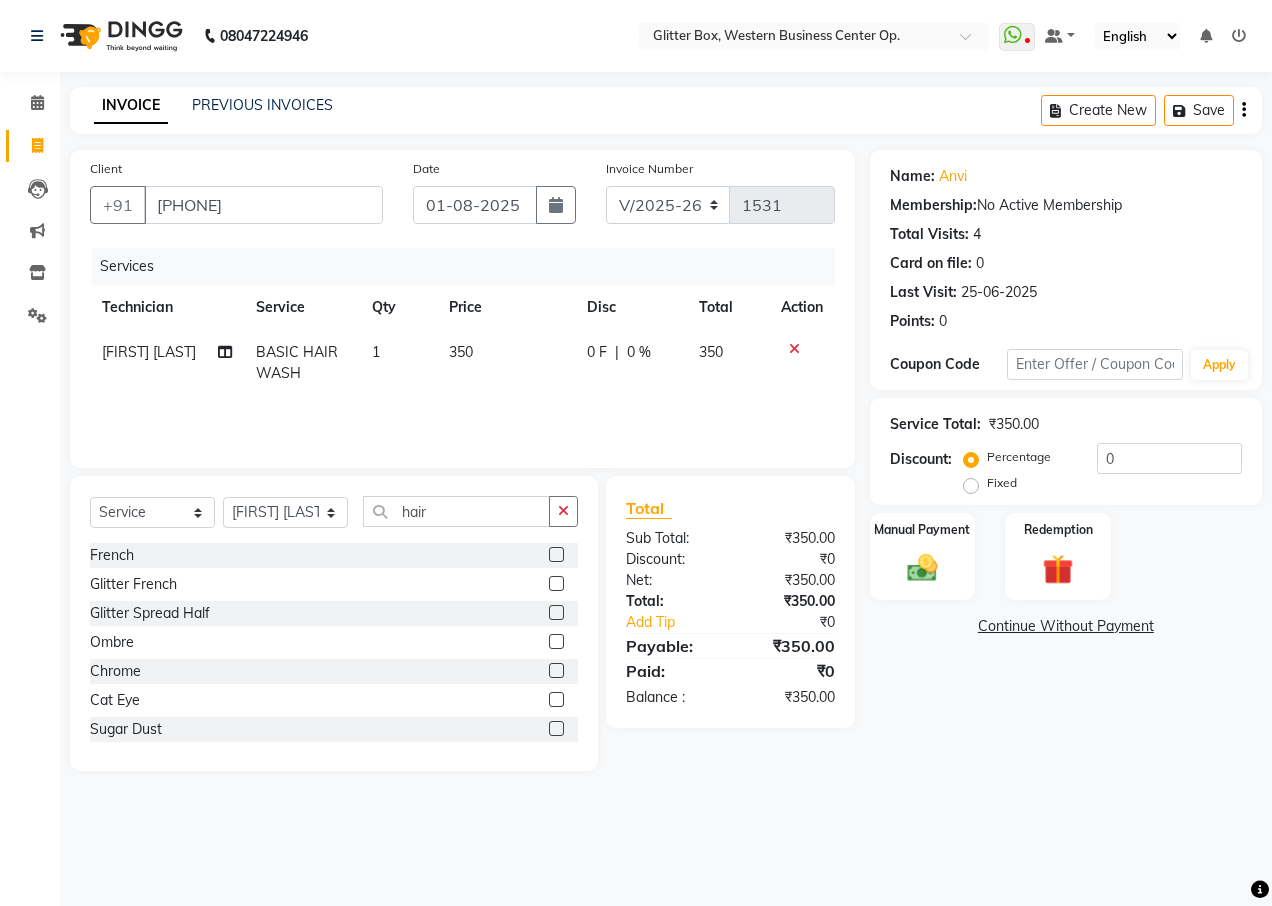 drag, startPoint x: 565, startPoint y: 516, endPoint x: 500, endPoint y: 499, distance: 67.18631 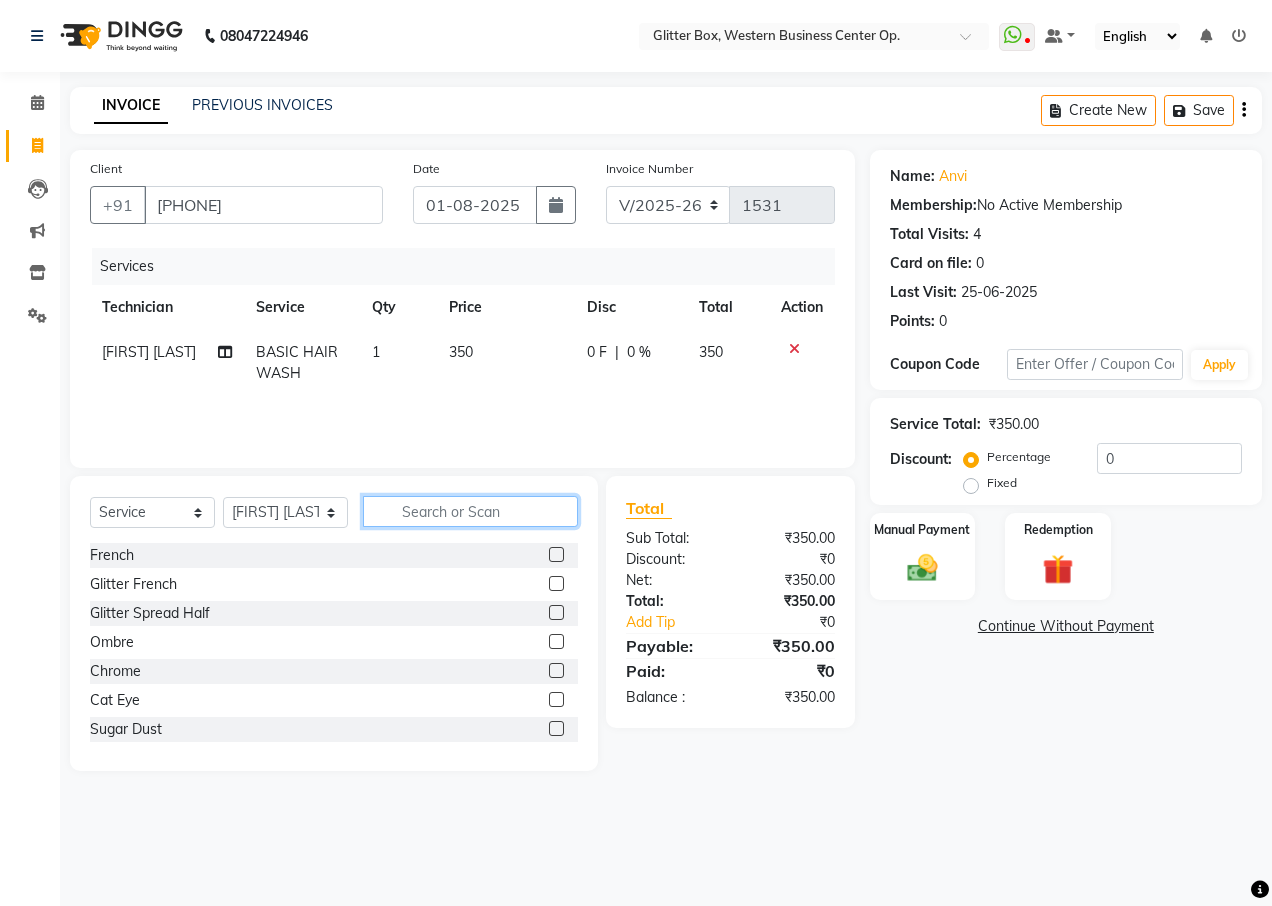 click 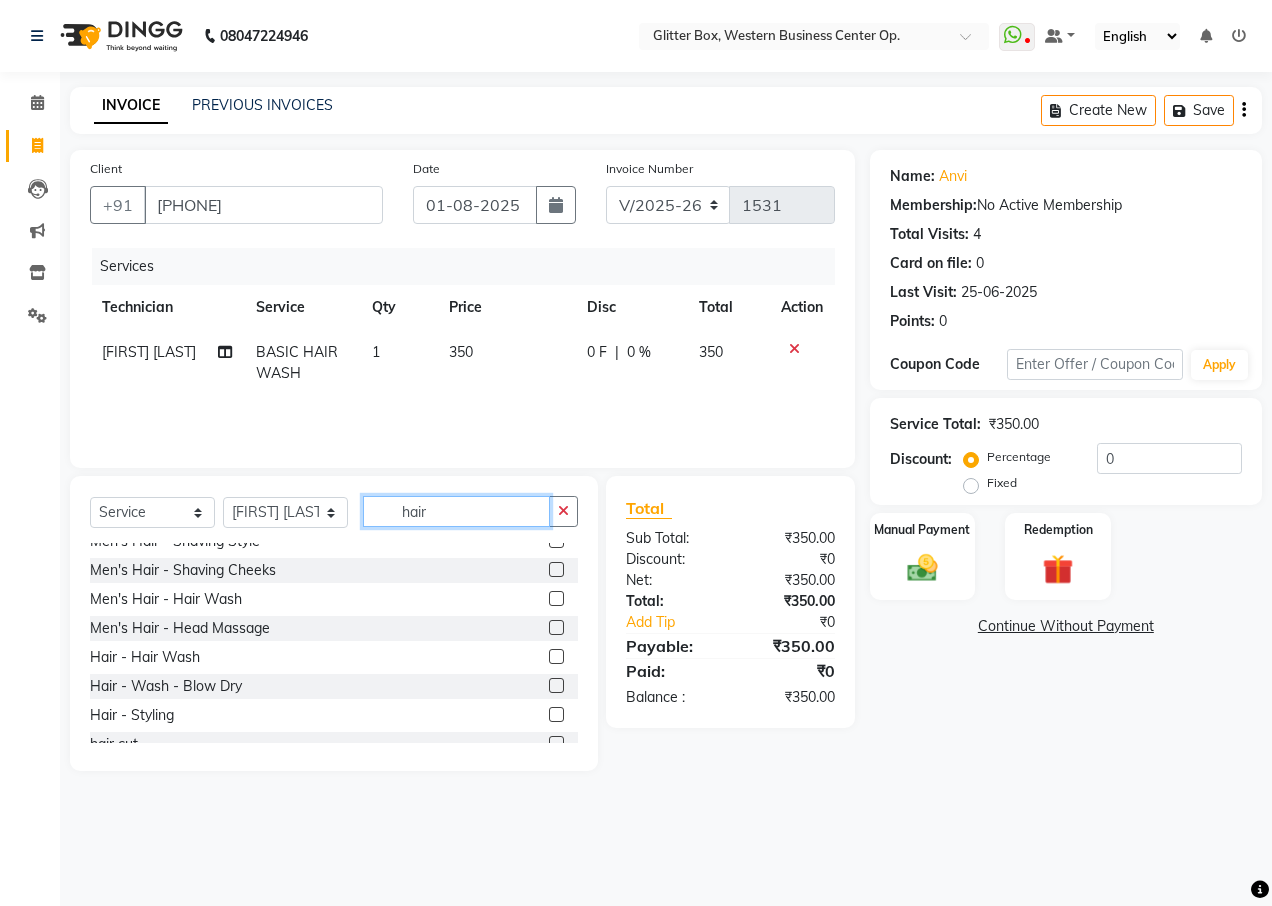 scroll, scrollTop: 120, scrollLeft: 0, axis: vertical 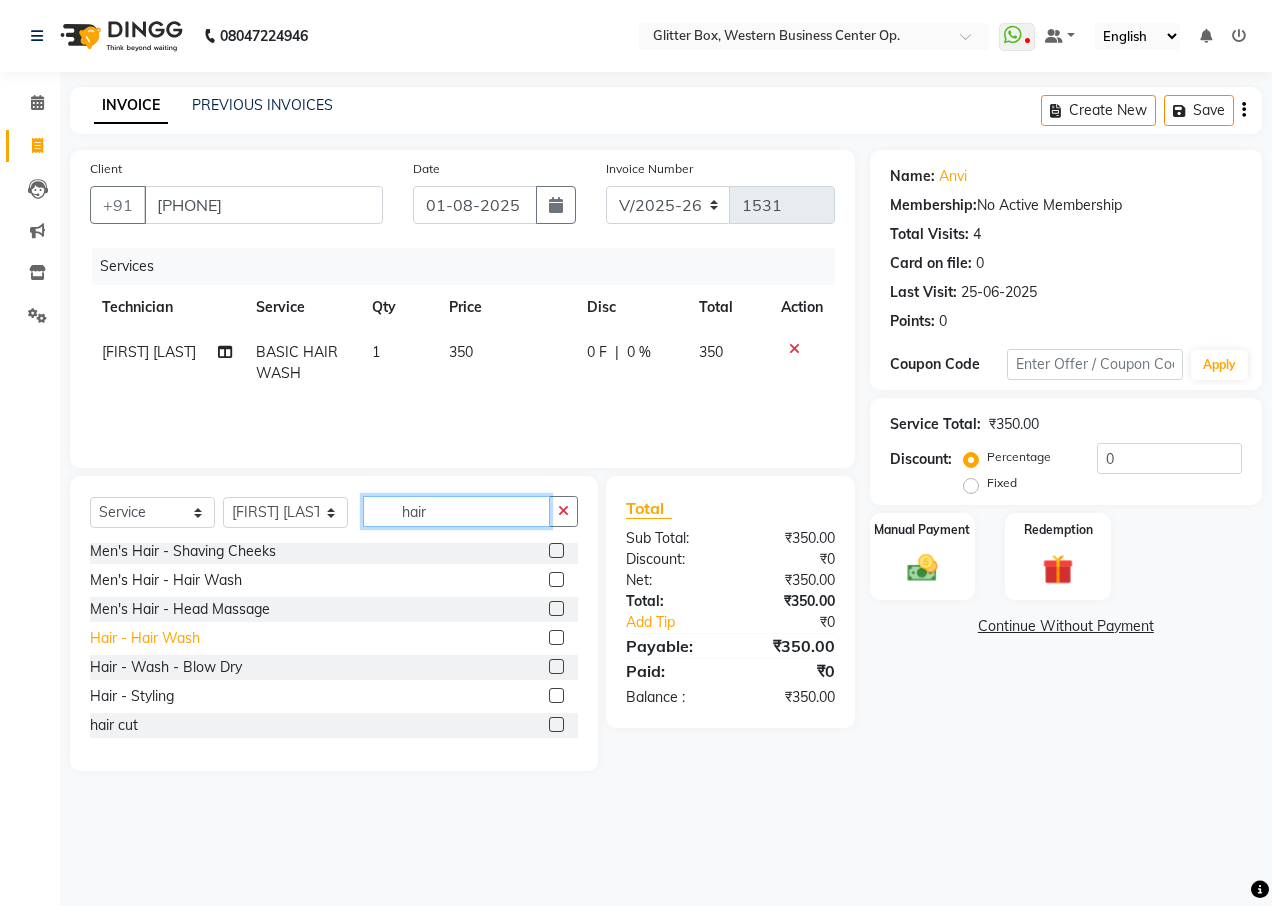 type on "hair" 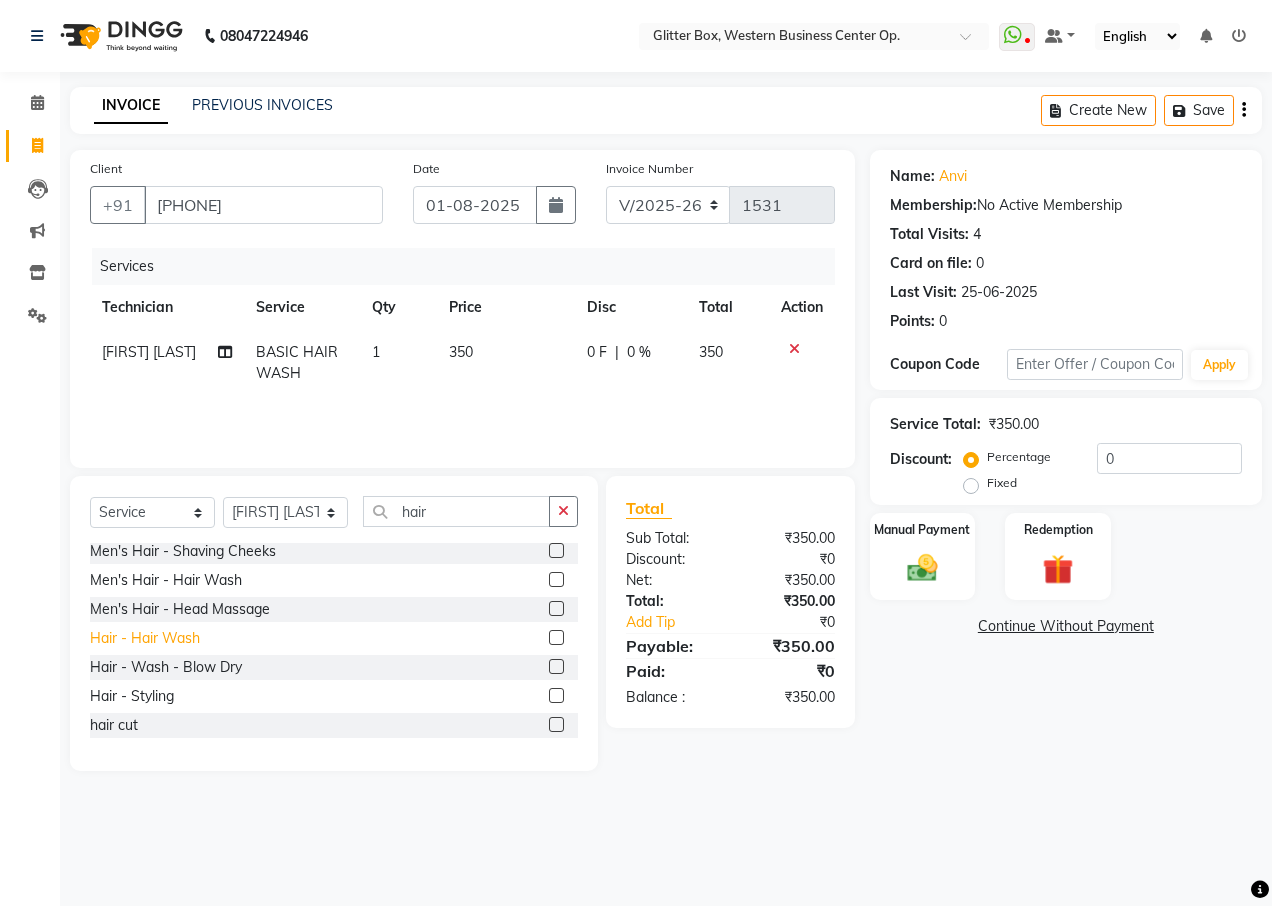 click on "Hair  - Hair Wash" 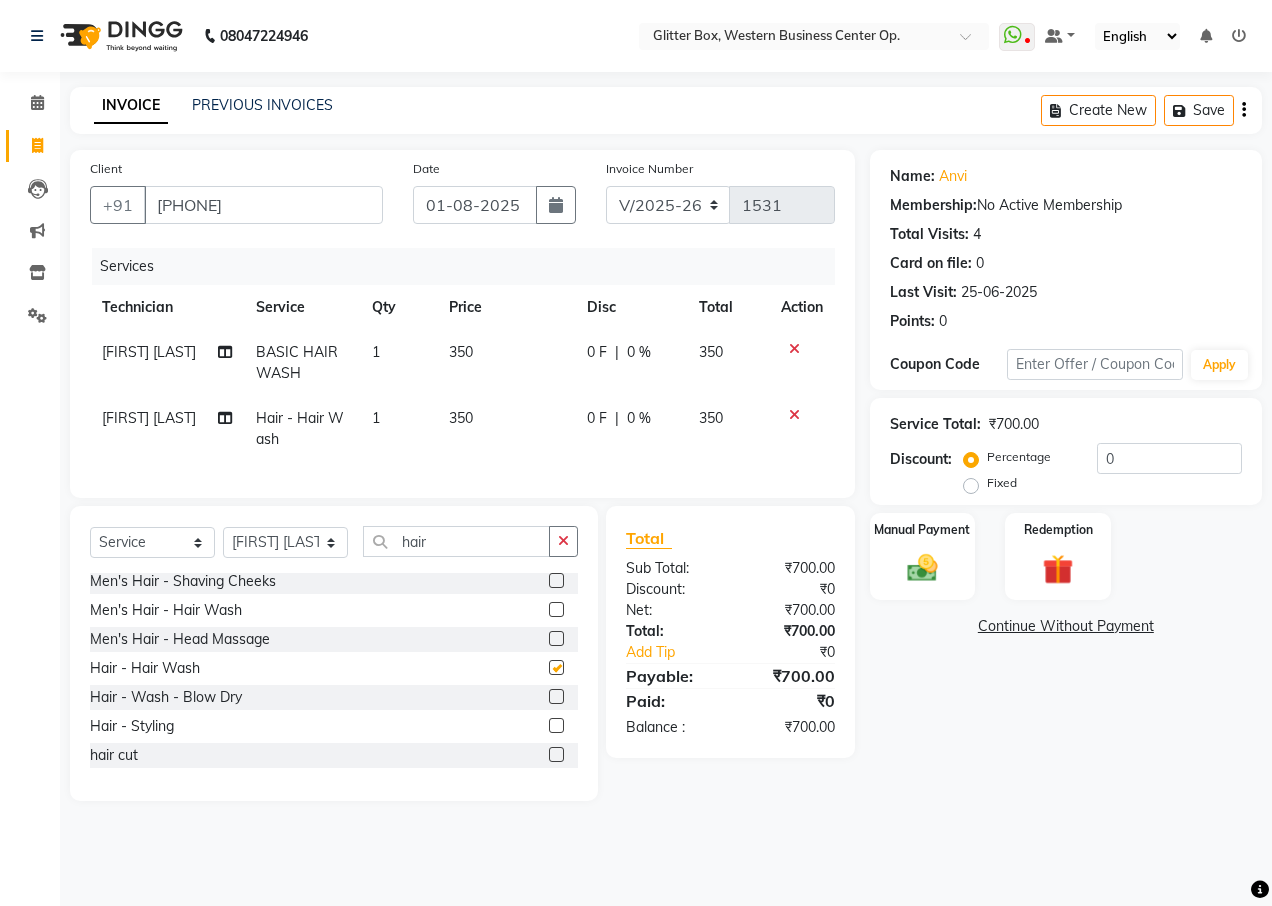 checkbox on "false" 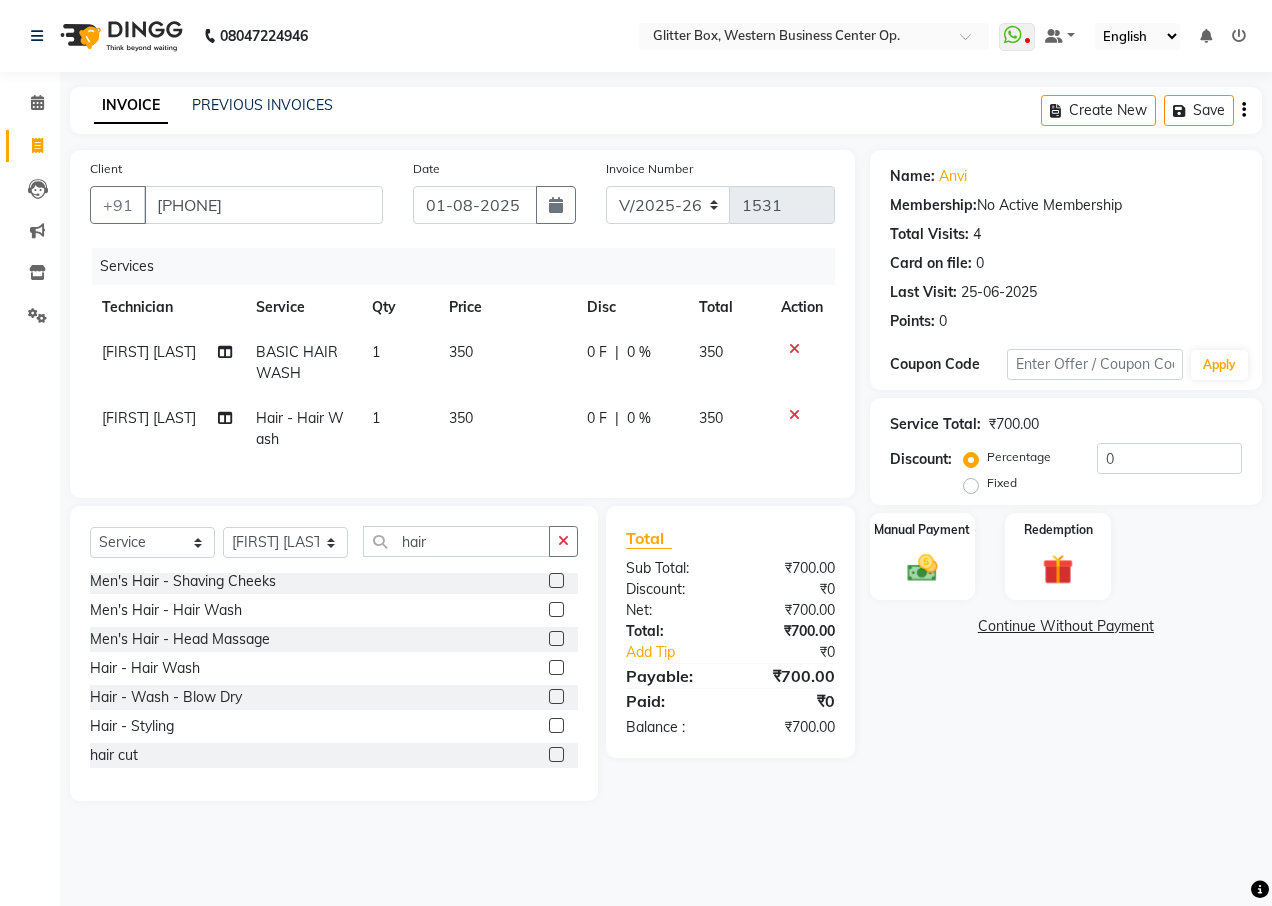 click on "350" 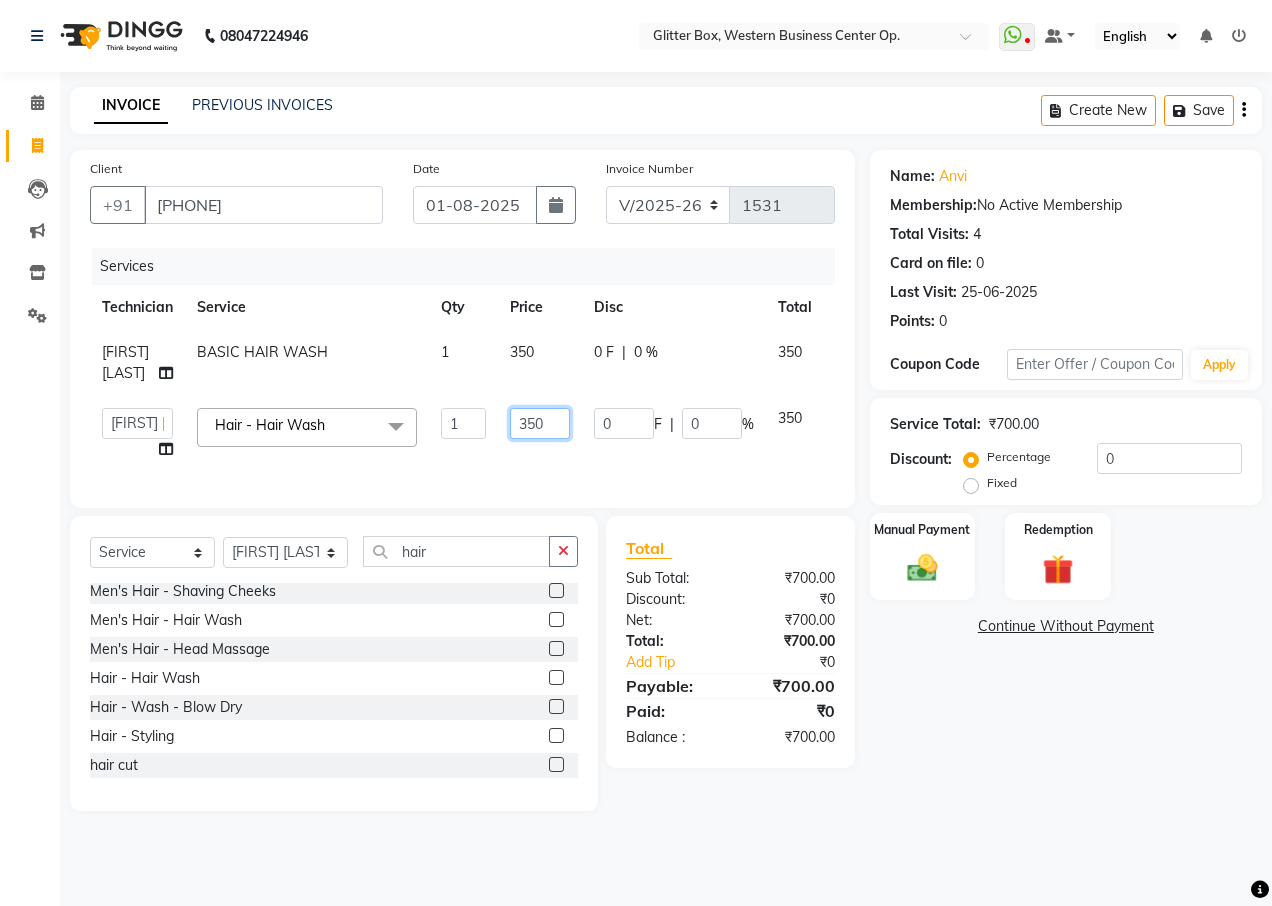 click on "350" 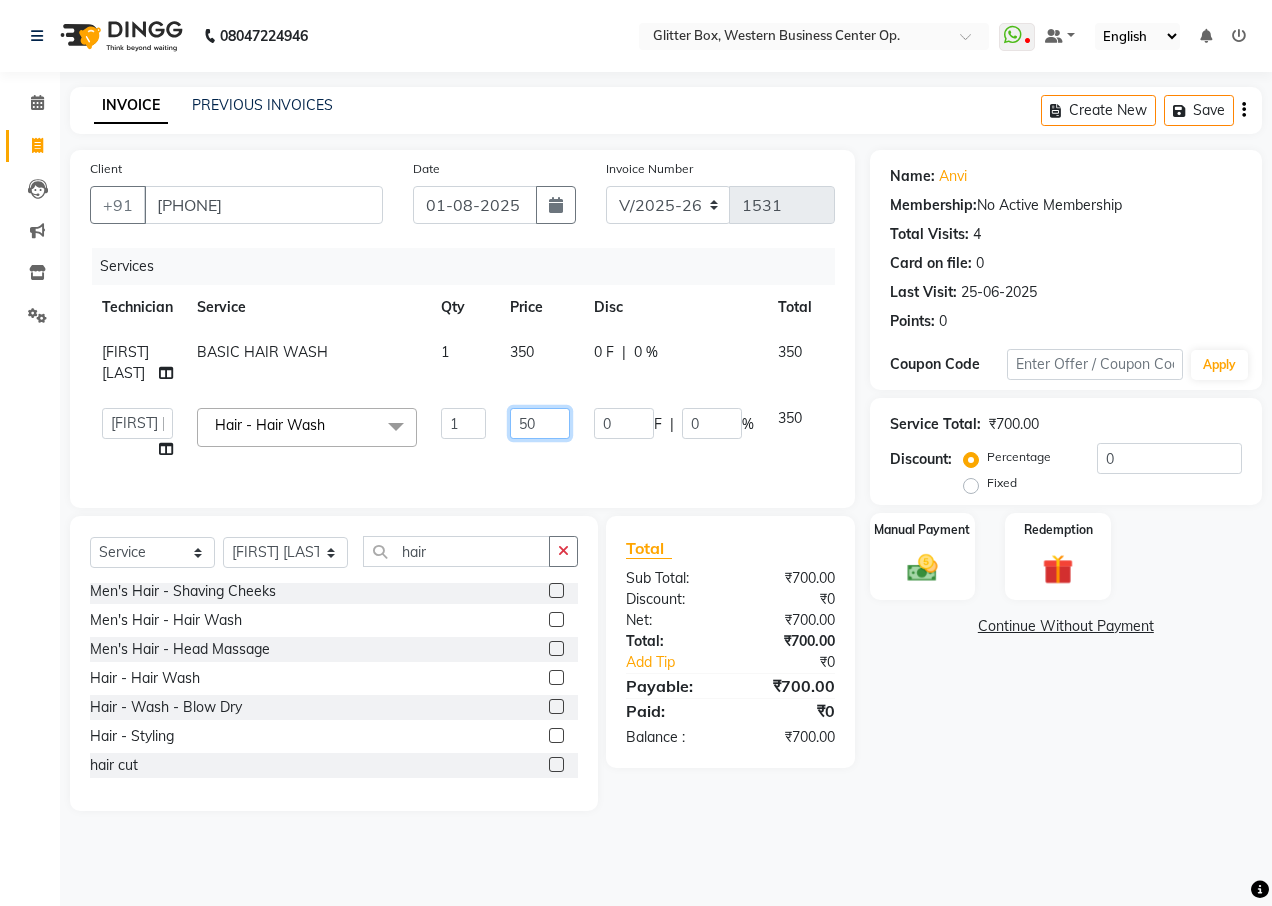type on "250" 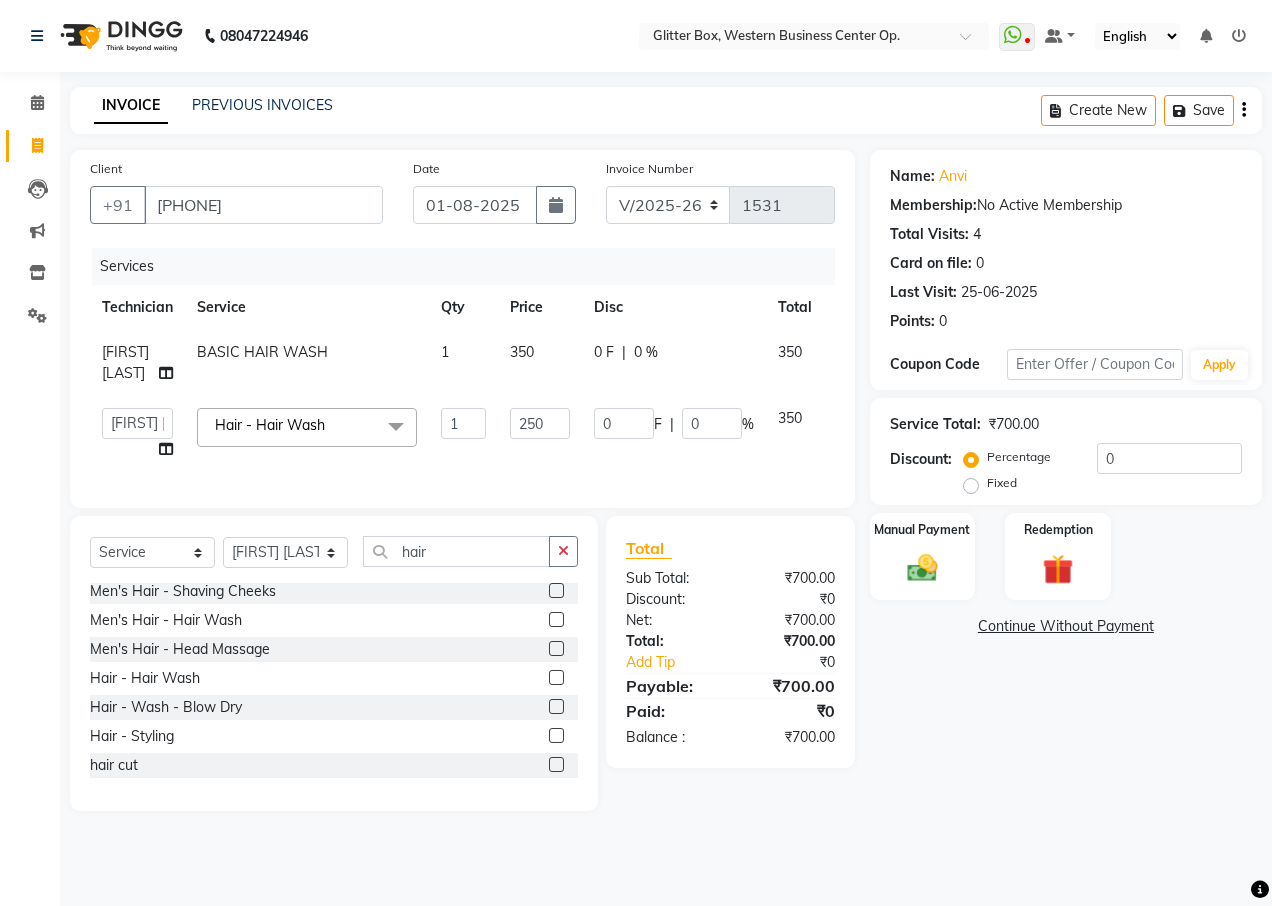 click on "0 F | 0 %" 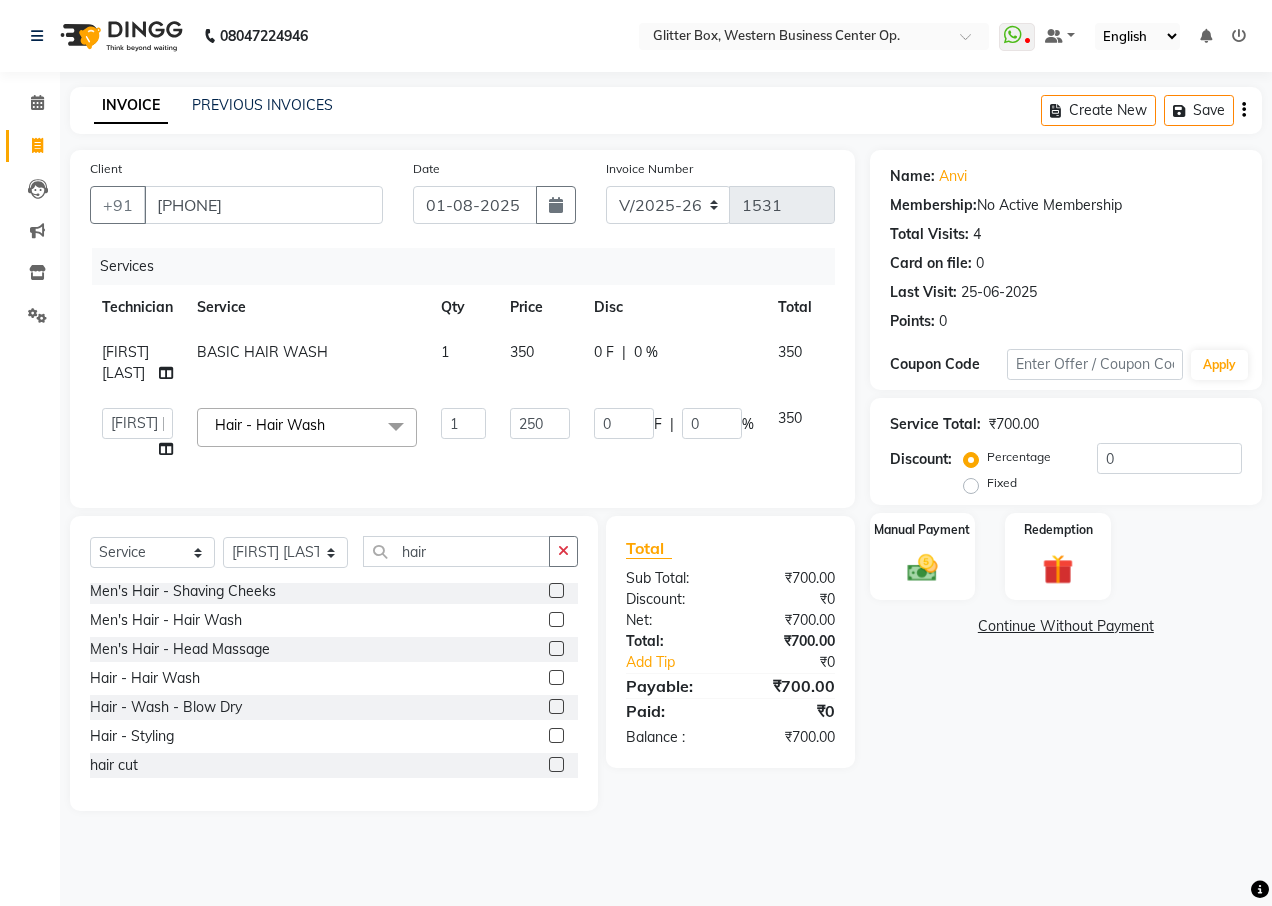select on "38313" 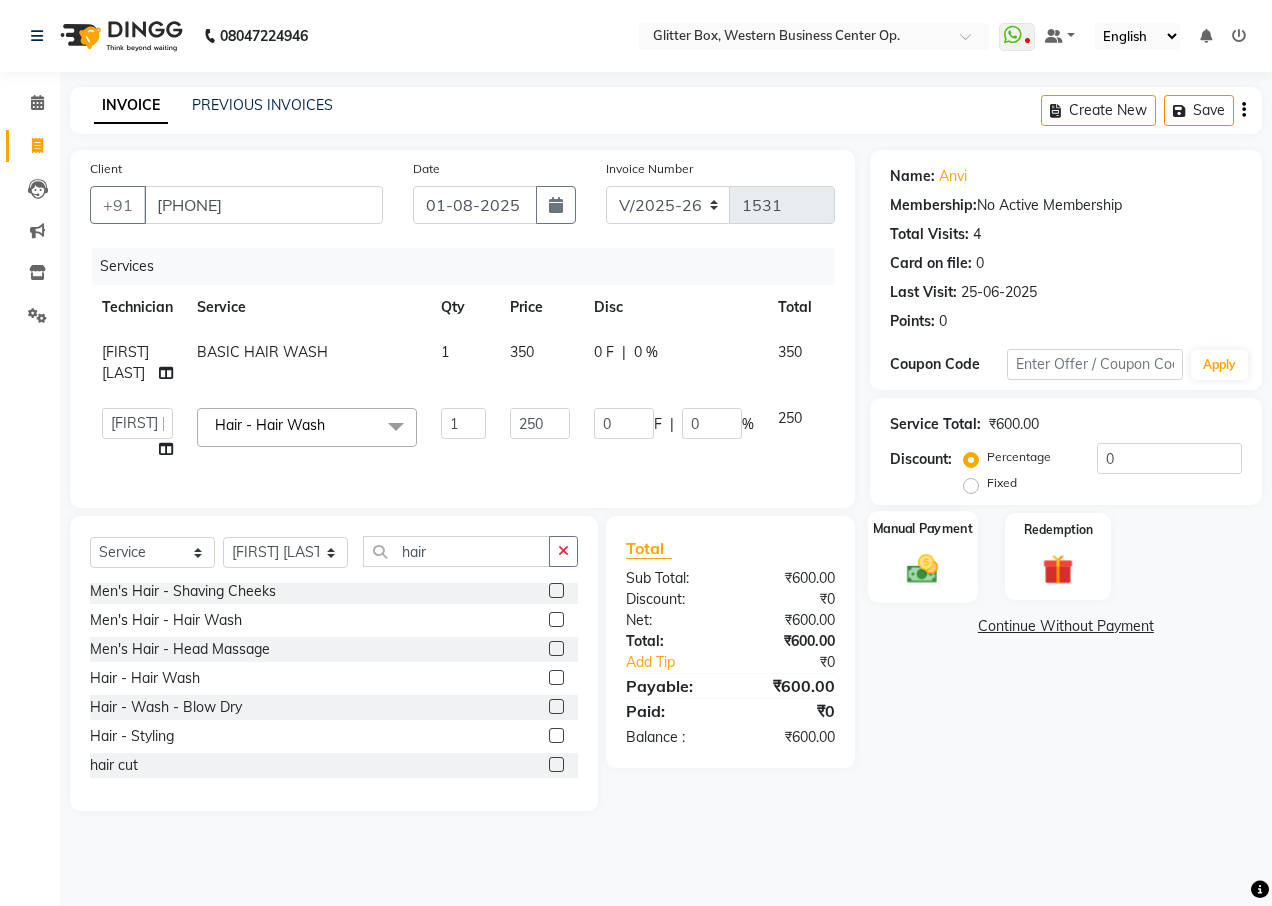 click 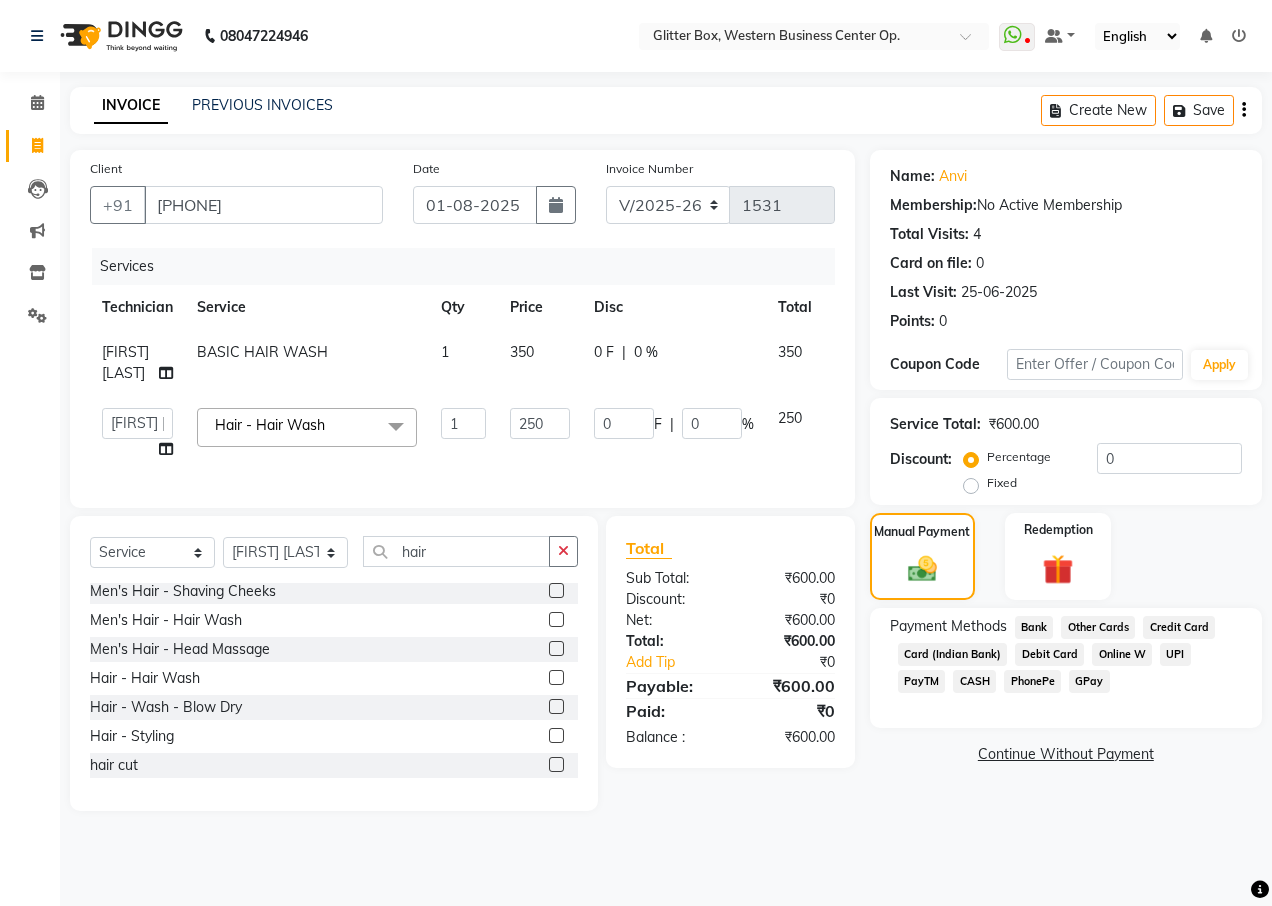 click on "UPI" 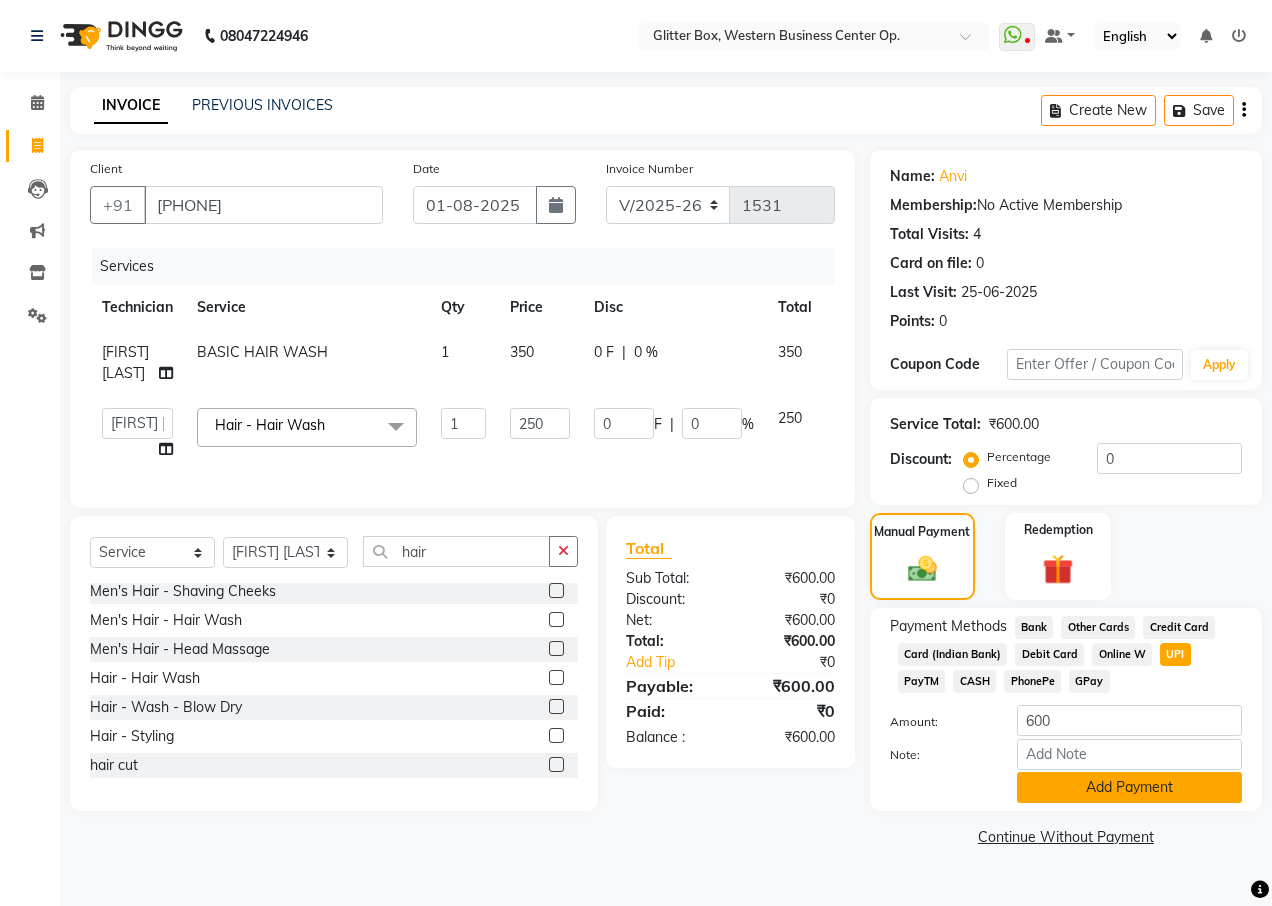 click on "Add Payment" 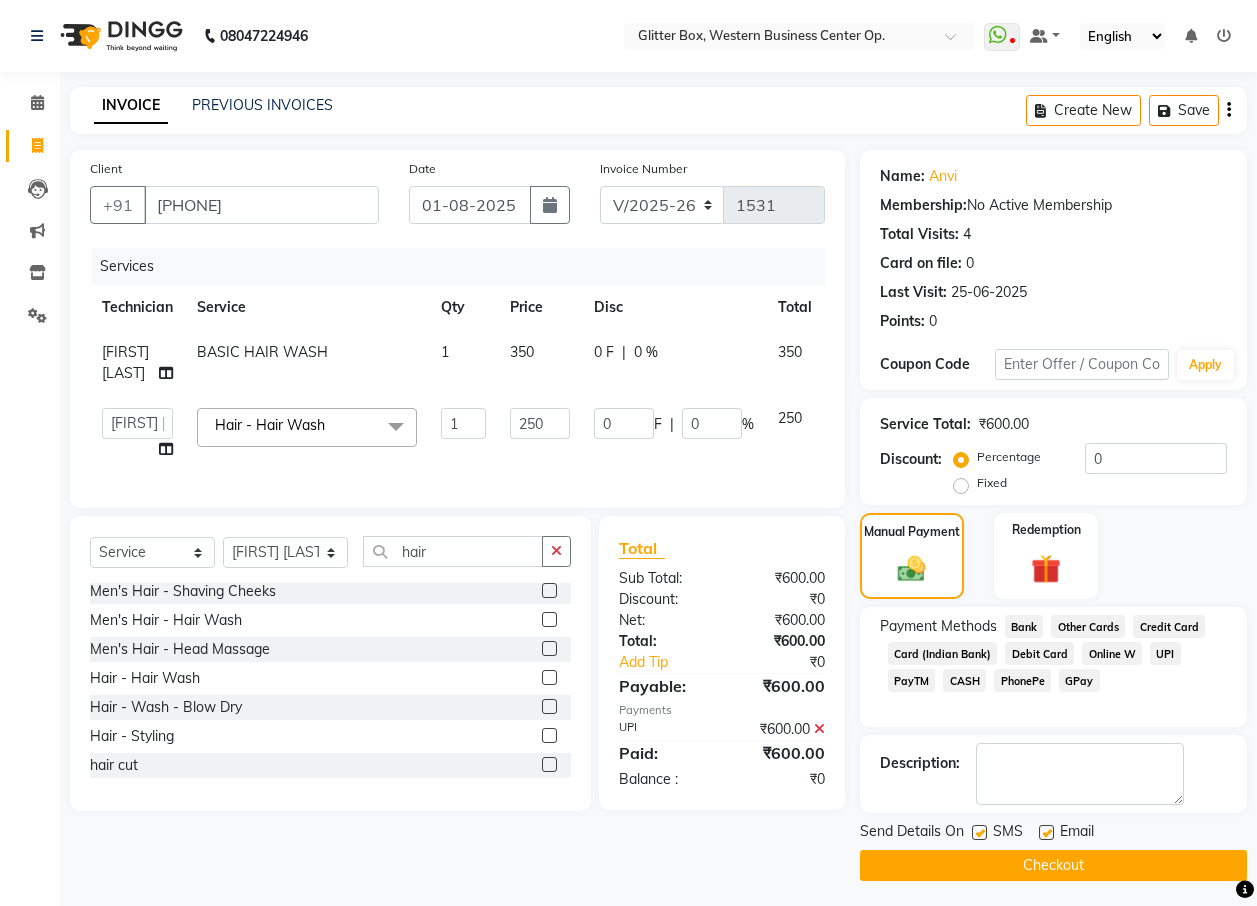 click on "Checkout" 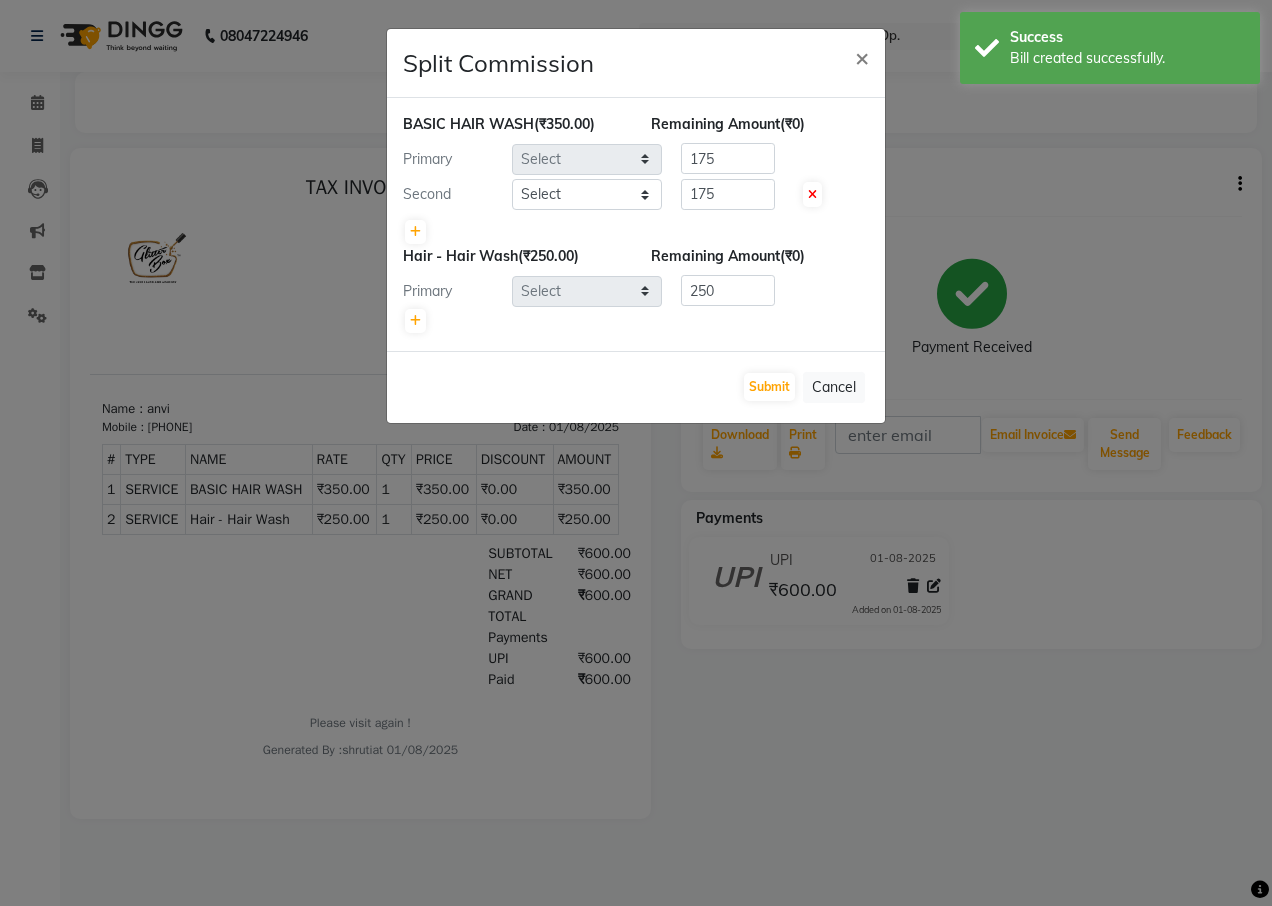 scroll, scrollTop: 0, scrollLeft: 0, axis: both 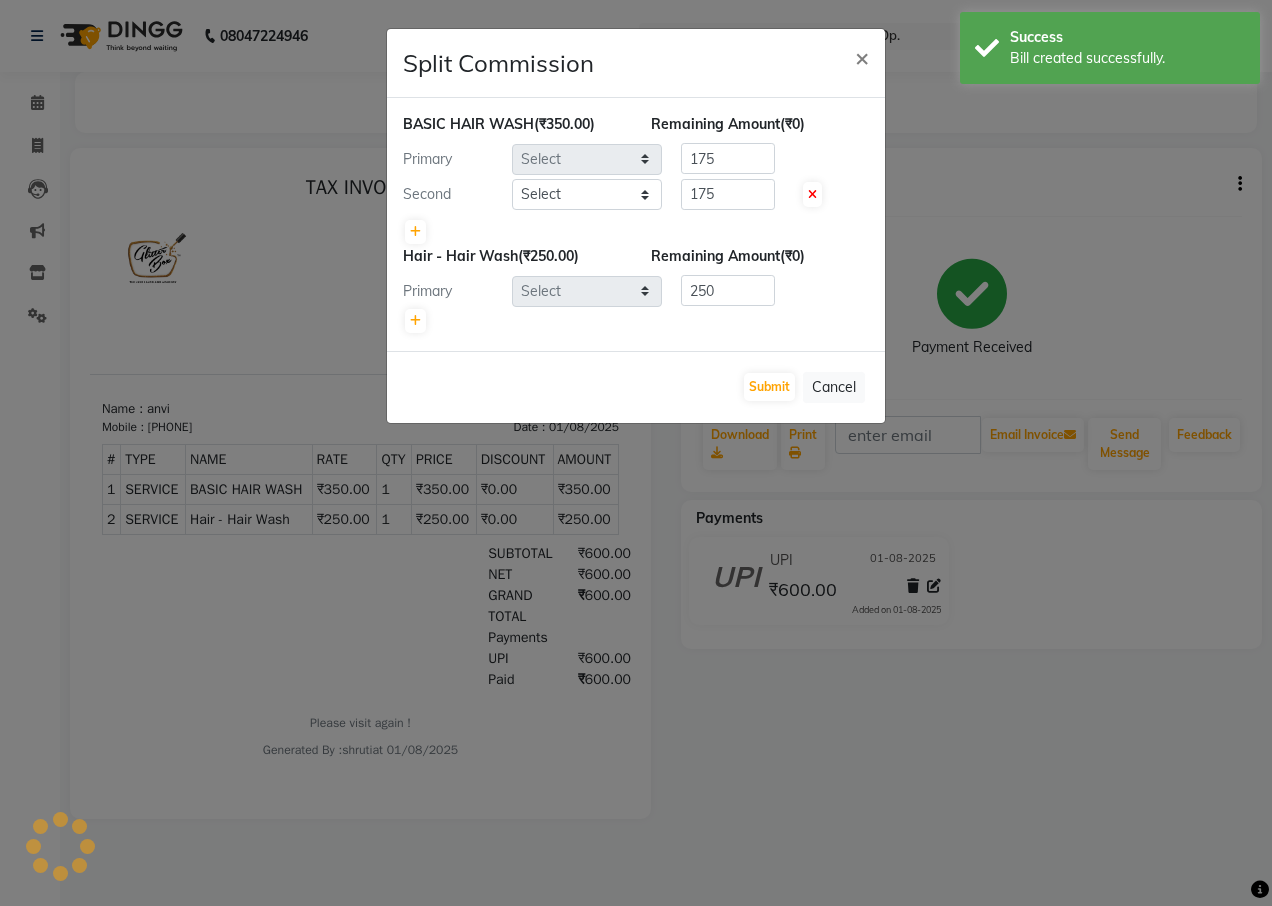 select on "71114" 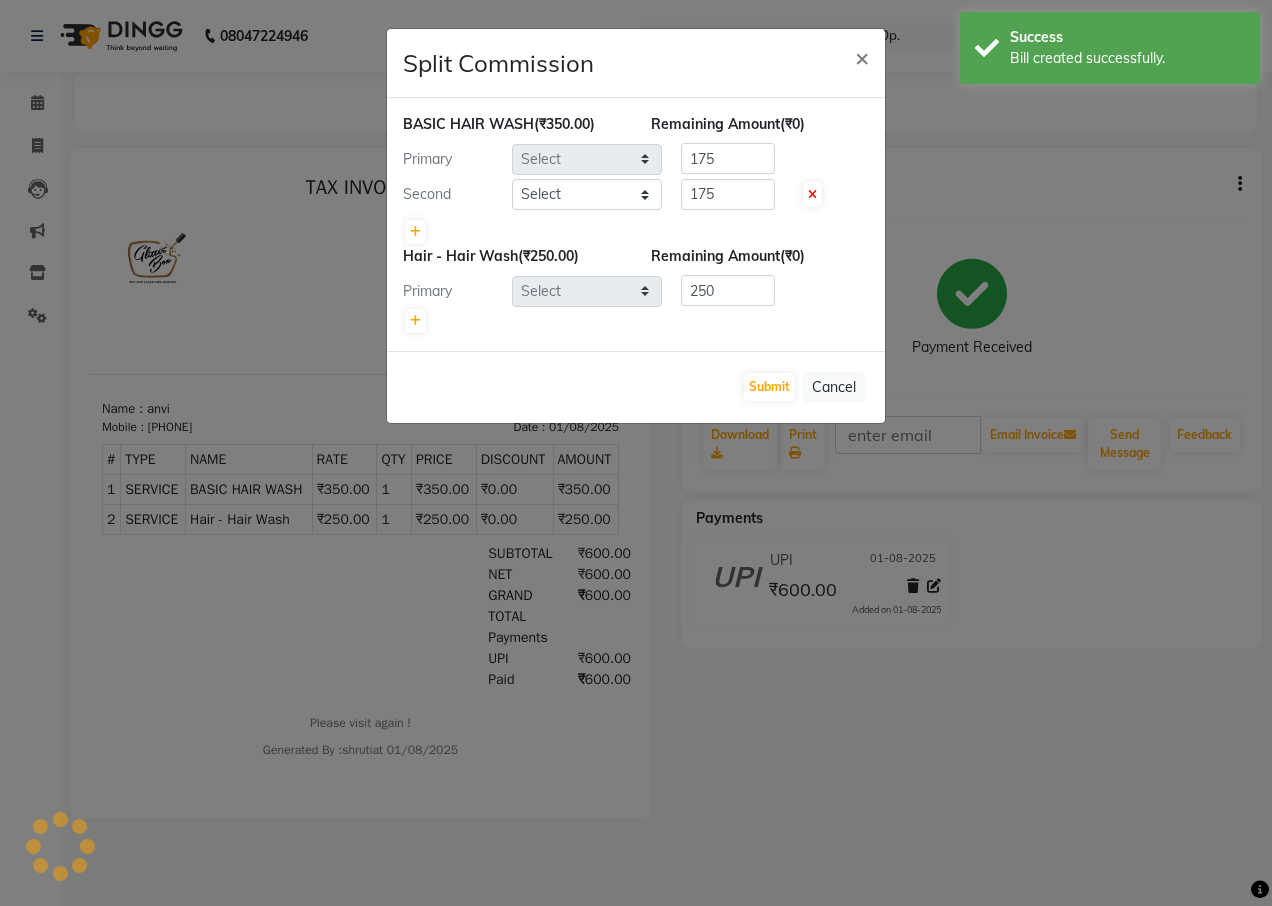 select on "38313" 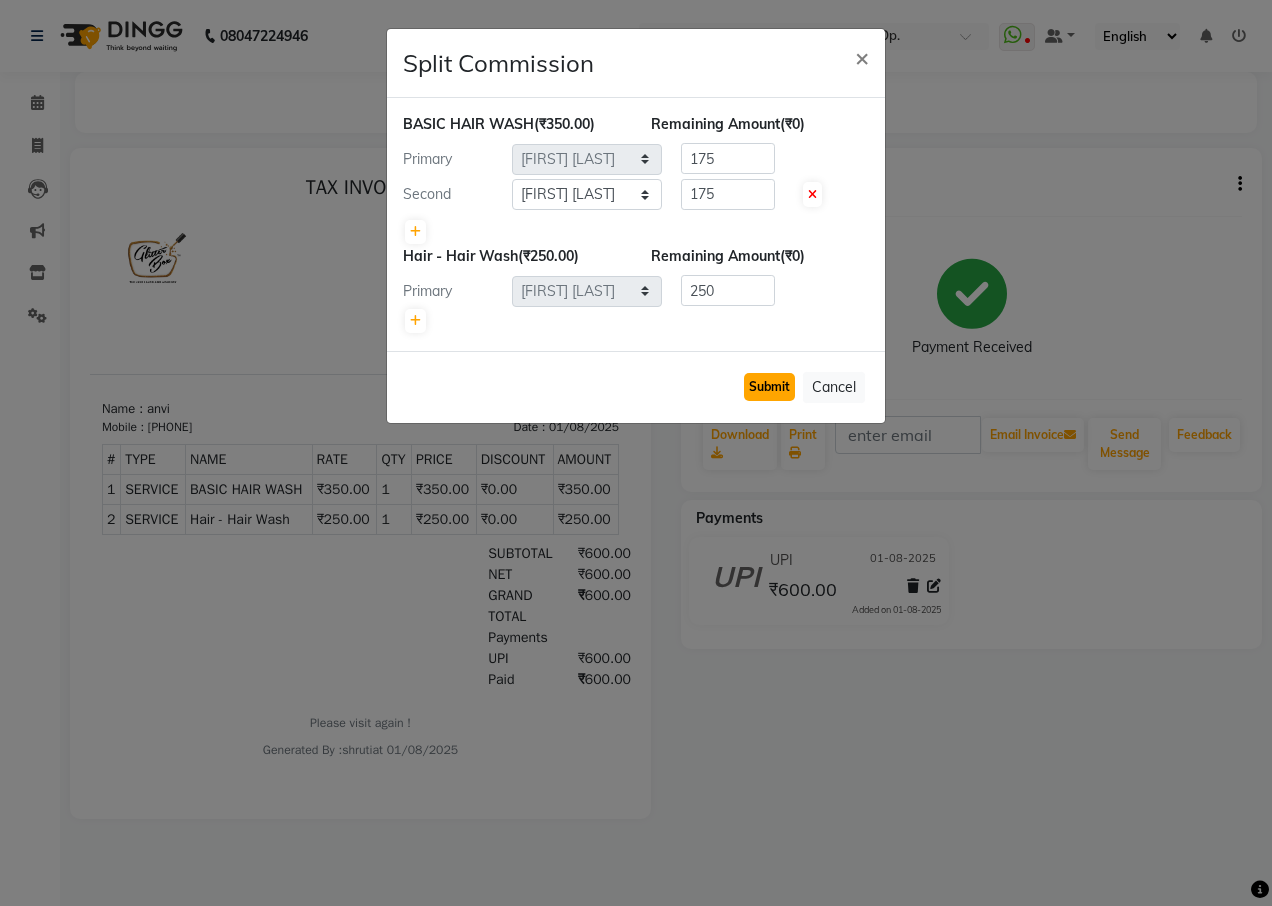 click on "Submit" 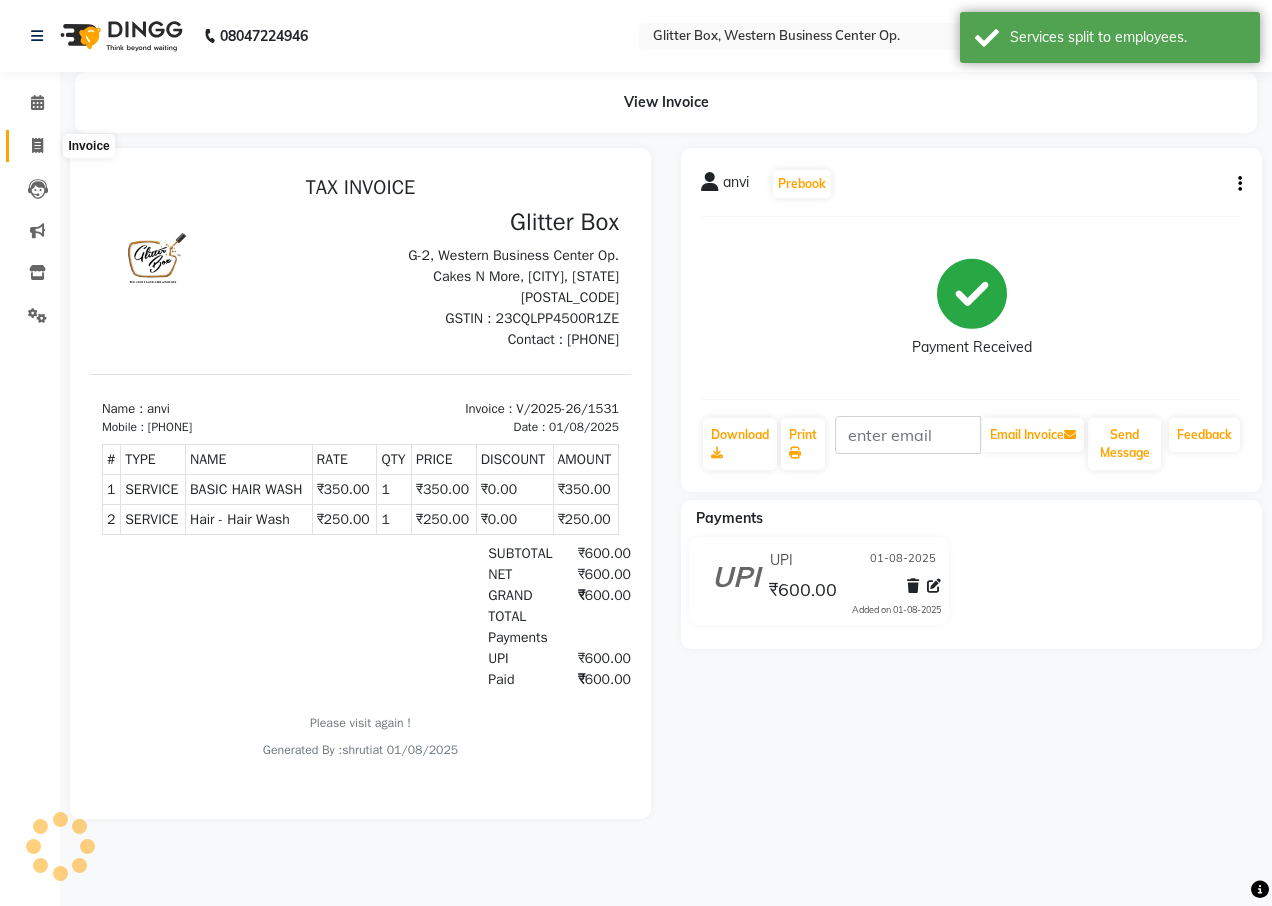 click 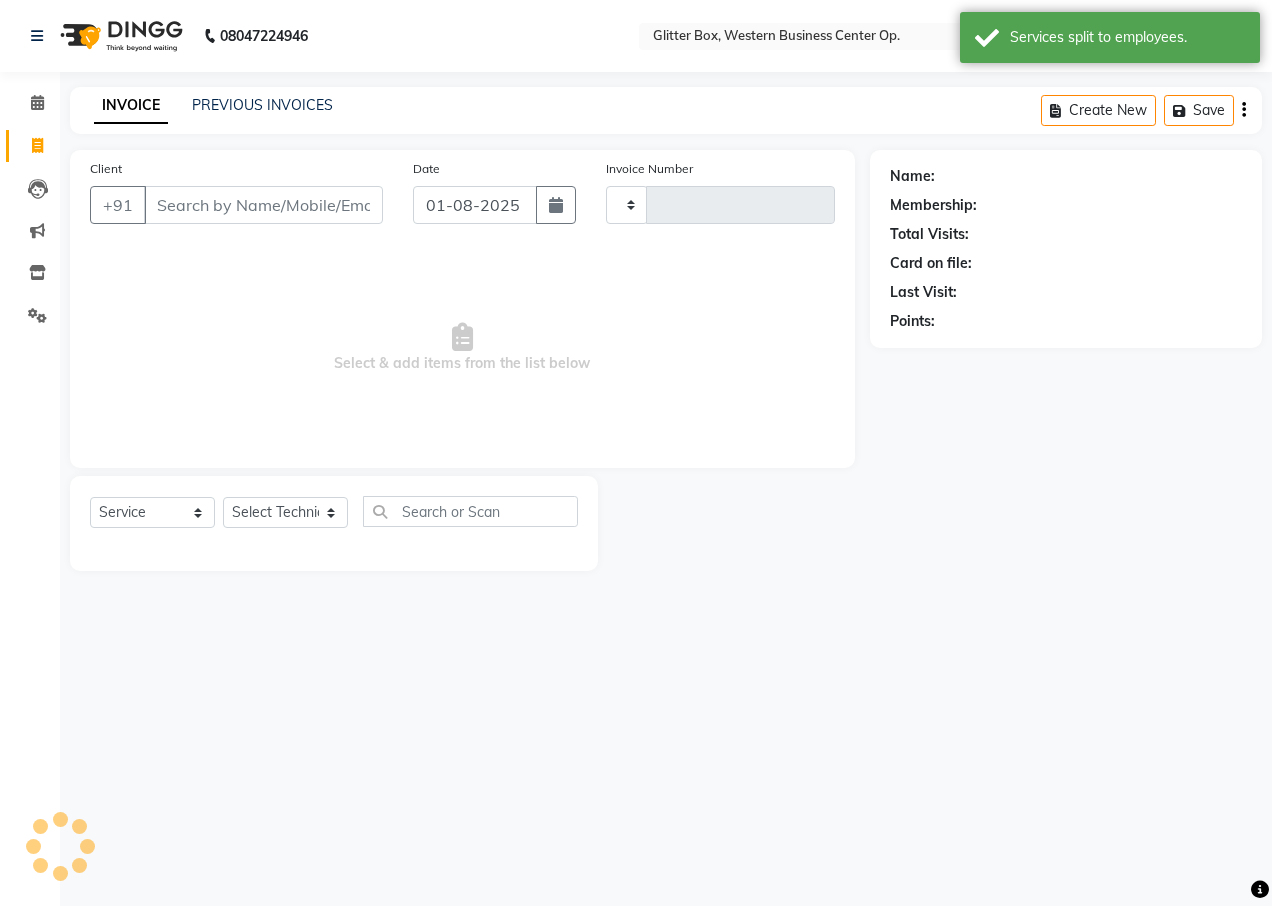 type on "1532" 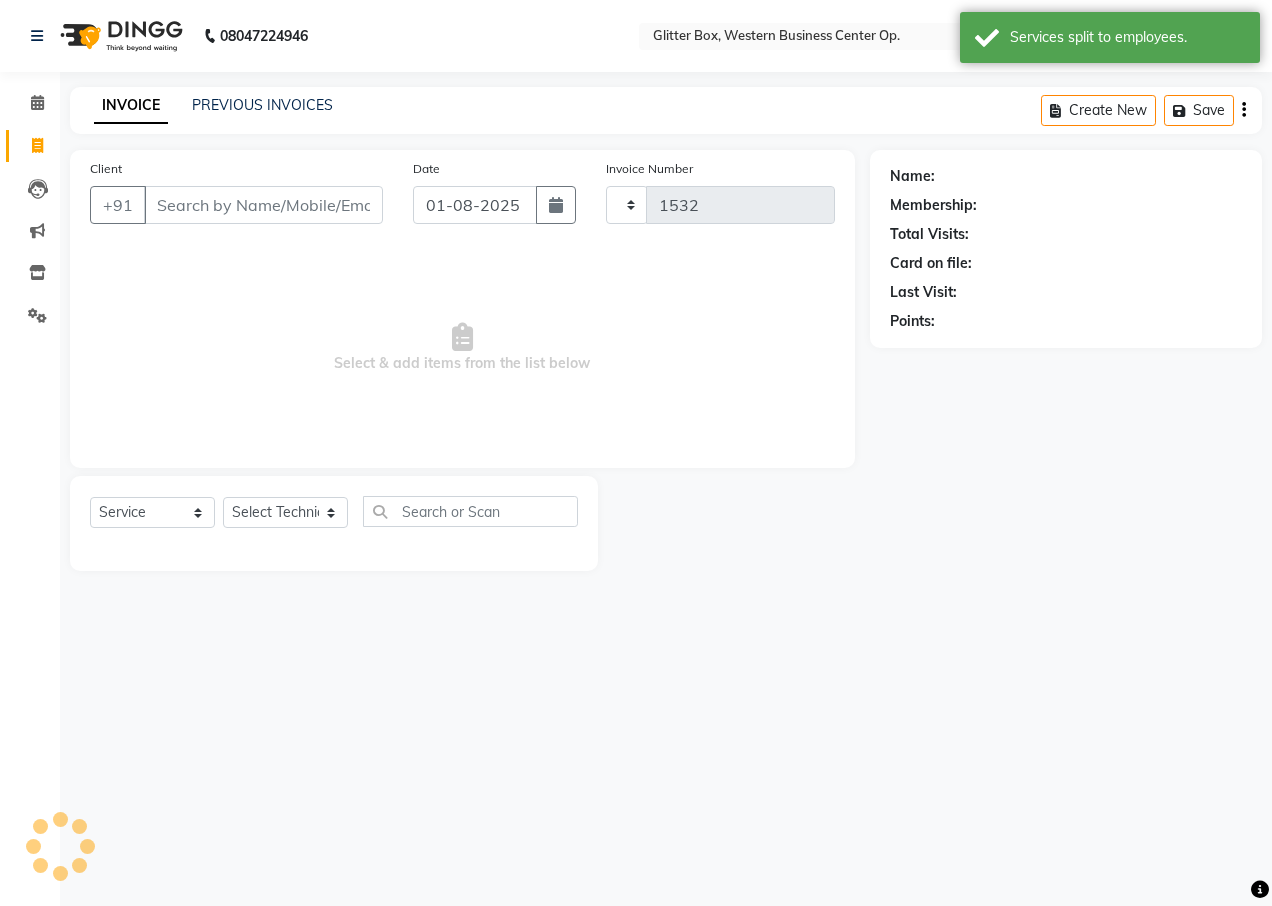 select on "5563" 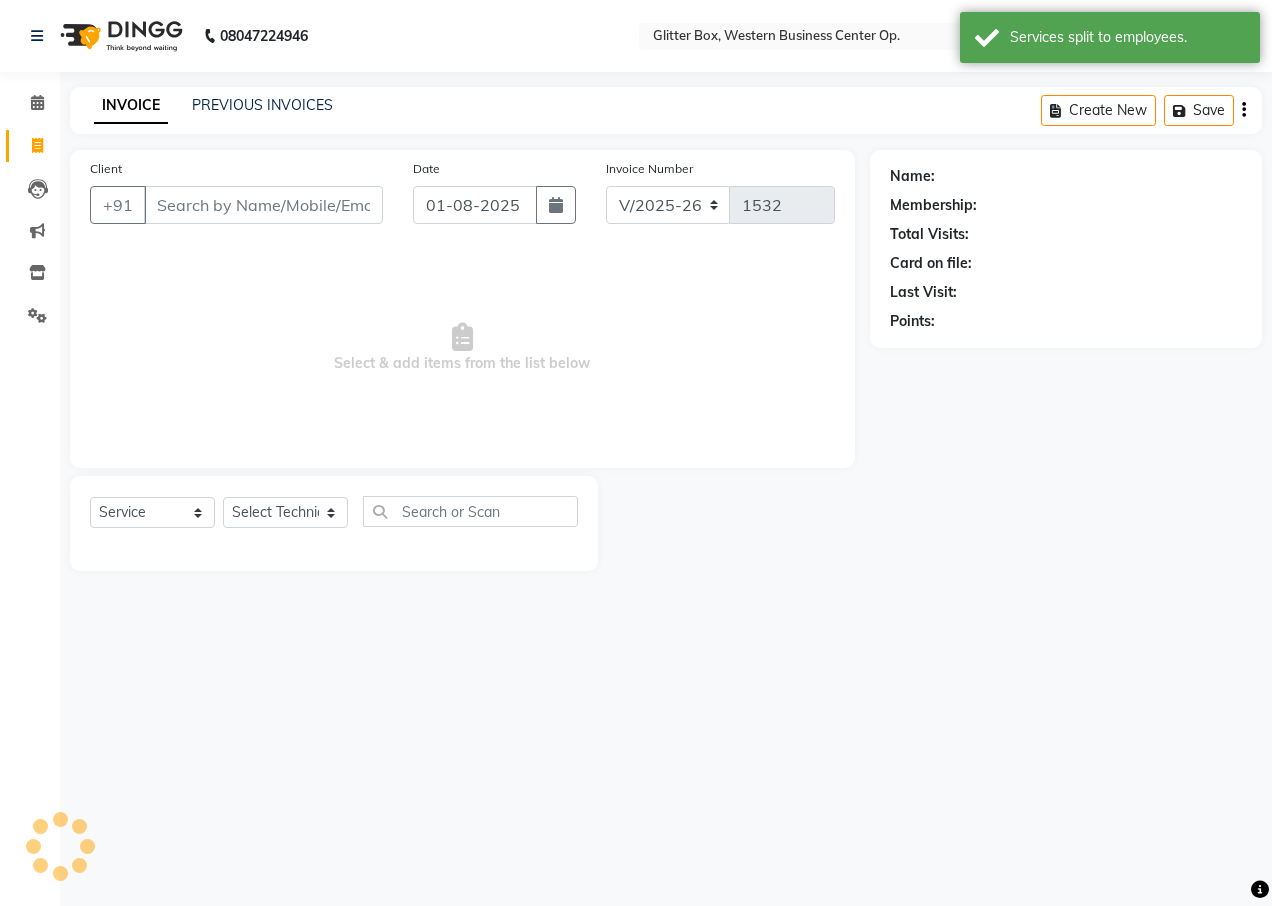 click on "Client" at bounding box center [263, 205] 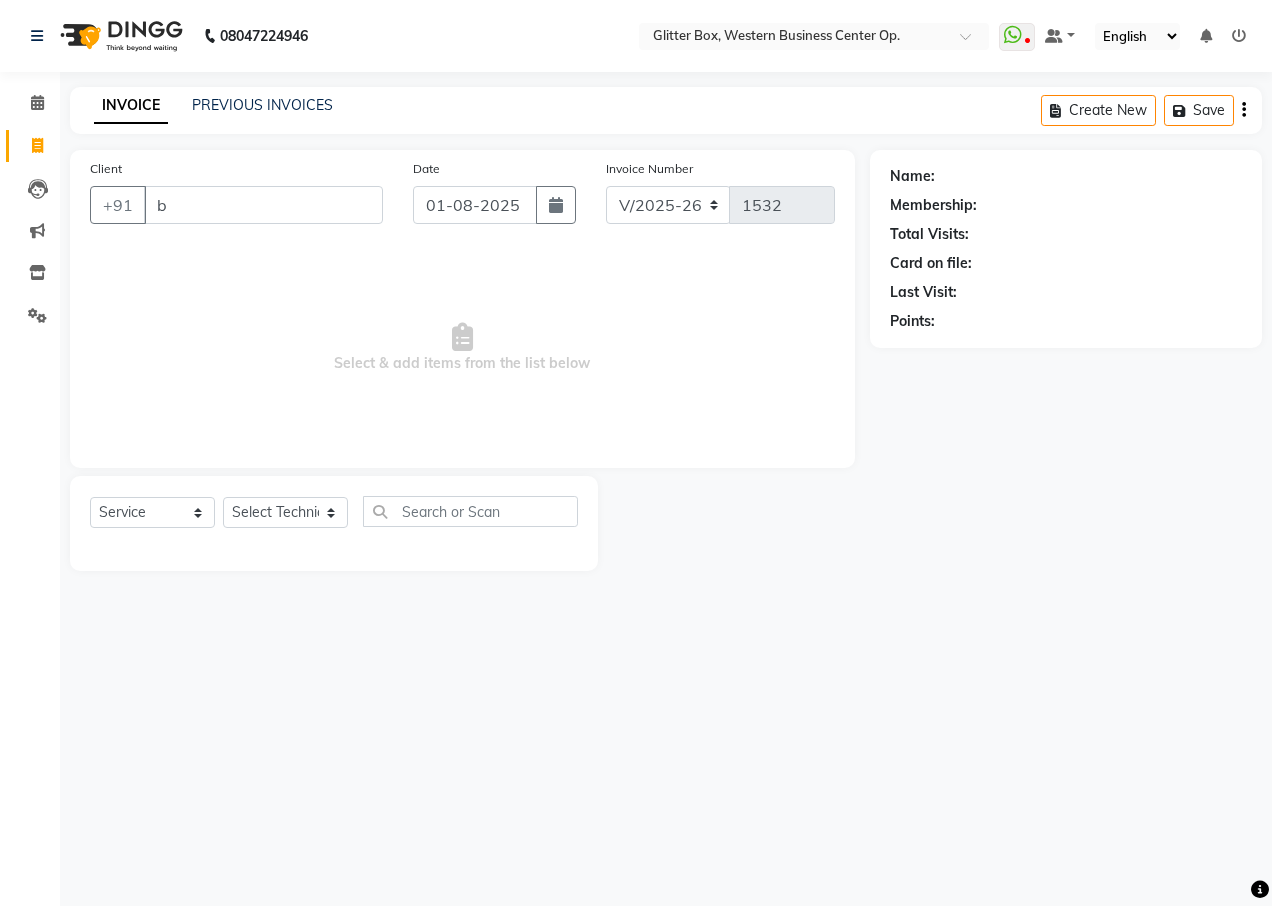type on "bg" 